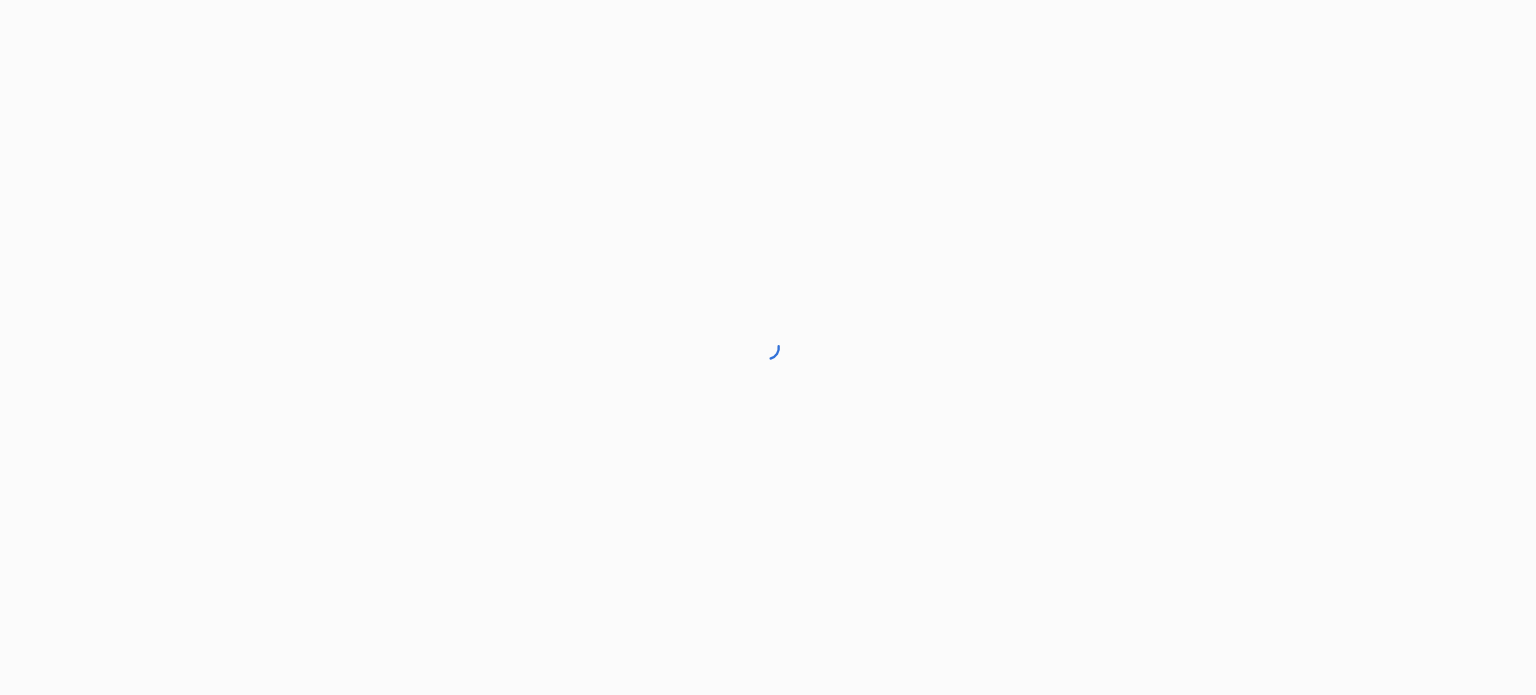 scroll, scrollTop: 0, scrollLeft: 0, axis: both 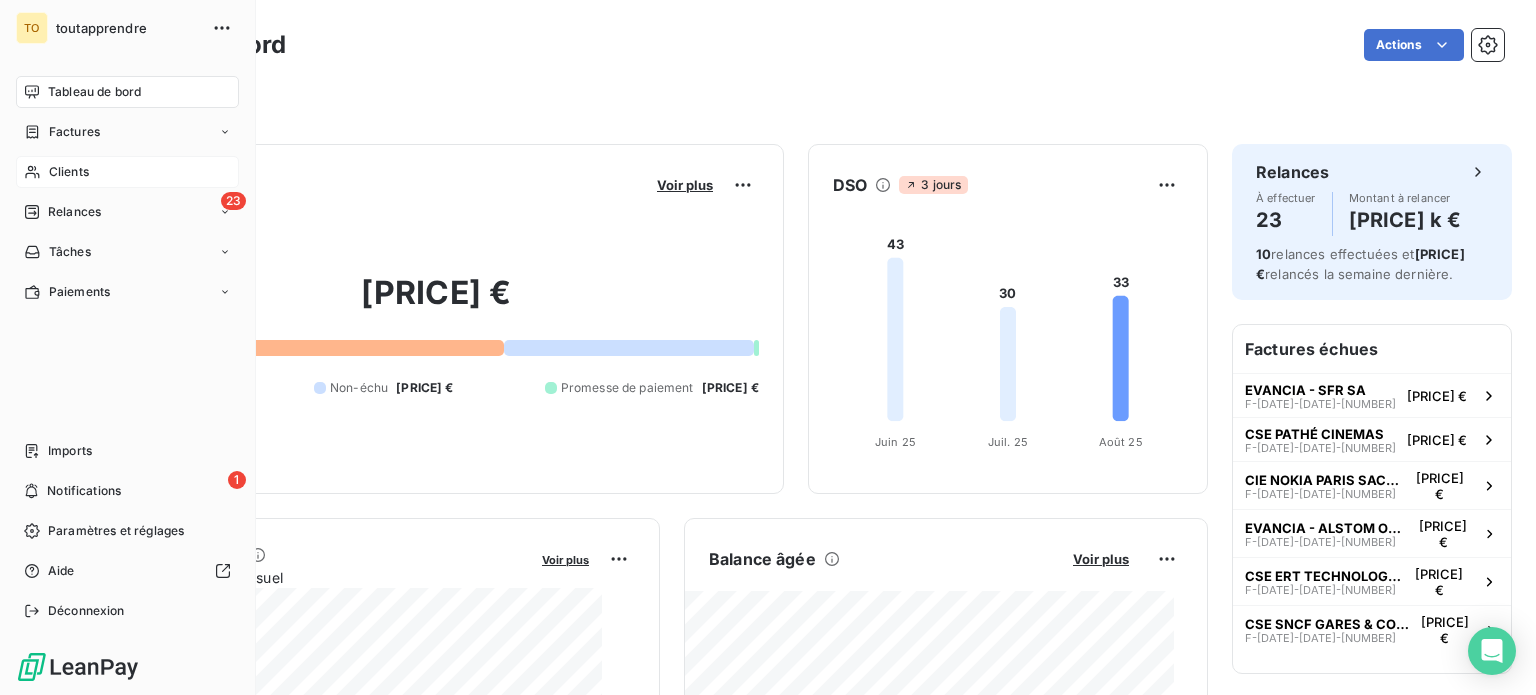 click on "Clients" at bounding box center (69, 172) 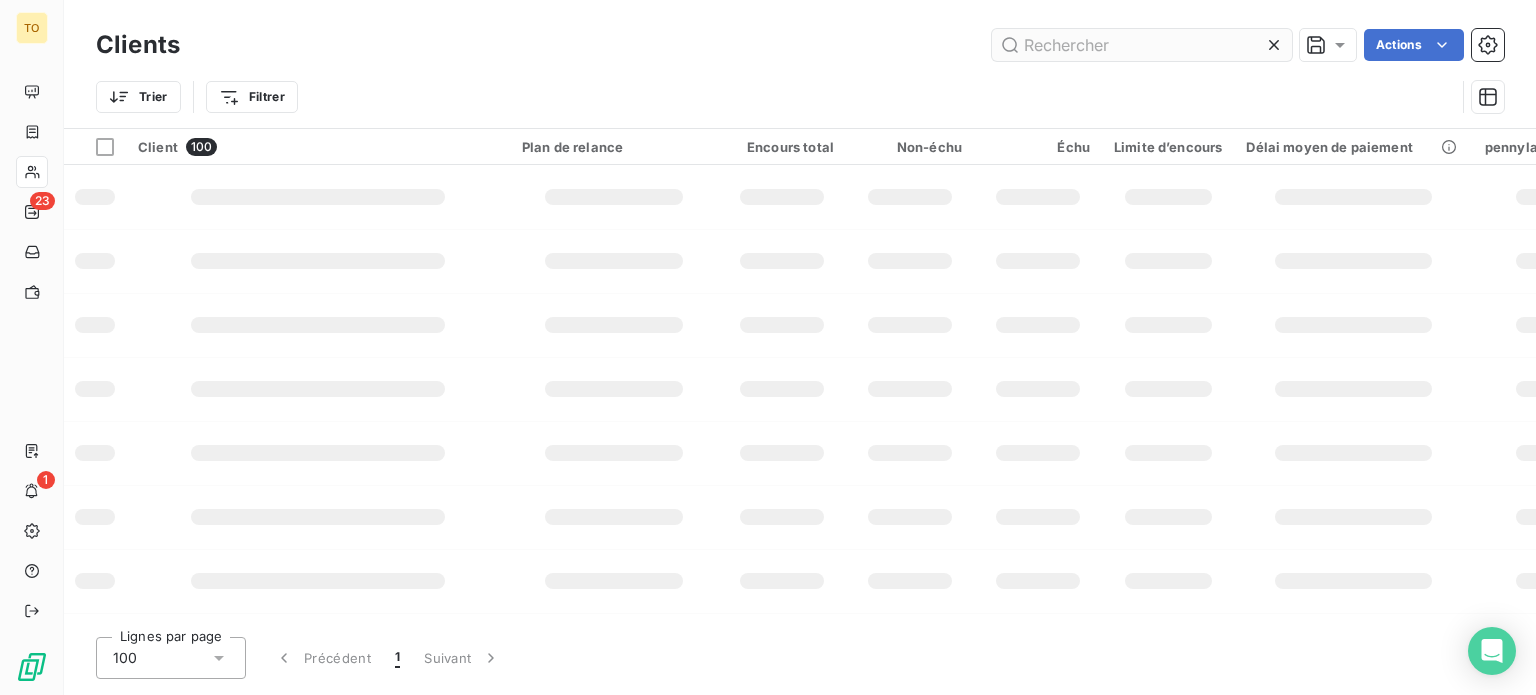 click at bounding box center [1142, 45] 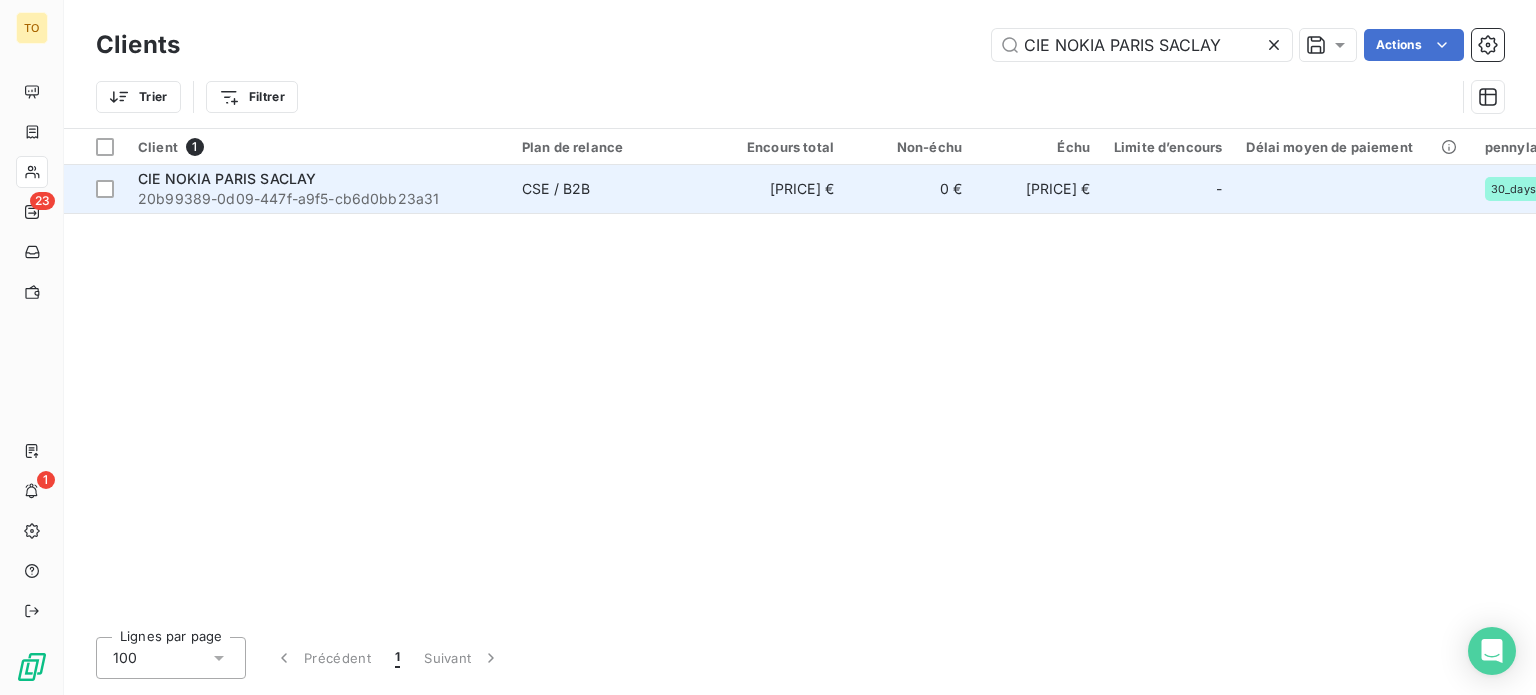 type on "CIE NOKIA PARIS SACLAY" 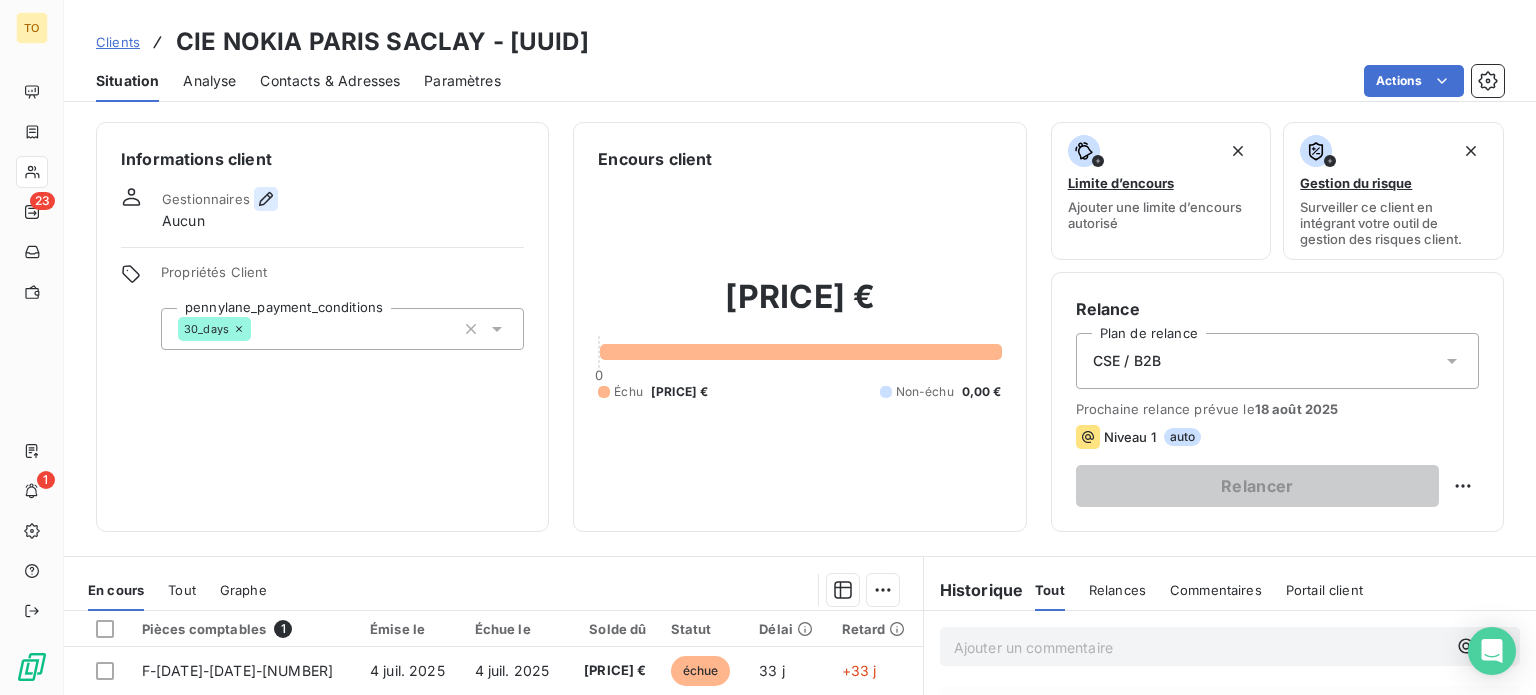 click 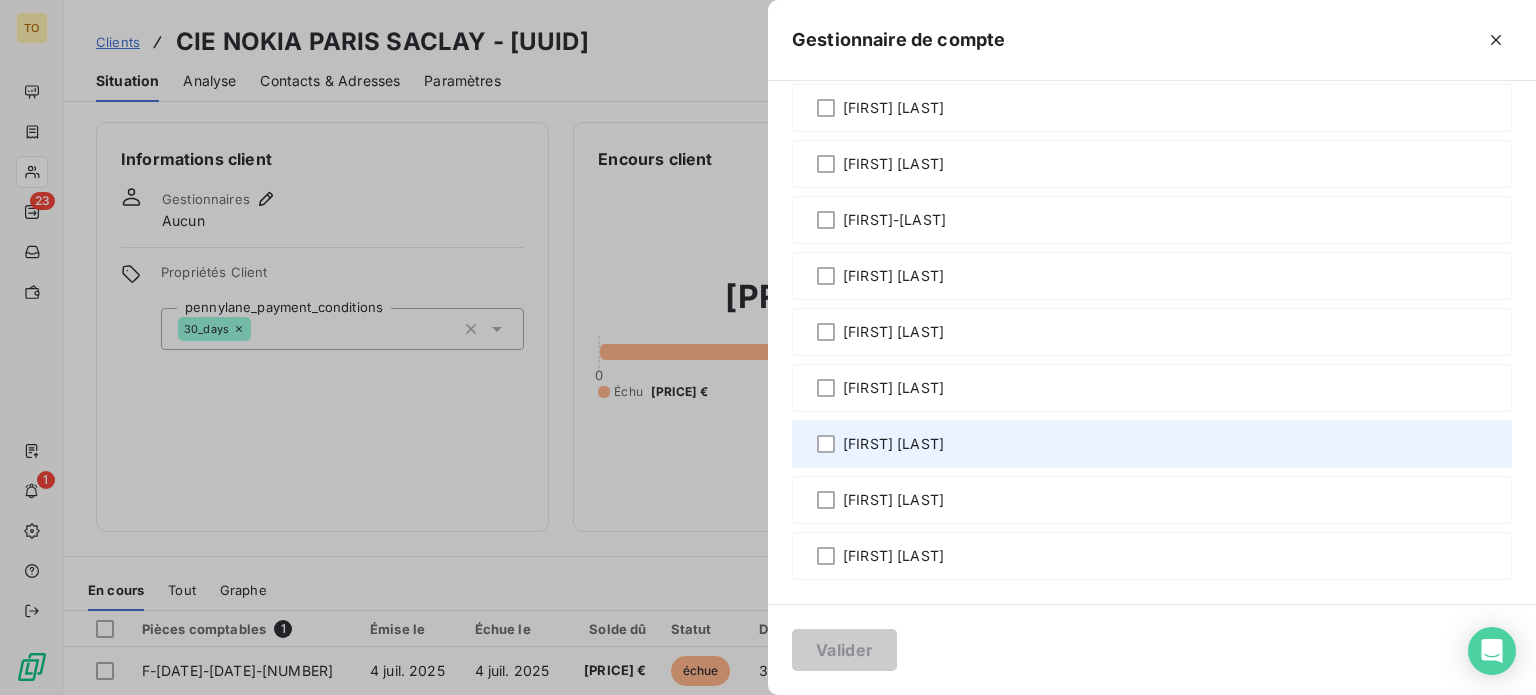 scroll, scrollTop: 1477, scrollLeft: 0, axis: vertical 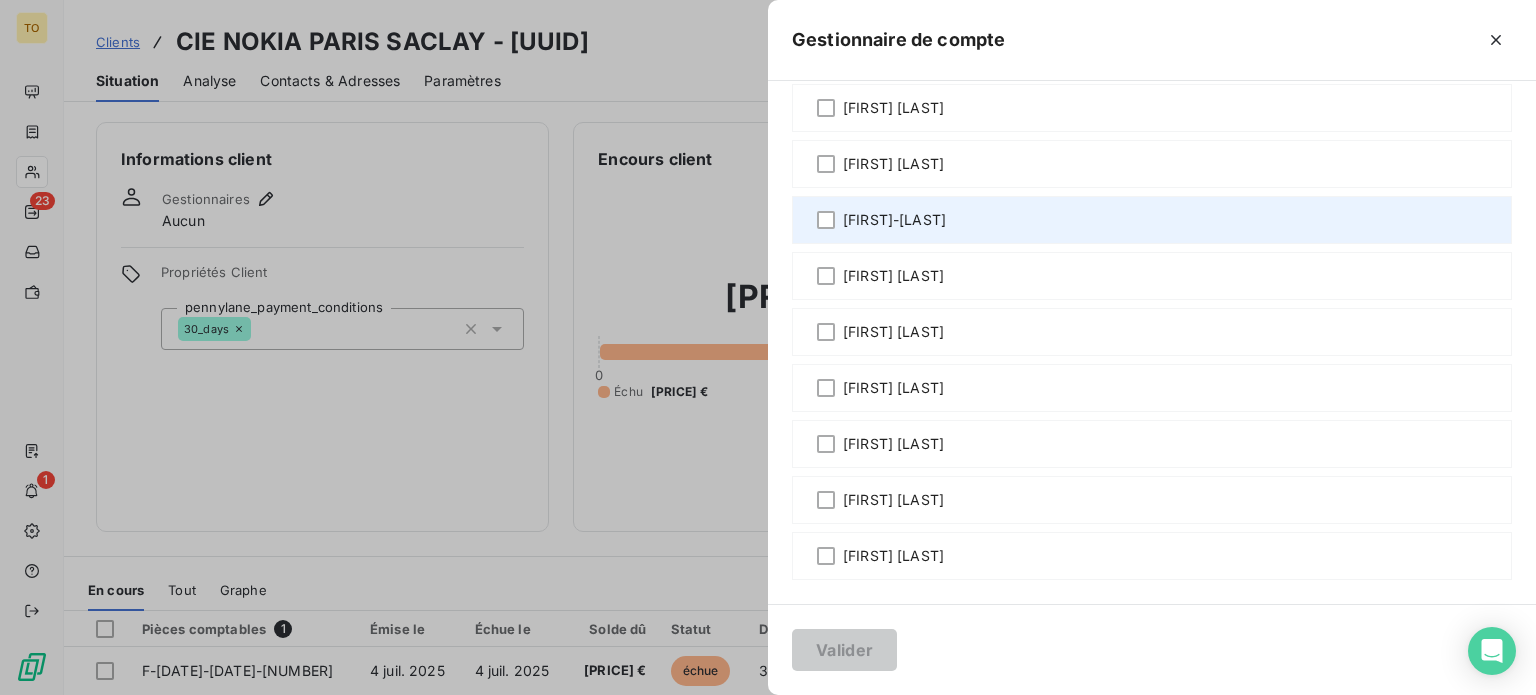 click on "[FIRST]-[LAST]" at bounding box center (894, 220) 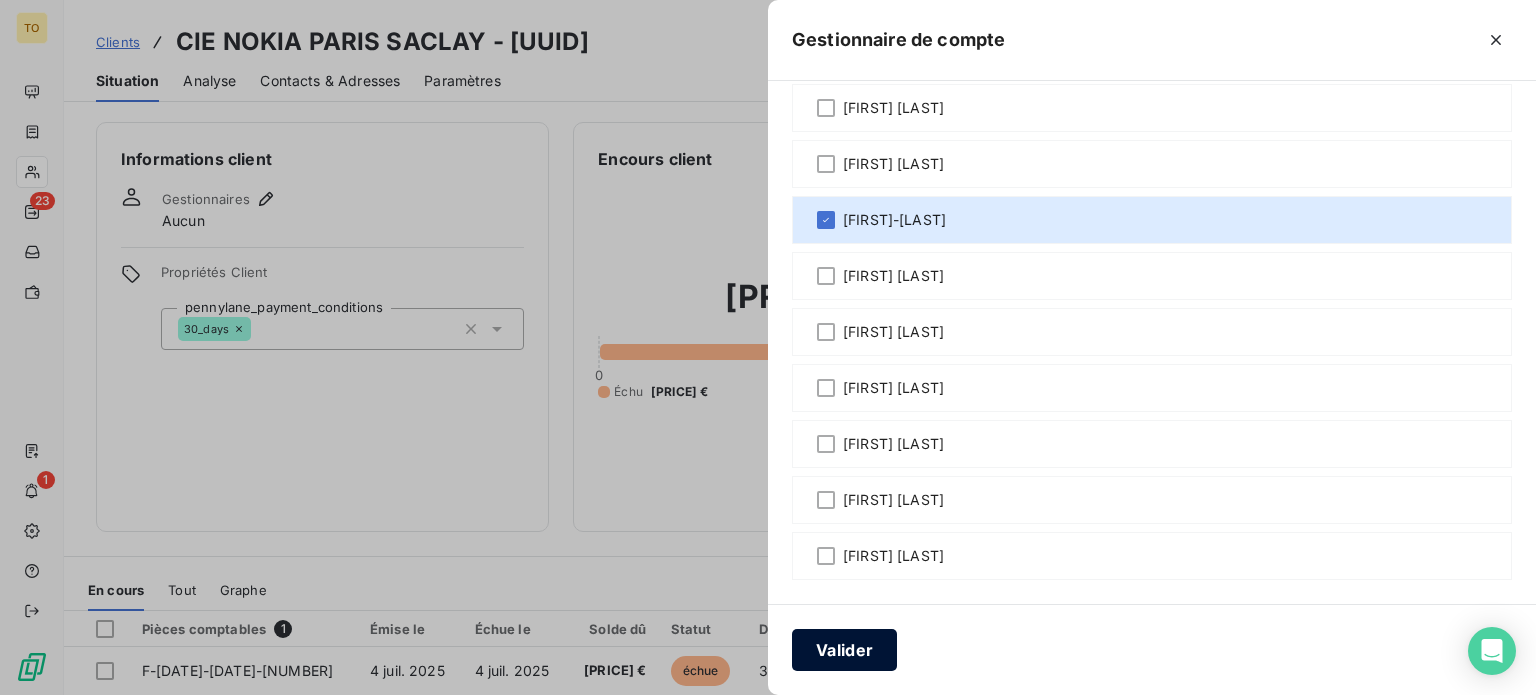 click on "Valider" at bounding box center [844, 650] 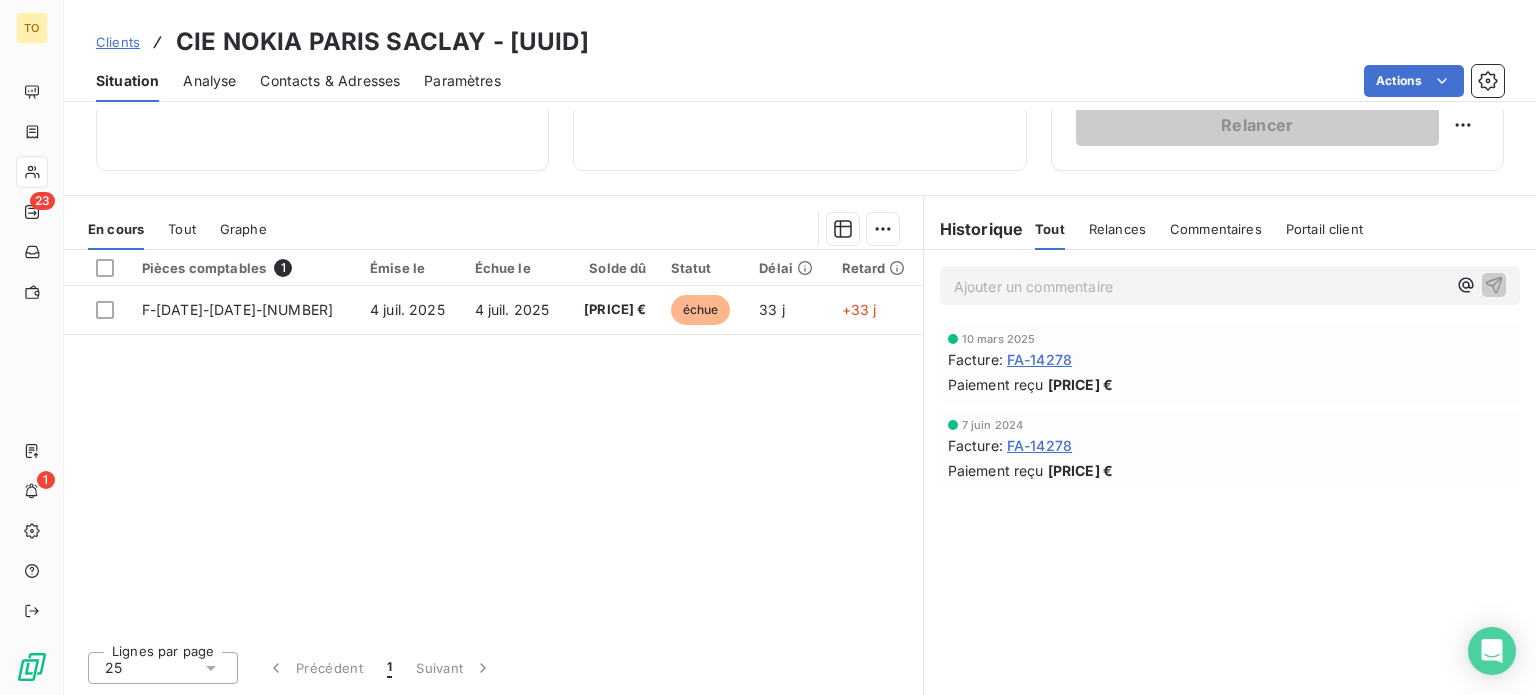 scroll, scrollTop: 463, scrollLeft: 0, axis: vertical 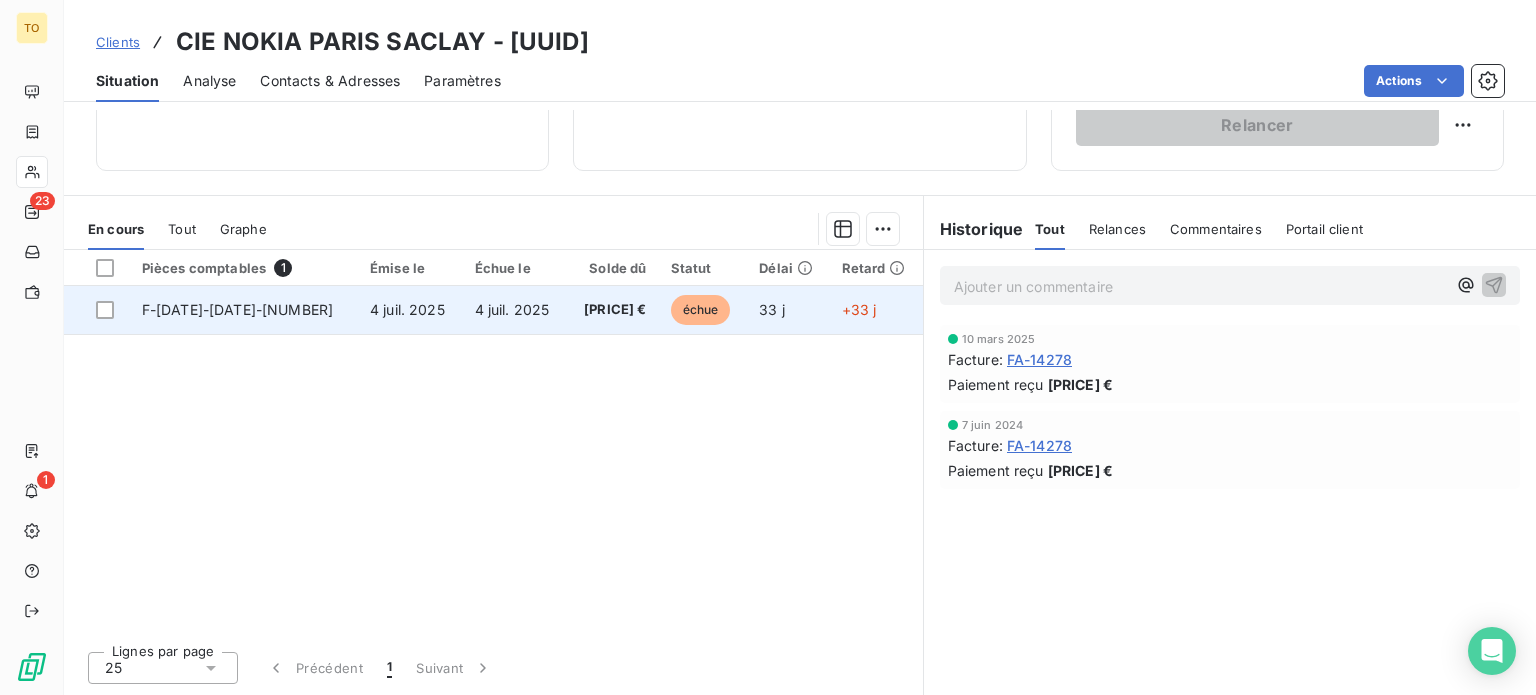 click on "25 259,91 €" at bounding box center (612, 310) 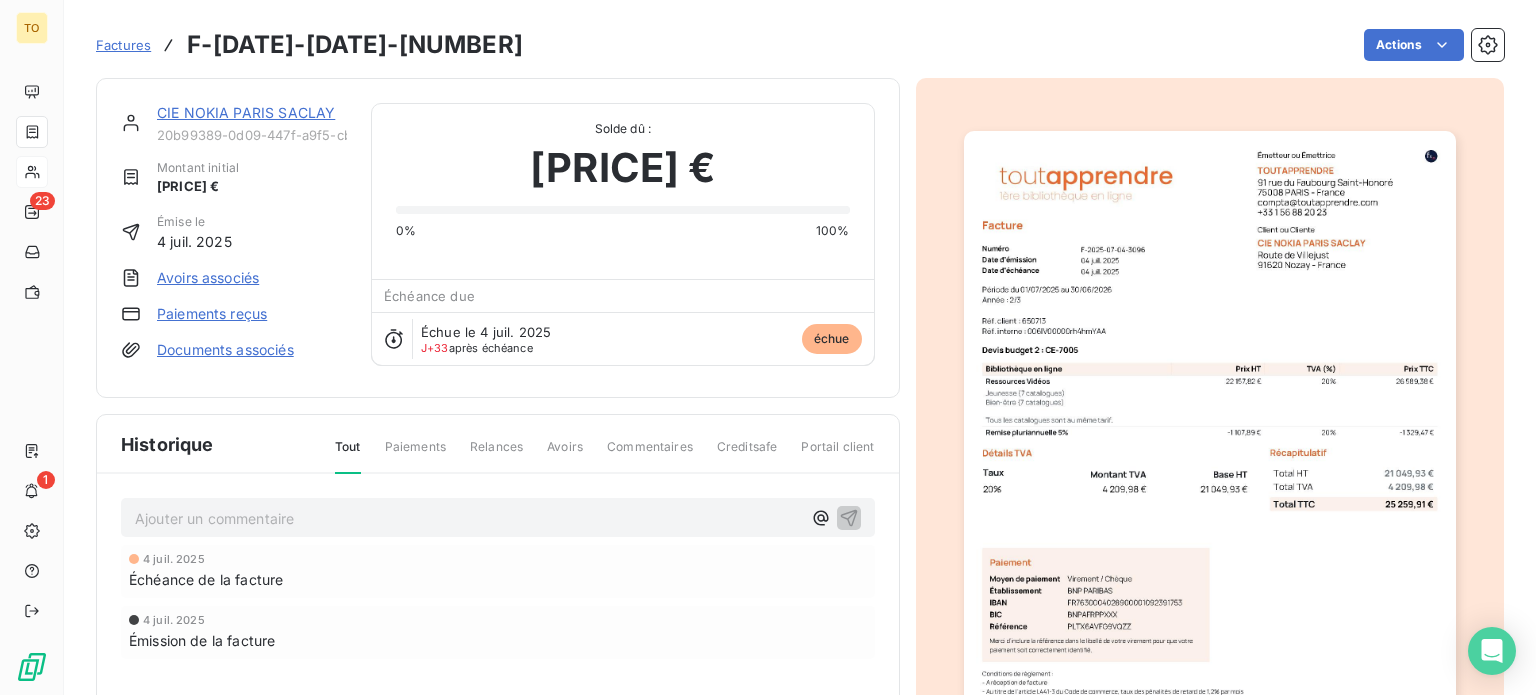 click on "Échue le 4 juil. 2025 J+33  après échéance échue" at bounding box center (622, 338) 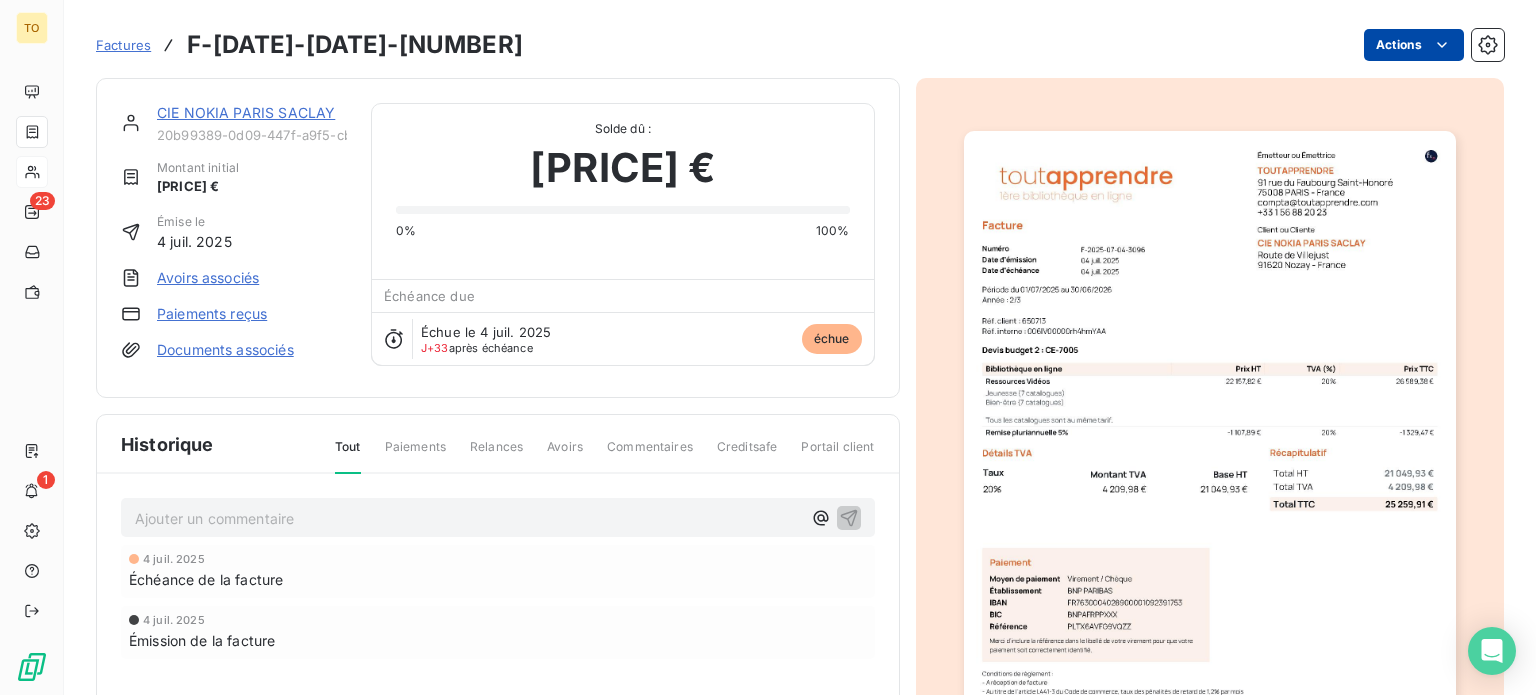 click on "TO 23 1 Factures F-2025-07-04-3096 Actions CIE NOKIA PARIS SACLAY 20b99389-0d09-447f-a9f5-cb6d0bb23a31 Montant initial 25 259,91 € Émise le 4 juil. 2025 Avoirs associés Paiements reçus Documents associés Solde dû : 25 259,91 € 0% 100% Échéance due Échue le 4 juil. 2025 J+33  après échéance échue Historique Tout Paiements Relances Avoirs Commentaires Creditsafe Portail client Ajouter un commentaire ﻿ 4 juil. 2025 Échéance de la facture 4 juil. 2025 Émission de la facture" at bounding box center (768, 347) 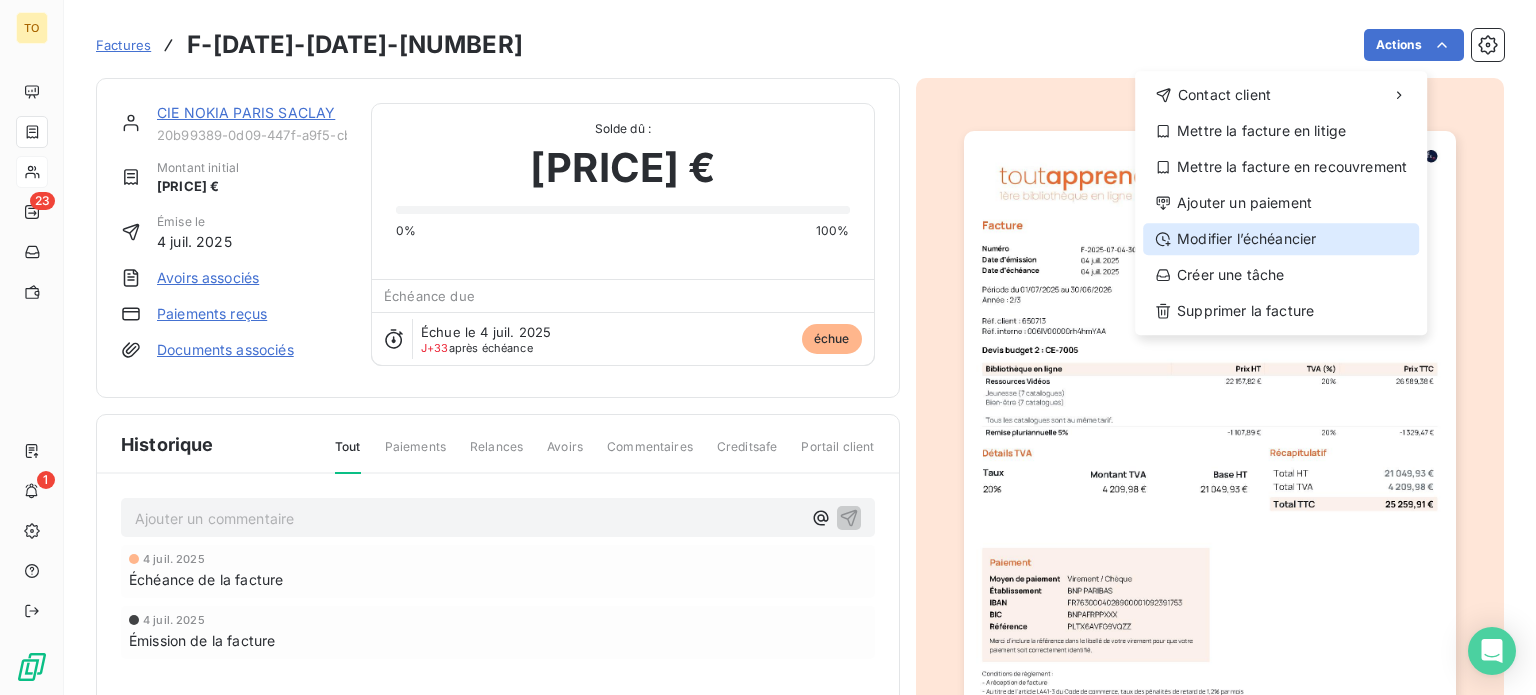 click on "Modifier l’échéancier" at bounding box center [1281, 239] 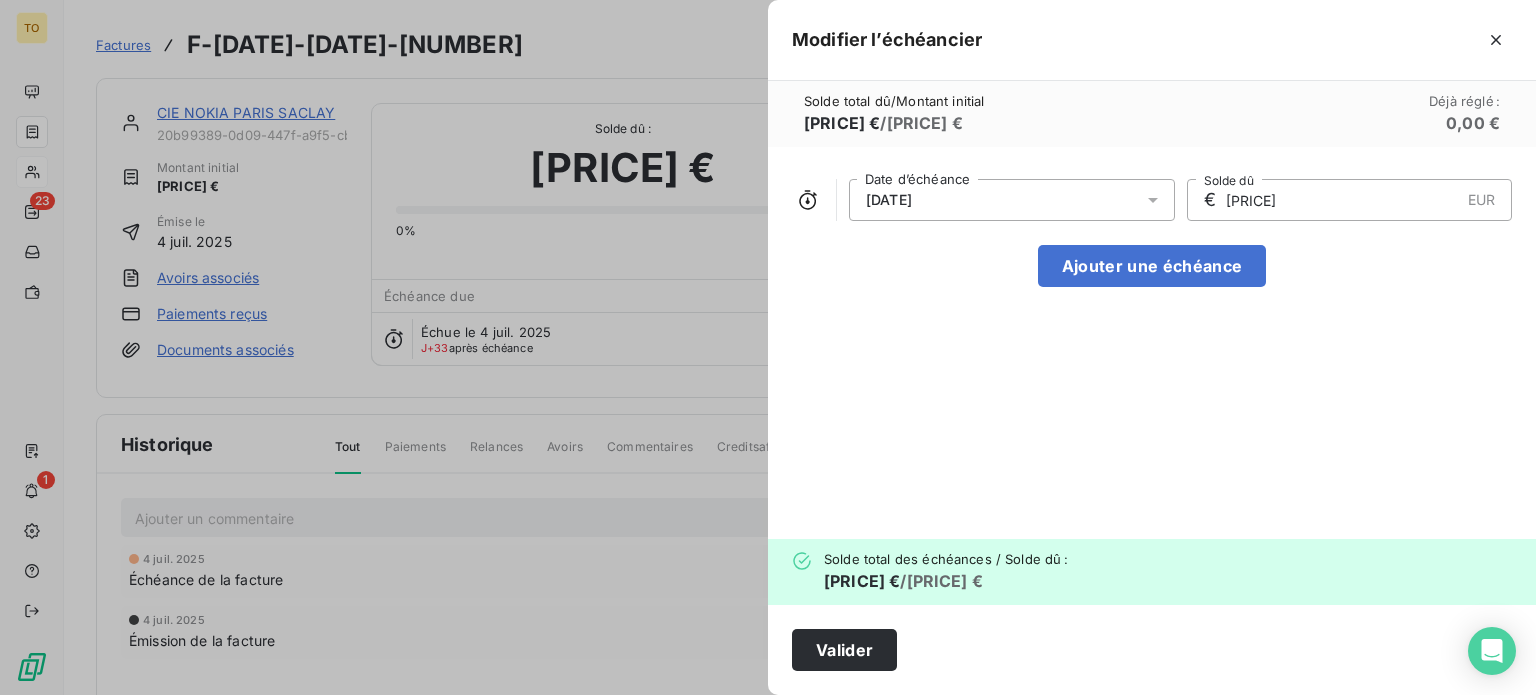 click on "04/07/2025" at bounding box center [889, 200] 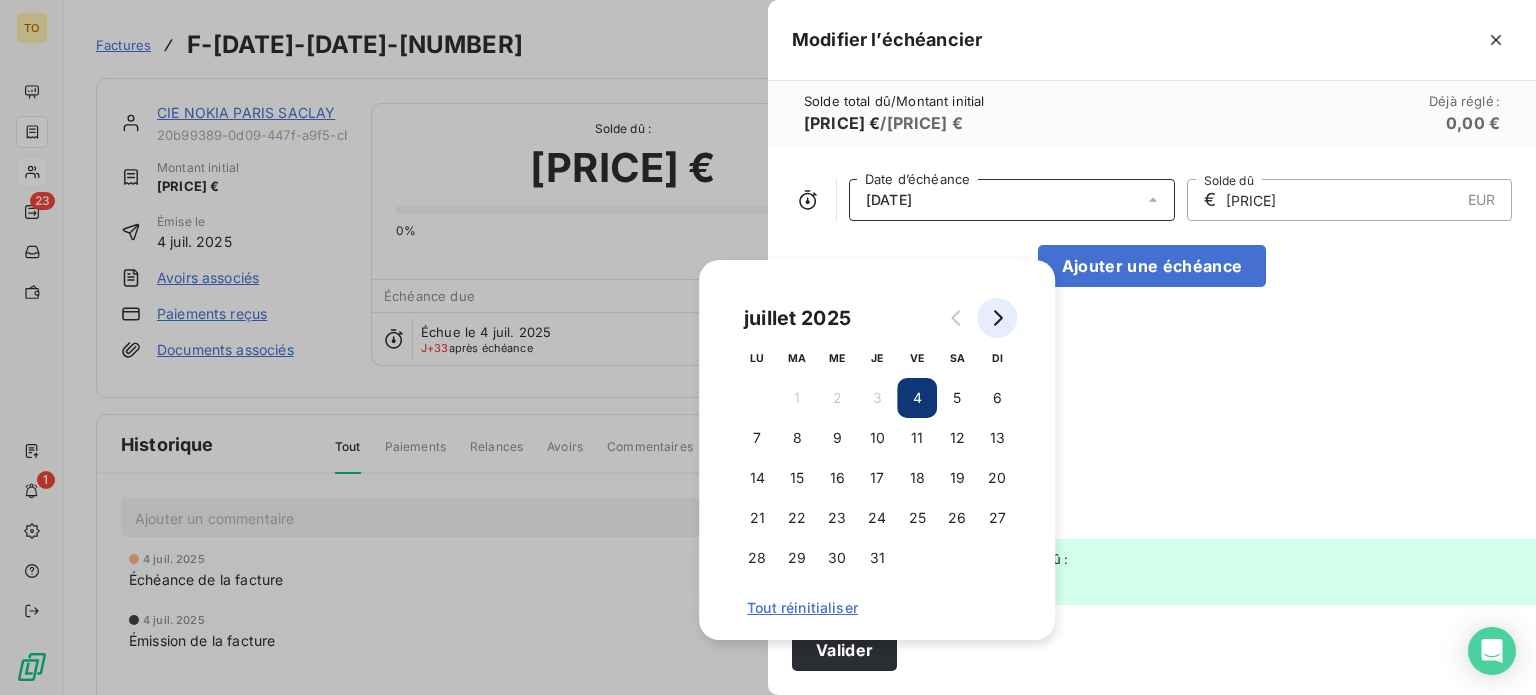 click at bounding box center [997, 318] 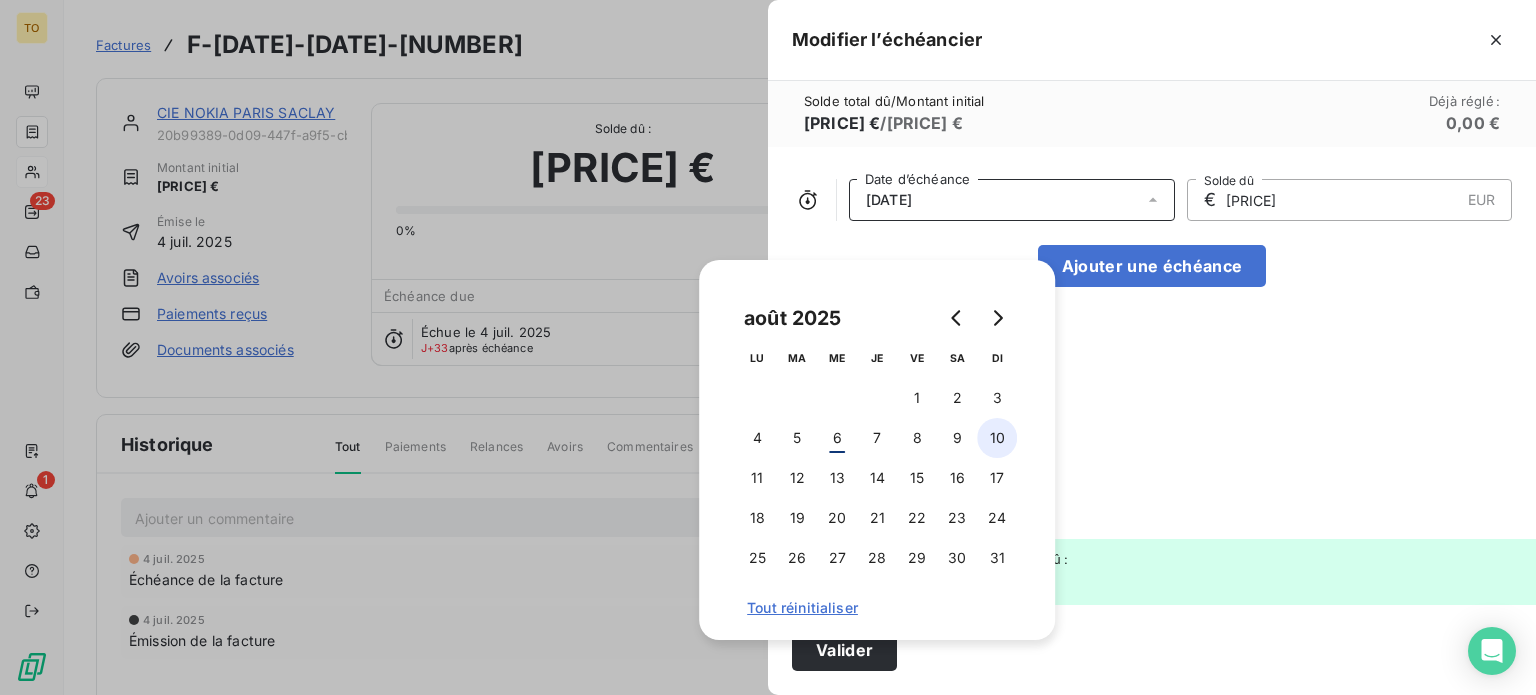 click on "10" at bounding box center (997, 438) 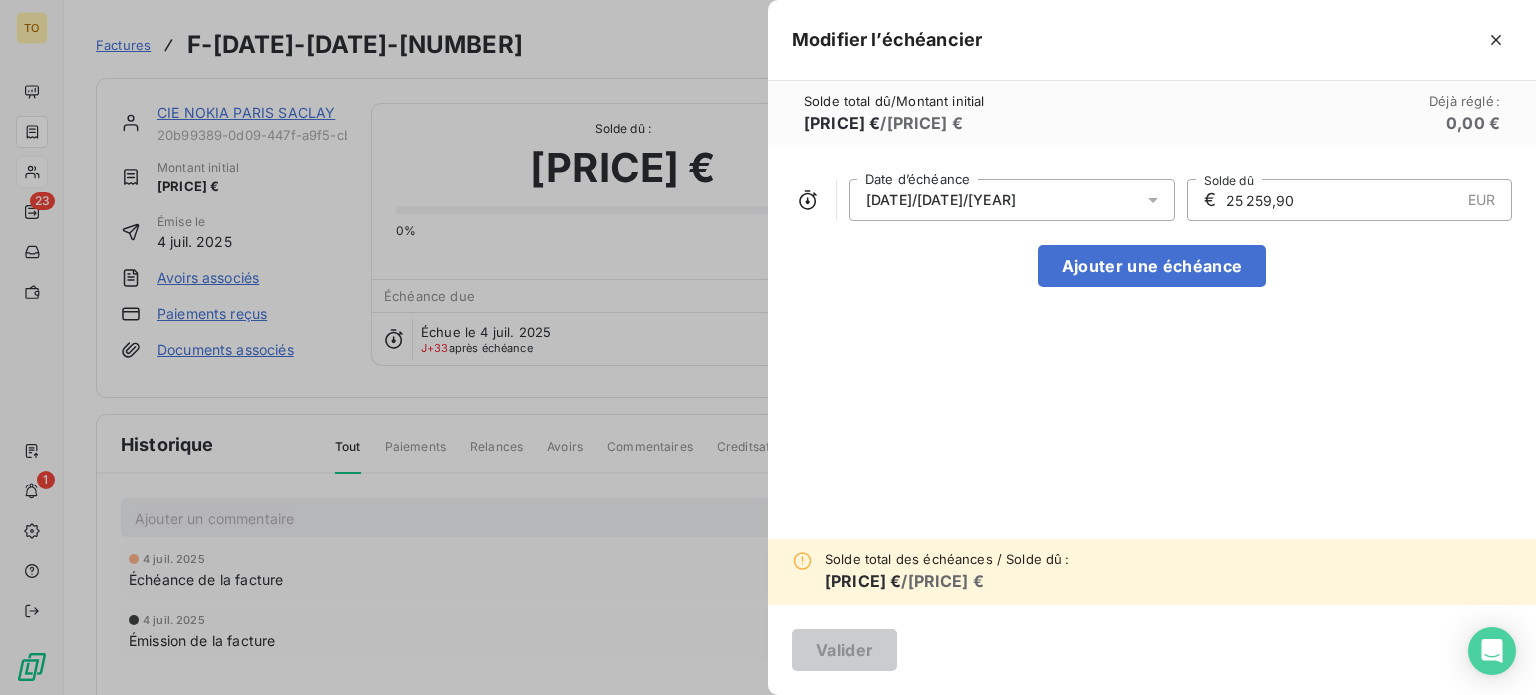 drag, startPoint x: 1232, startPoint y: 243, endPoint x: 1112, endPoint y: 239, distance: 120.06665 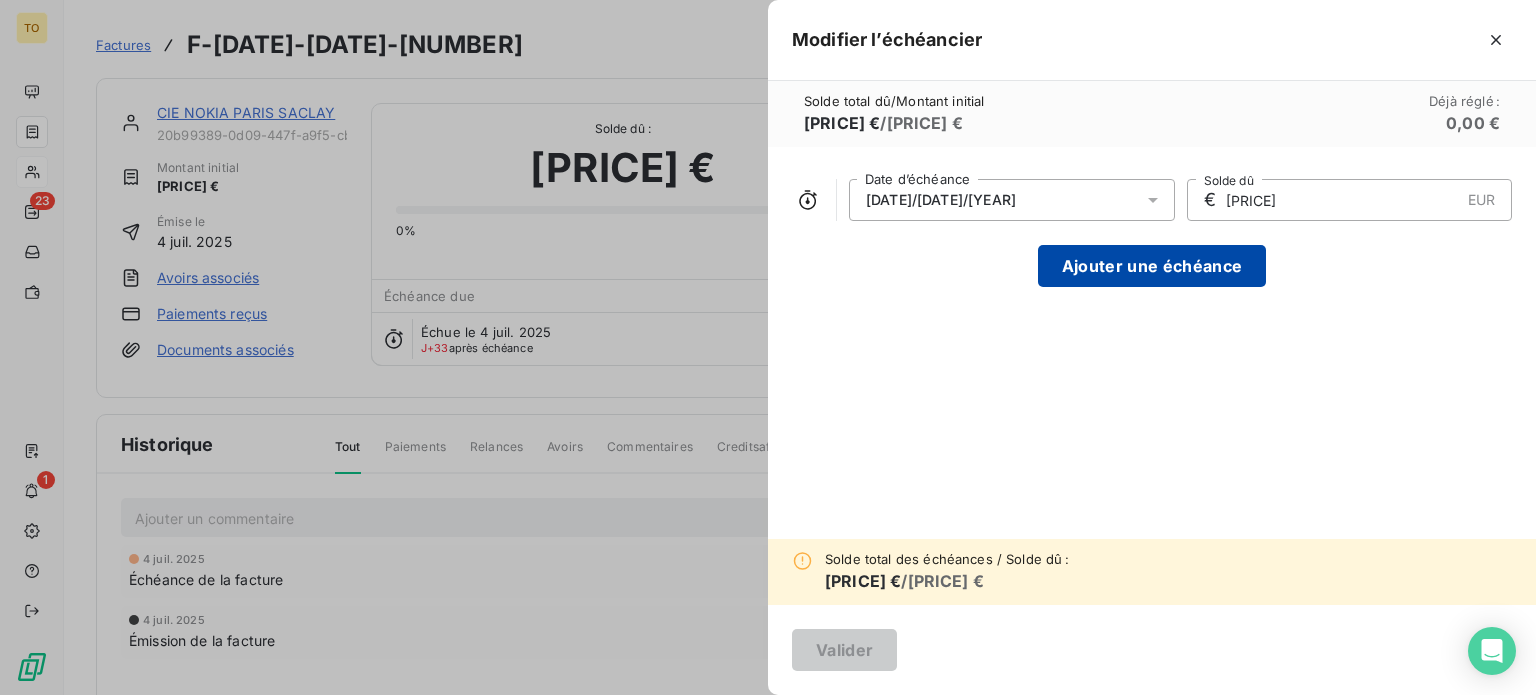 type on "12 629,95" 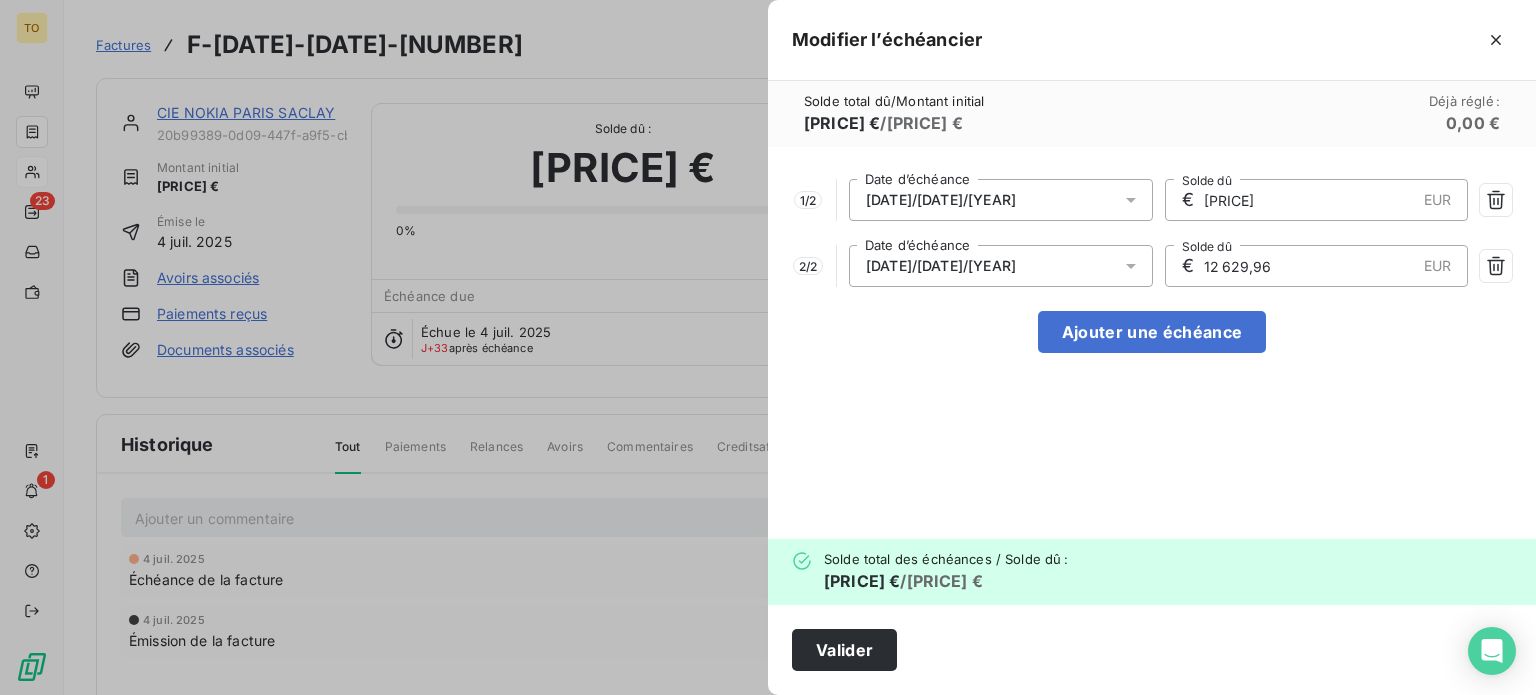 type on "12 629,96" 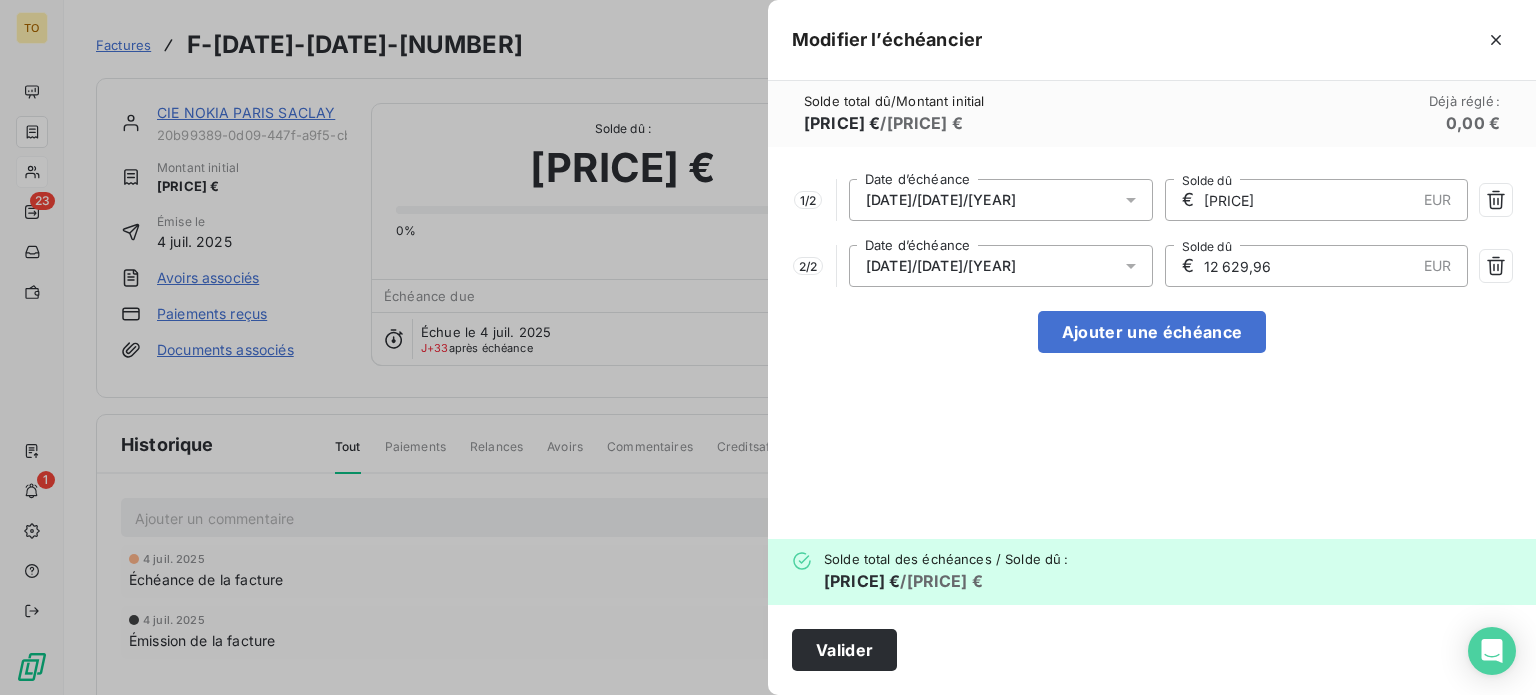 drag, startPoint x: 800, startPoint y: 308, endPoint x: 812, endPoint y: 305, distance: 12.369317 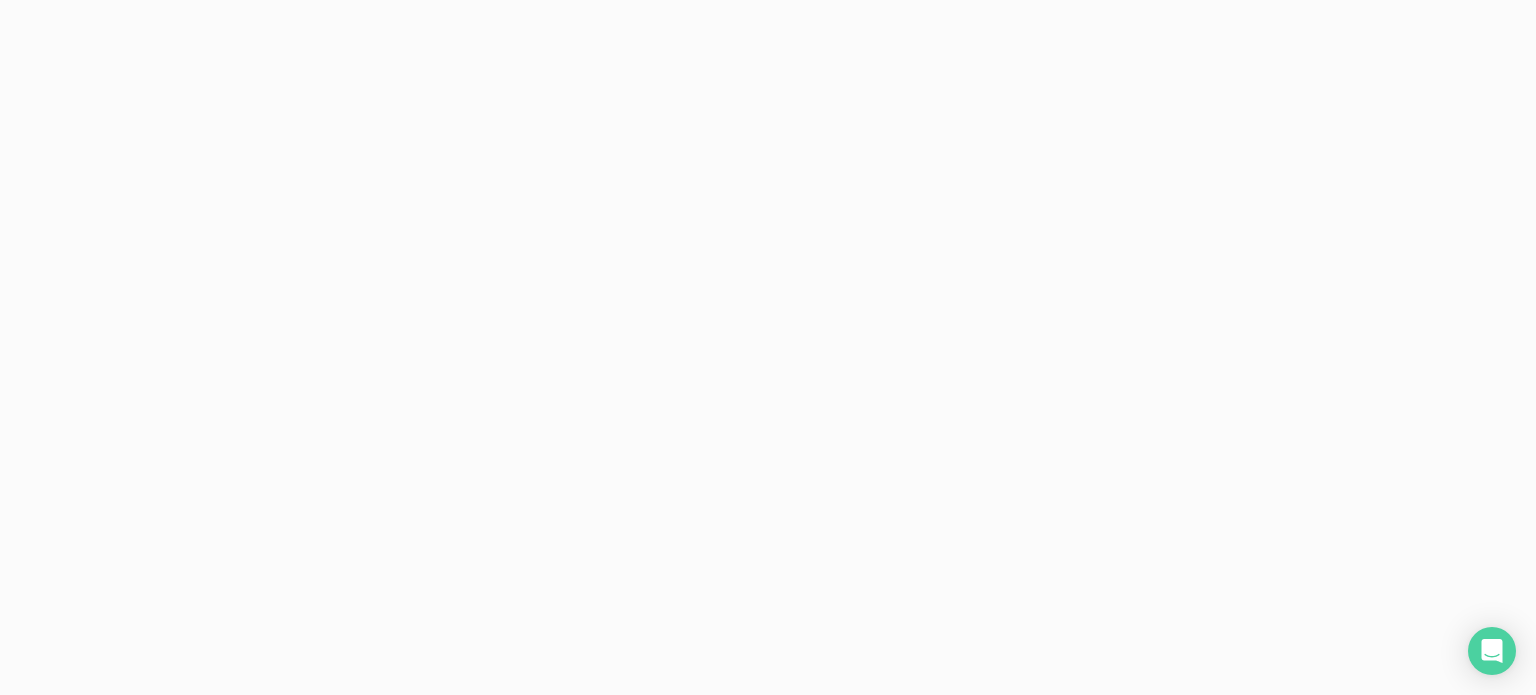 scroll, scrollTop: 0, scrollLeft: 0, axis: both 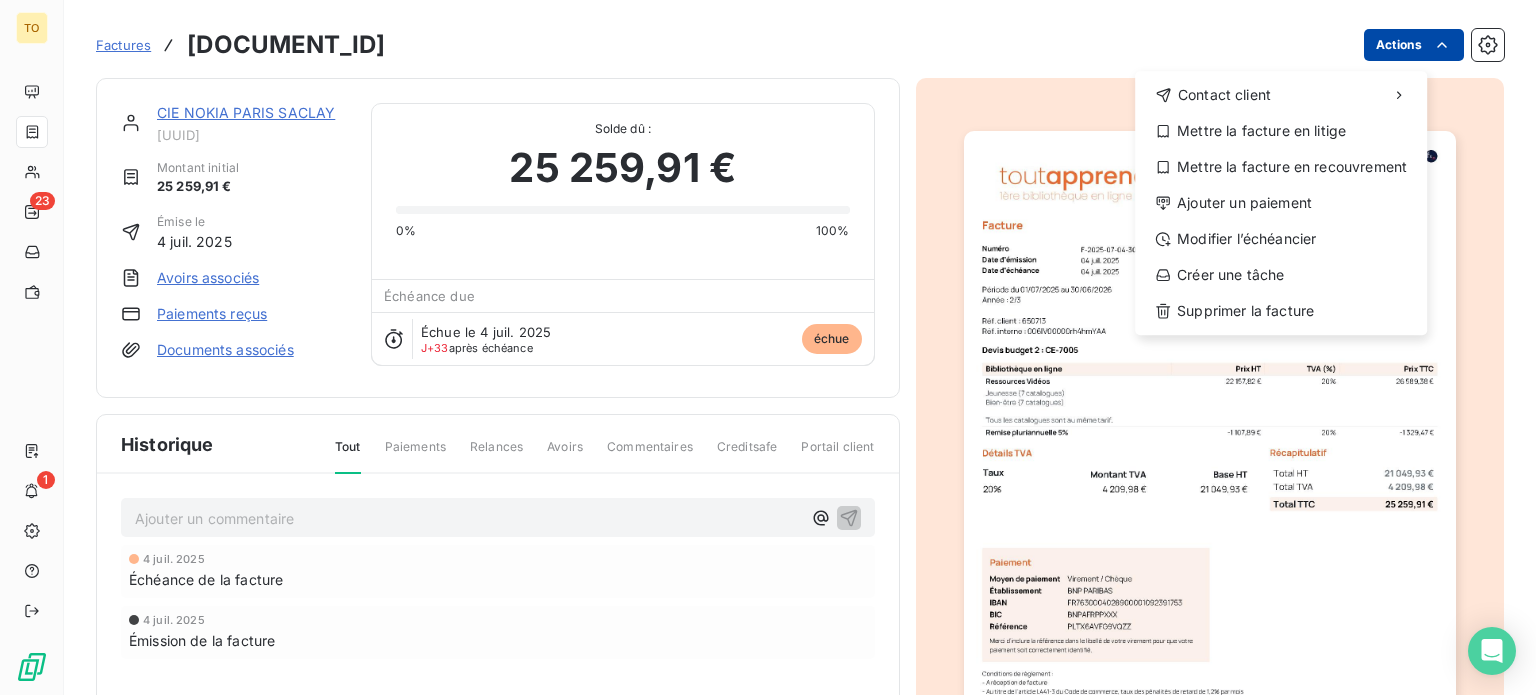 click on "TO 23 1 Factures F-2025-07-04-3096 Actions Contact client Mettre la facture en litige Mettre la facture en recouvrement Ajouter un paiement Modifier l’échéancier Créer une tâche Supprimer la facture CIE NOKIA PARIS SACLAY 20b99389-0d09-447f-a9f5-cb6d0bb23a31 Montant initial 25 259,91 € Émise le 4 juil. 2025 Avoirs associés Paiements reçus Documents associés Solde dû : 25 259,91 € 0% 100% Échéance due Échue le 4 juil. 2025 J+33  après échéance échue Historique Tout Paiements Relances Avoirs Commentaires Creditsafe Portail client Ajouter un commentaire ﻿ 4 juil. 2025 Échéance de la facture 4 juil. 2025 Émission de la facture" at bounding box center [768, 347] 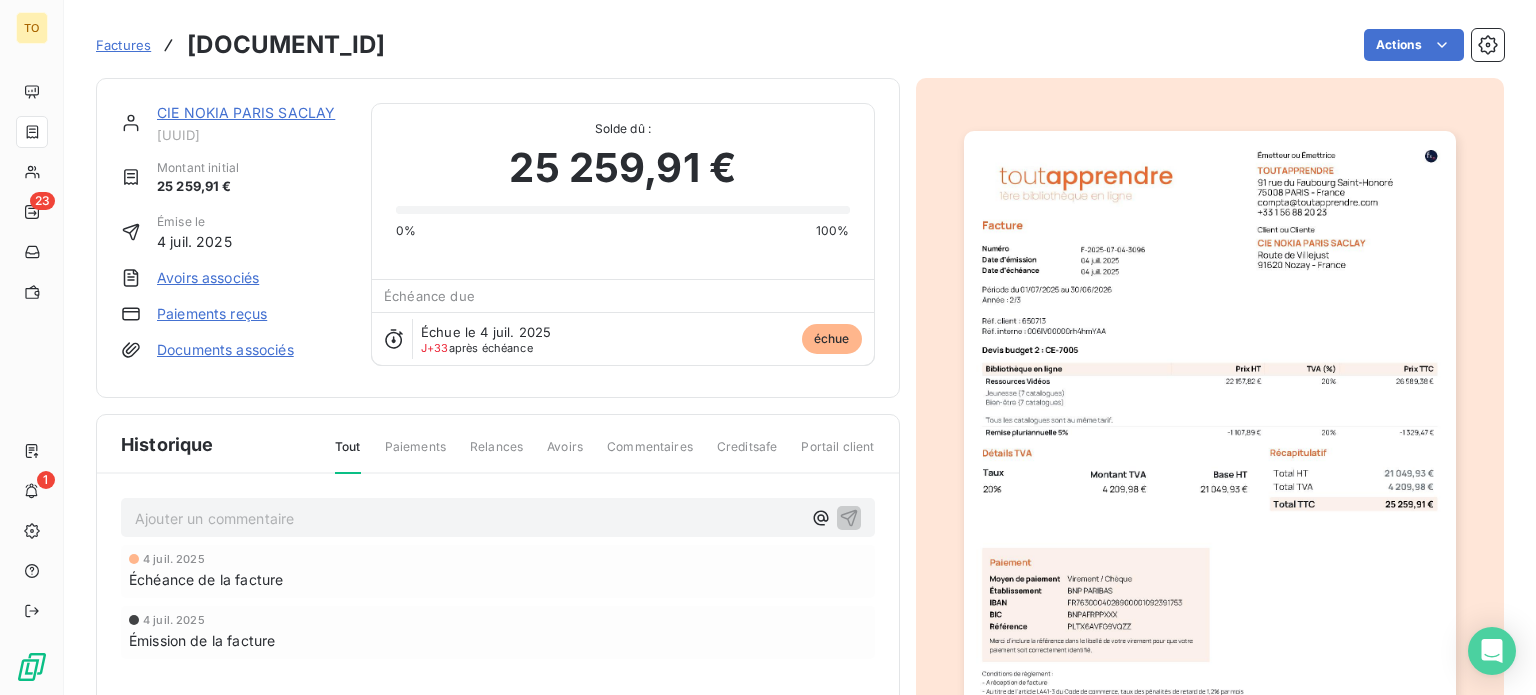 click on "TO 23 1 Factures F-2025-07-04-3096 Actions CIE NOKIA PARIS SACLAY 20b99389-0d09-447f-a9f5-cb6d0bb23a31 Montant initial 25 259,91 € Émise le 4 juil. 2025 Avoirs associés Paiements reçus Documents associés Solde dû : 25 259,91 € 0% 100% Échéance due Échue le 4 juil. 2025 J+33  après échéance échue Historique Tout Paiements Relances Avoirs Commentaires Creditsafe Portail client Ajouter un commentaire ﻿ 4 juil. 2025 Échéance de la facture 4 juil. 2025 Émission de la facture" at bounding box center [768, 347] 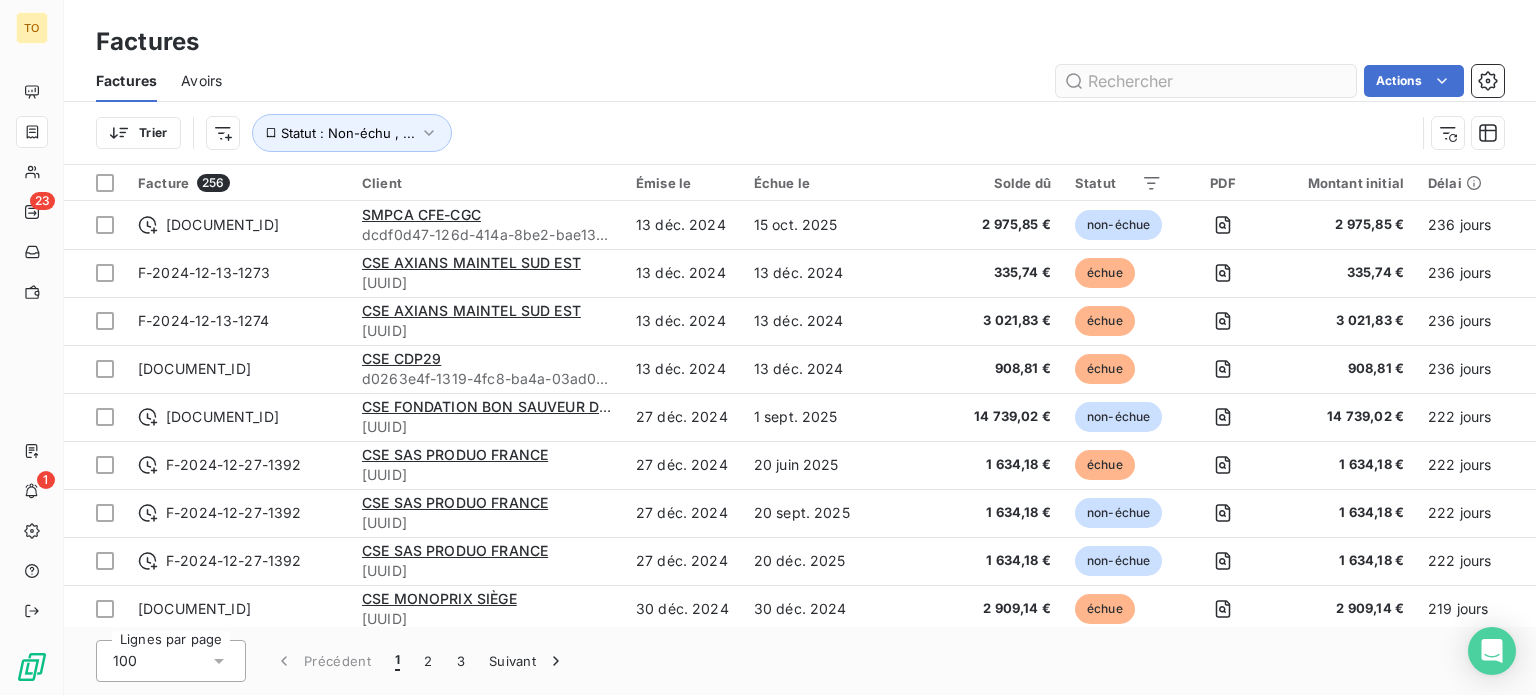 click at bounding box center (1206, 81) 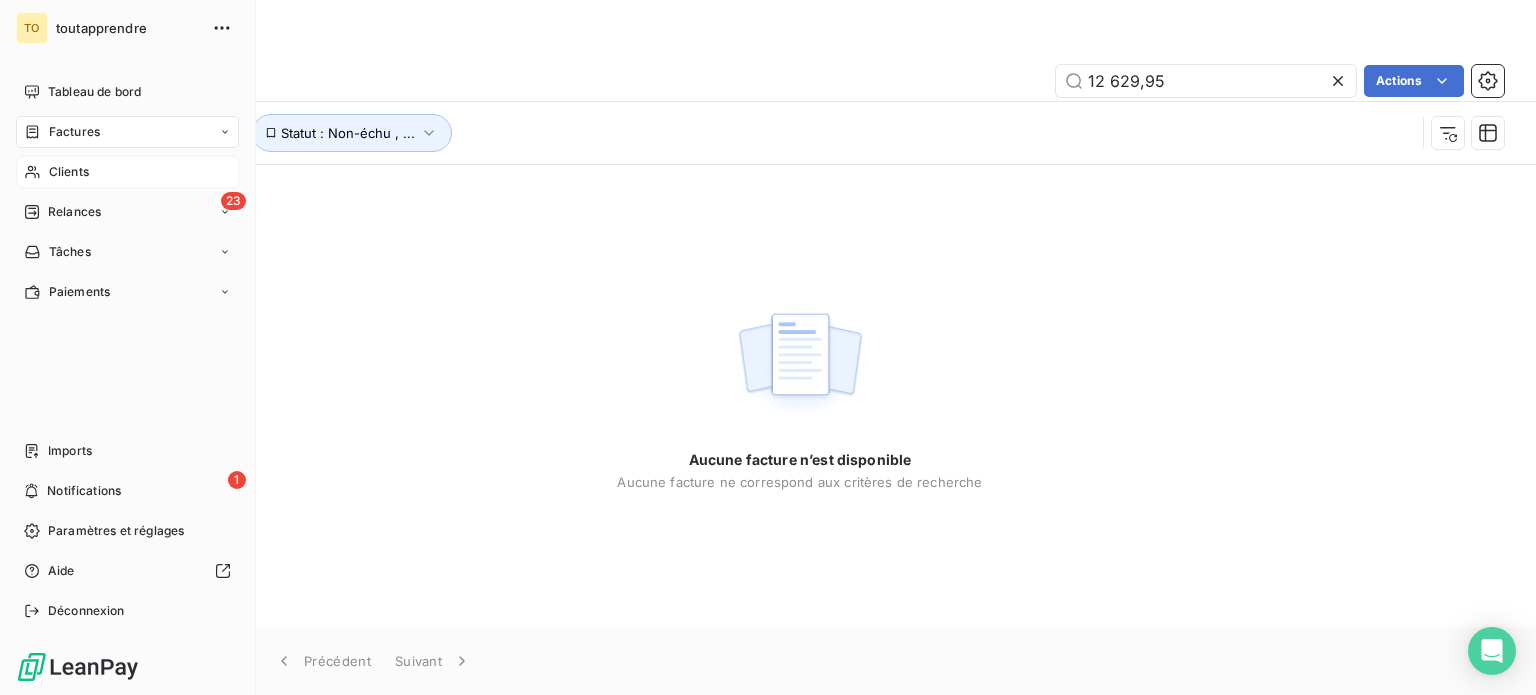 type on "12 629,95" 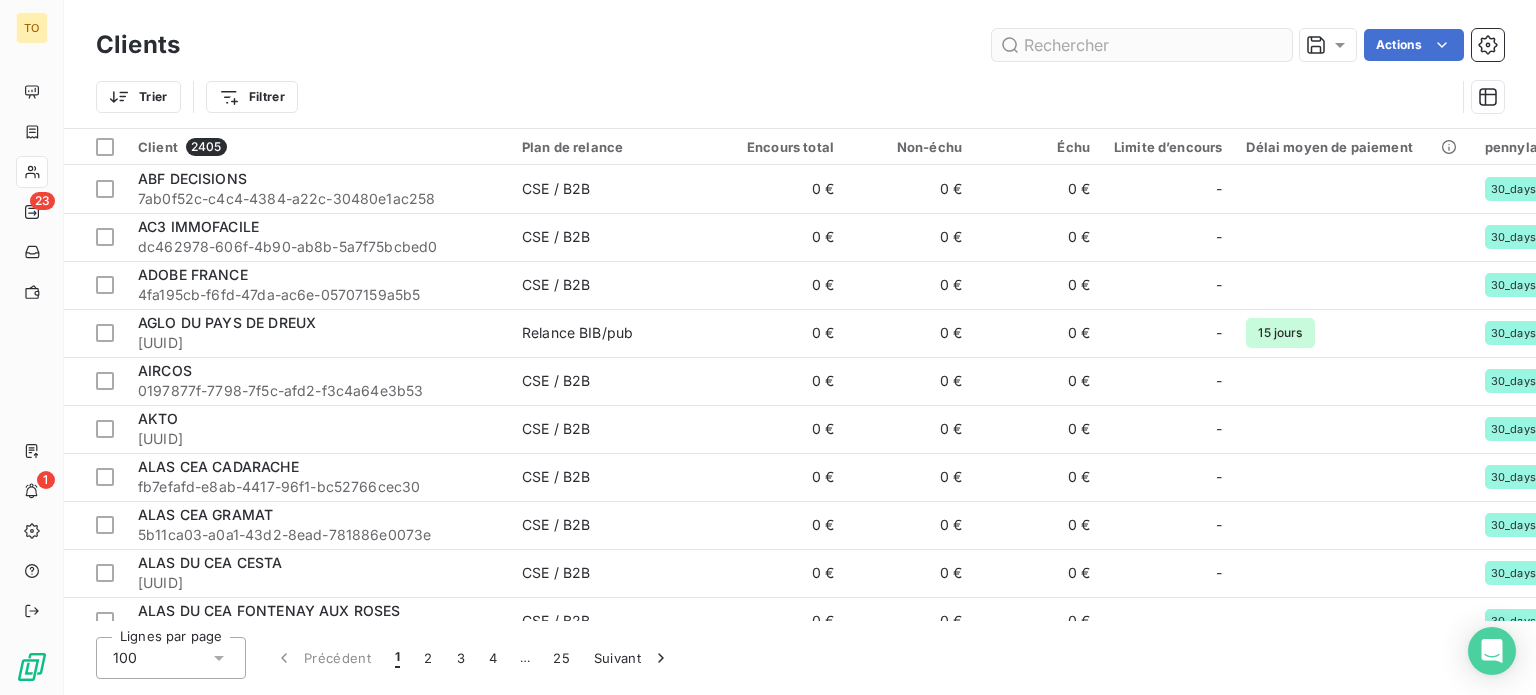 click at bounding box center (1142, 45) 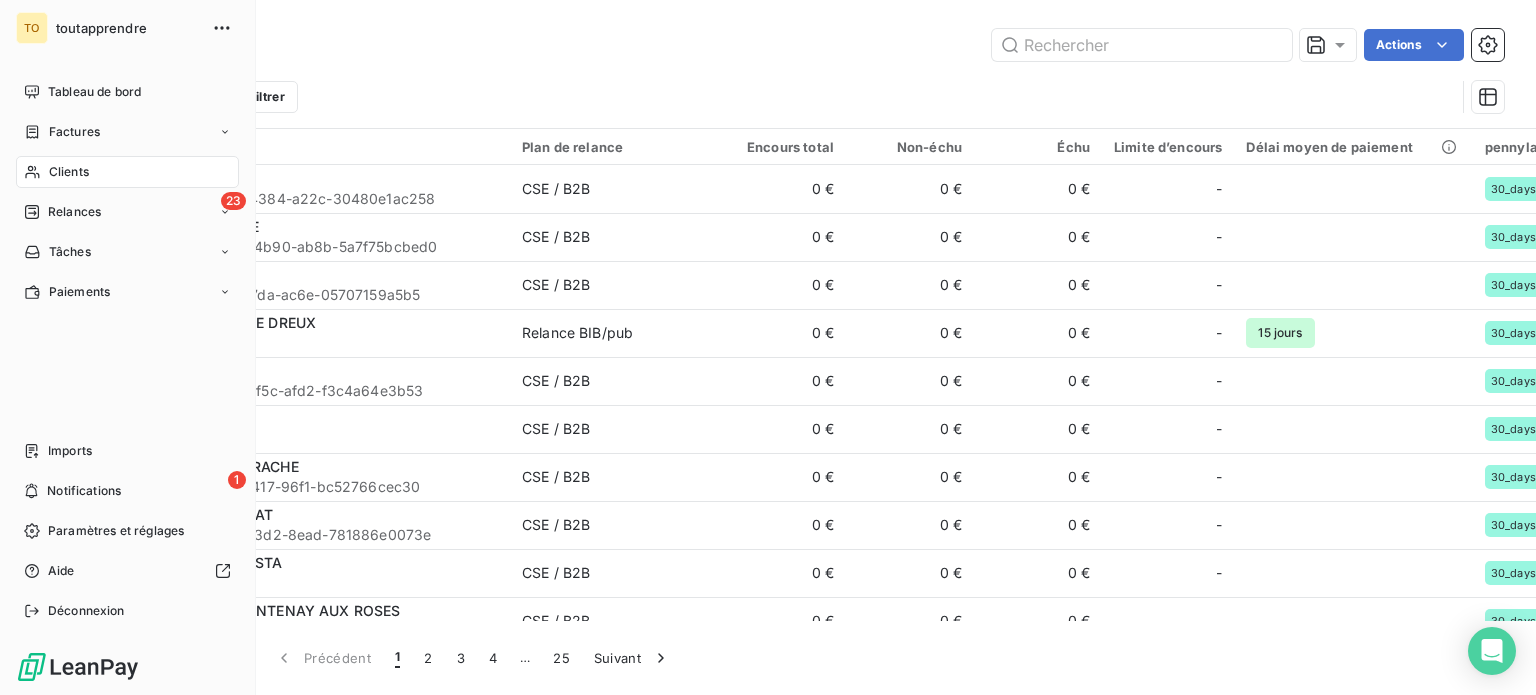 click on "Clients" at bounding box center [69, 172] 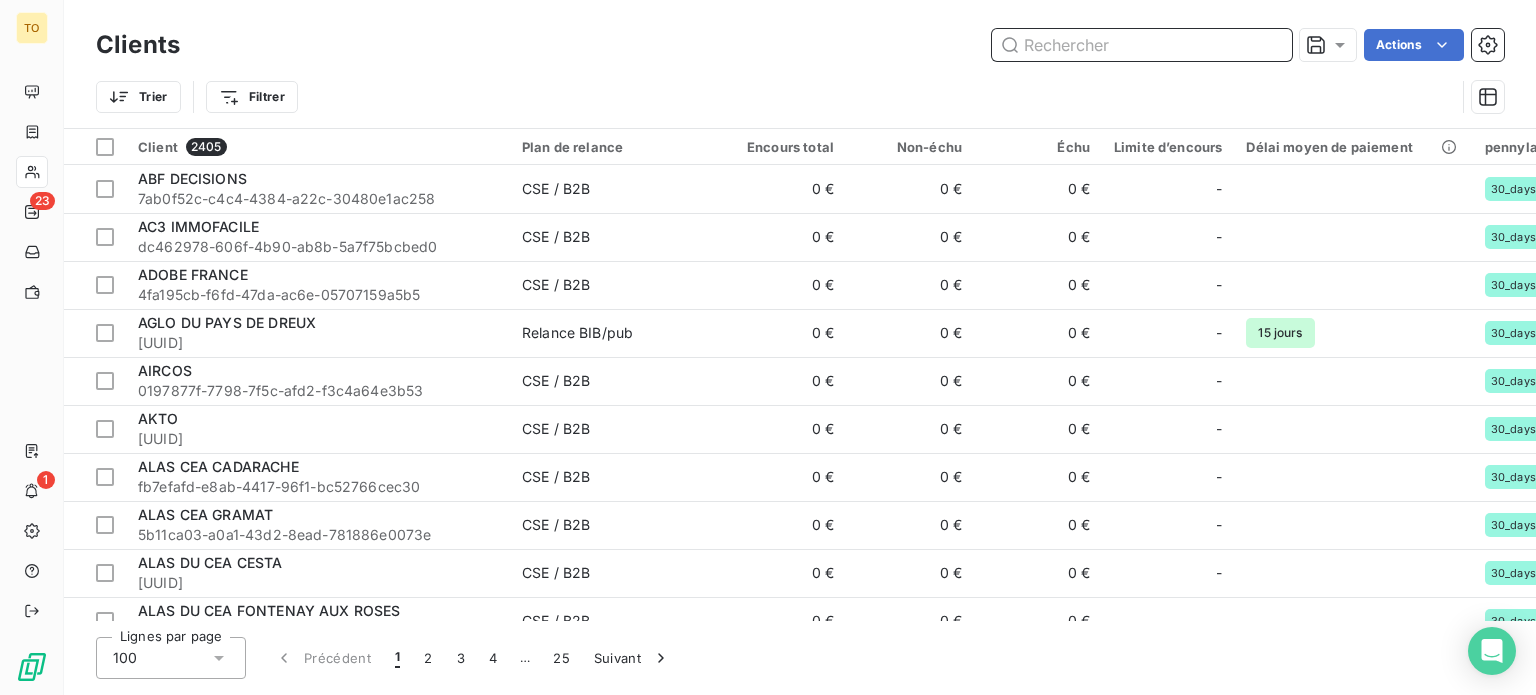 click at bounding box center (1142, 45) 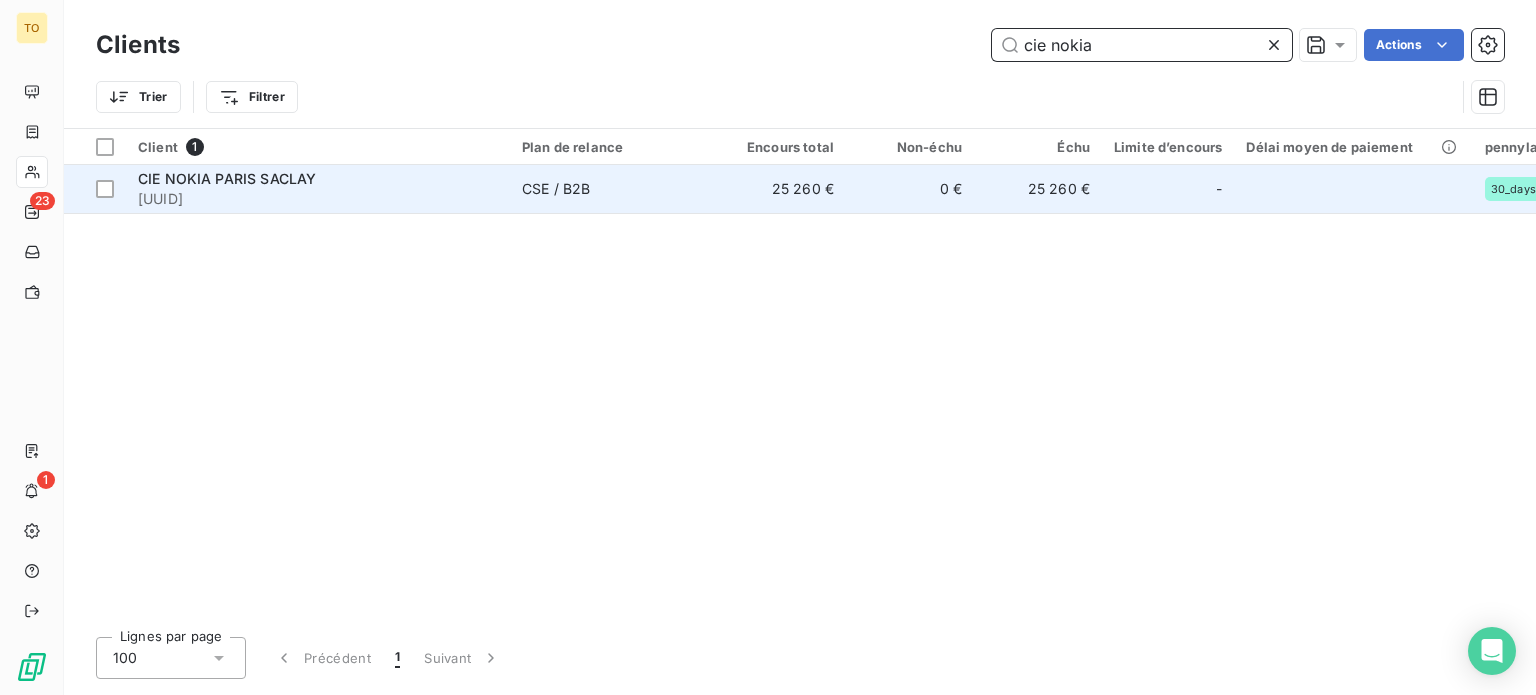 type on "cie nokia" 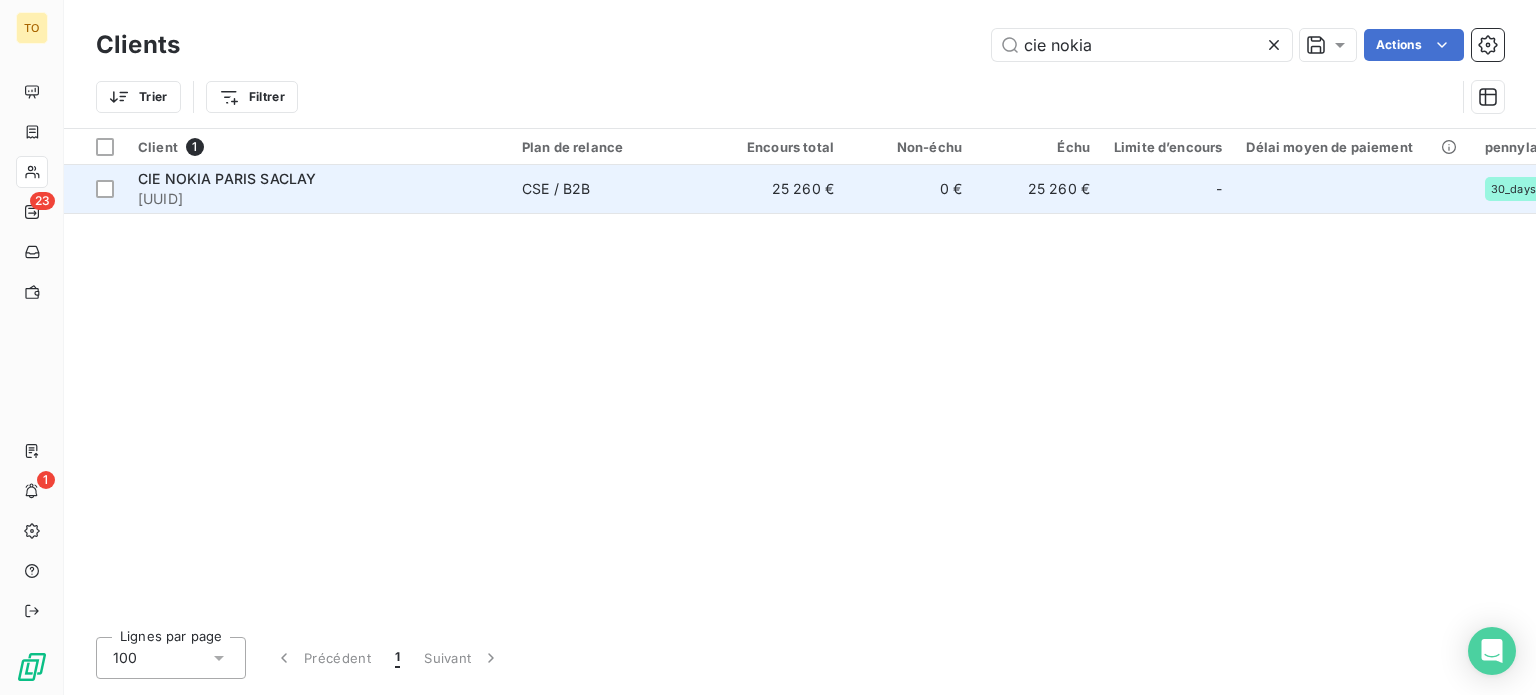click on "20b99389-0d09-447f-a9f5-cb6d0bb23a31" at bounding box center (318, 199) 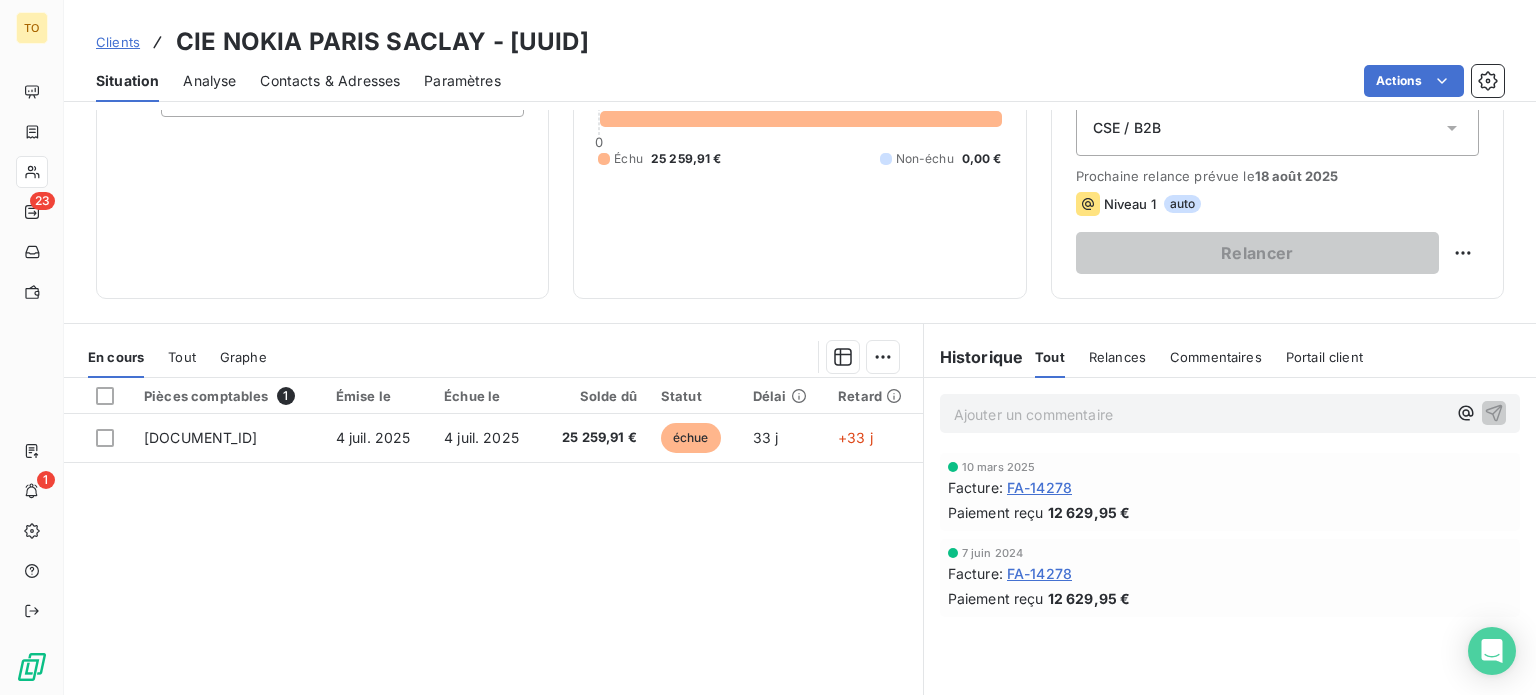 scroll, scrollTop: 463, scrollLeft: 0, axis: vertical 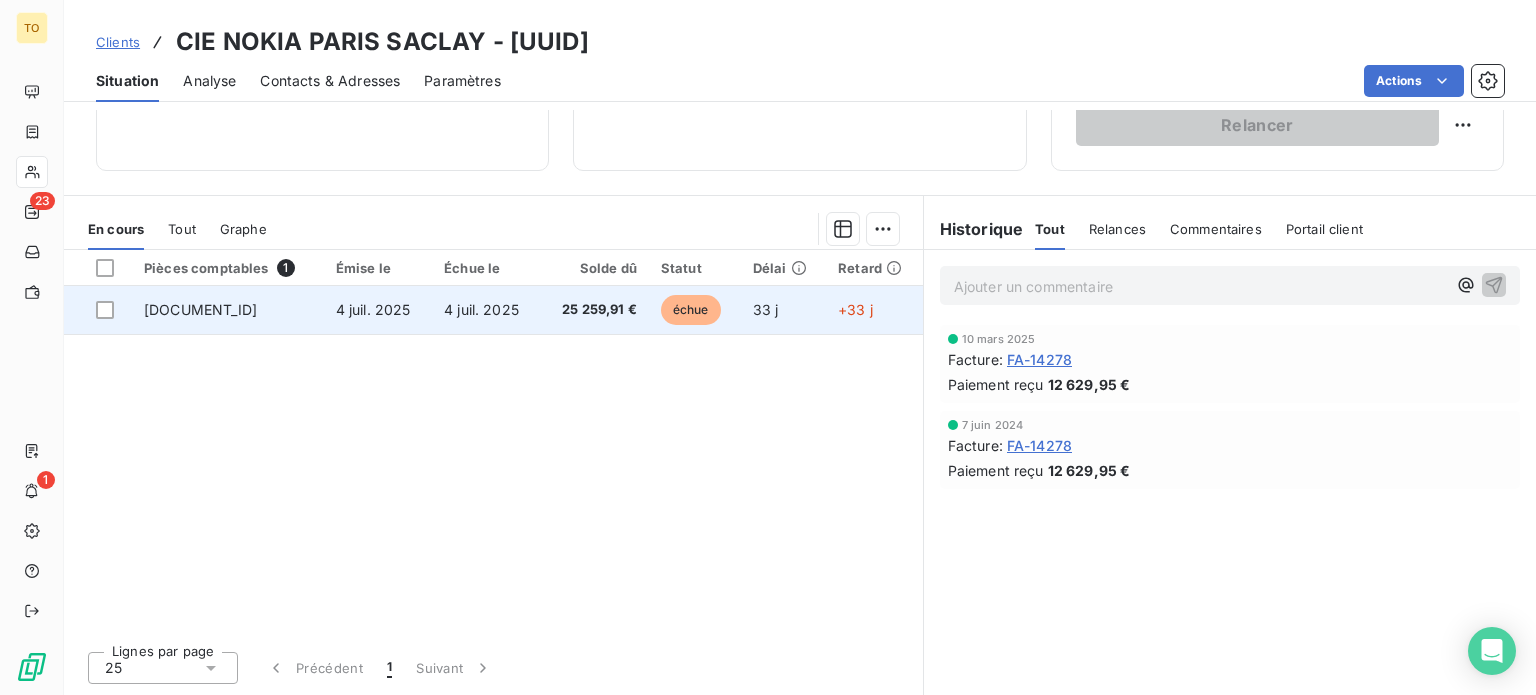 click on "4 juil. 2025" at bounding box center [486, 310] 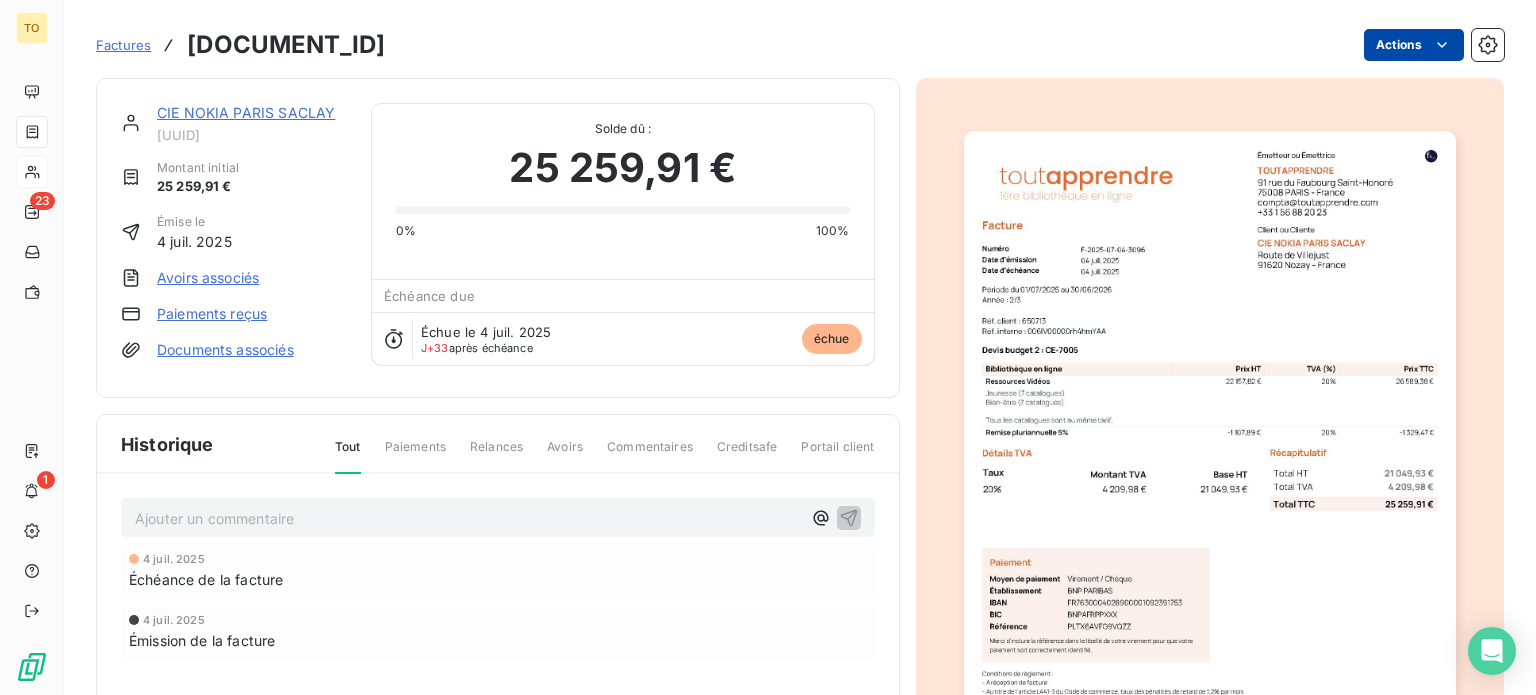 click on "TO 23 1 Factures F-2025-07-04-3096 Actions CIE NOKIA PARIS SACLAY 20b99389-0d09-447f-a9f5-cb6d0bb23a31 Montant initial 25 259,91 € Émise le 4 juil. 2025 Avoirs associés Paiements reçus Documents associés Solde dû : 25 259,91 € 0% 100% Échéance due Échue le 4 juil. 2025 J+33  après échéance échue Historique Tout Paiements Relances Avoirs Commentaires Creditsafe Portail client Ajouter un commentaire ﻿ 4 juil. 2025 Échéance de la facture 4 juil. 2025 Émission de la facture" at bounding box center (768, 347) 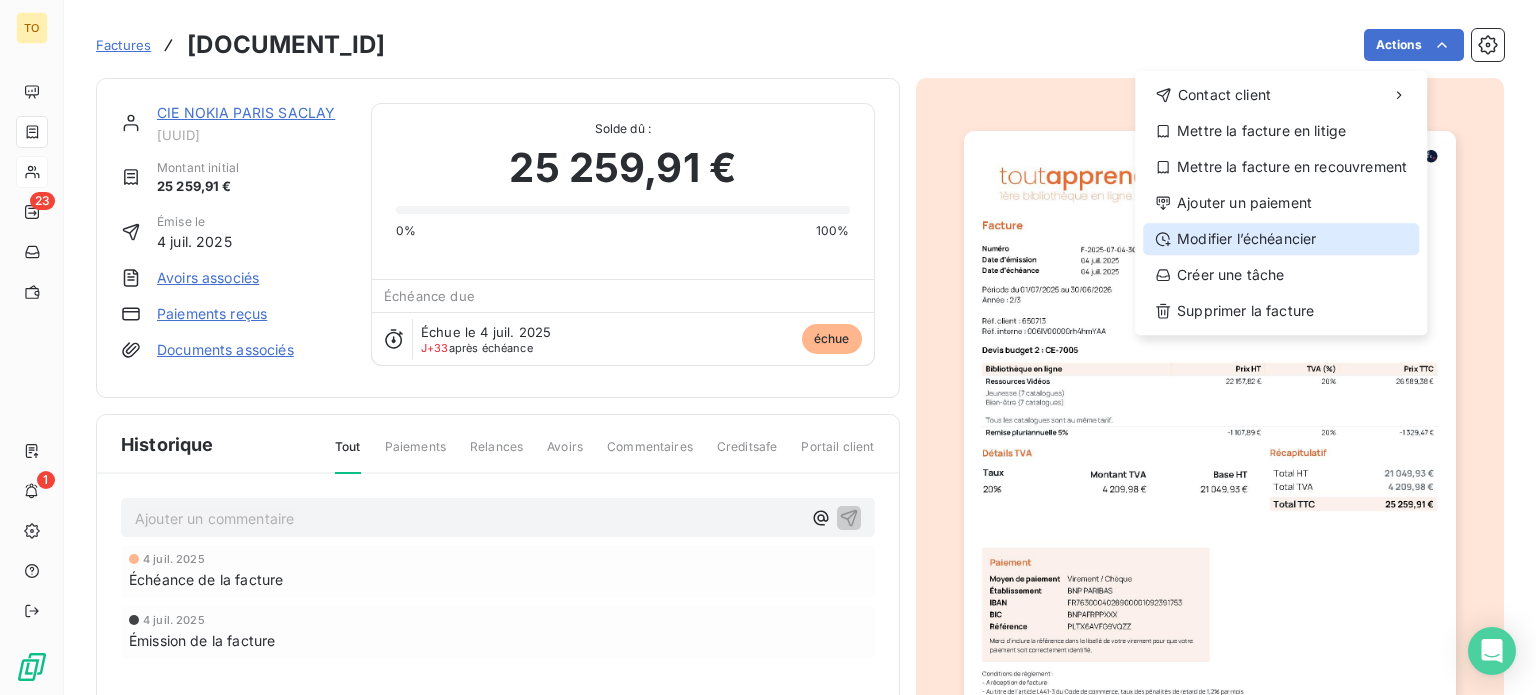 click on "Modifier l’échéancier" at bounding box center (1281, 239) 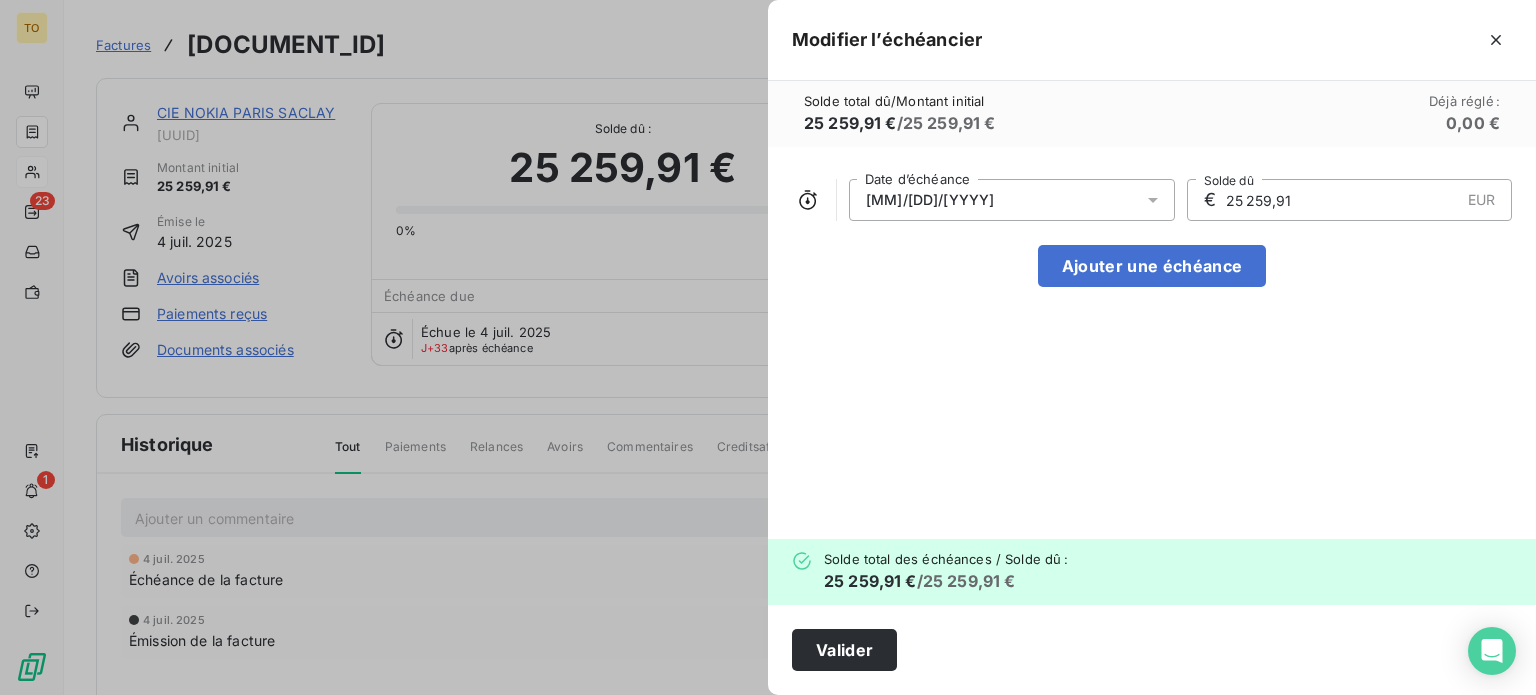 click on "04/07/2025" at bounding box center [1012, 200] 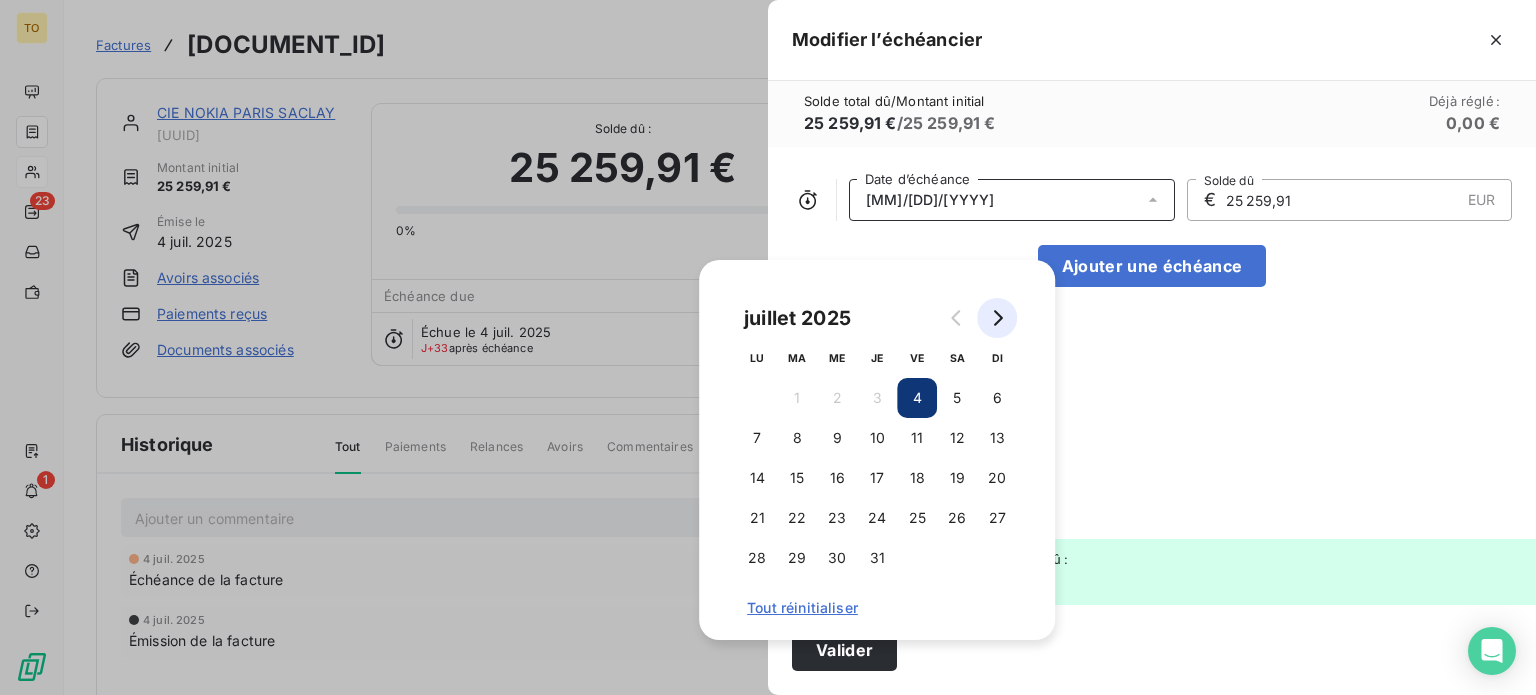 click at bounding box center [997, 318] 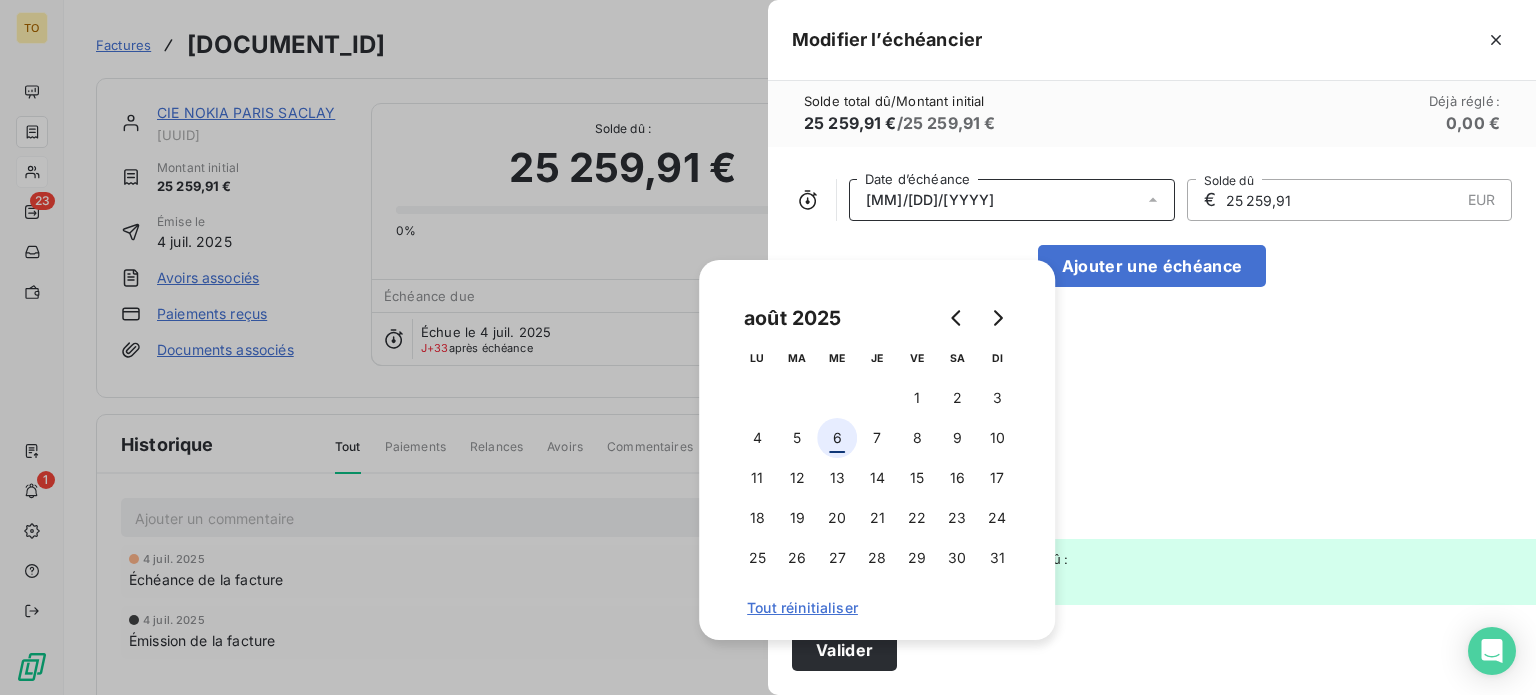 click on "6" at bounding box center [837, 438] 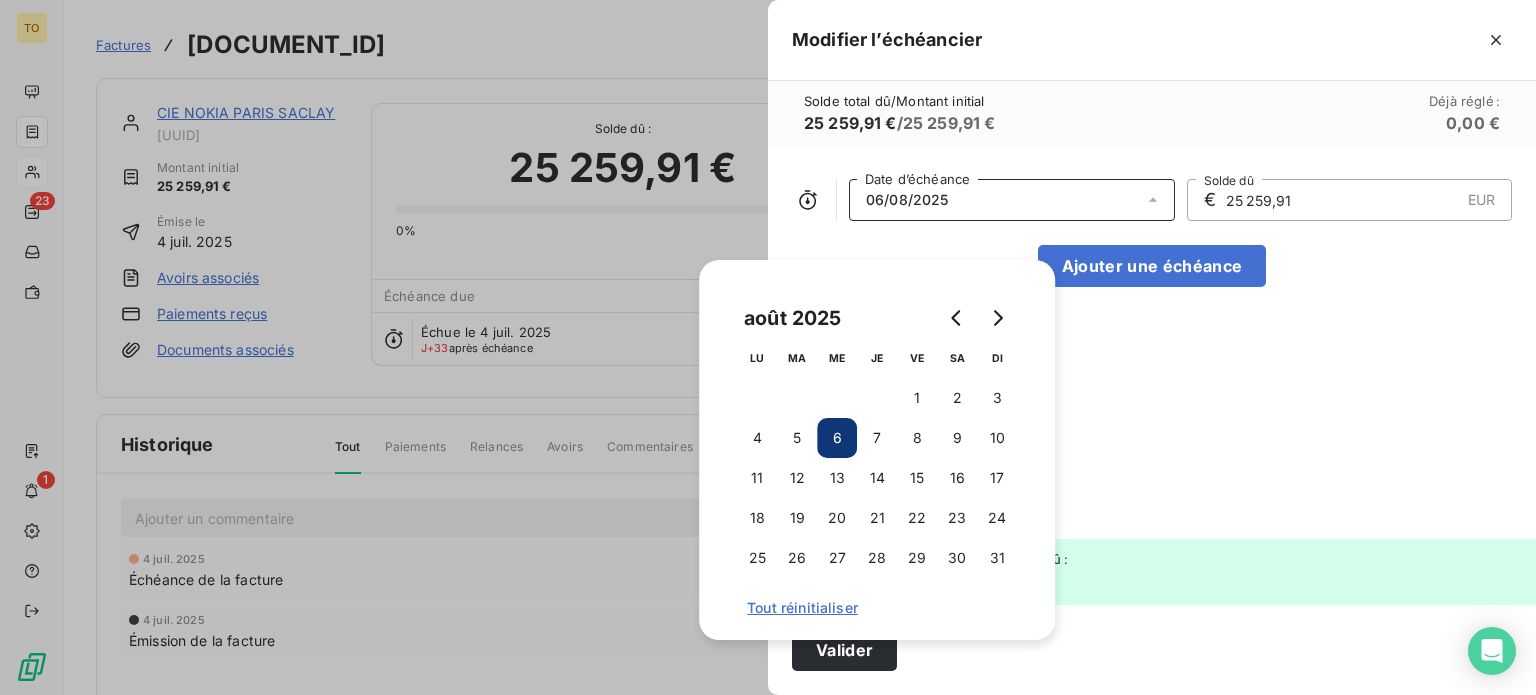 click on "25 259,91" at bounding box center (1342, 200) 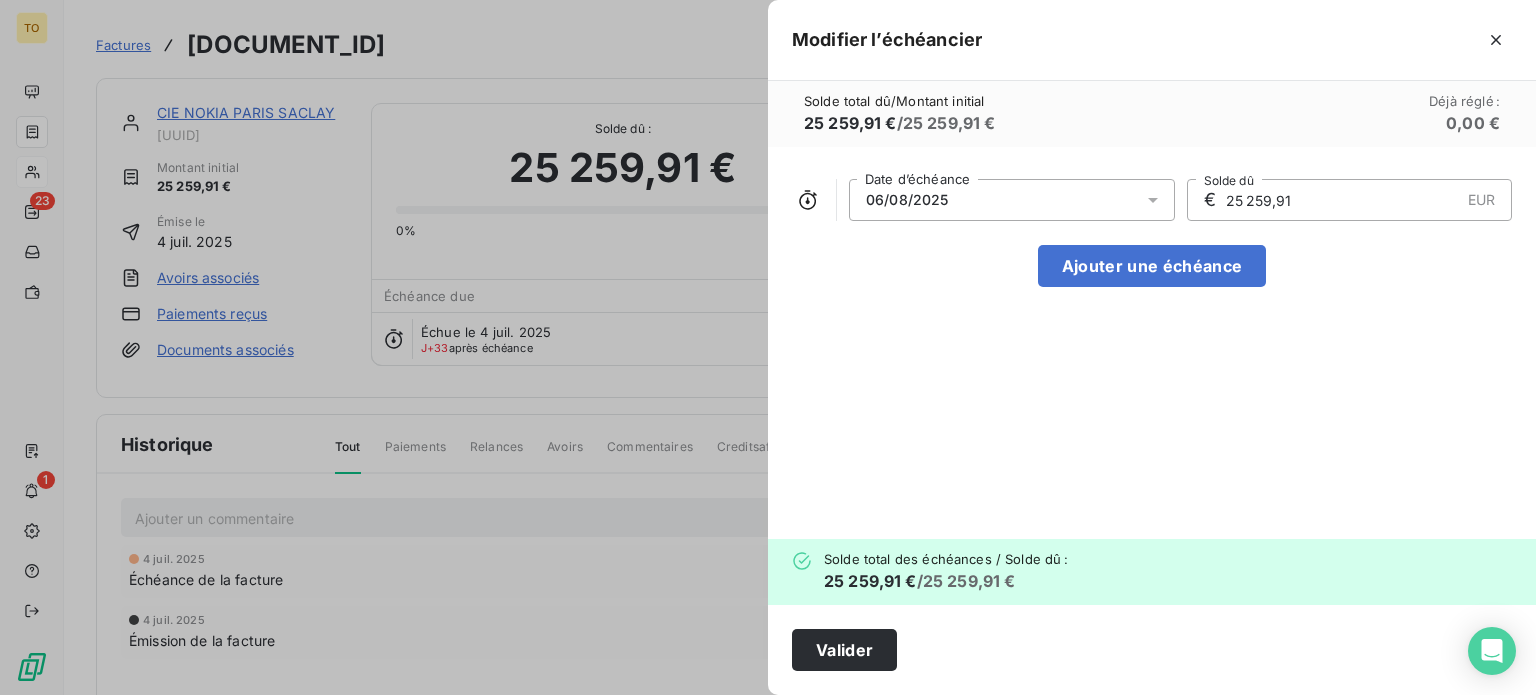 drag, startPoint x: 1210, startPoint y: 235, endPoint x: 1134, endPoint y: 236, distance: 76.00658 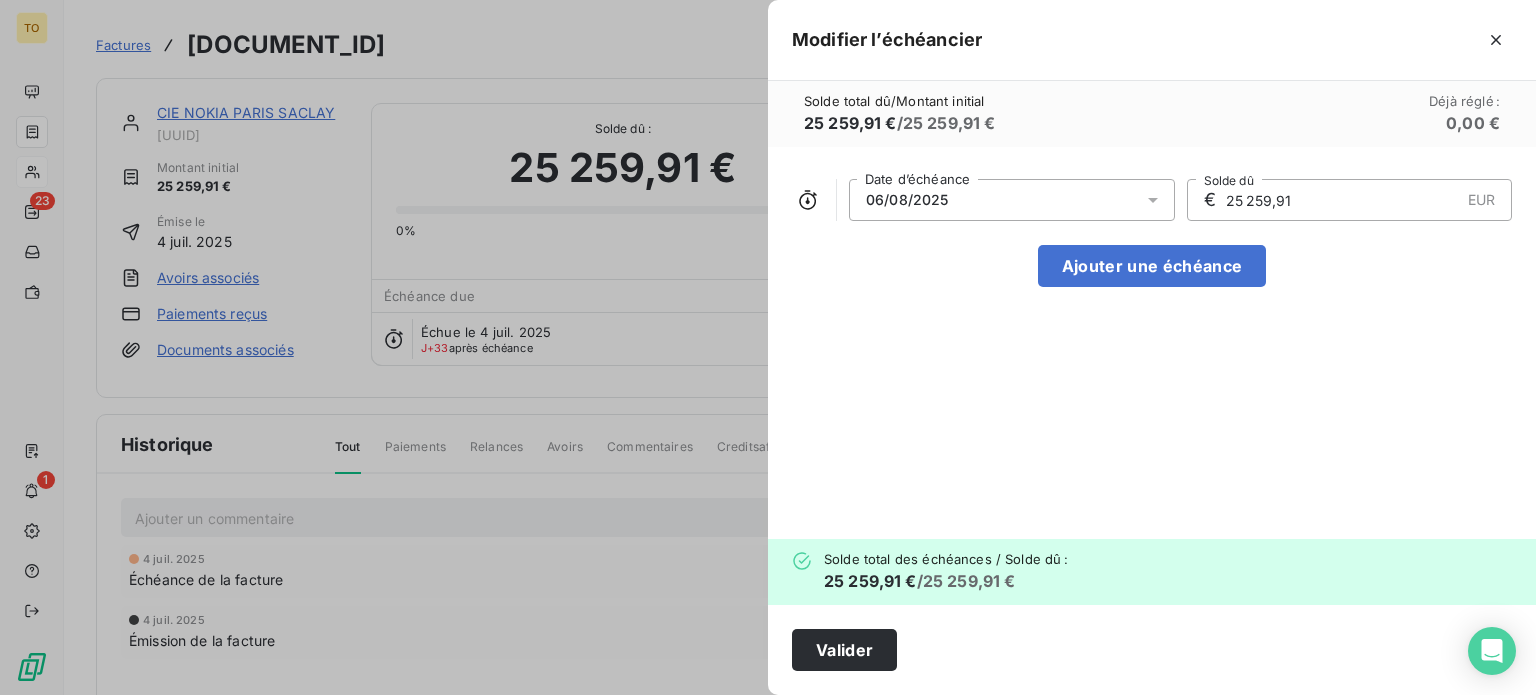 paste on "12 629,95" 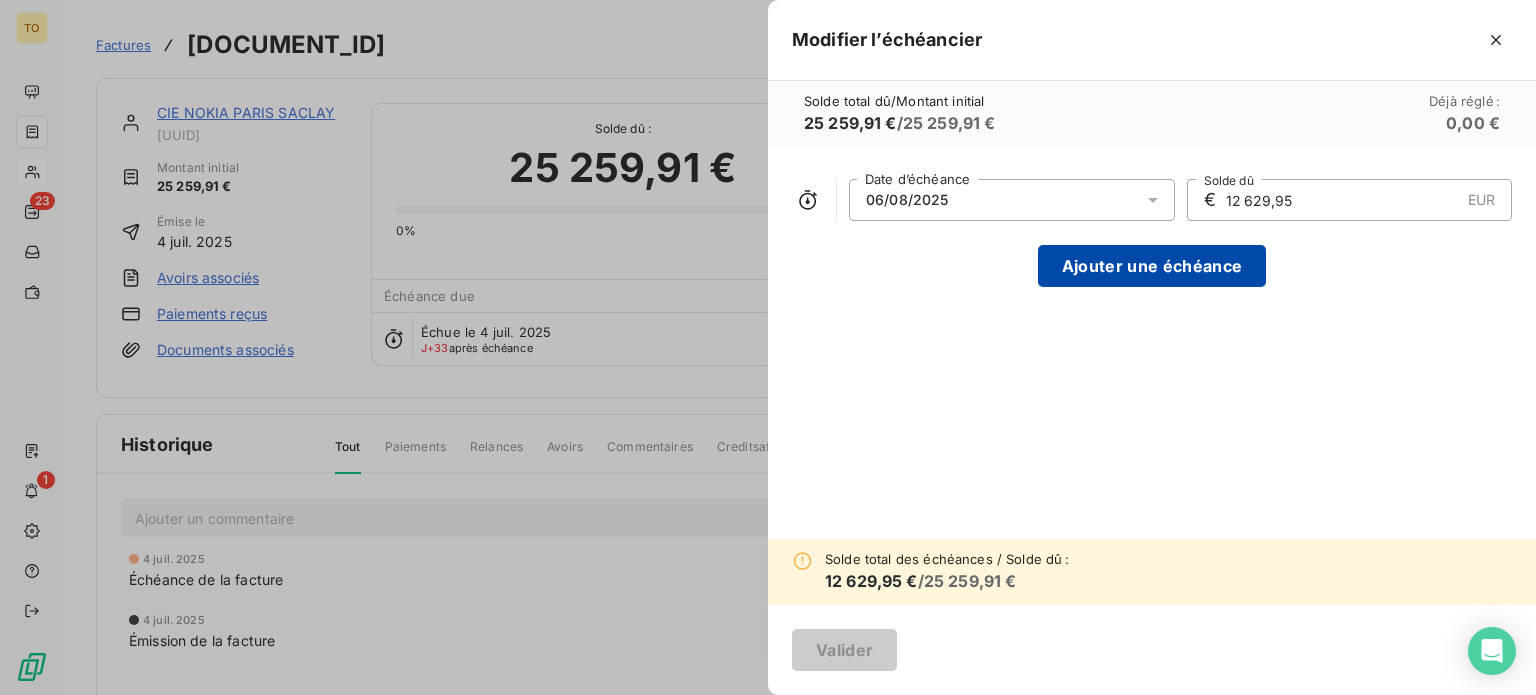 type on "12 629,95" 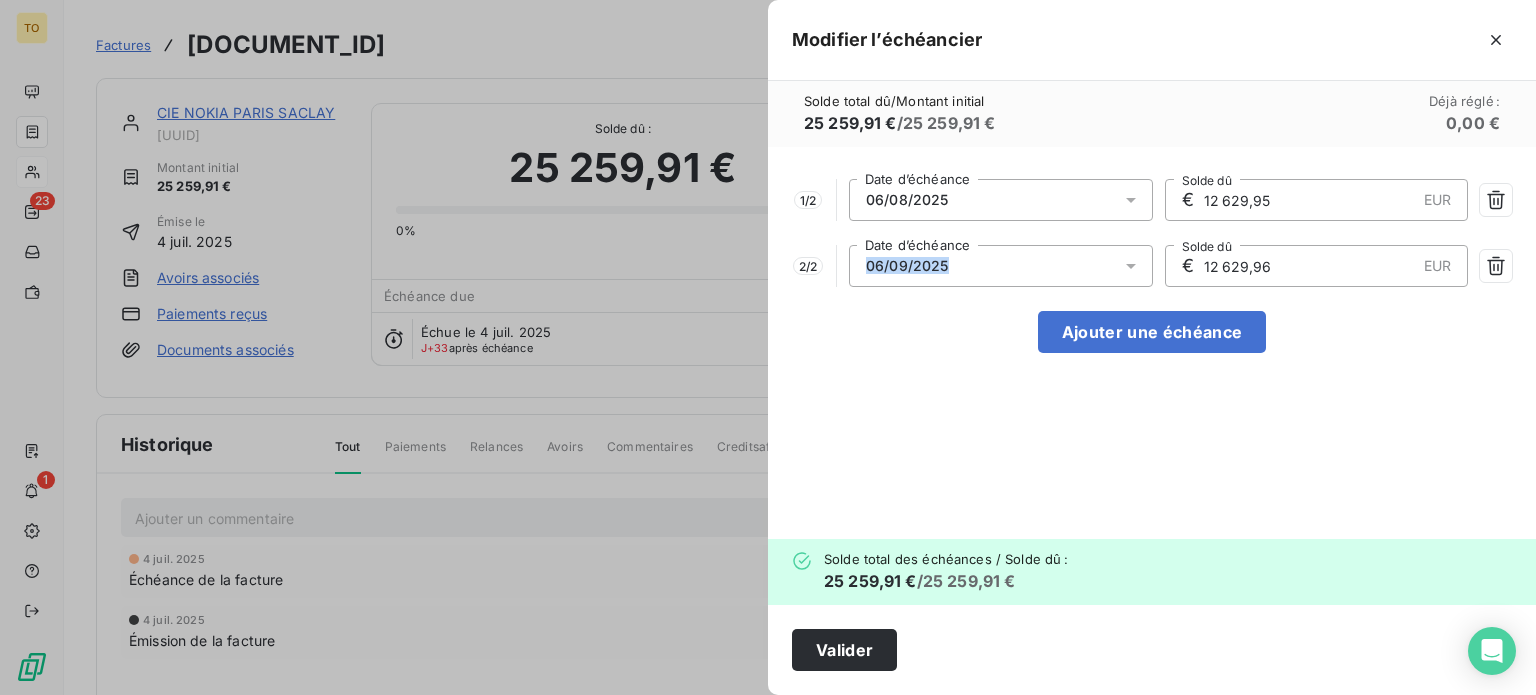 drag, startPoint x: 840, startPoint y: 319, endPoint x: 700, endPoint y: 312, distance: 140.1749 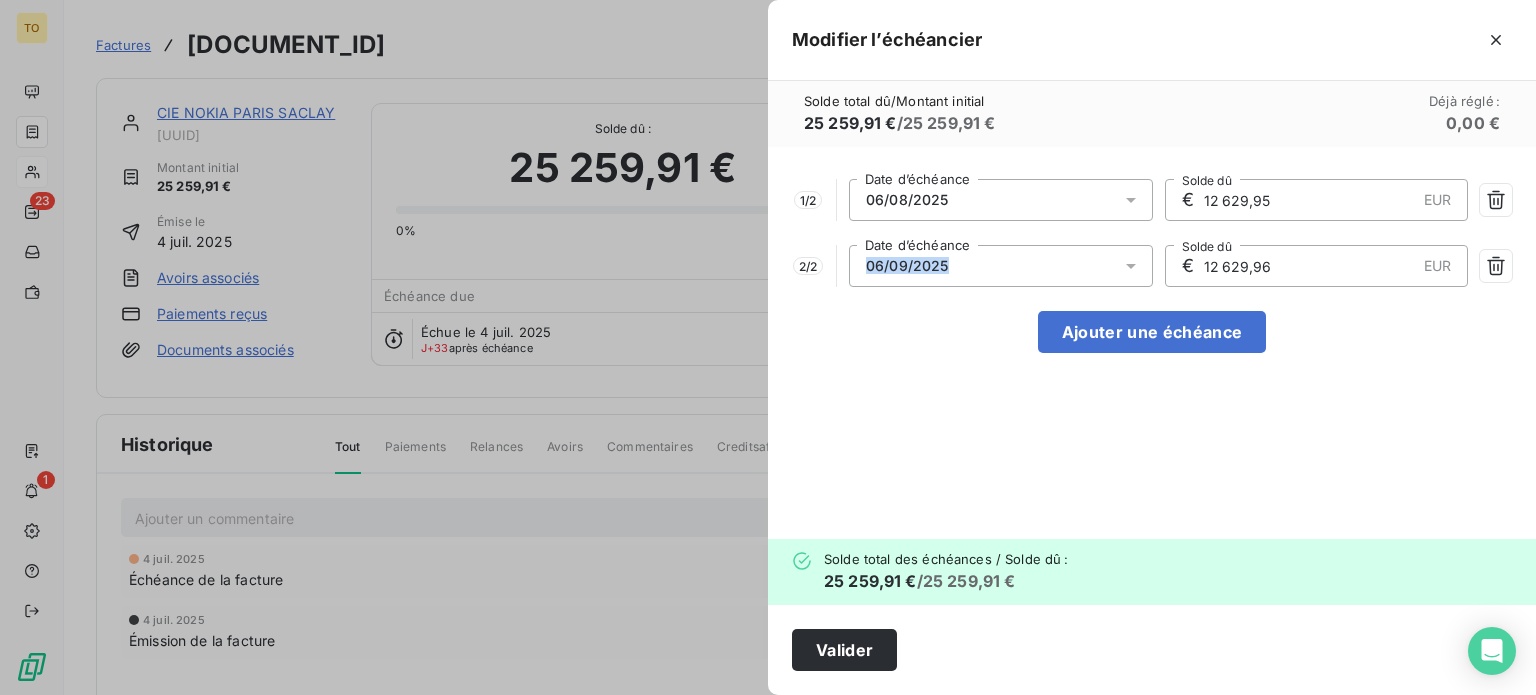 click on "06/09/2025" at bounding box center (1001, 266) 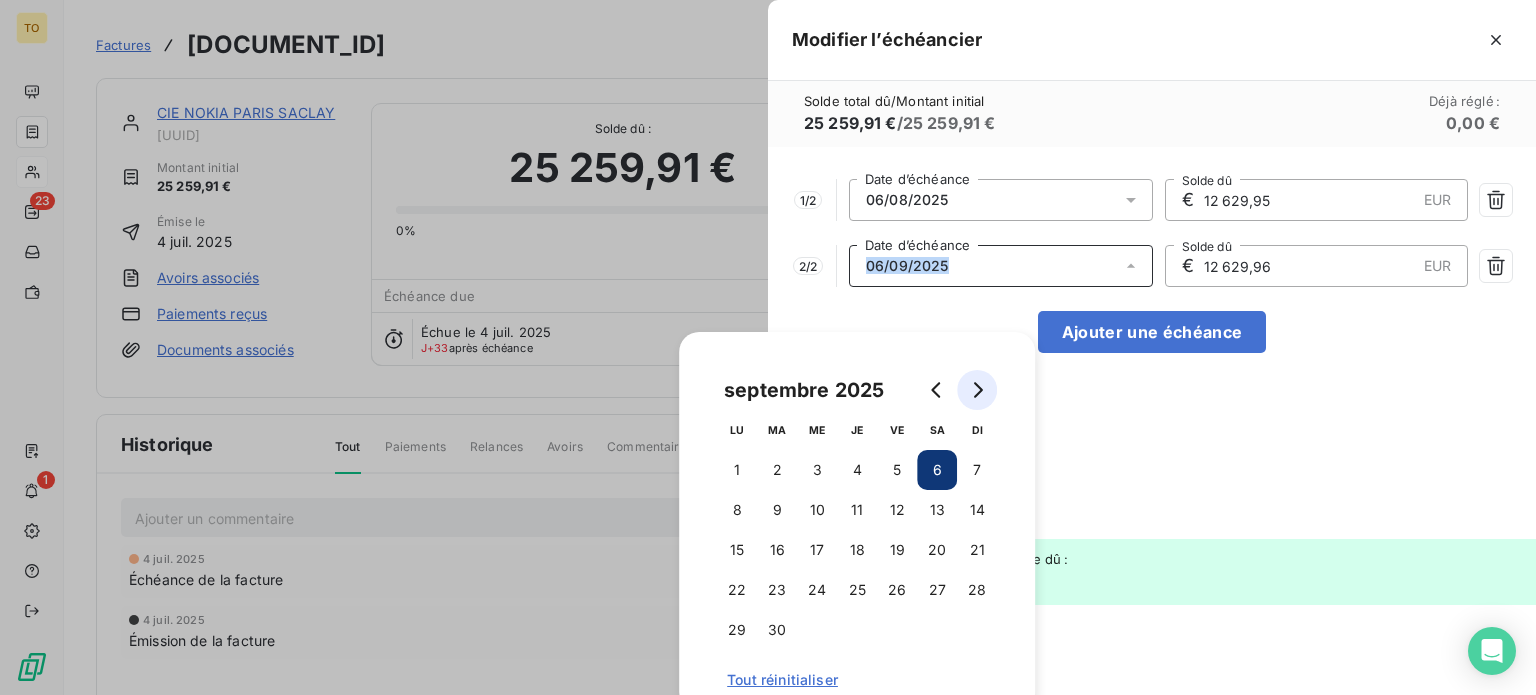 click 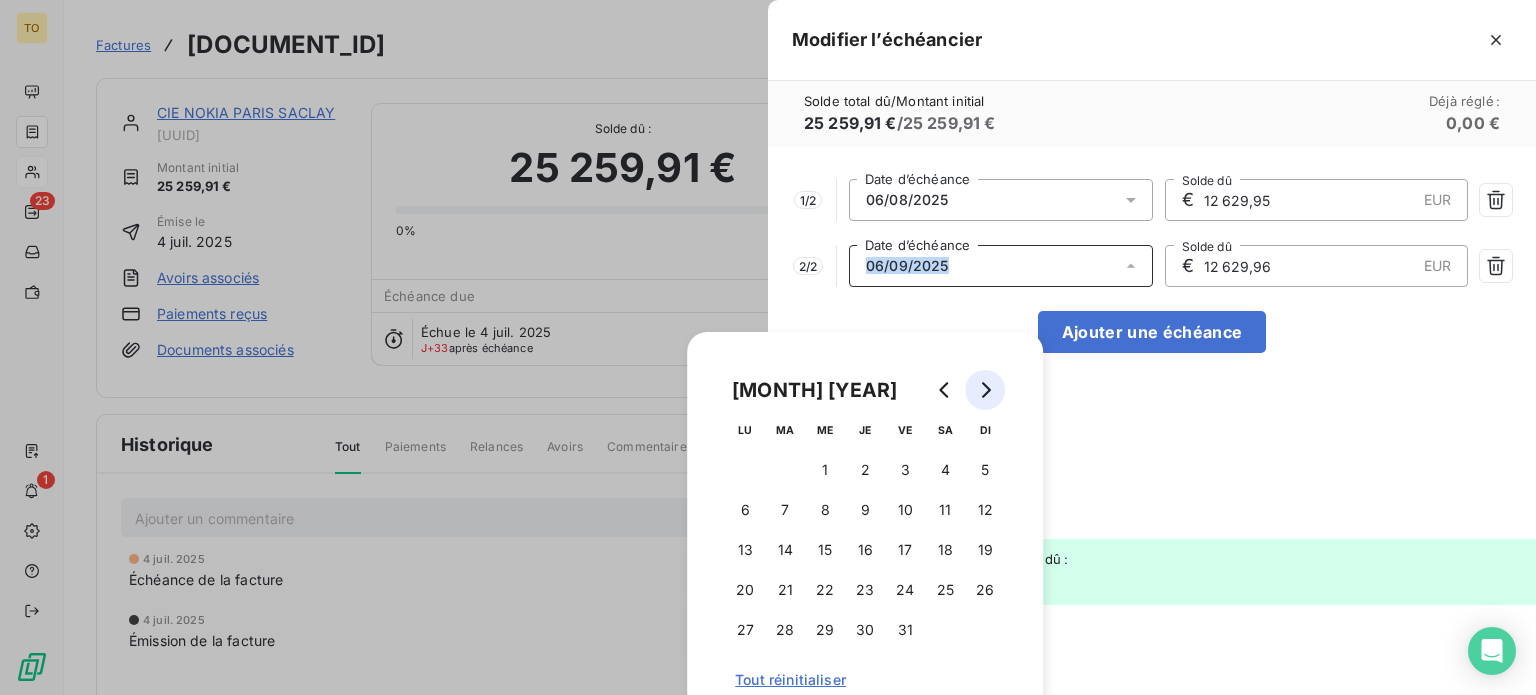 click at bounding box center (985, 390) 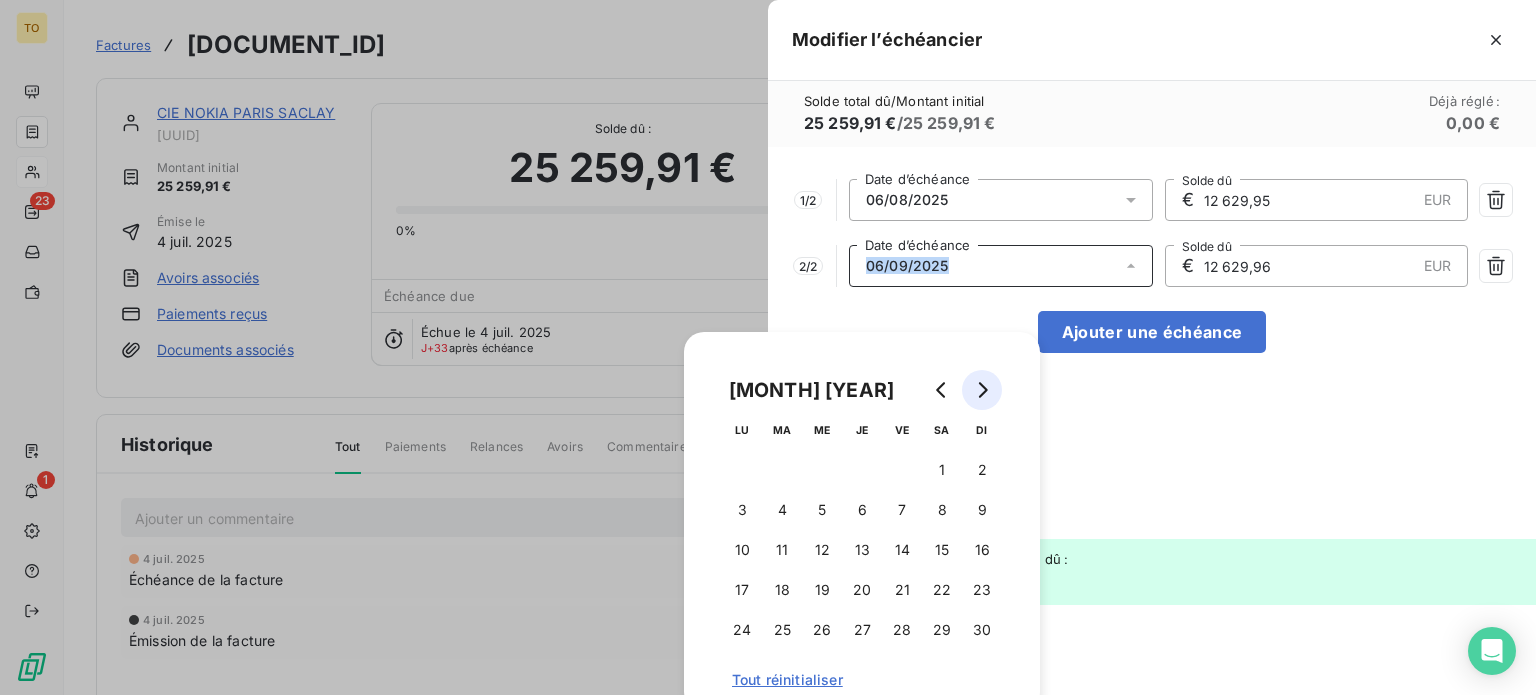 click at bounding box center [982, 390] 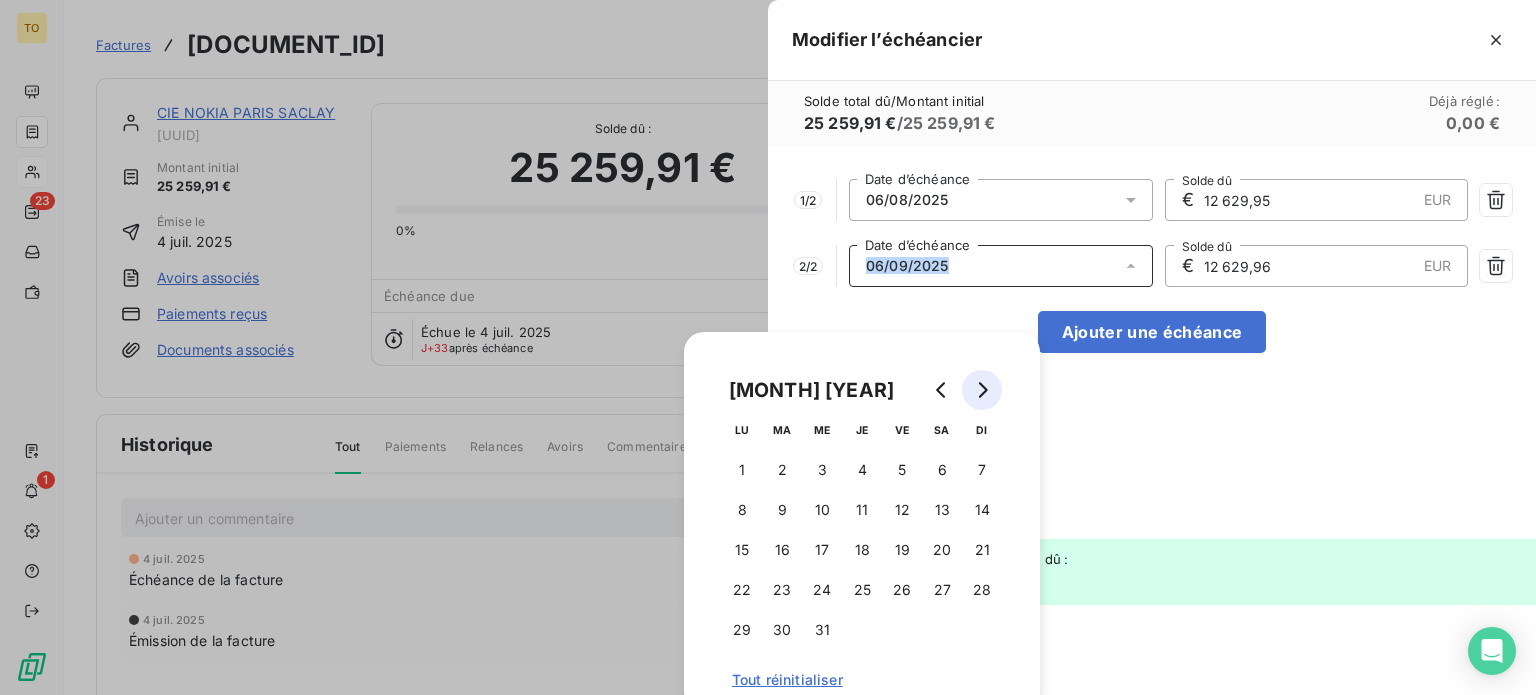 click 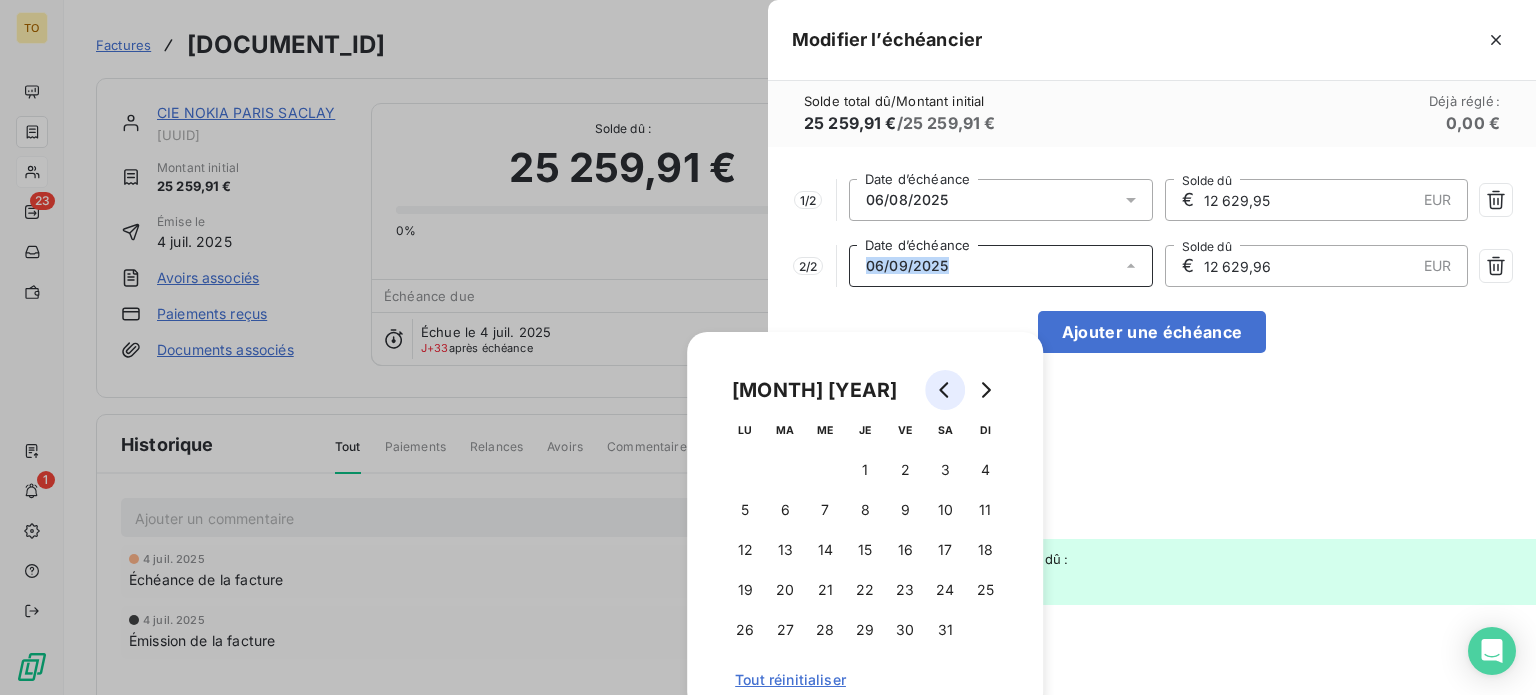 click 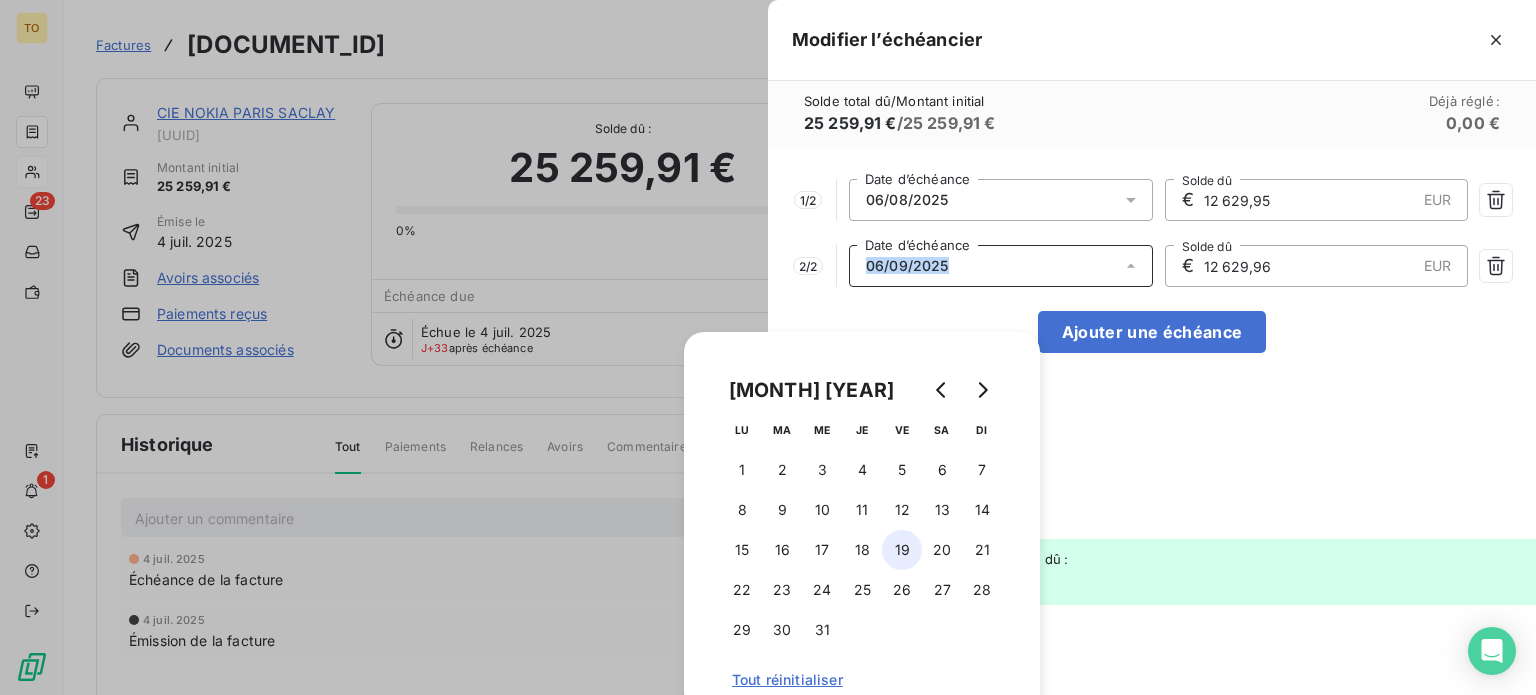 click on "19" at bounding box center (902, 550) 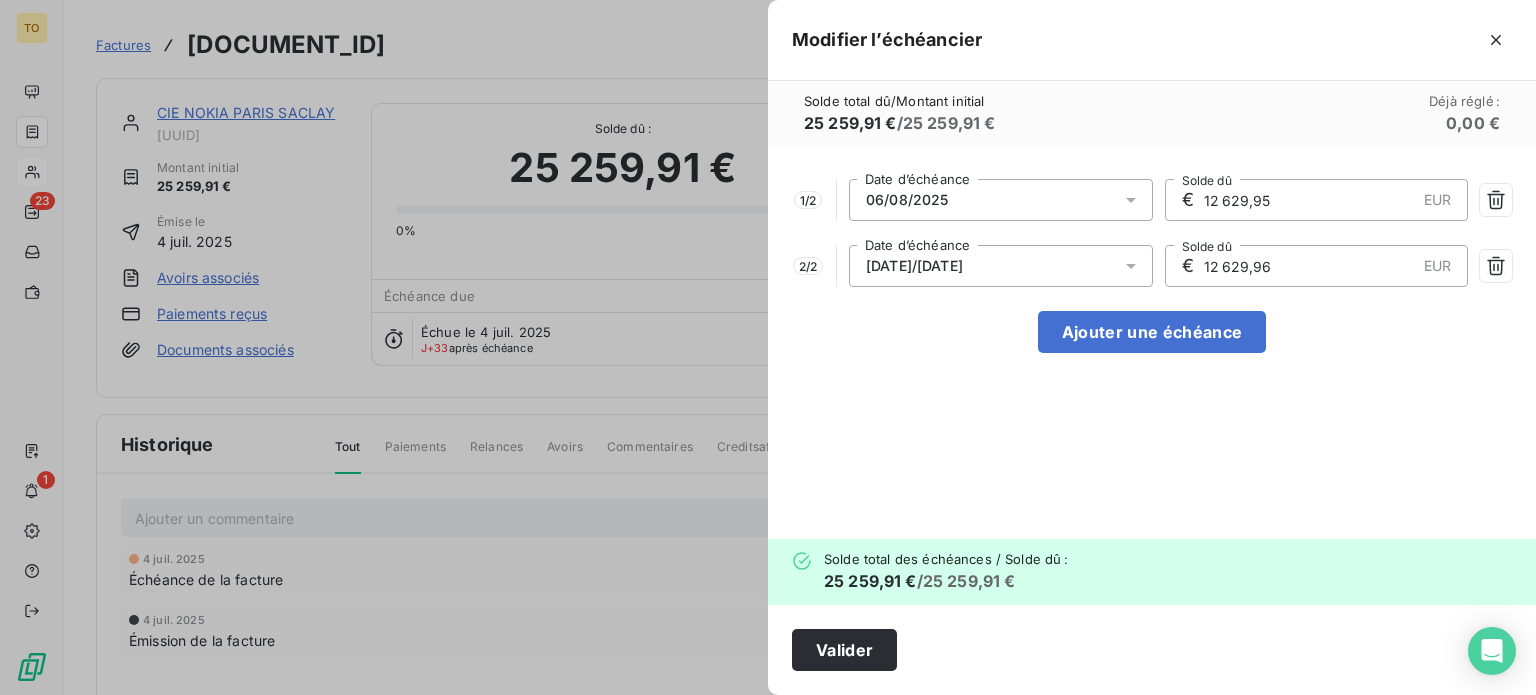click on "1 / 2 06/08/2025 Date d’échéance € 12 629,95 EUR Solde dû 2 / 2 19/12/2025 Date d’échéance € 12 629,96 EUR Solde dû Ajouter une échéance" at bounding box center (1152, 343) 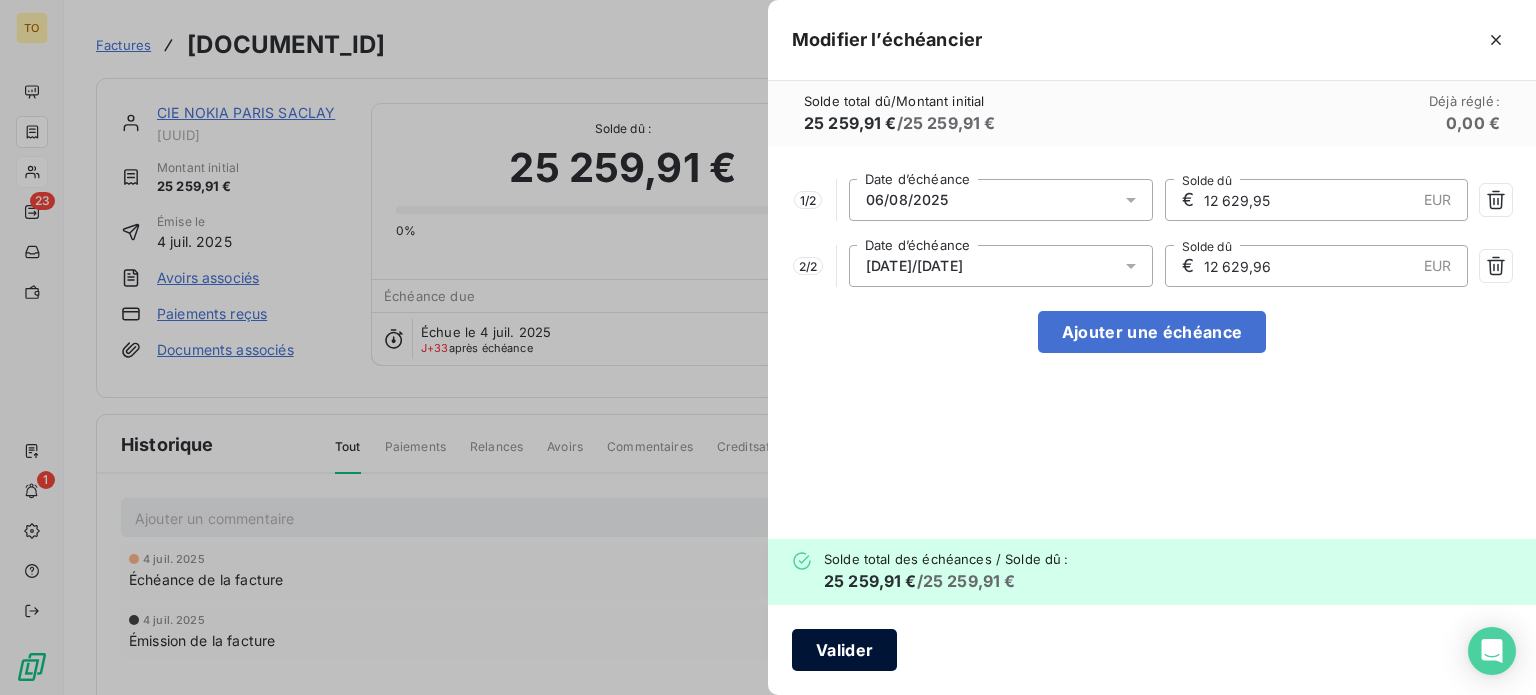 click on "Valider" at bounding box center (844, 650) 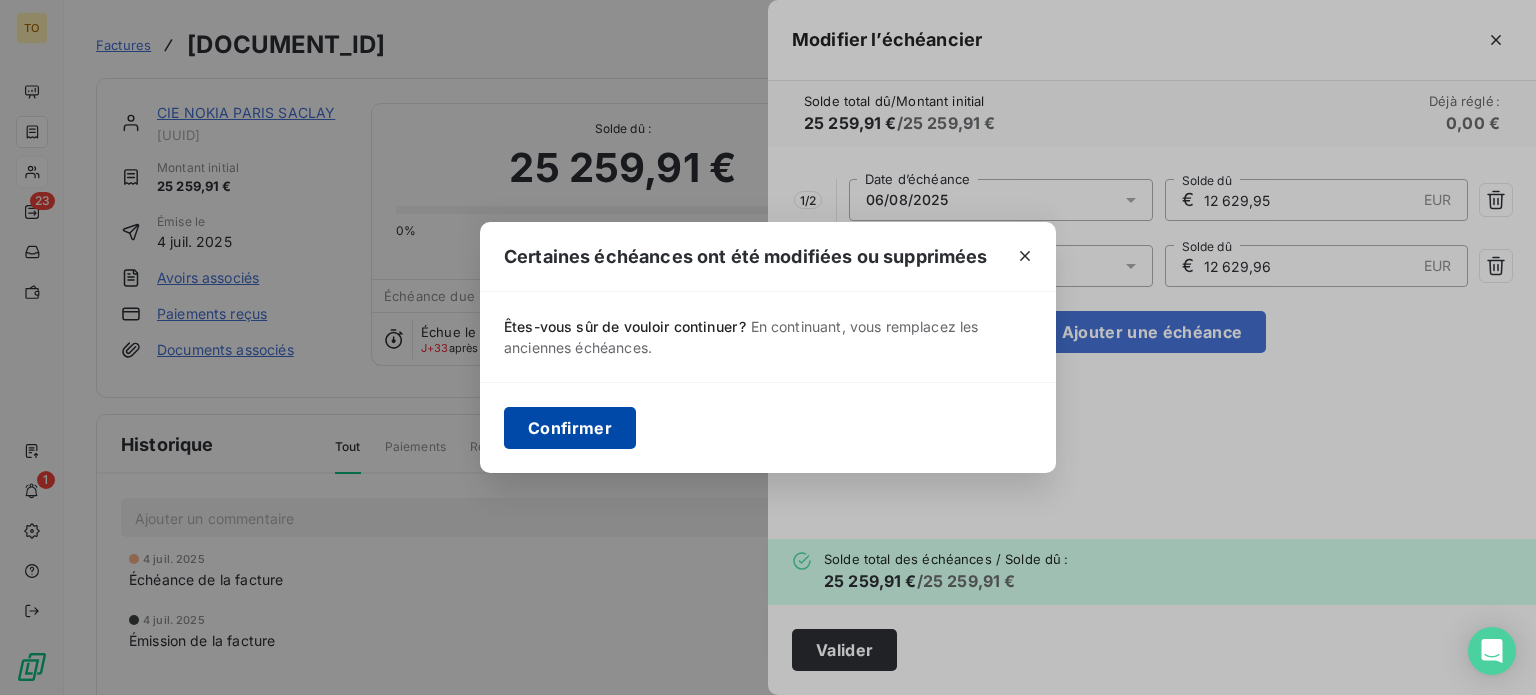 click on "Confirmer" at bounding box center [570, 428] 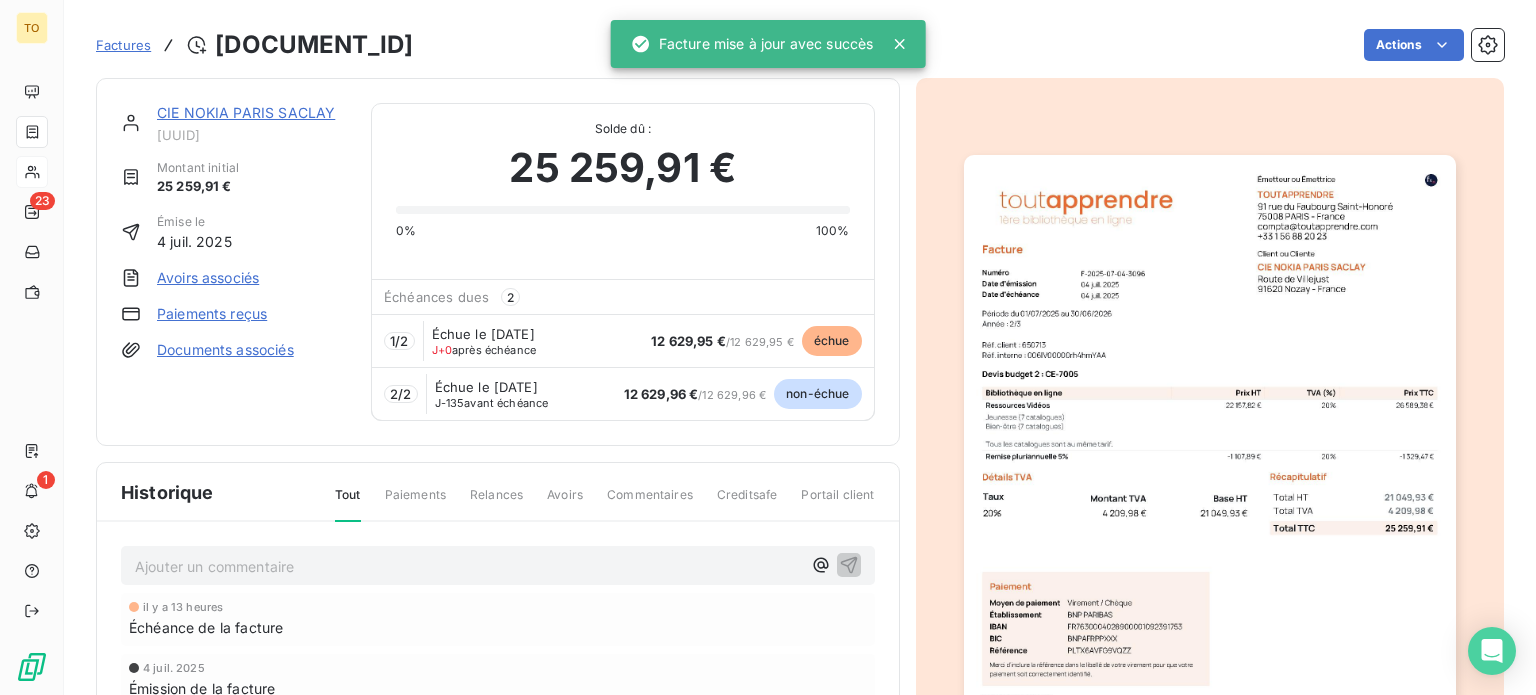 click on "12 629,95 €" at bounding box center [688, 341] 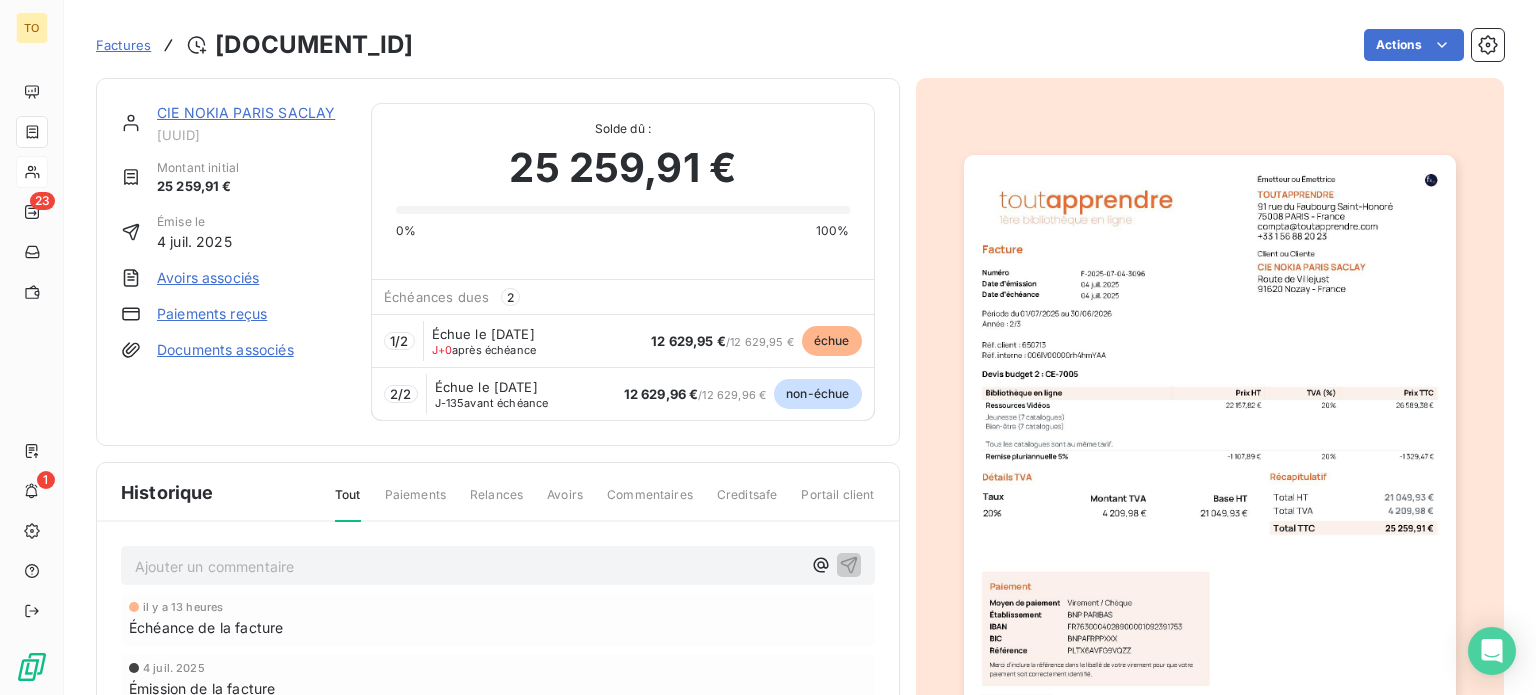 click on "J+0  après échéance" at bounding box center [484, 350] 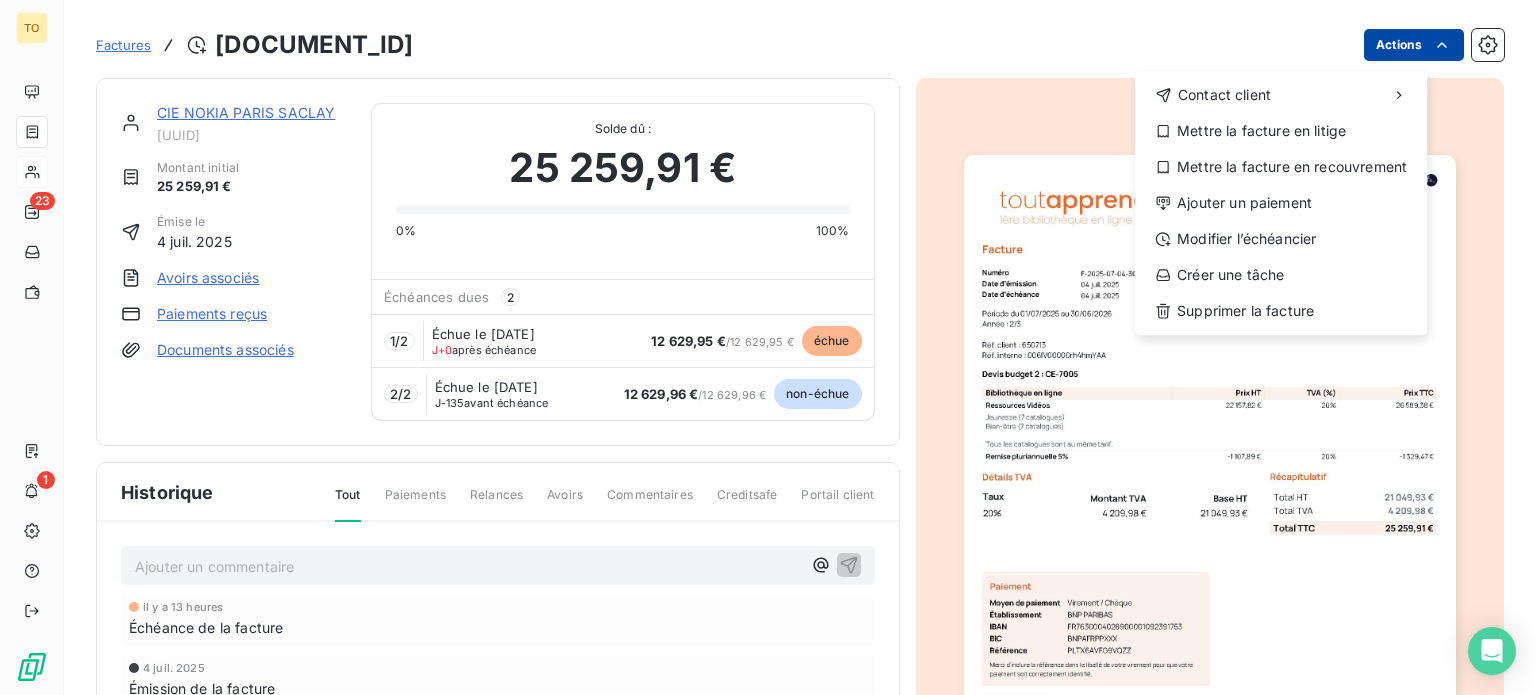 click on "TO 23 1 Factures F-2025-07-04-3096 Actions Contact client Mettre la facture en litige Mettre la facture en recouvrement Ajouter un paiement Modifier l’échéancier Créer une tâche Supprimer la facture CIE NOKIA PARIS SACLAY 20b99389-0d09-447f-a9f5-cb6d0bb23a31 Montant initial 25 259,91 € Émise le 4 juil. 2025 Avoirs associés Paiements reçus Documents associés Solde dû : 25 259,91 € 0% 100% Échéances dues 2 1 / 2 Échue le 6 août 2025 J+0  après échéance 12 629,95 €  /  12 629,95 € échue 2 / 2 Échue le 19 déc. 2025 J-135  avant échéance 12 629,96 €  /  12 629,96 € non-échue Historique Tout Paiements Relances Avoirs Commentaires Creditsafe Portail client Ajouter un commentaire ﻿ il y a 13 heures Échéance de la facture 4 juil. 2025 Émission de la facture" at bounding box center [768, 347] 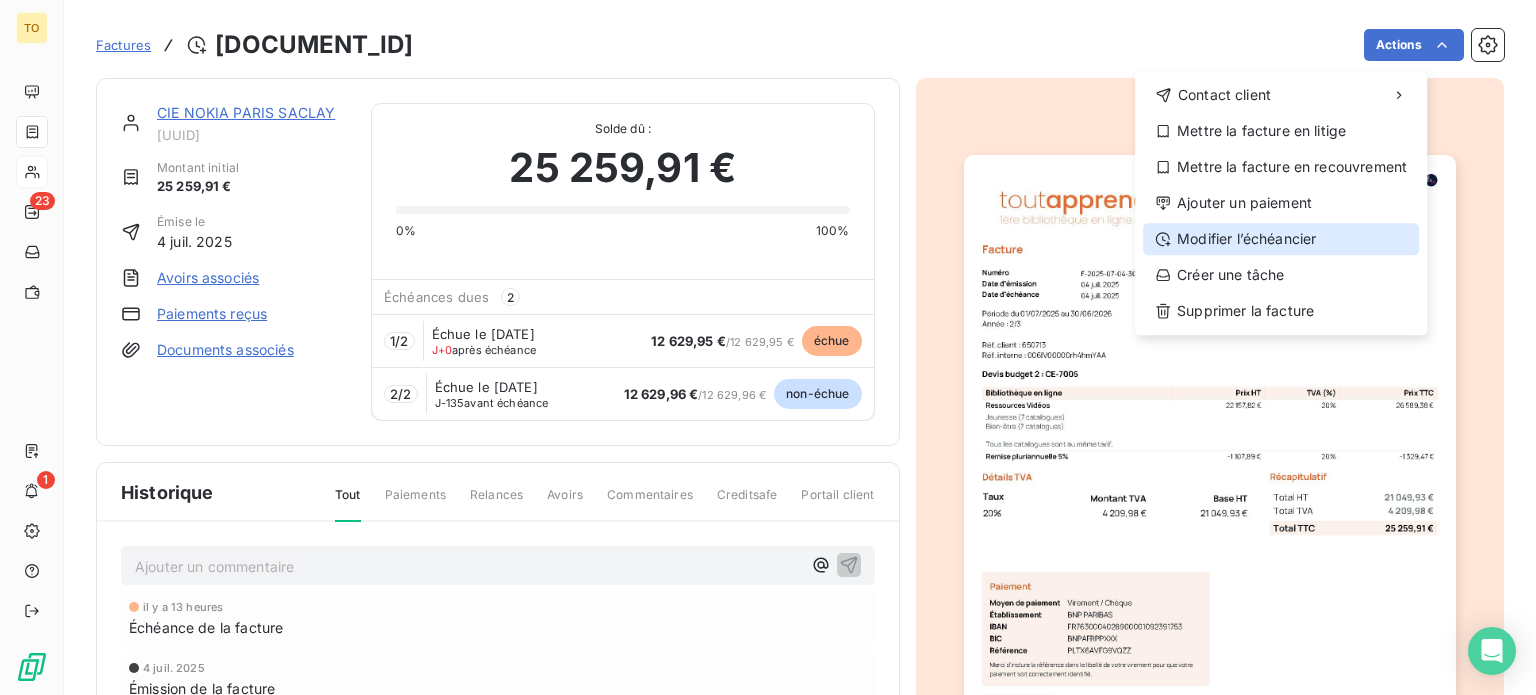 click on "Modifier l’échéancier" at bounding box center (1281, 239) 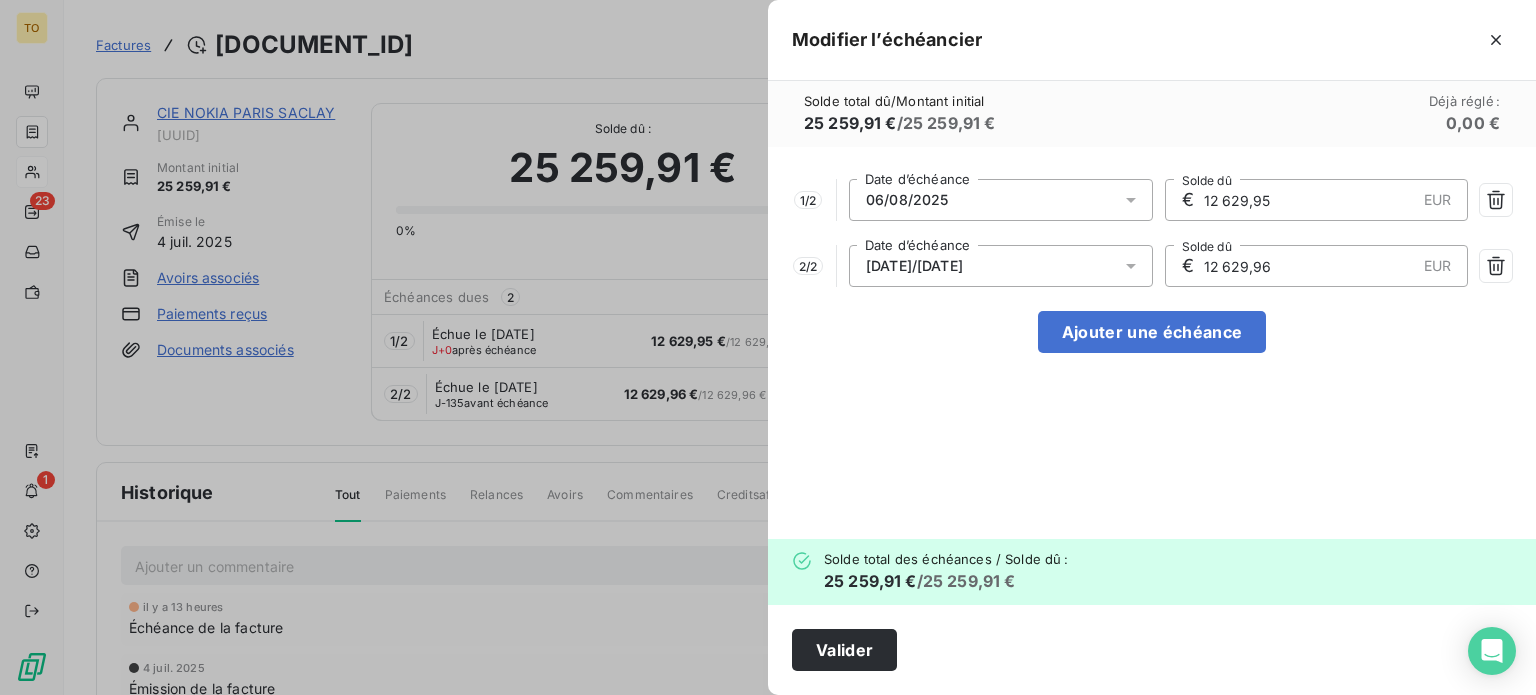 click 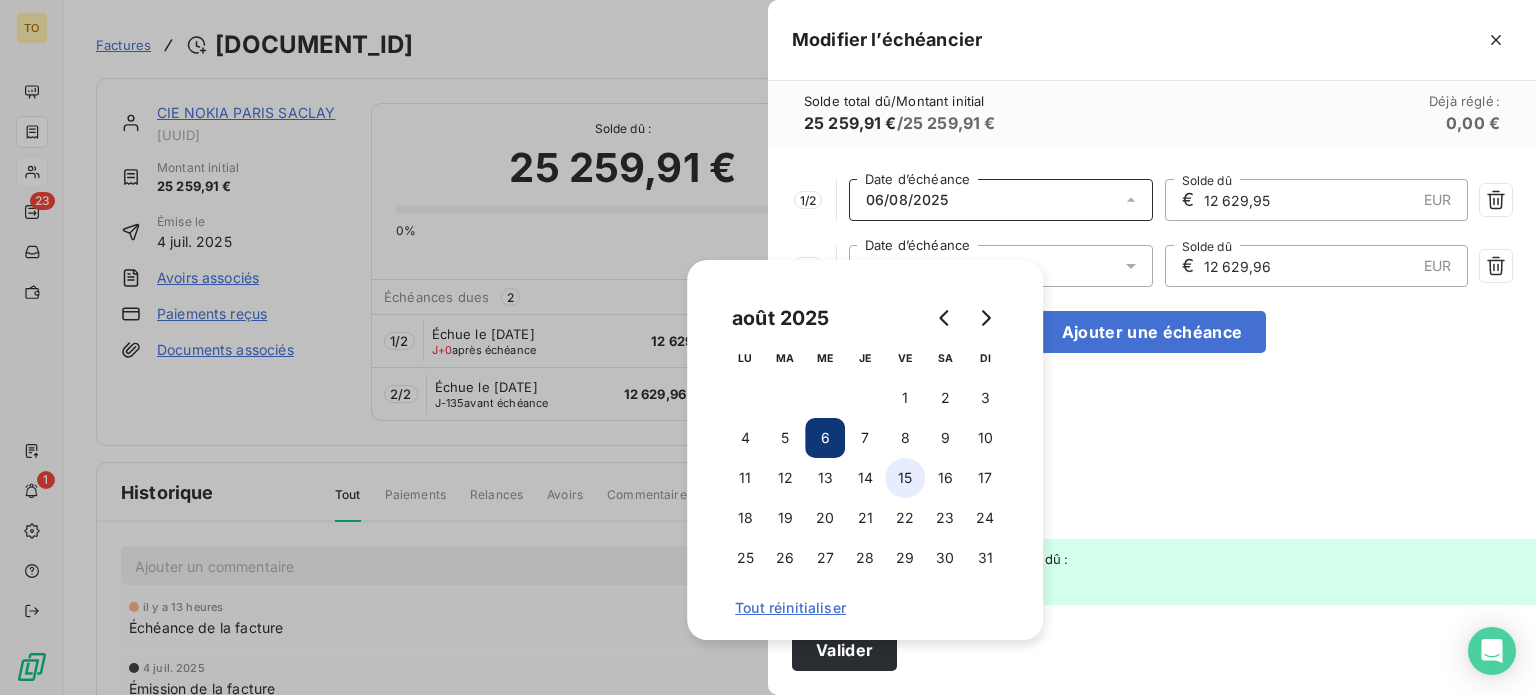 click on "15" at bounding box center [905, 478] 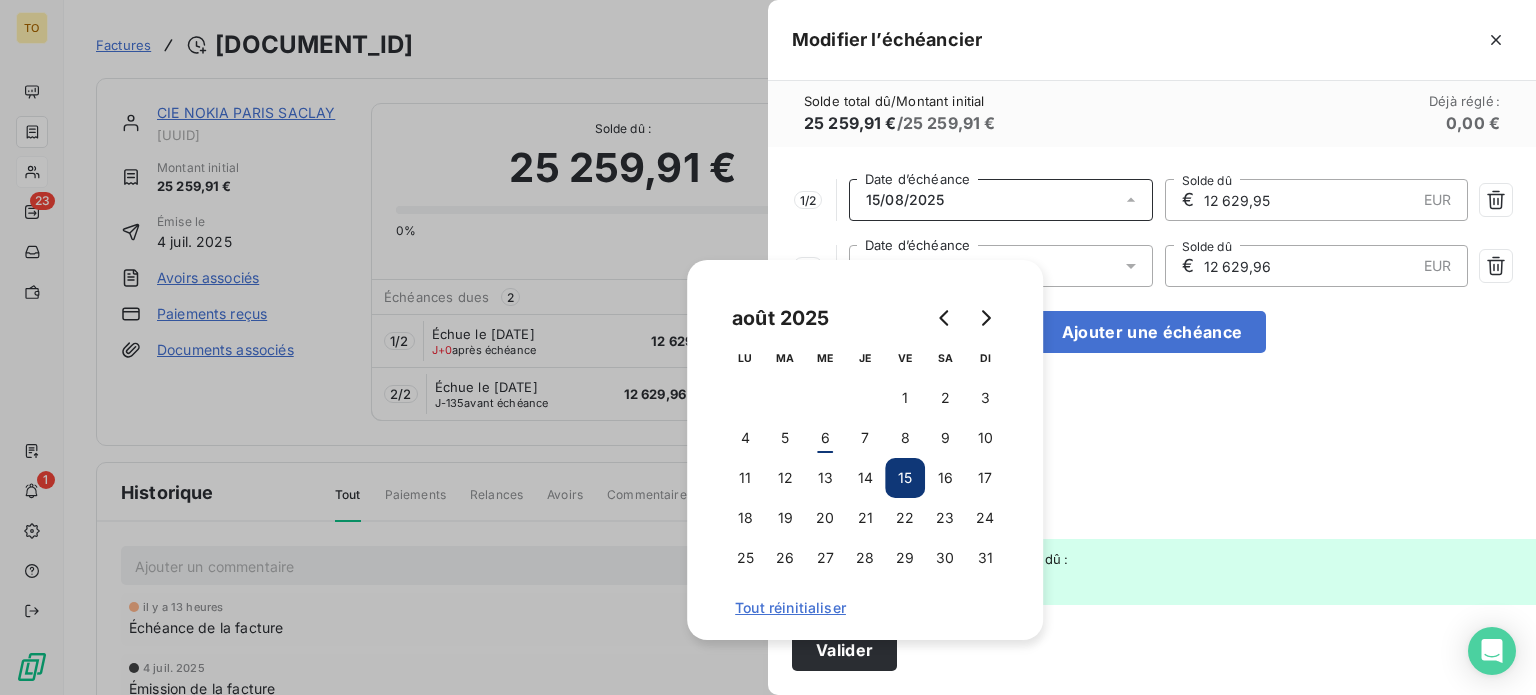 click on "1 / 2 15/08/2025 Date d’échéance € 12 629,95 EUR Solde dû 2 / 2 19/12/2025 Date d’échéance € 12 629,96 EUR Solde dû Ajouter une échéance" at bounding box center (1152, 343) 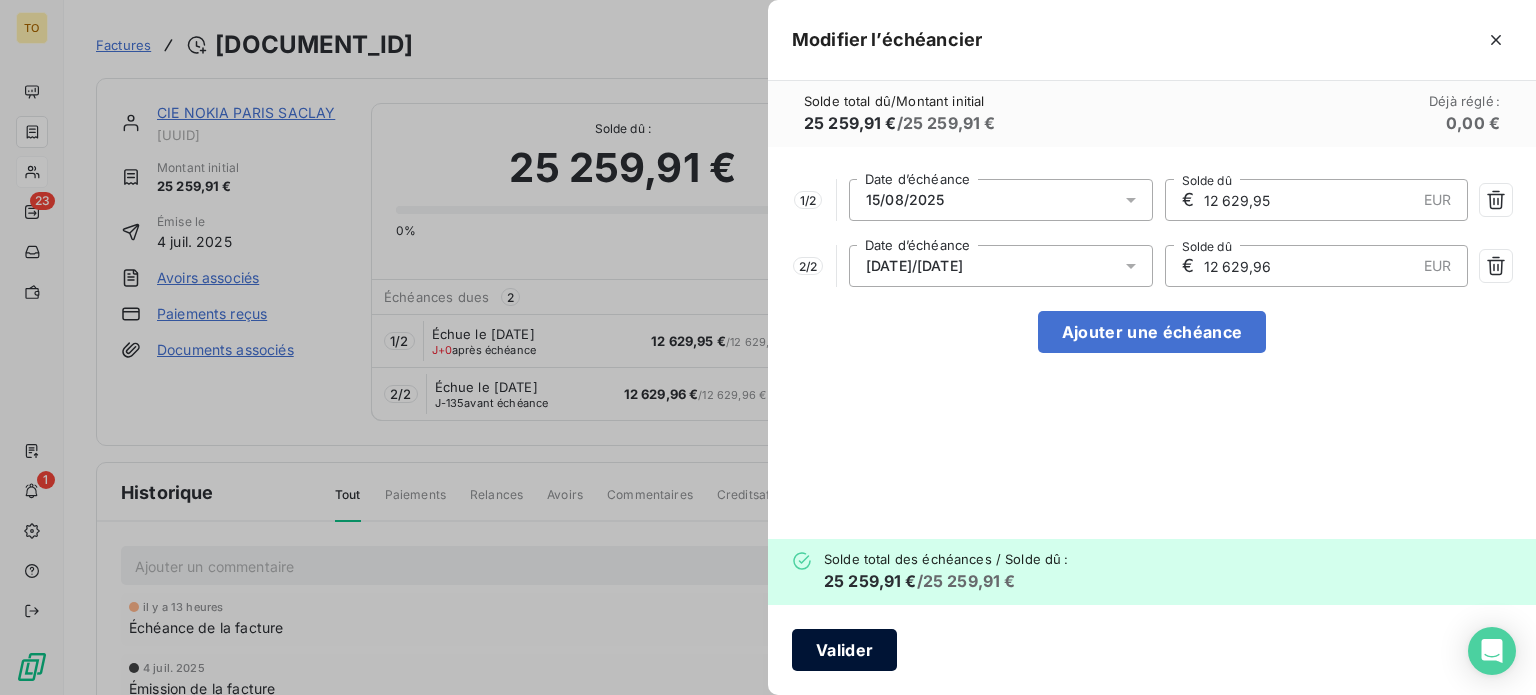 click on "Valider" at bounding box center (844, 650) 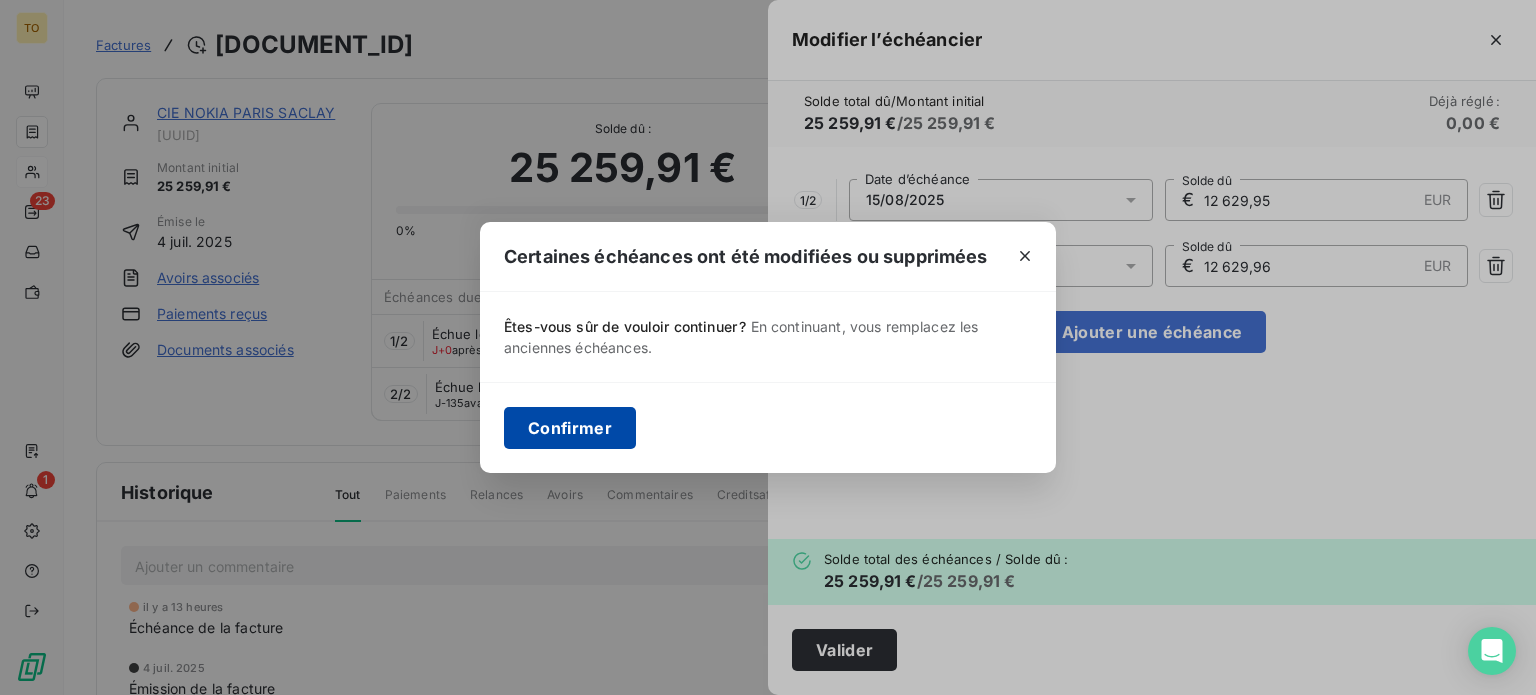 click on "Confirmer" at bounding box center (570, 428) 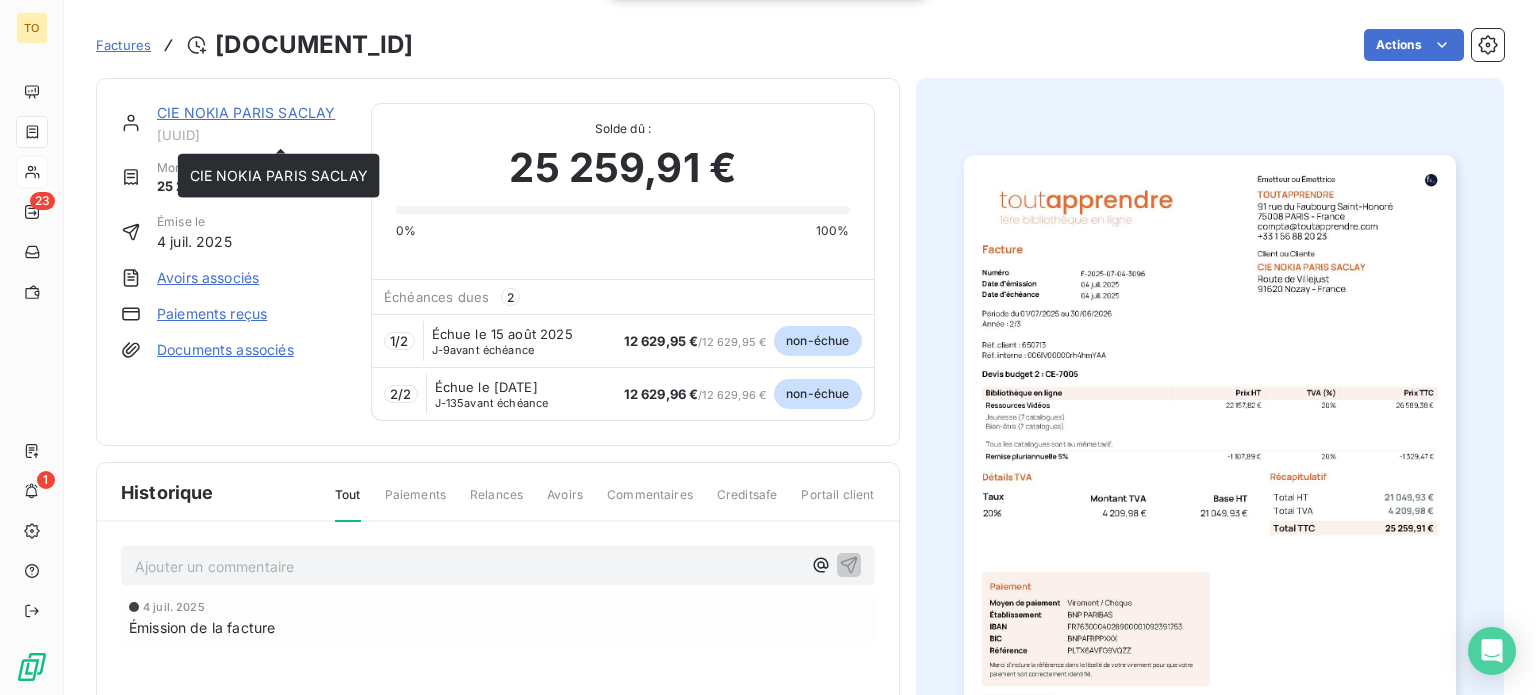 click on "CIE NOKIA PARIS SACLAY" at bounding box center [246, 112] 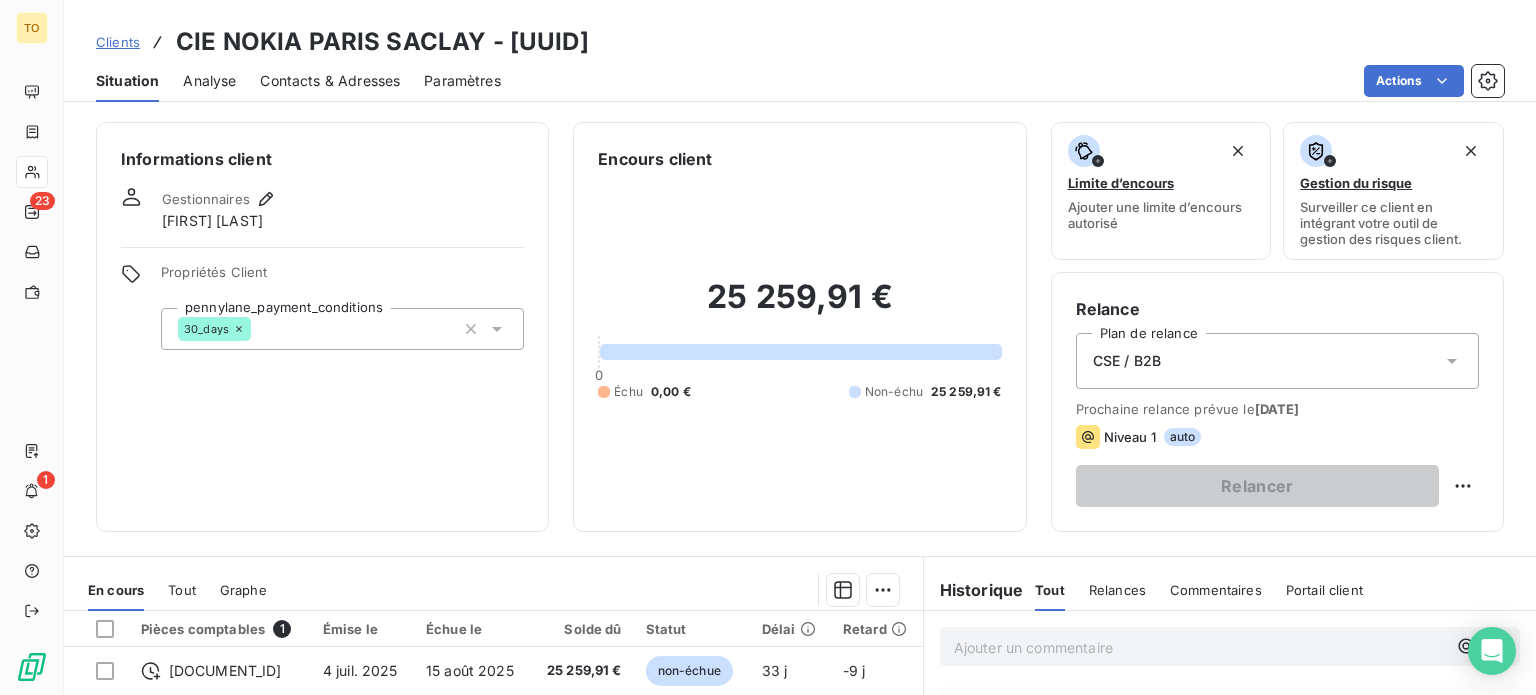 click on "Contacts & Adresses" at bounding box center [330, 81] 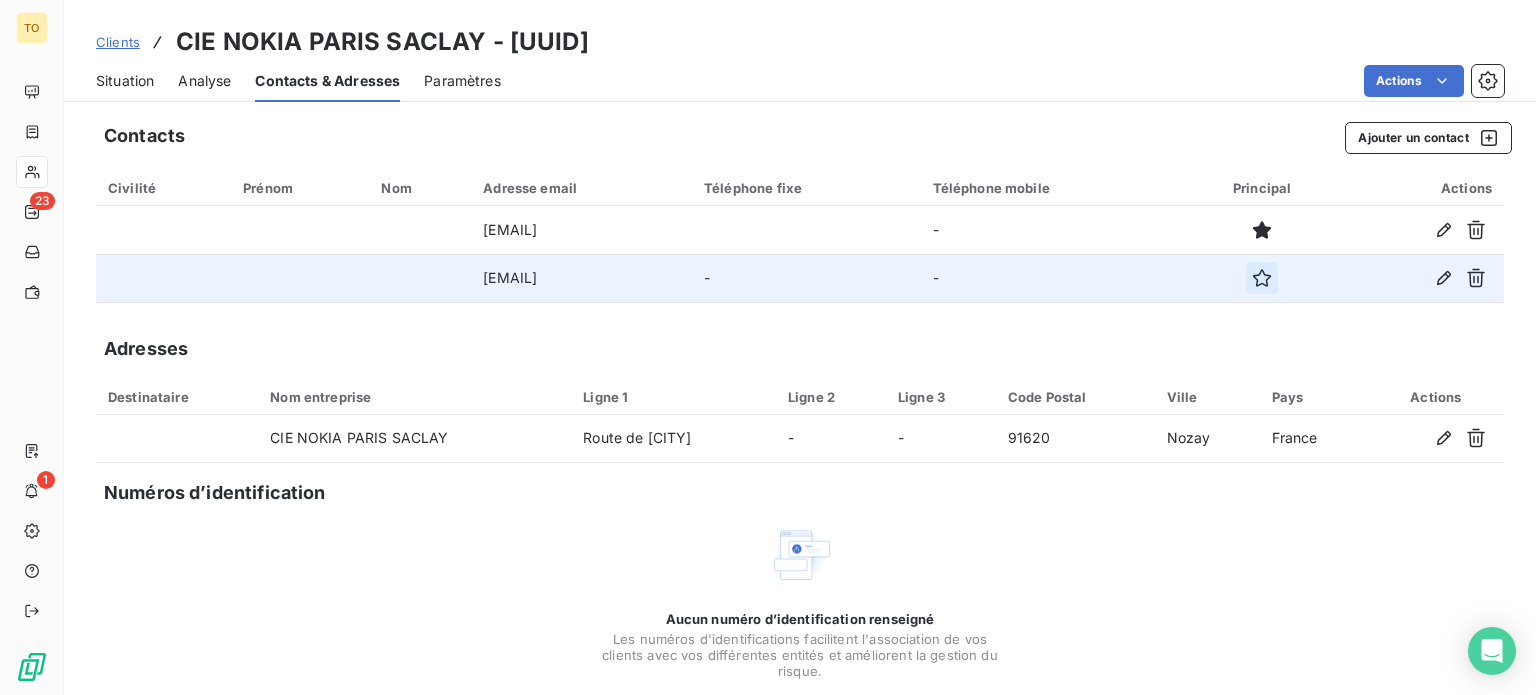 click 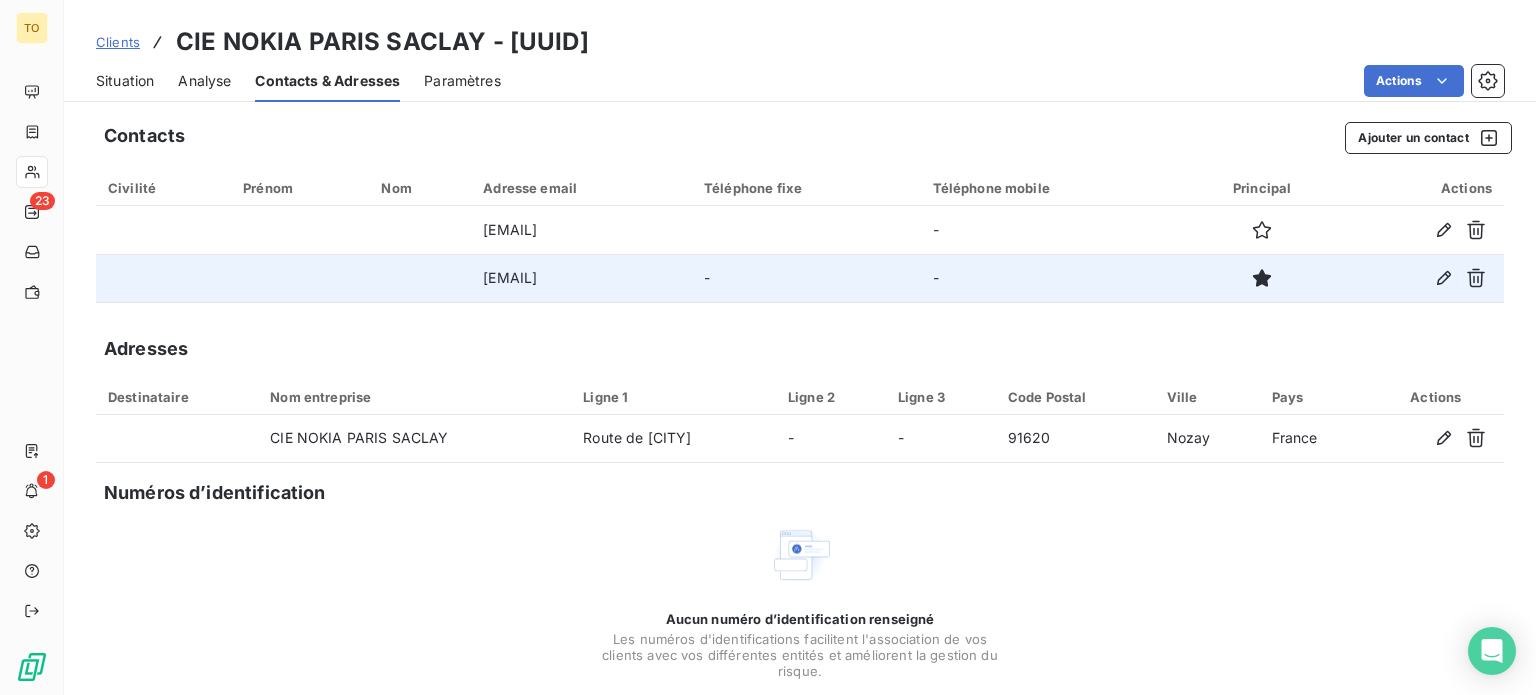 click on "Analyse" at bounding box center (204, 81) 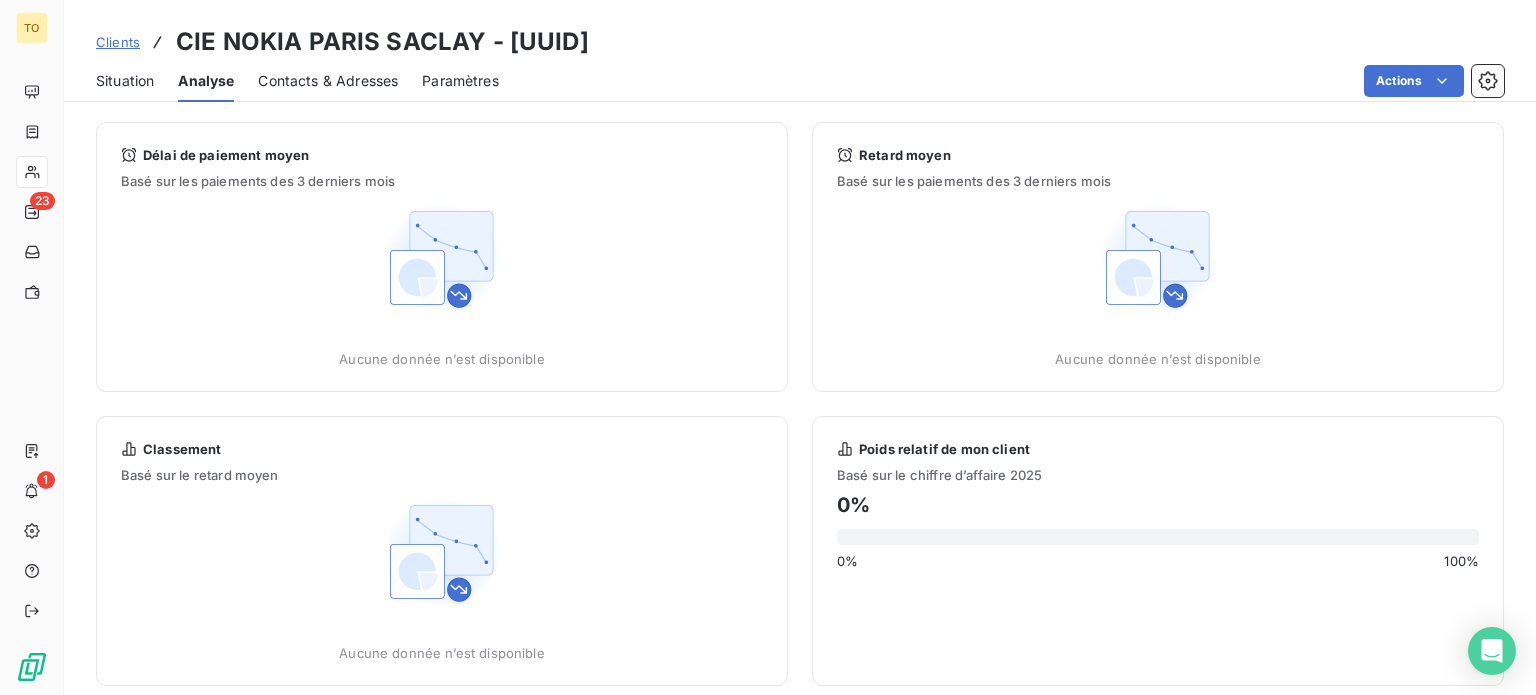 click on "Situation" at bounding box center (125, 81) 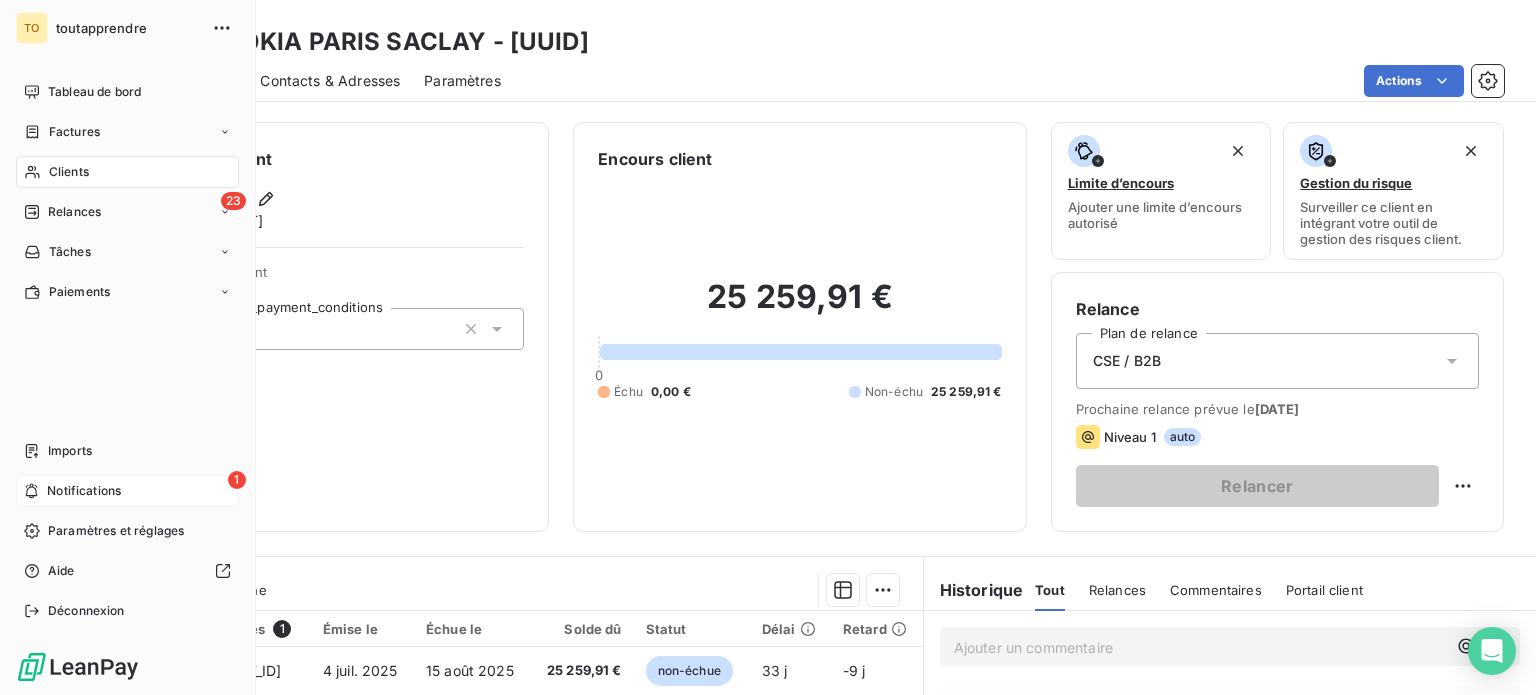 click on "Notifications" at bounding box center (84, 491) 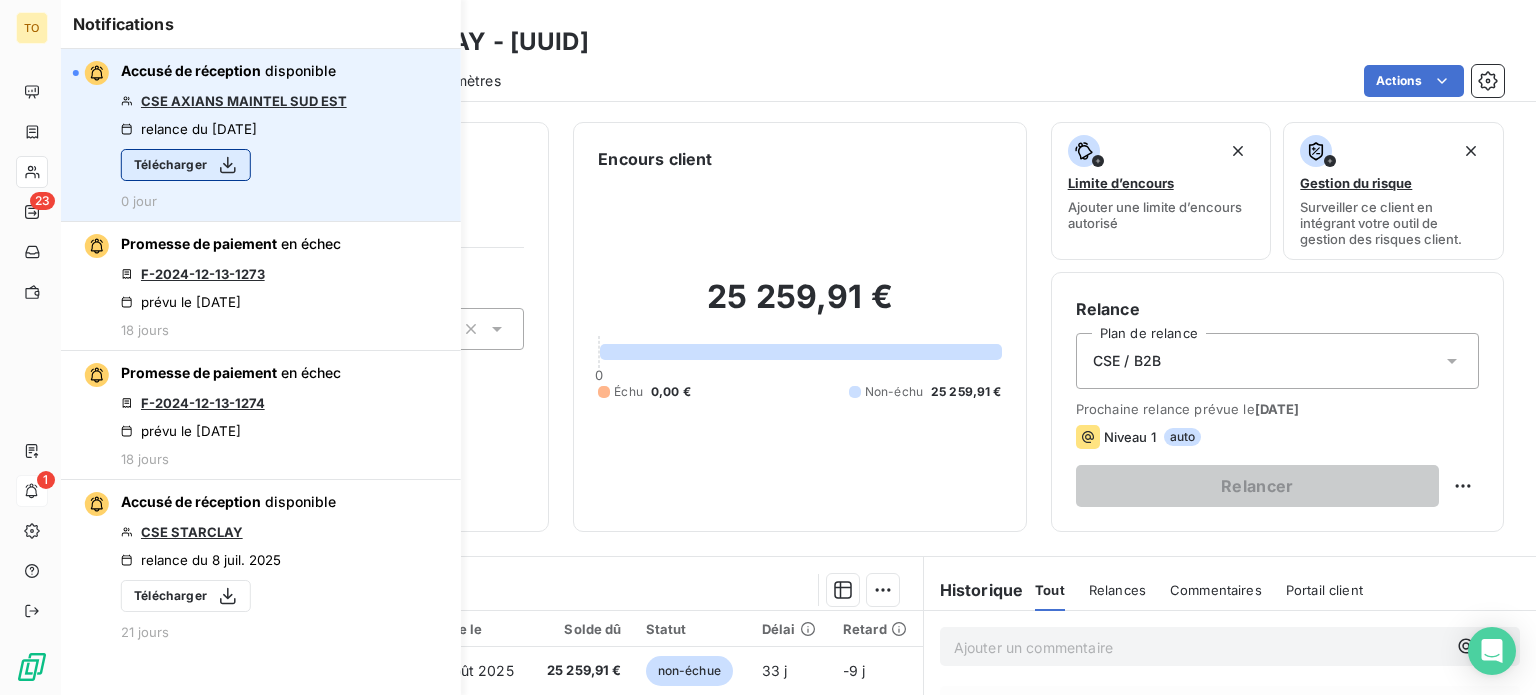 click on "Télécharger" at bounding box center (186, 165) 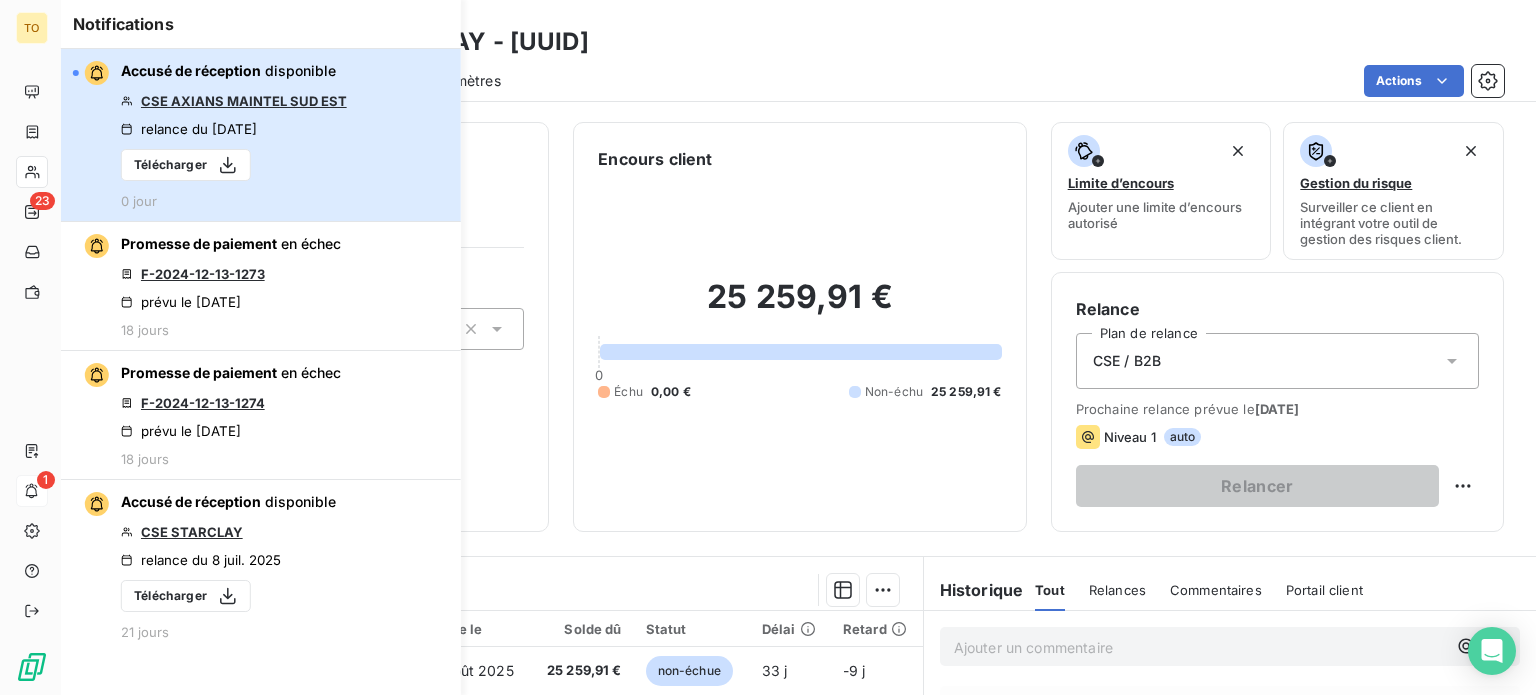 drag, startPoint x: 379, startPoint y: 126, endPoint x: 297, endPoint y: 127, distance: 82.006096 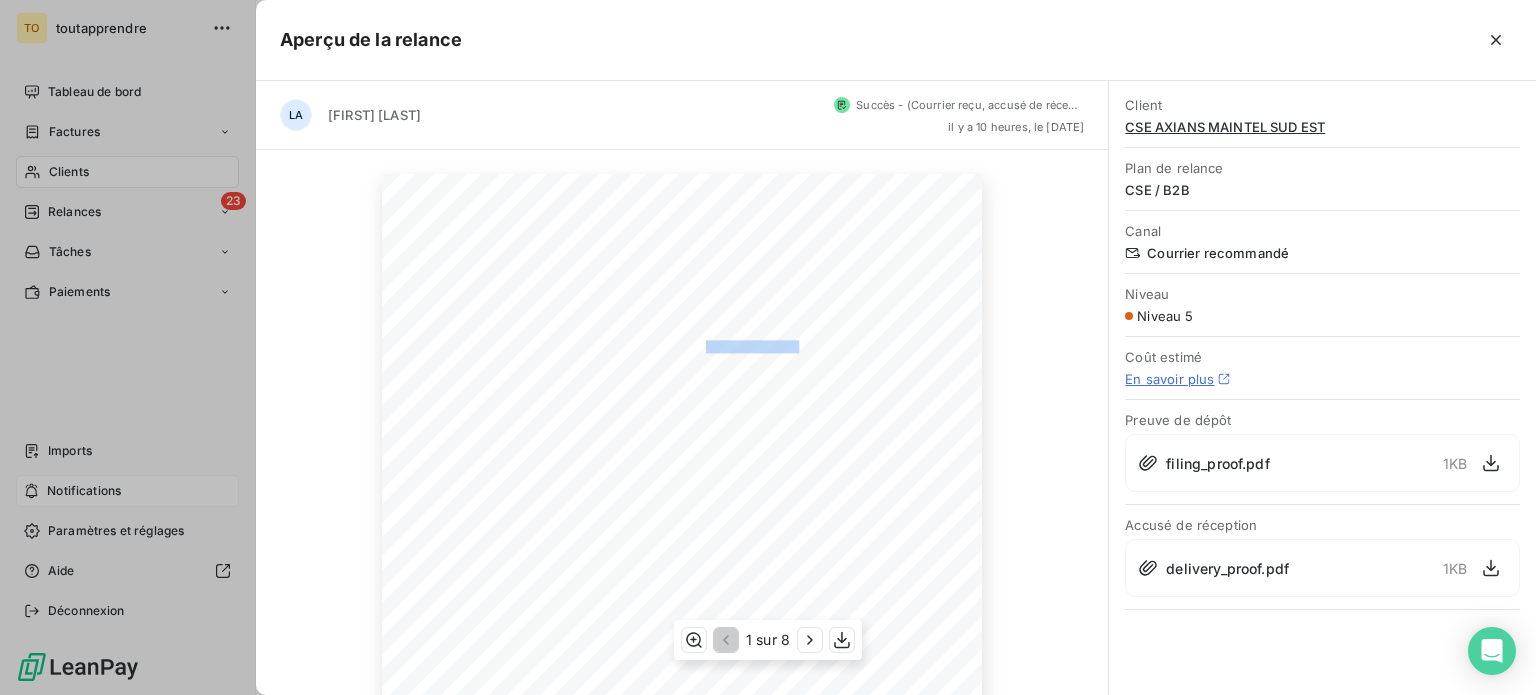 drag, startPoint x: 696, startPoint y: 377, endPoint x: 788, endPoint y: 377, distance: 92 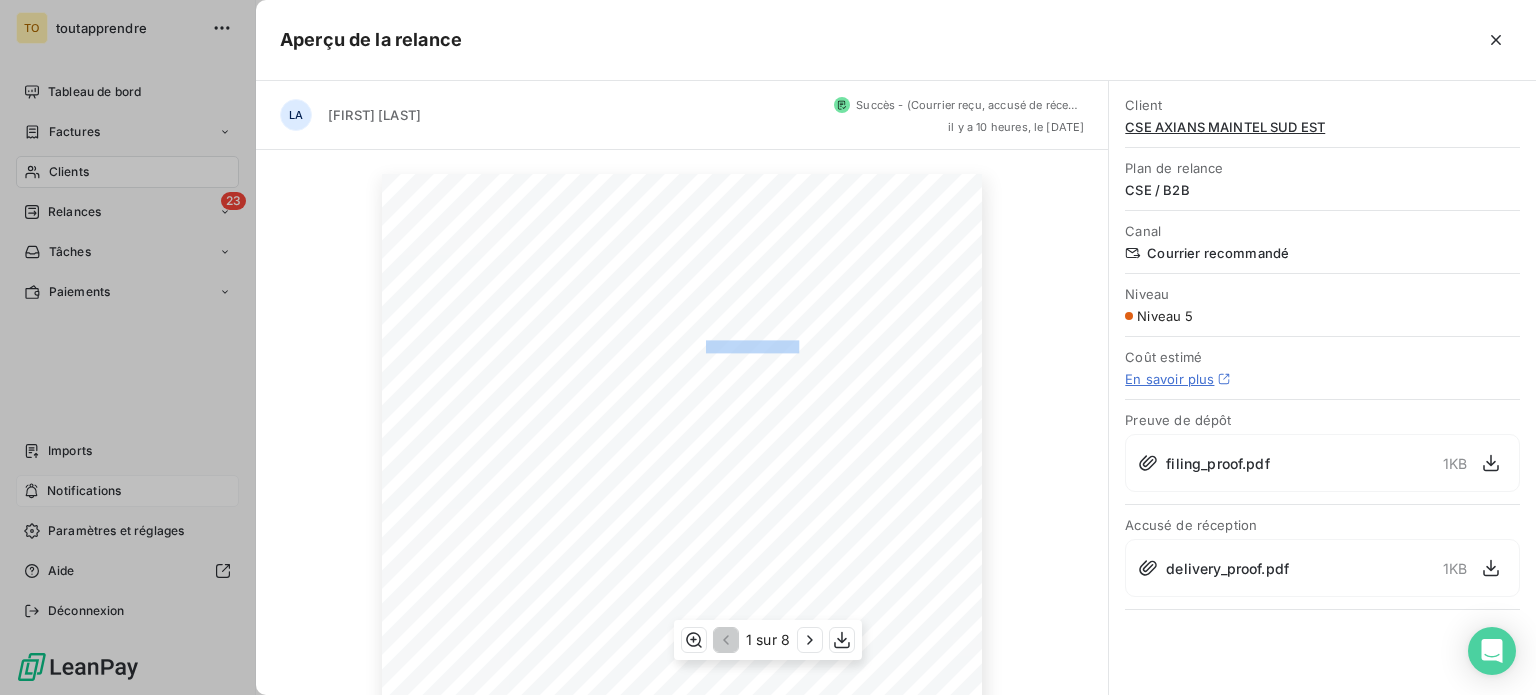 click on "CSE AXIANS MAINTEL SUD EST" at bounding box center [777, 344] 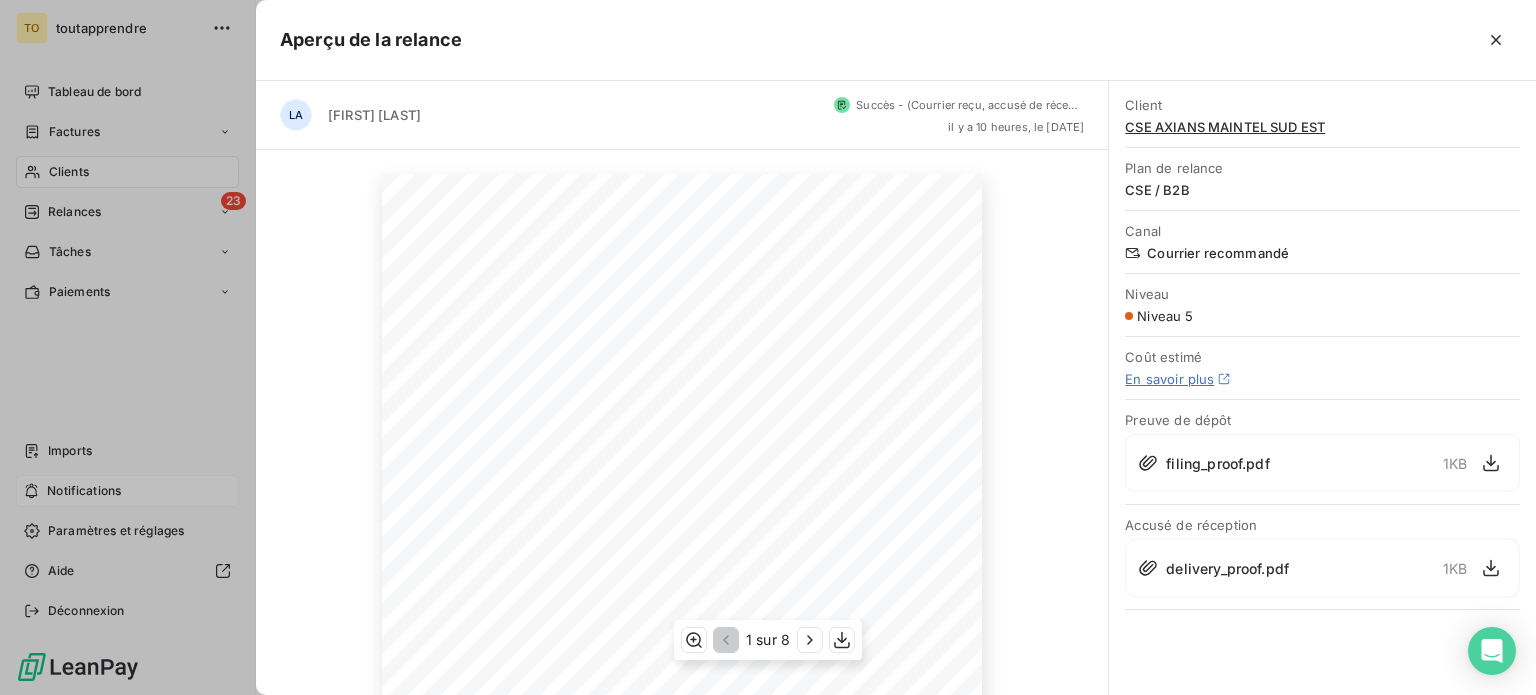 click on "CSE AXIANS MAINTEL SUD EST" at bounding box center [777, 344] 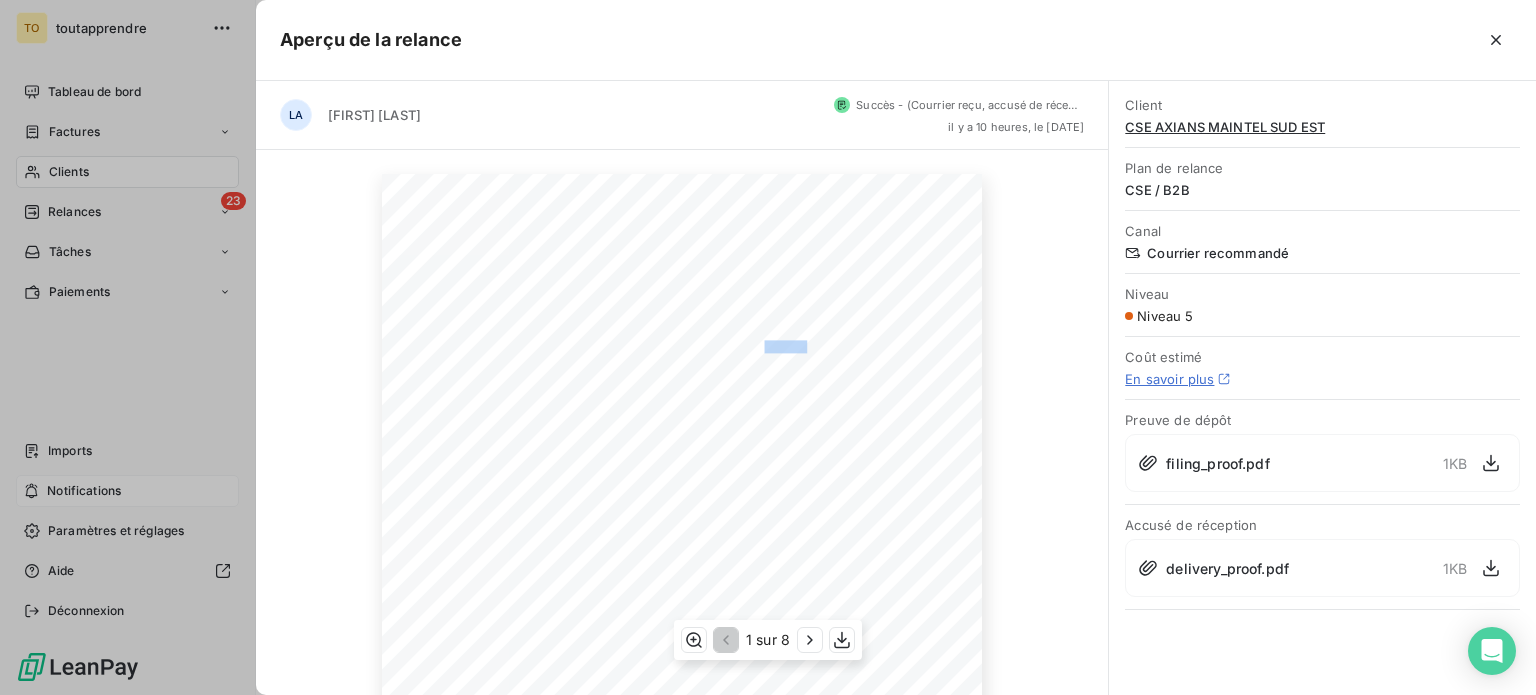 drag, startPoint x: 753, startPoint y: 380, endPoint x: 797, endPoint y: 383, distance: 44.102154 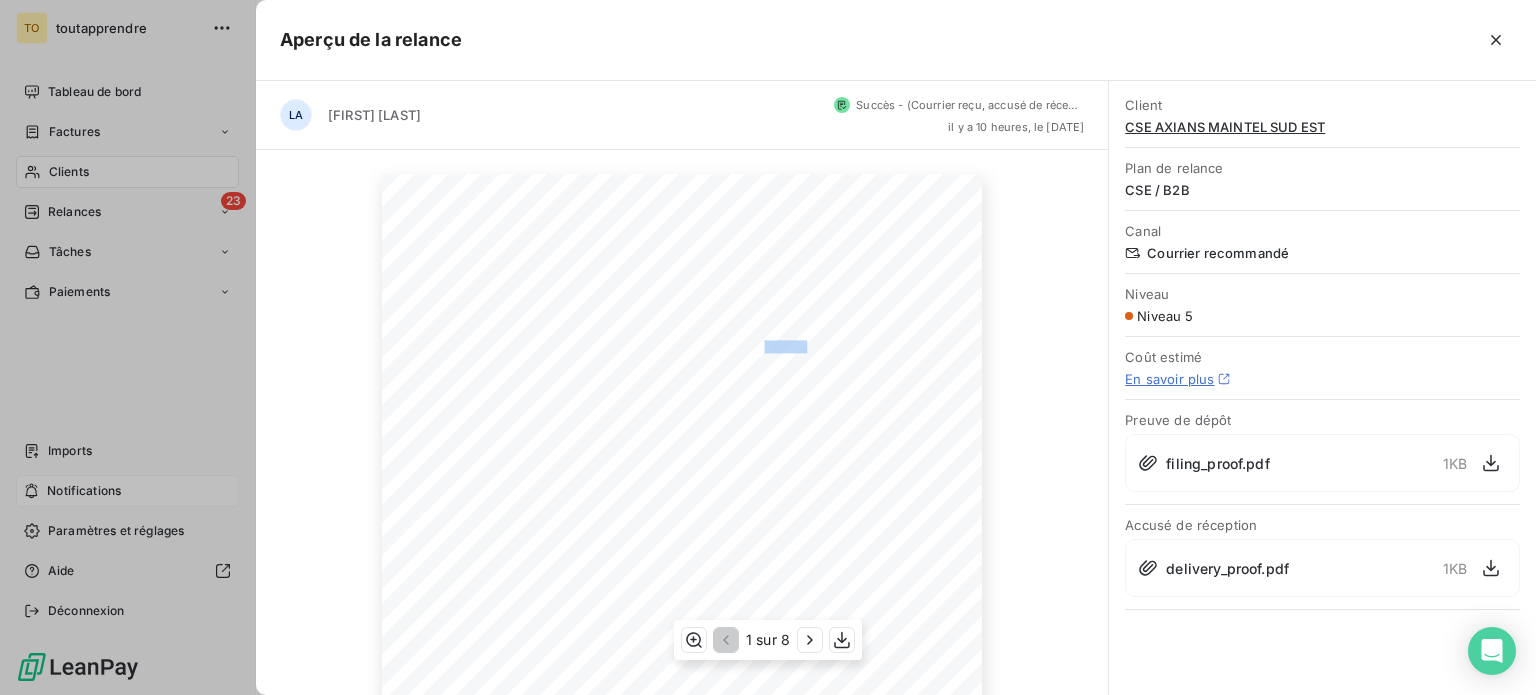 click on "CSE AXIANS MAINTEL SUD EST" at bounding box center (777, 344) 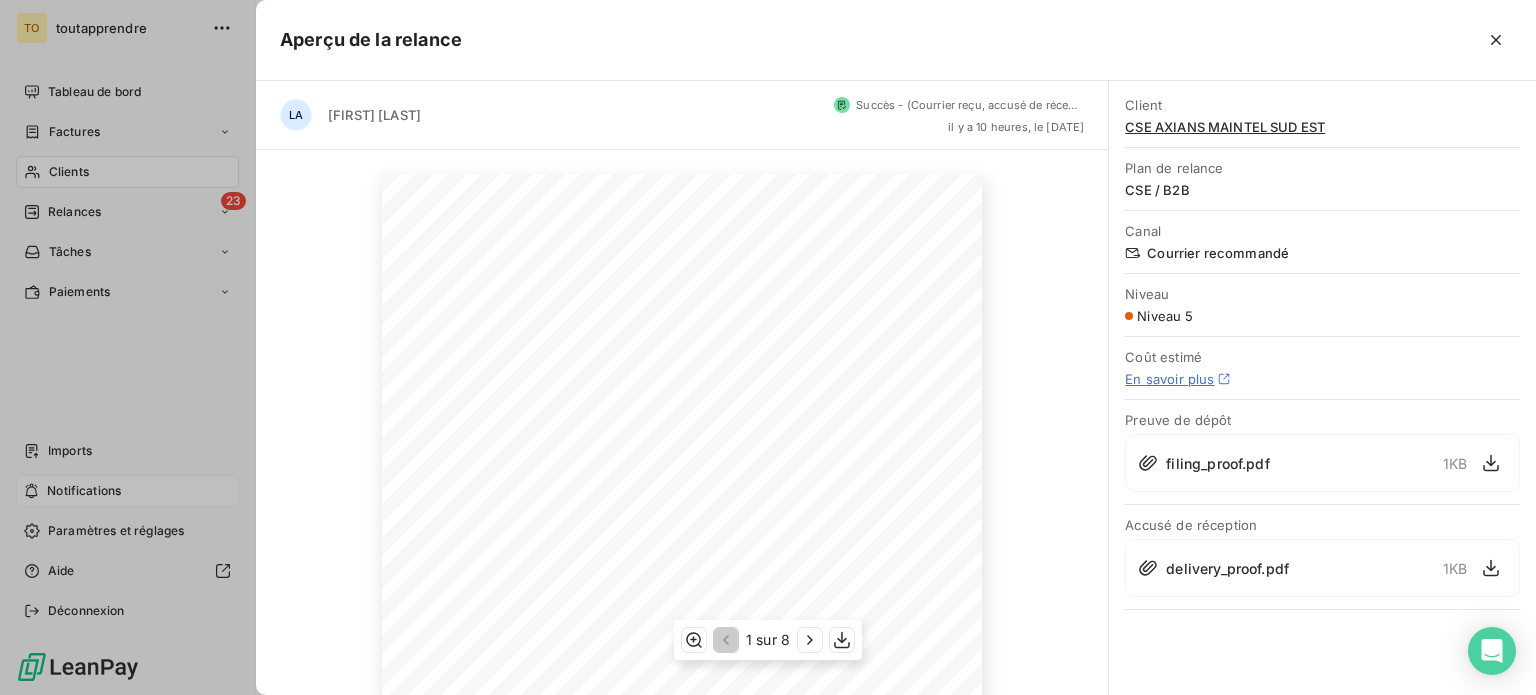 click on "CSE AXIANS MAINTEL SUD EST" at bounding box center [777, 344] 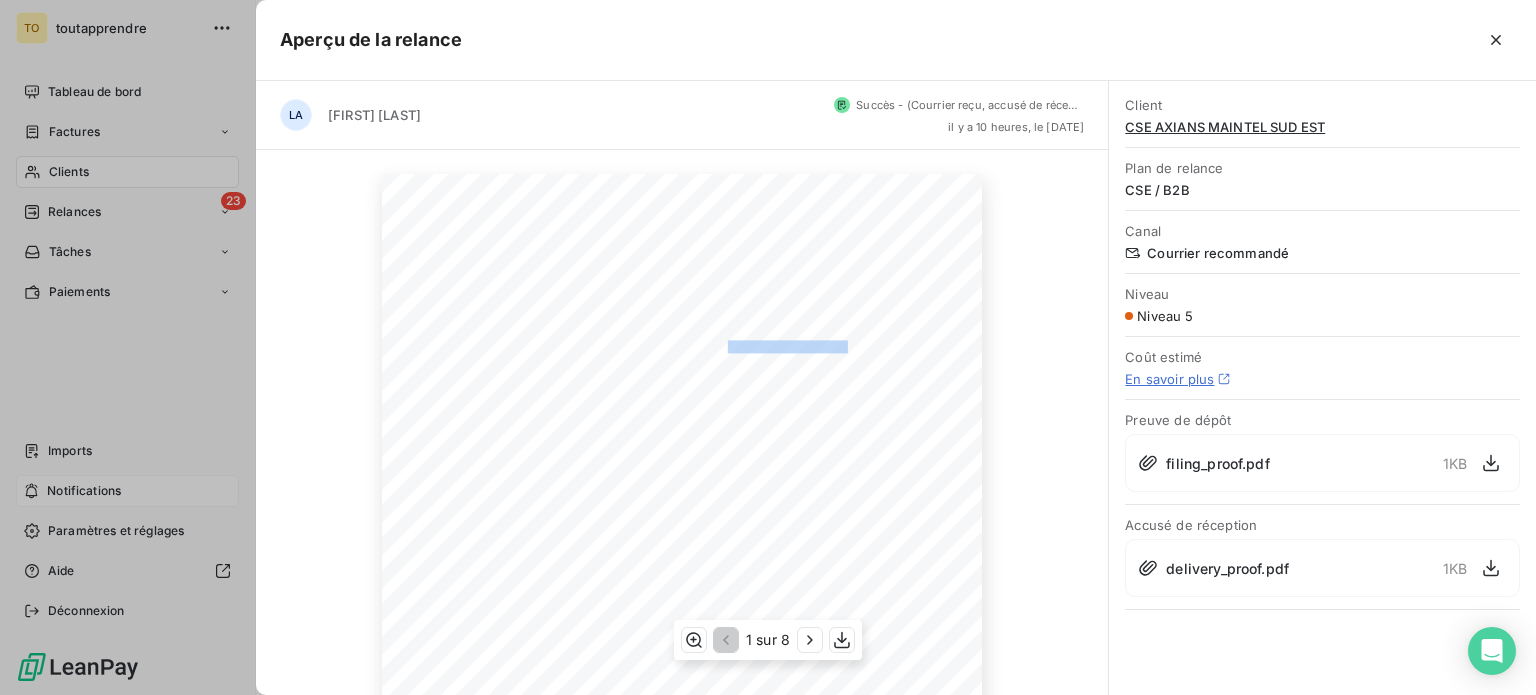 drag, startPoint x: 832, startPoint y: 379, endPoint x: 716, endPoint y: 376, distance: 116.03879 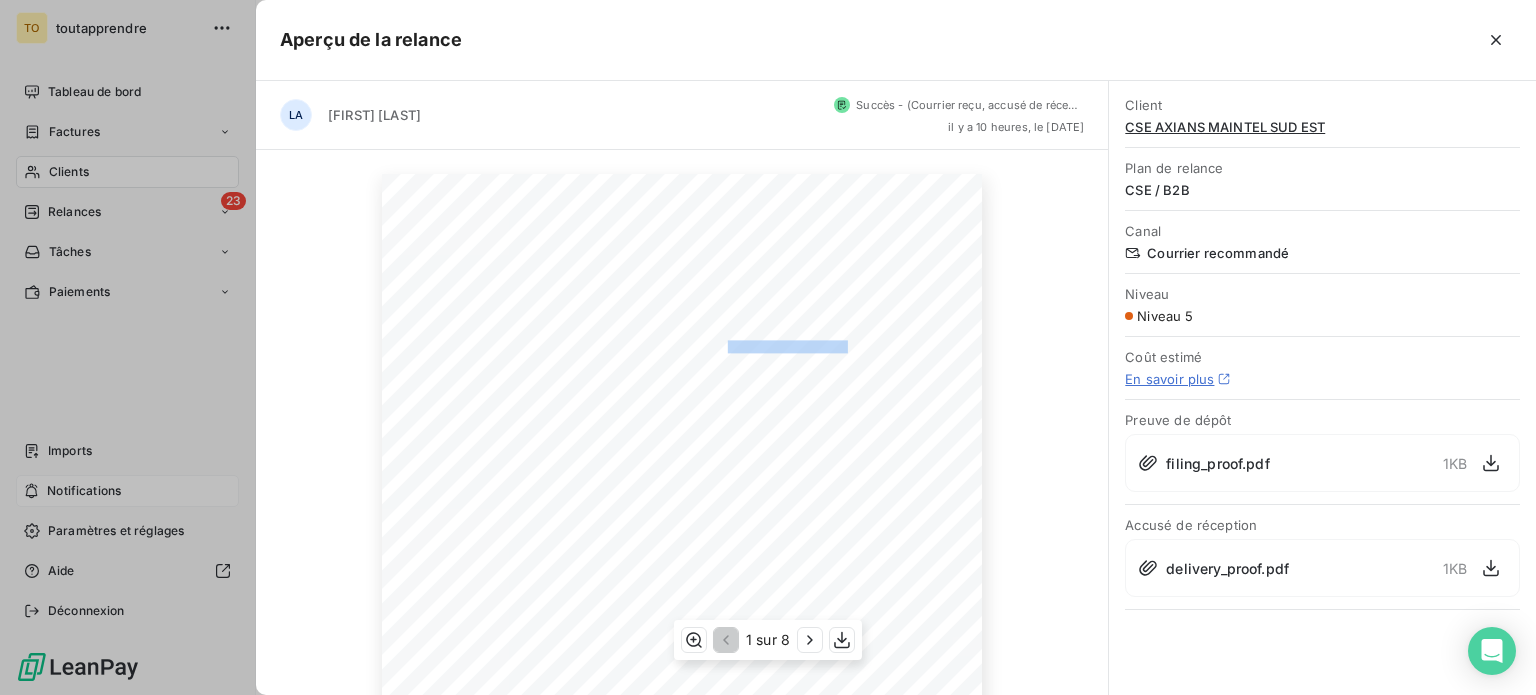 click on "CSE AXIANS MAINTEL SUD EST" at bounding box center [777, 344] 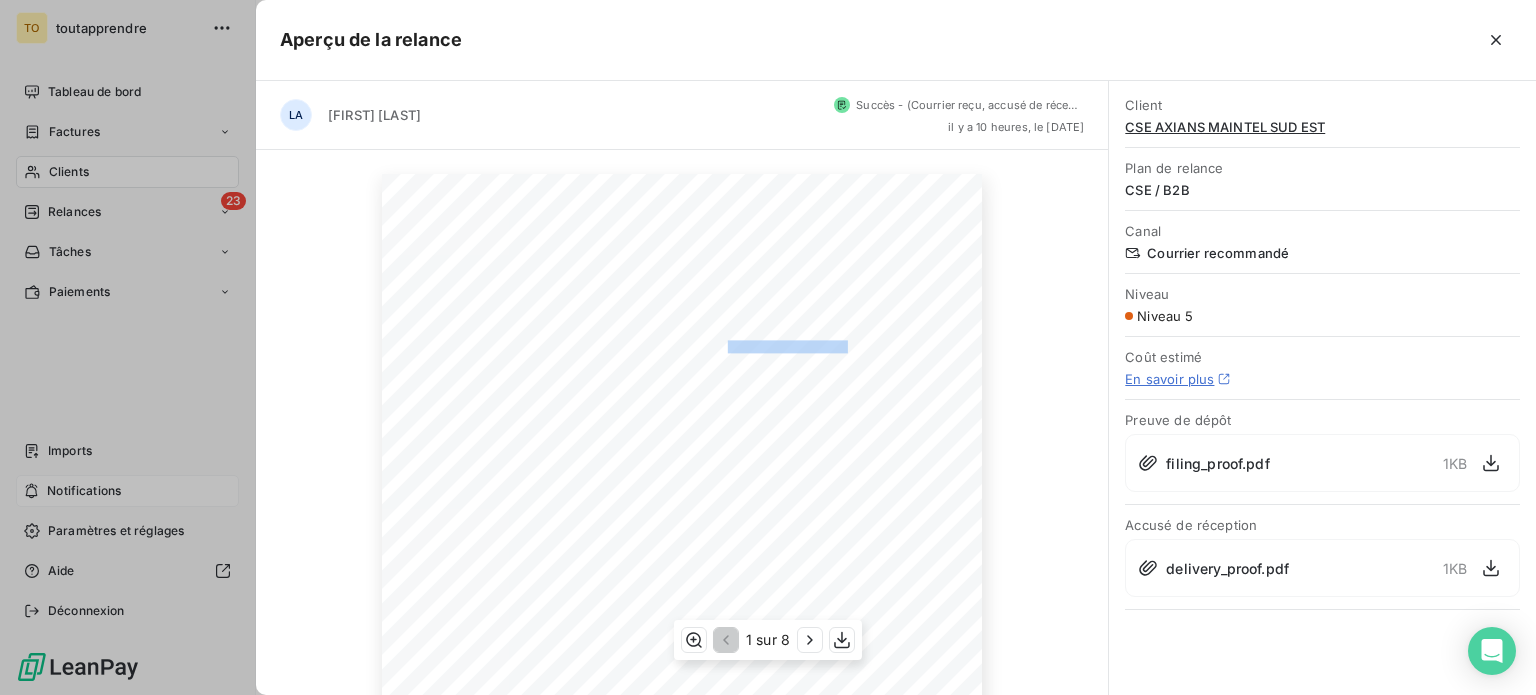 copy on "AXIANS MAINTEL SUD EST" 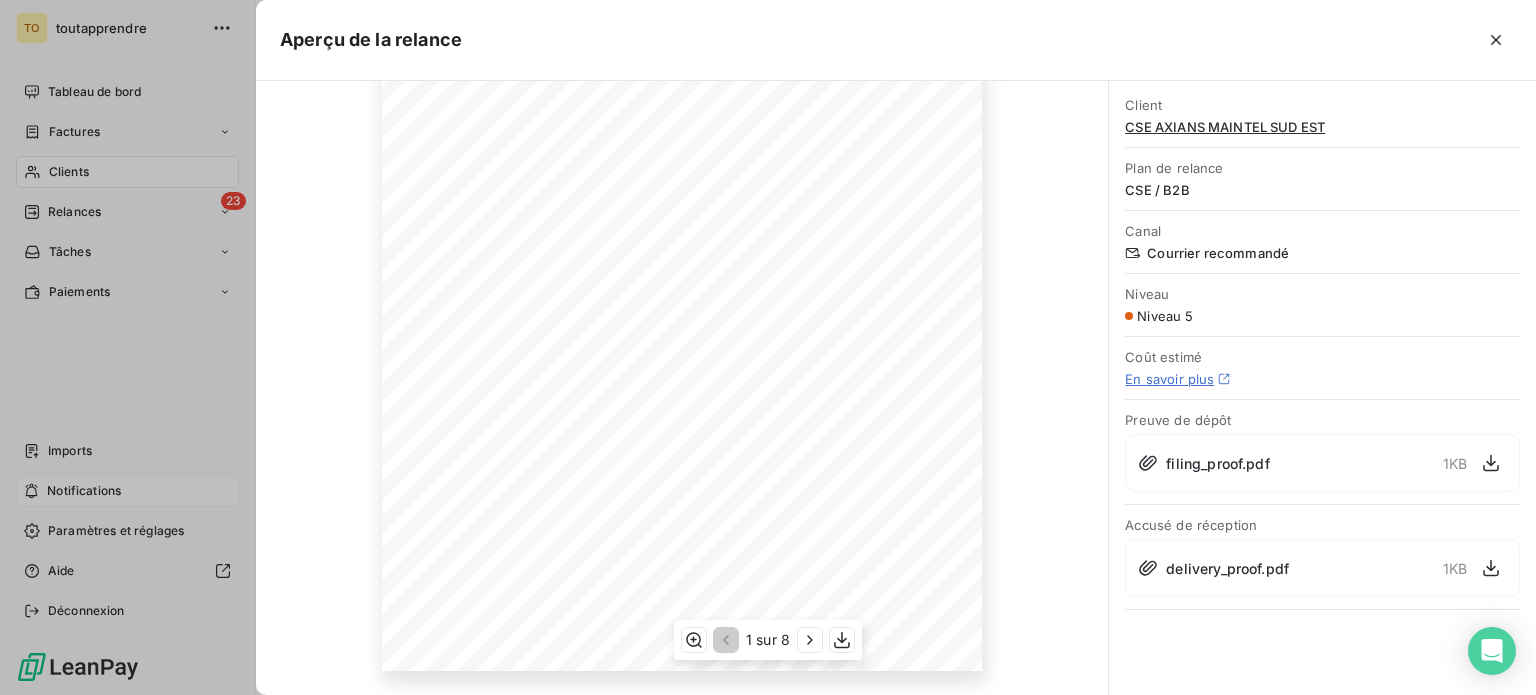 scroll, scrollTop: 393, scrollLeft: 0, axis: vertical 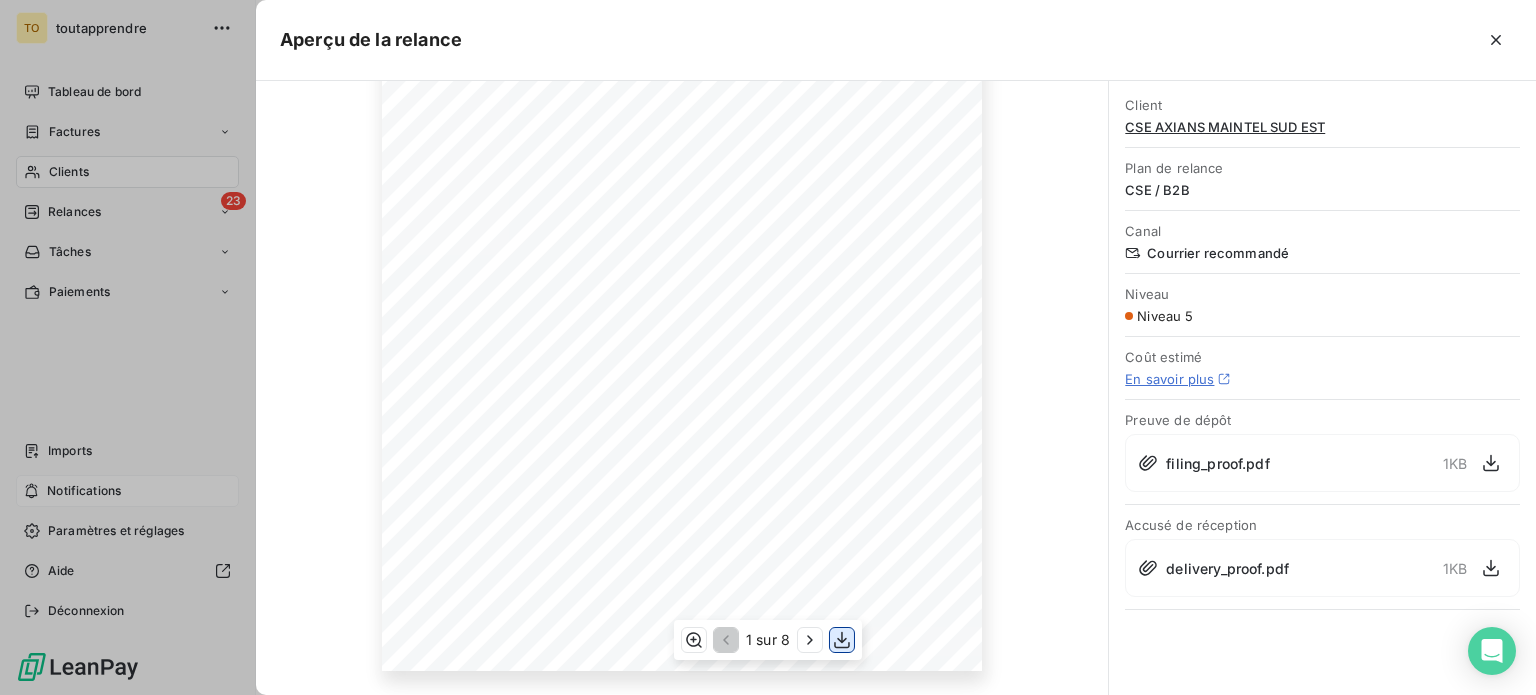 click 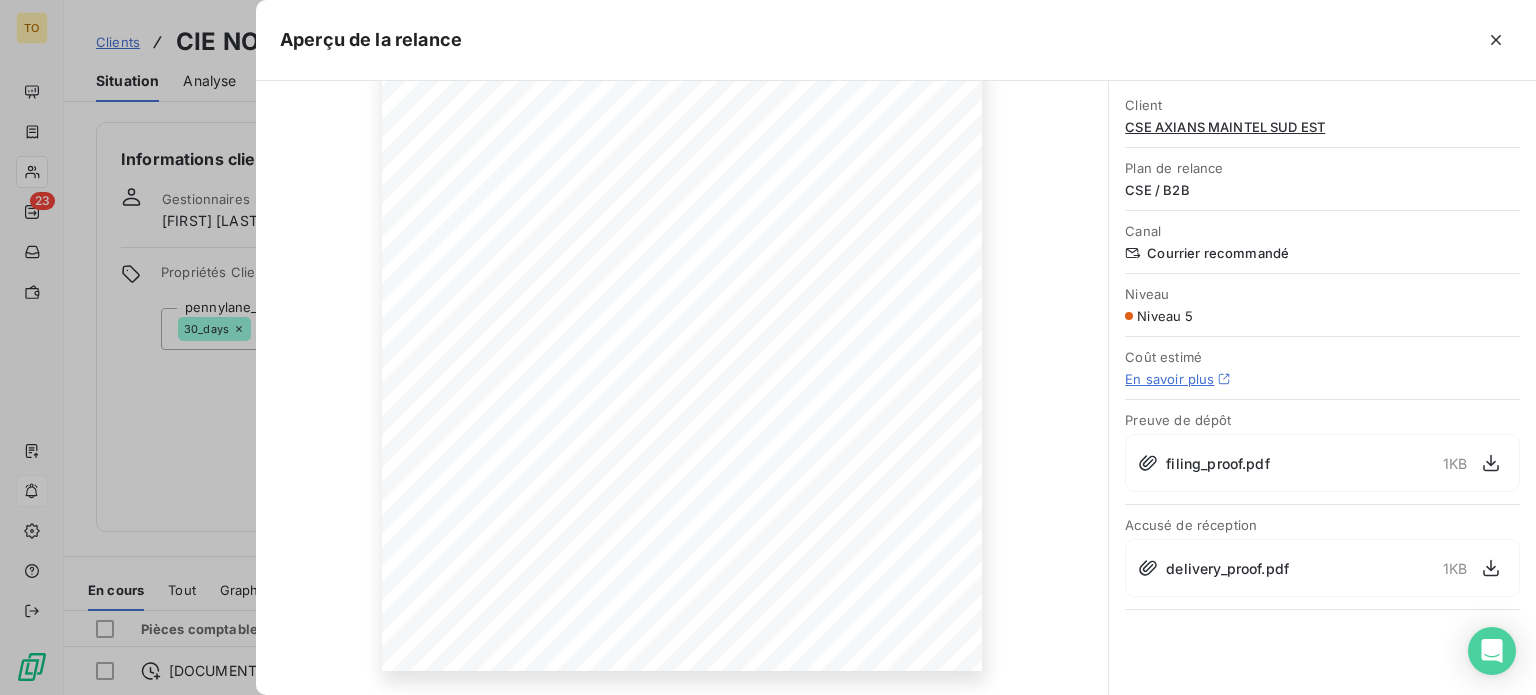 scroll, scrollTop: 0, scrollLeft: 0, axis: both 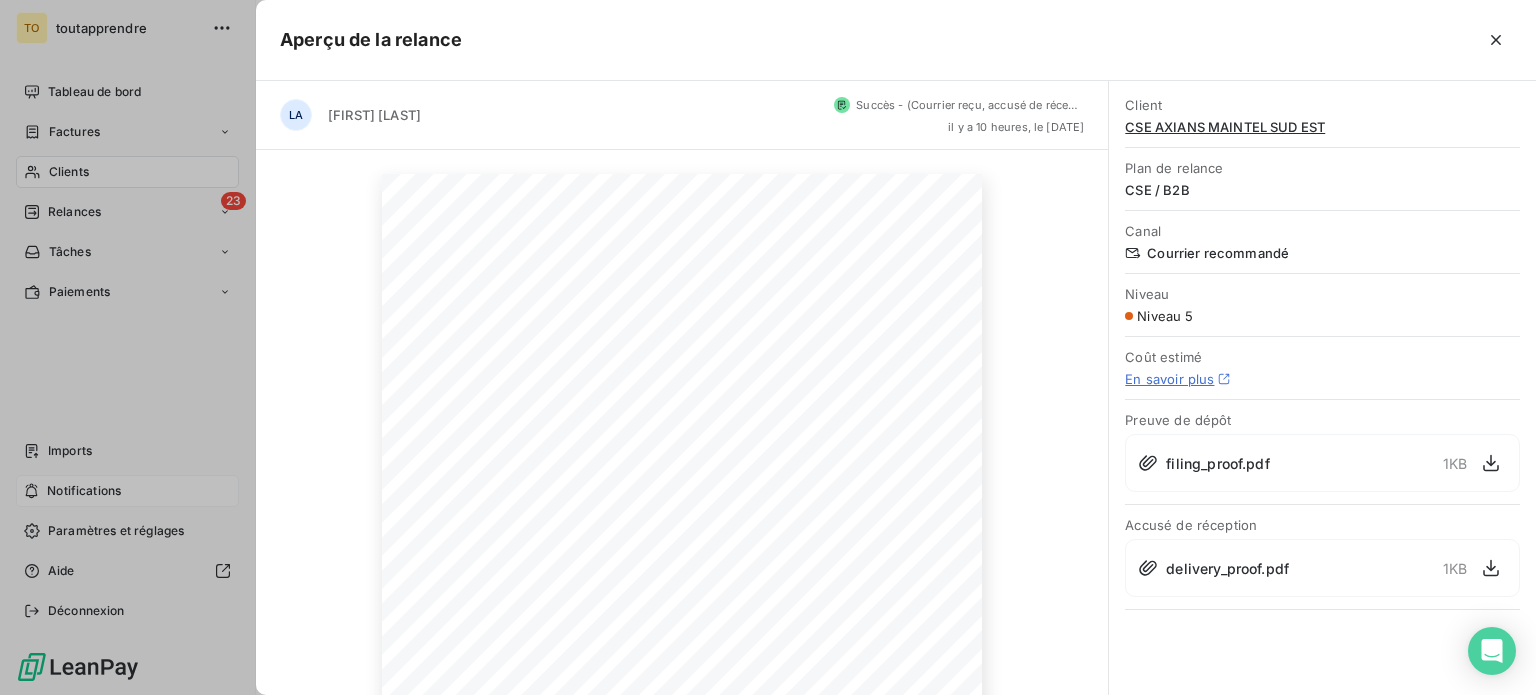 click at bounding box center (768, 347) 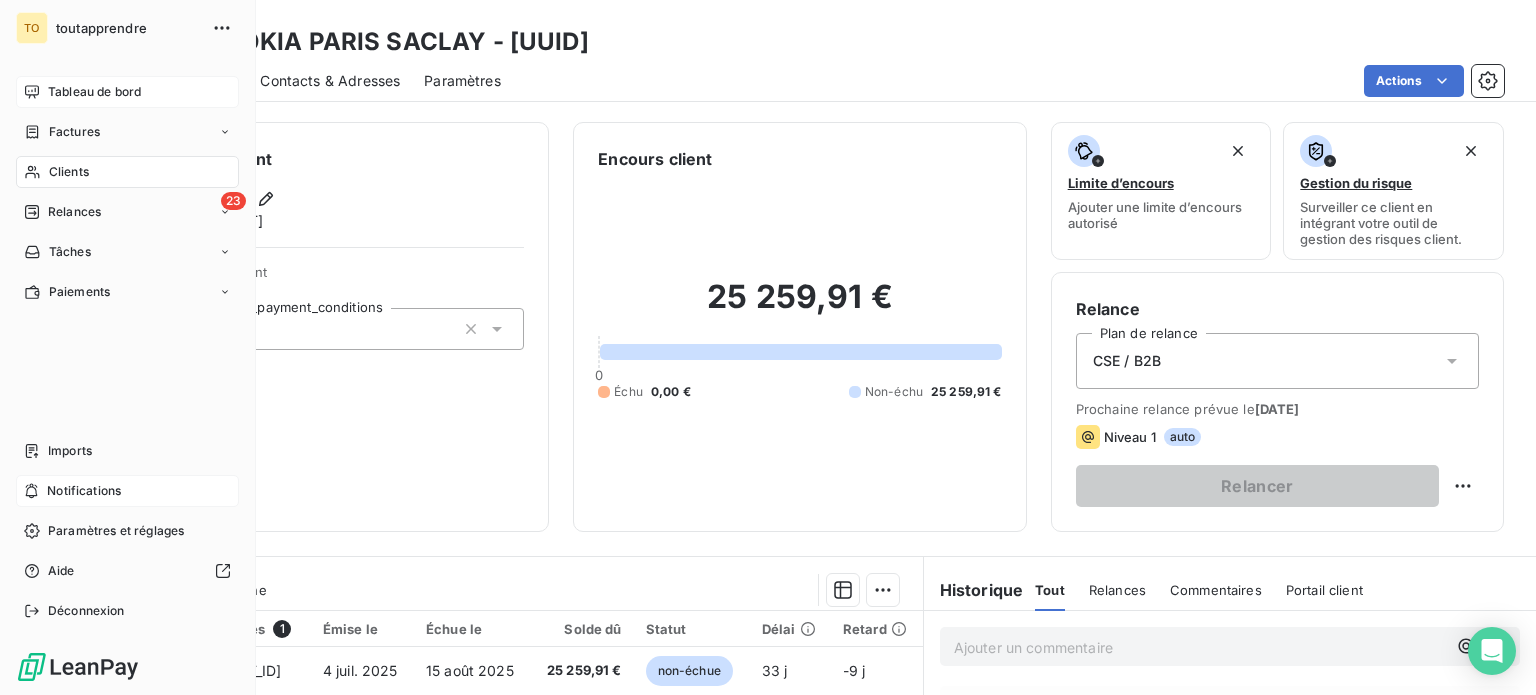 click on "Tableau de bord" at bounding box center (94, 92) 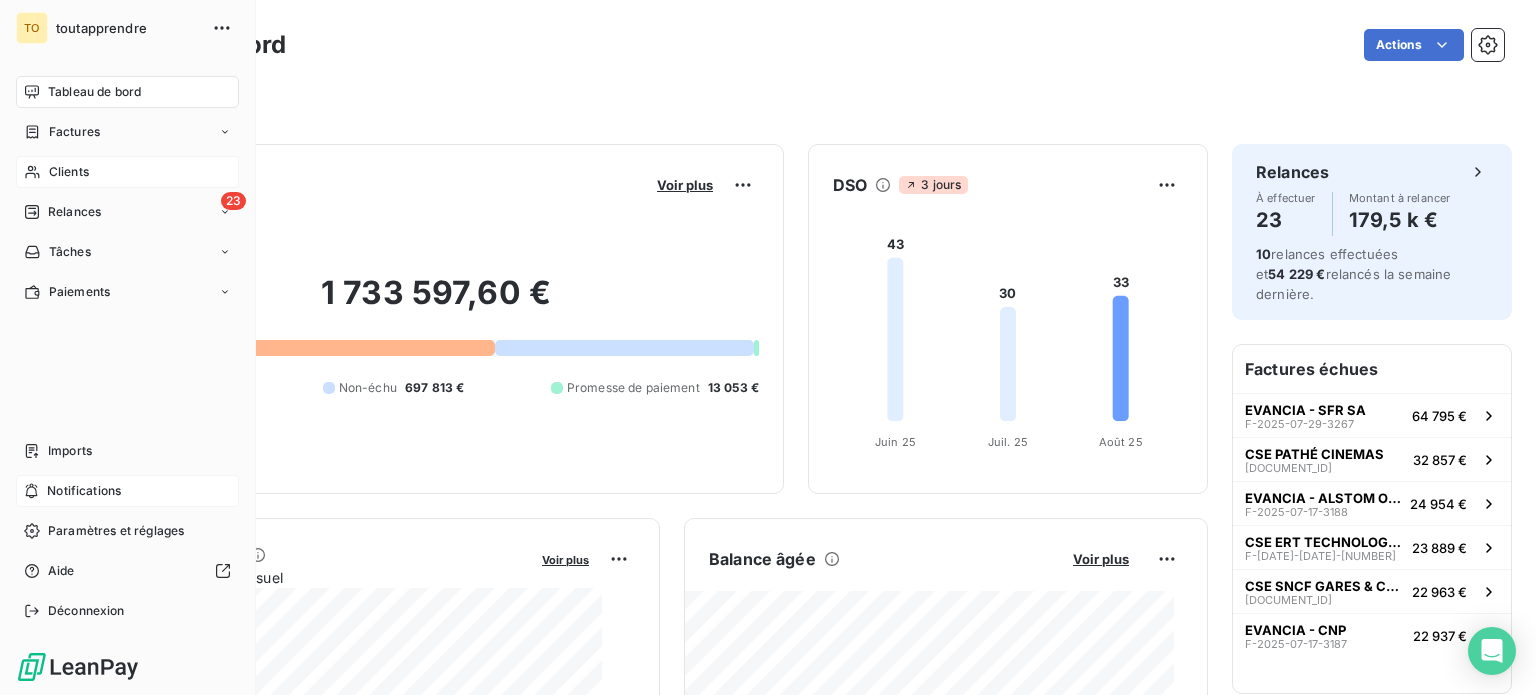 click on "Notifications" at bounding box center (84, 491) 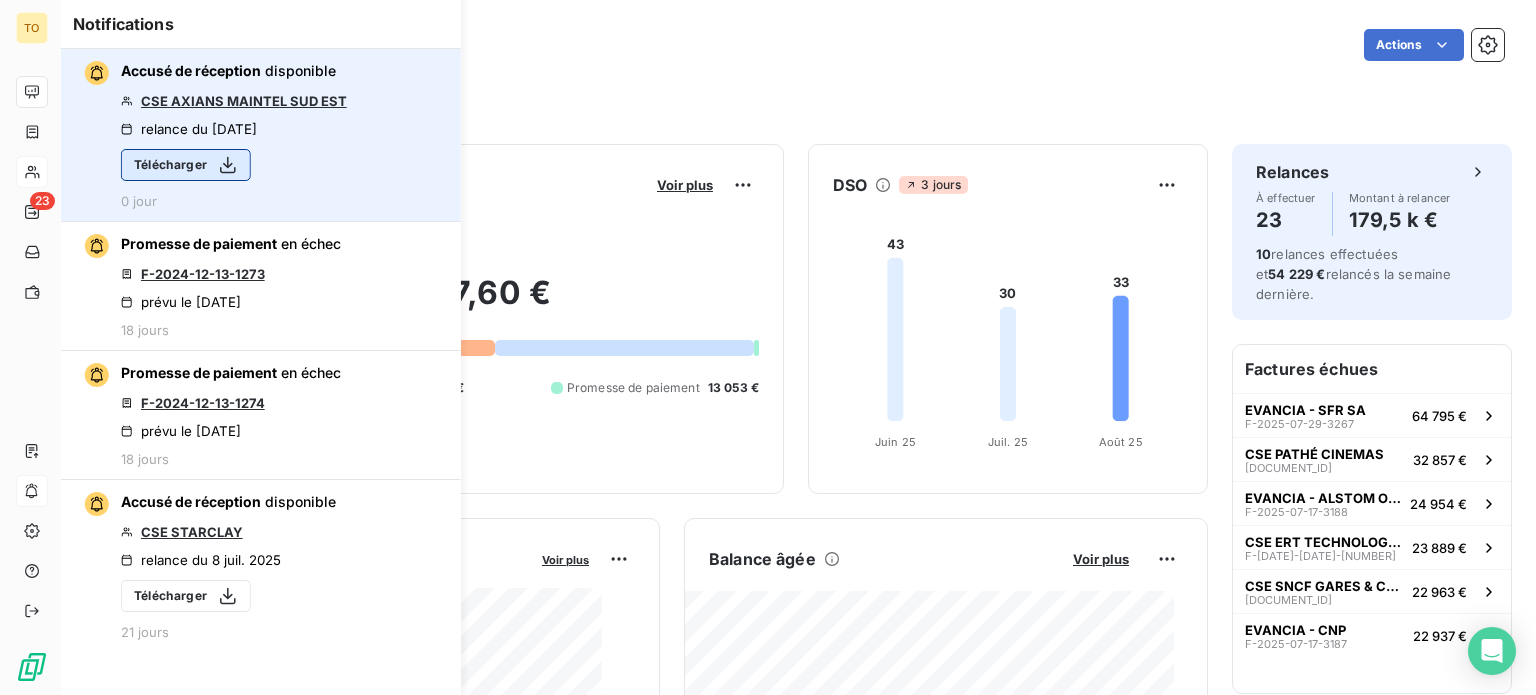 click 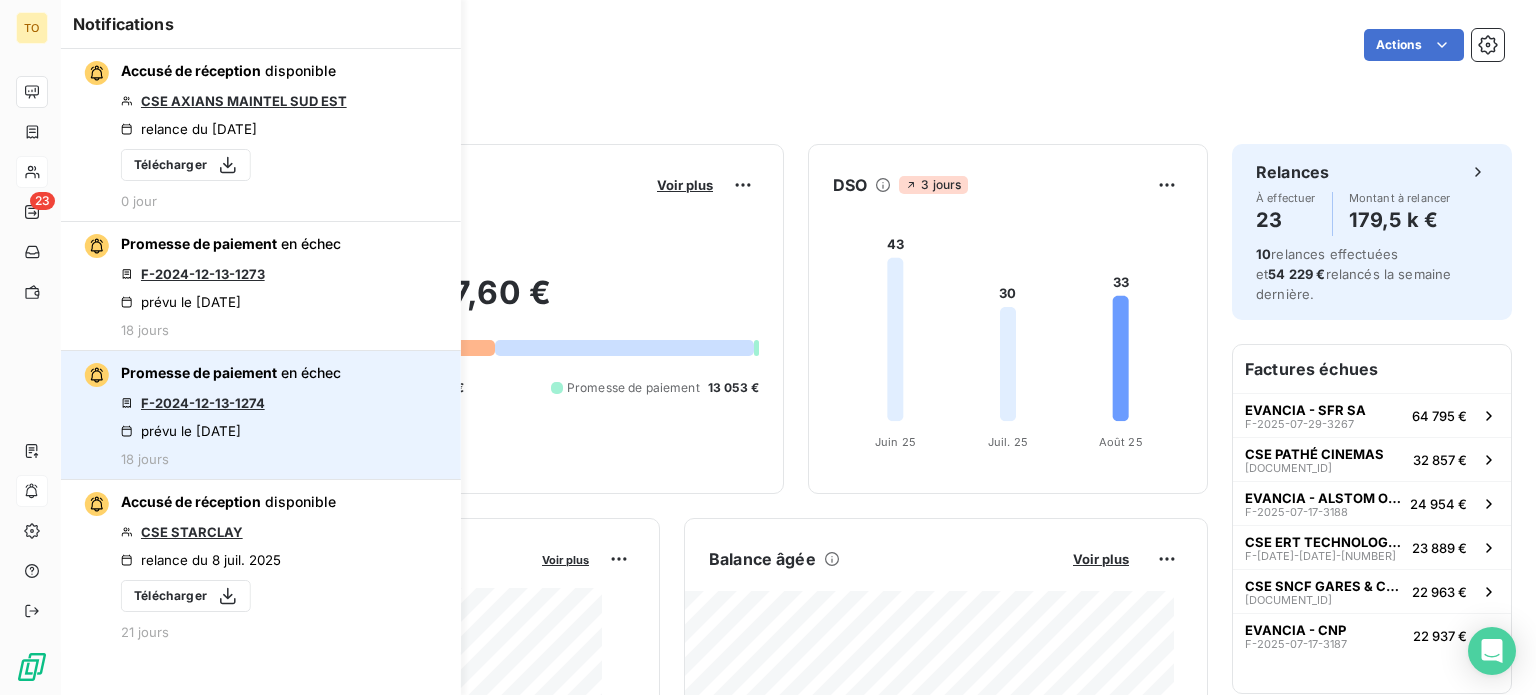 scroll, scrollTop: 0, scrollLeft: 0, axis: both 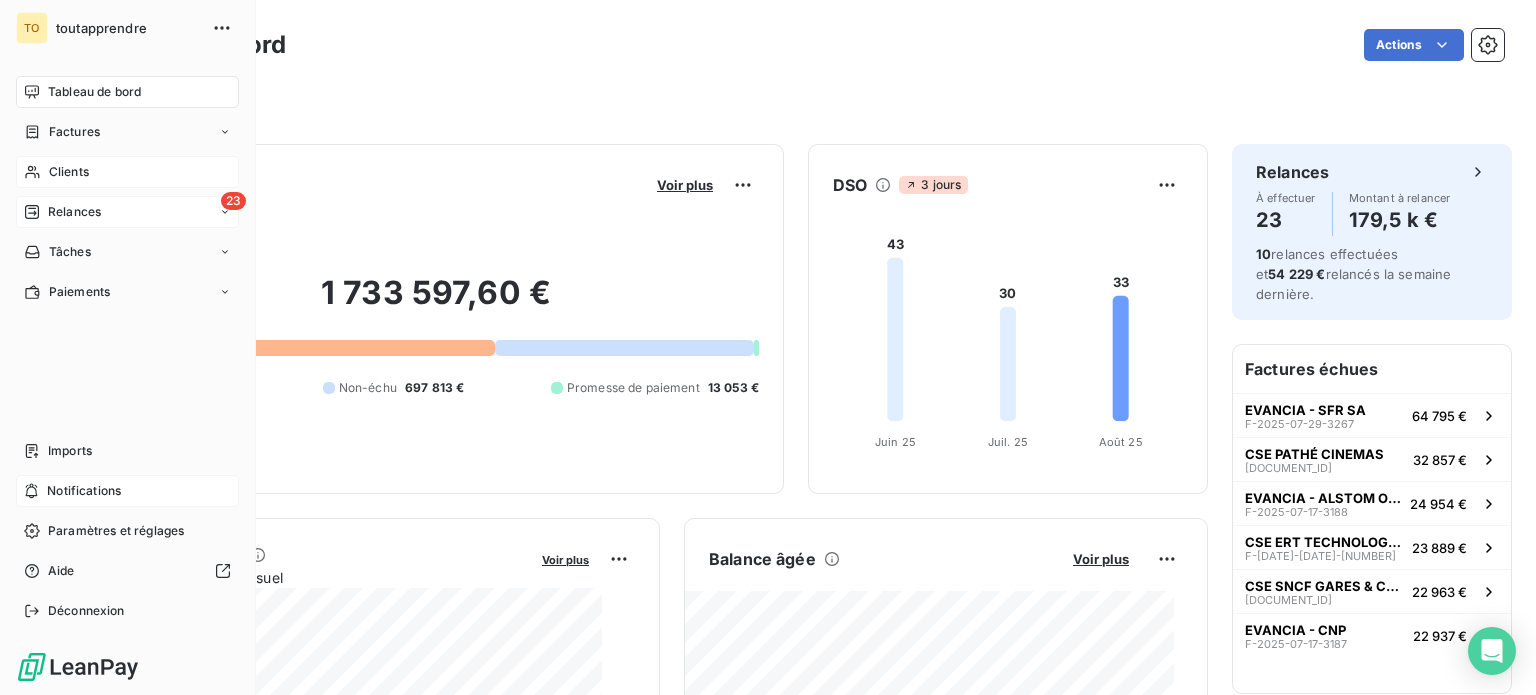 click on "23 Relances" at bounding box center (127, 212) 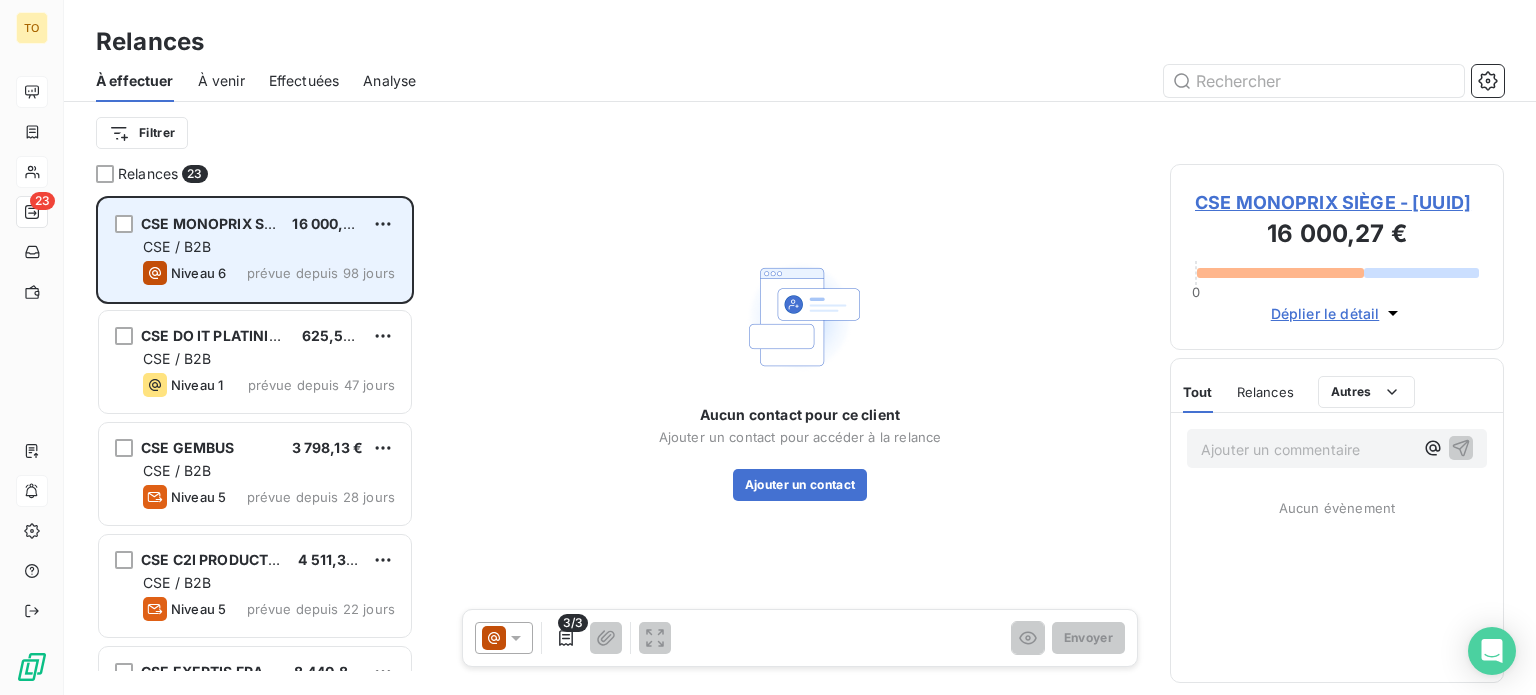 scroll, scrollTop: 16, scrollLeft: 16, axis: both 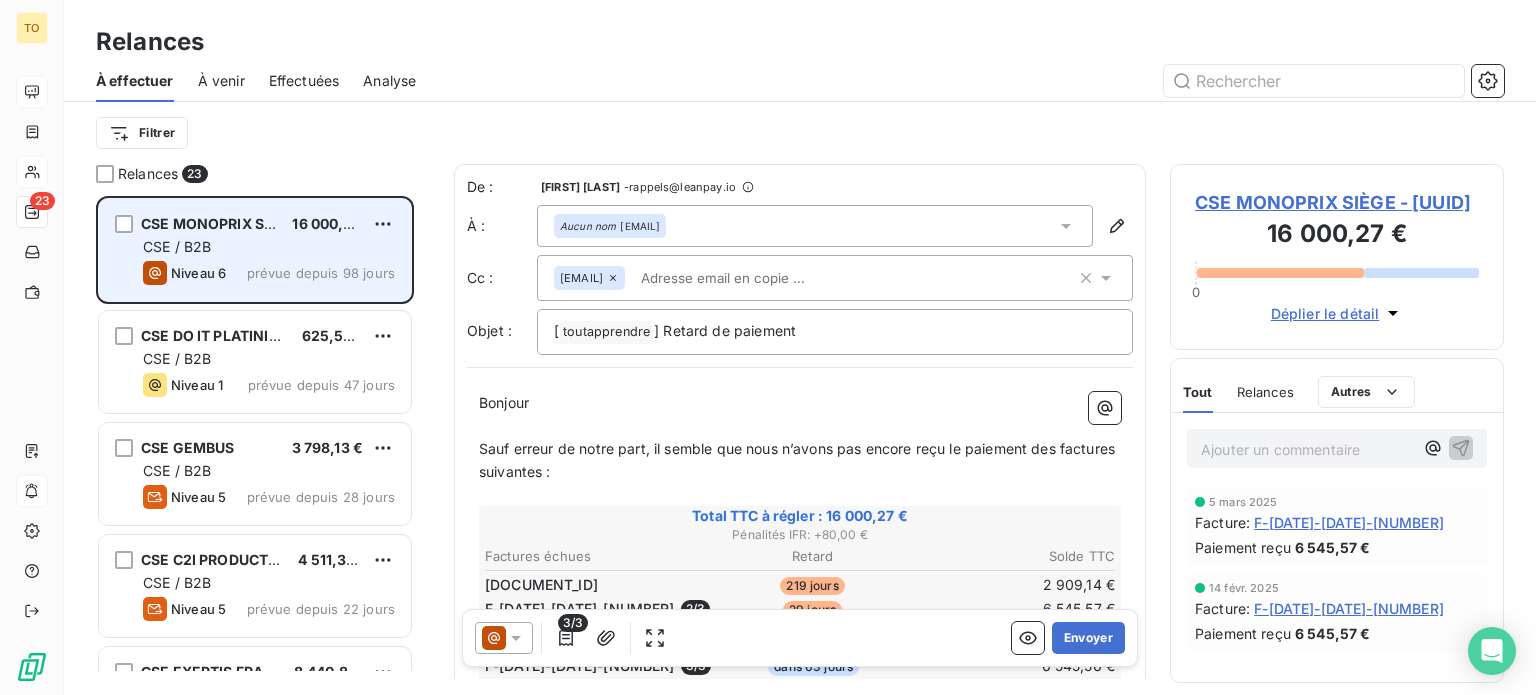 click on "prévue depuis 98 jours" at bounding box center (321, 273) 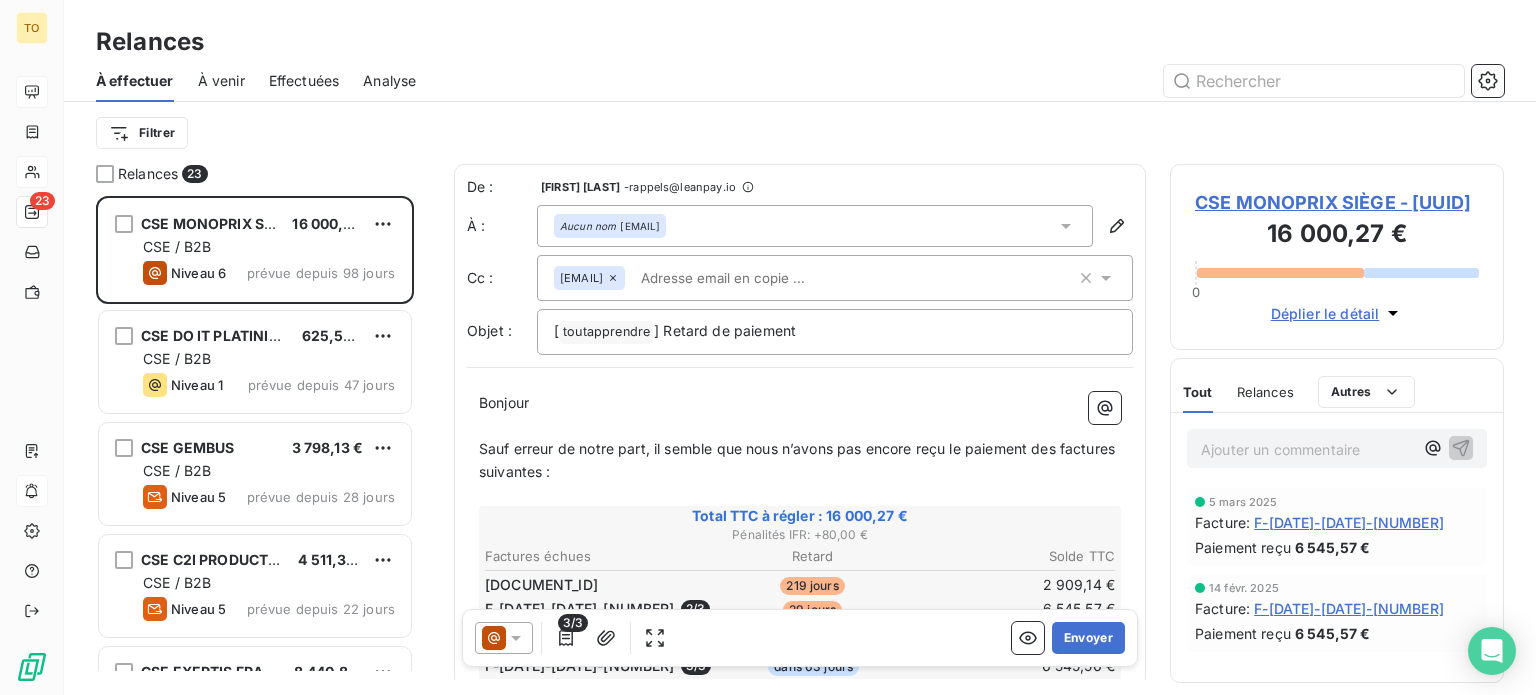 click on "CSE MONOPRIX SIÈGE - 9582bac7-b59a-4c63-a455-0419f8cb3cce" at bounding box center [1337, 202] 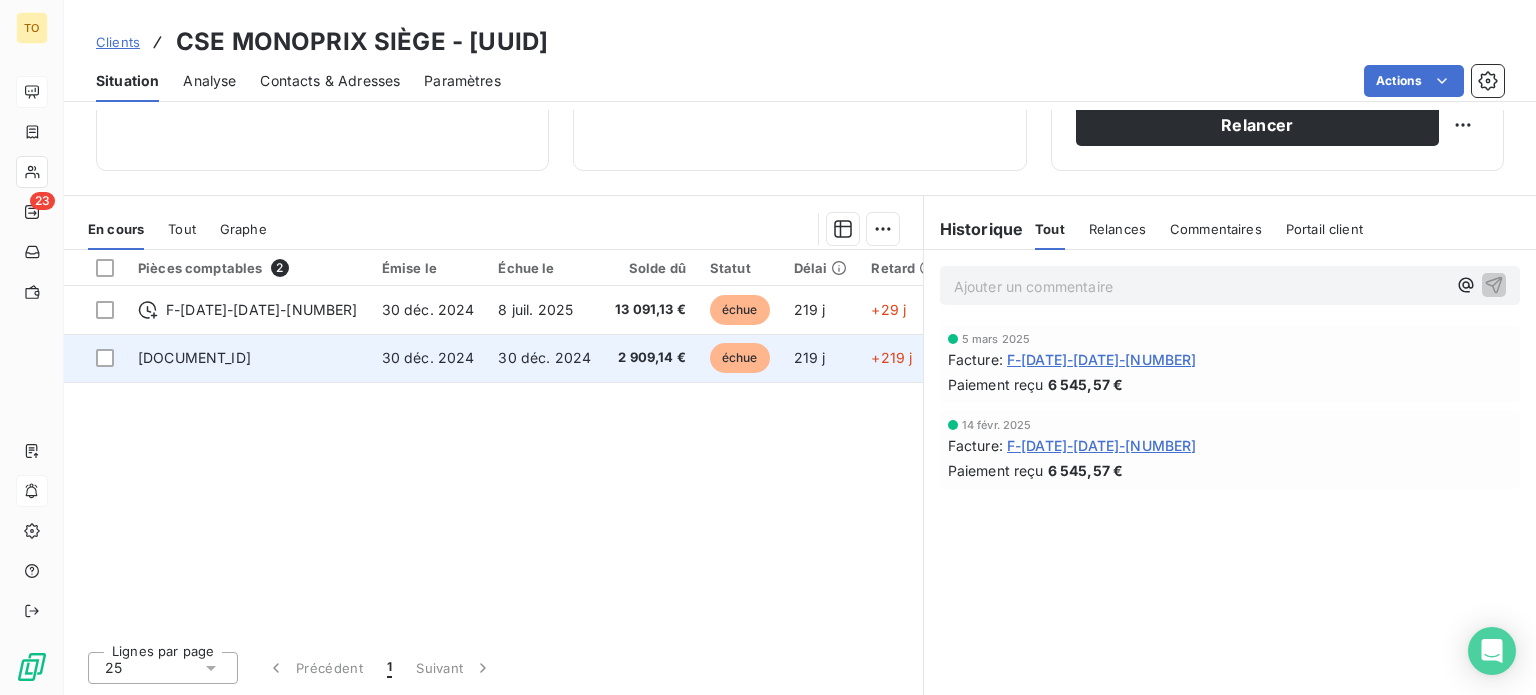 scroll, scrollTop: 229, scrollLeft: 0, axis: vertical 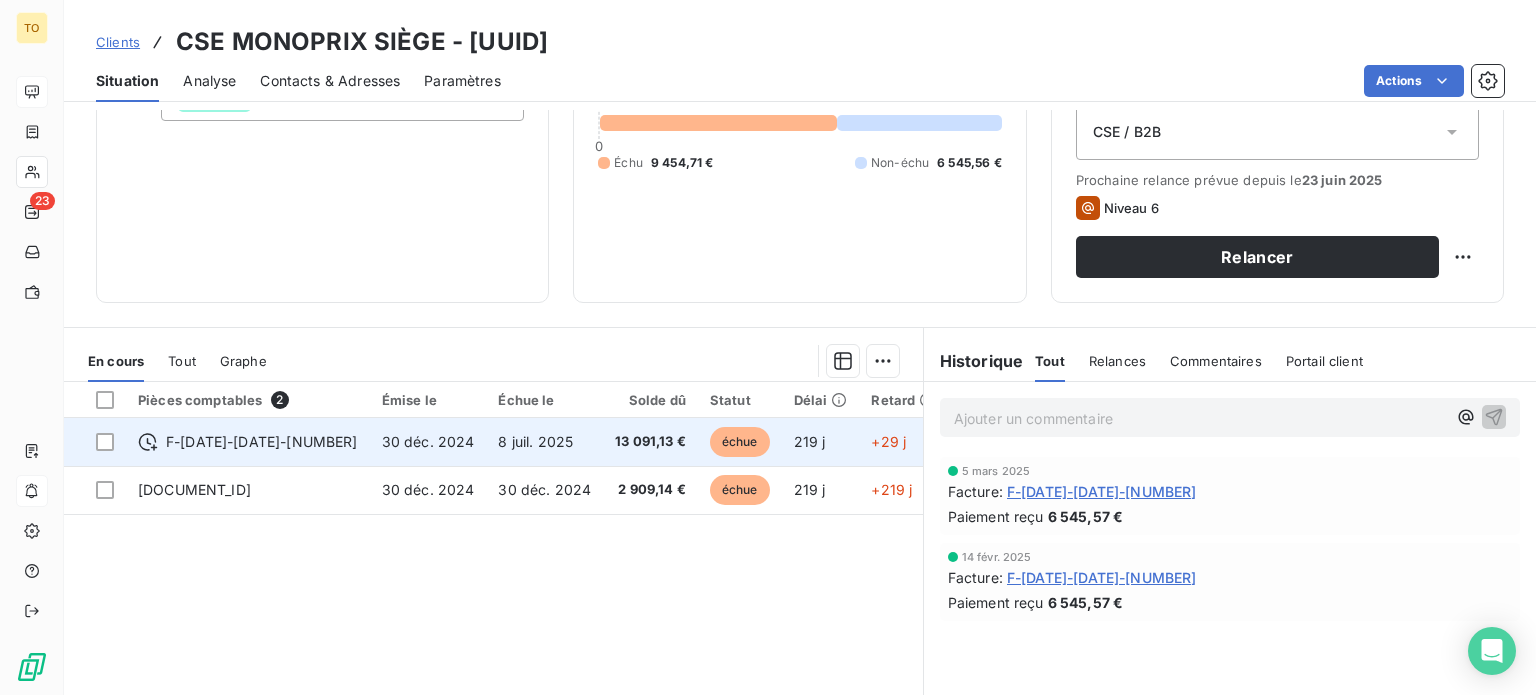 click on "13 091,13 €" at bounding box center [650, 442] 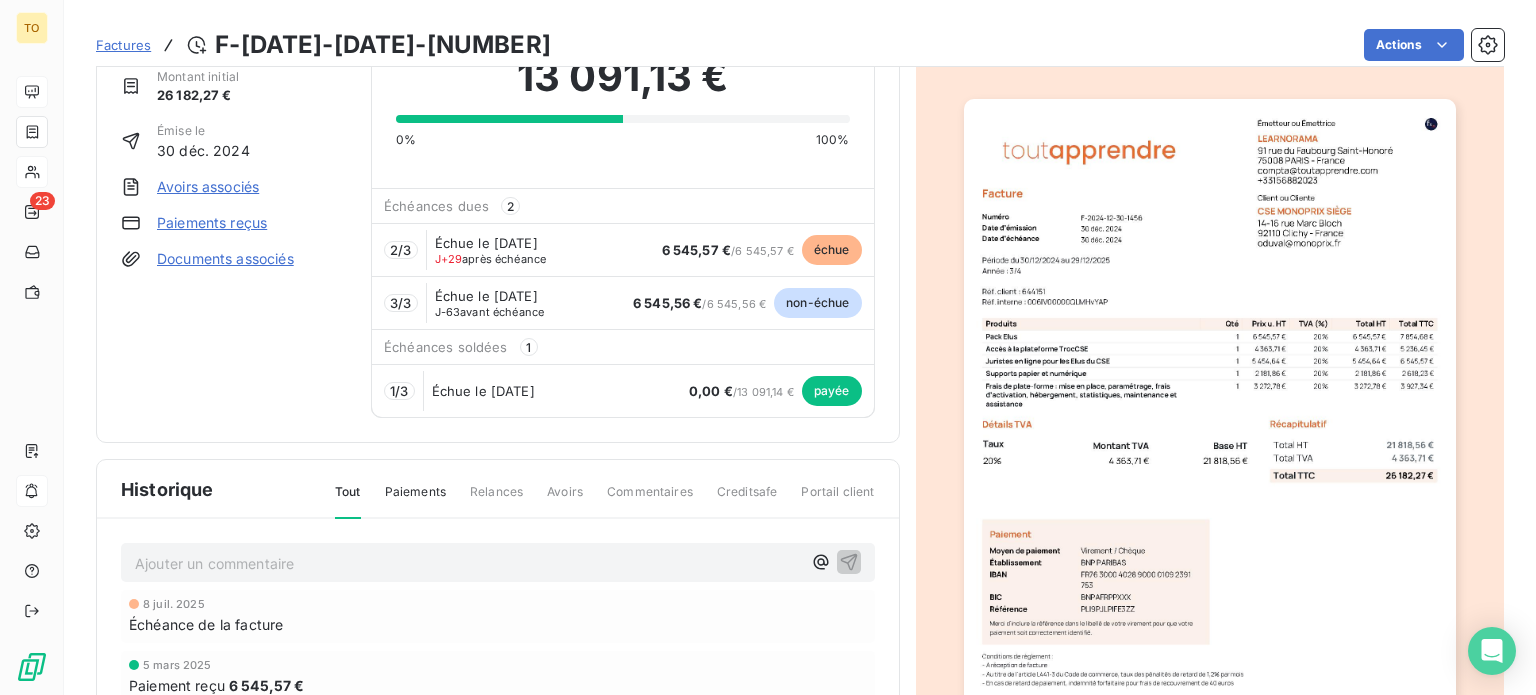 scroll, scrollTop: 0, scrollLeft: 0, axis: both 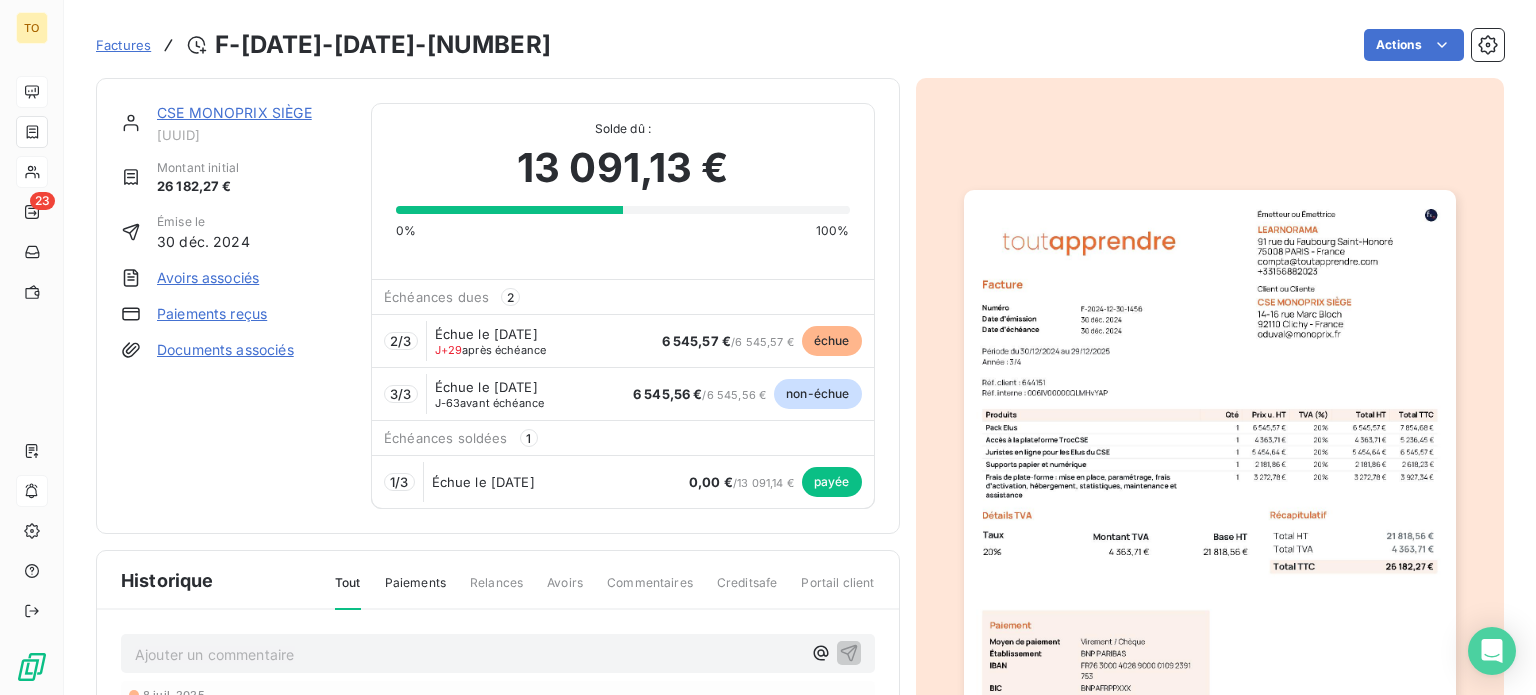 click on "6 545,57 €  /  6 545,57 €" at bounding box center (728, 342) 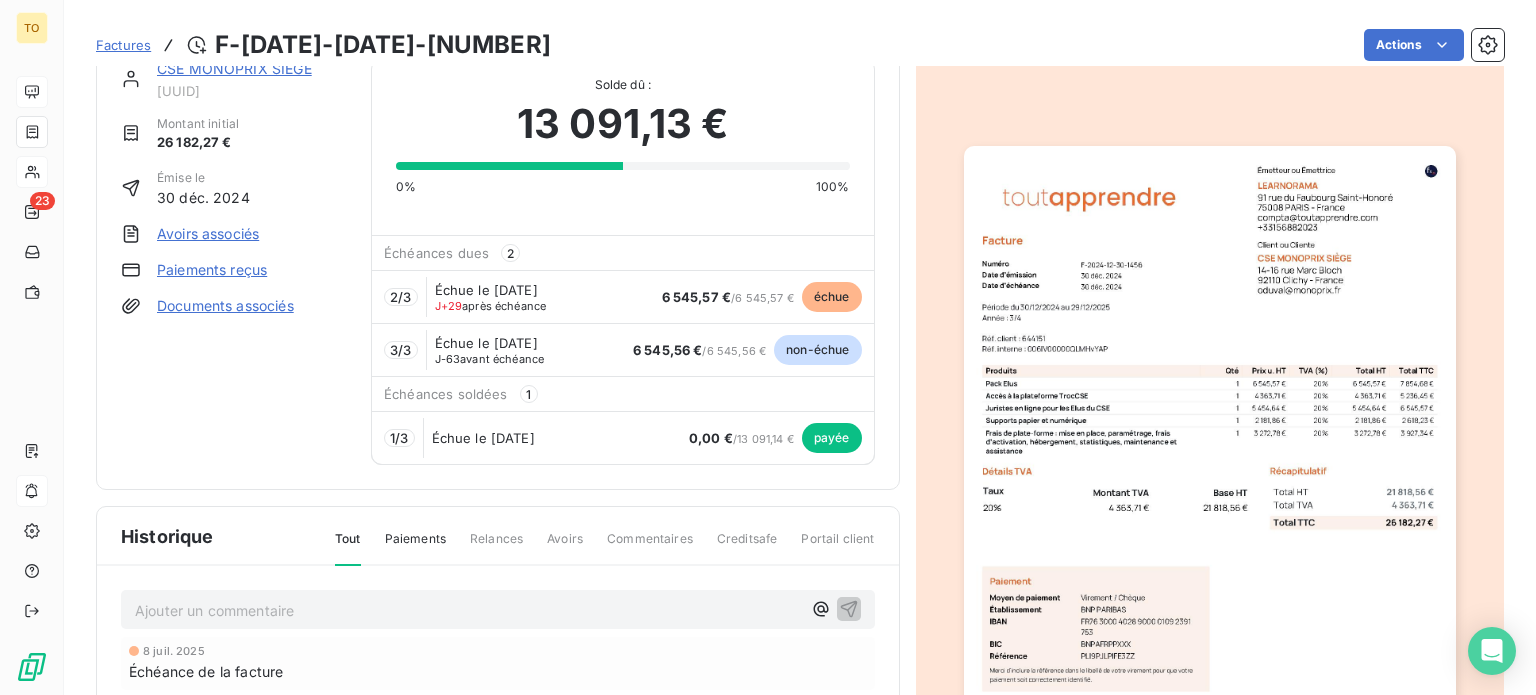 scroll, scrollTop: 0, scrollLeft: 0, axis: both 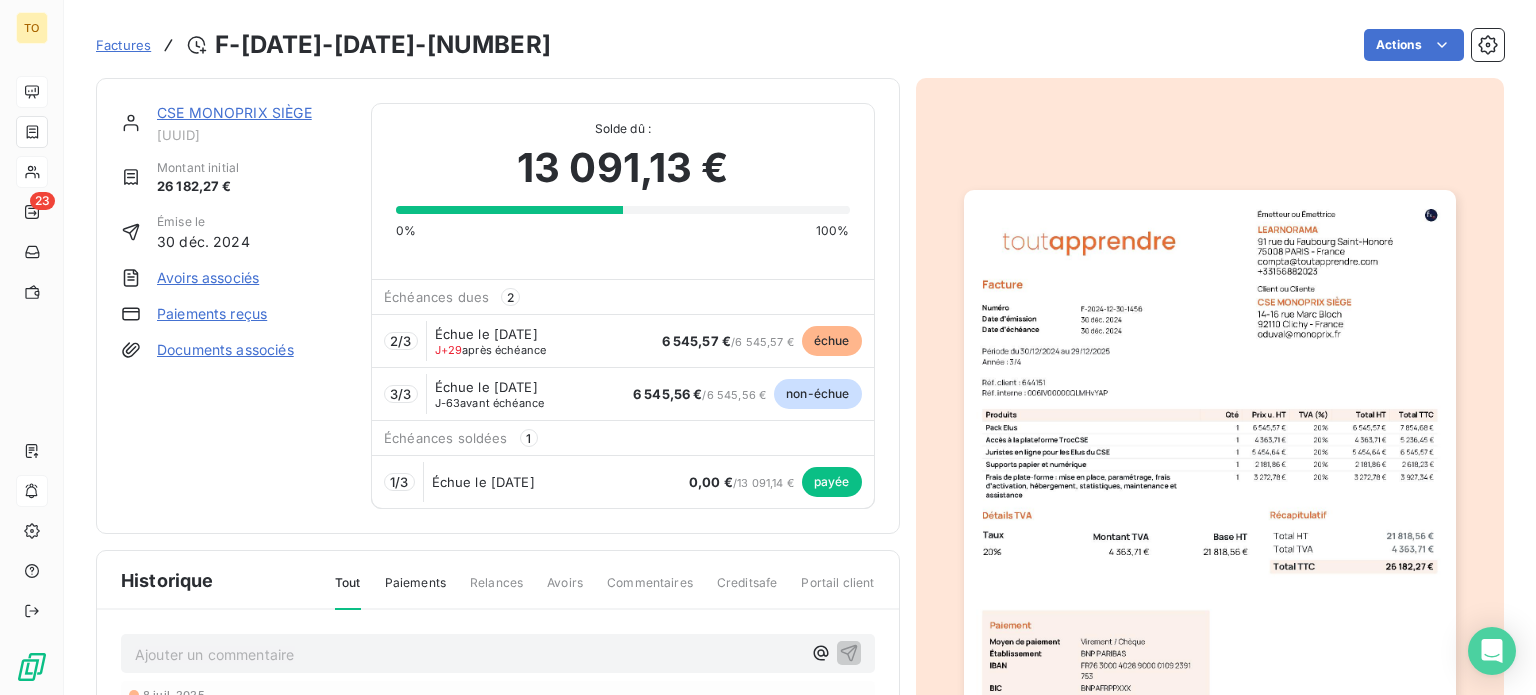 click on "J+29  après échéance" at bounding box center [491, 350] 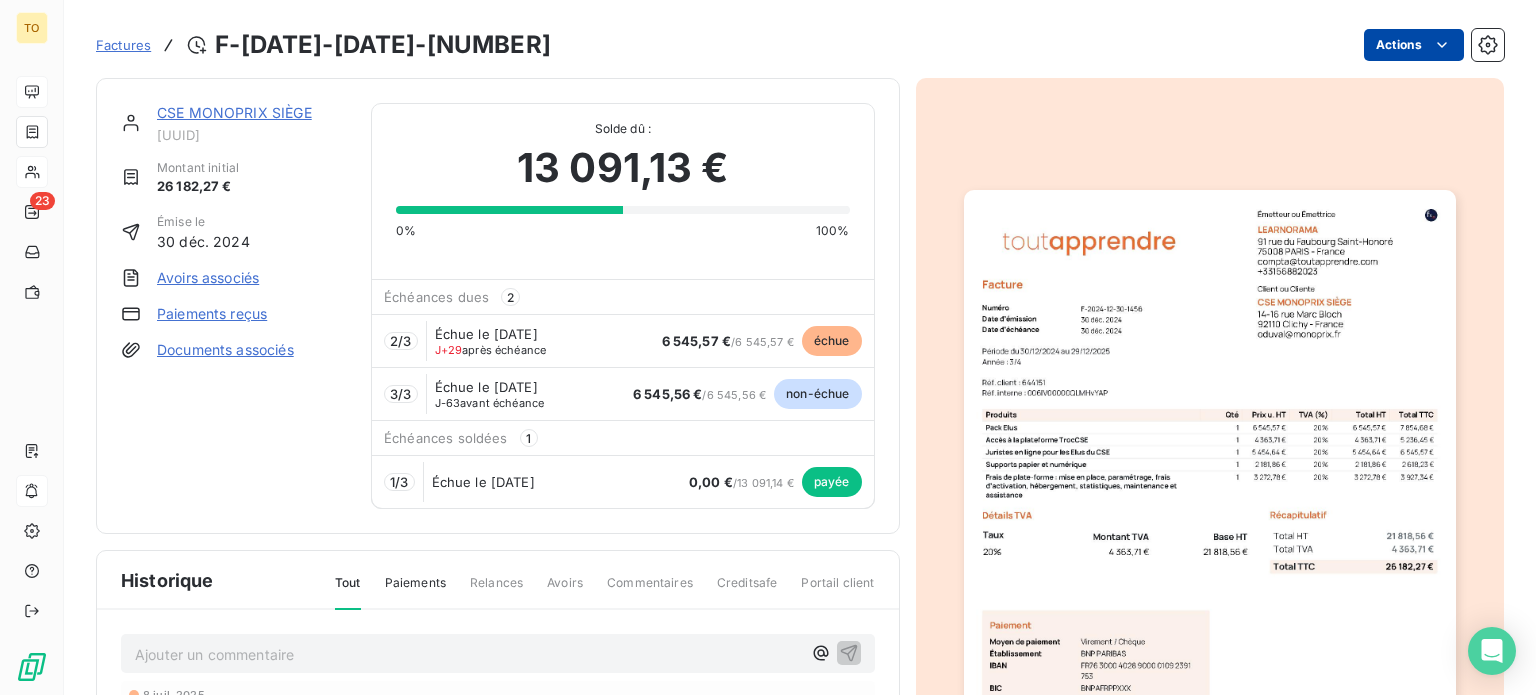 click on "TO 23 Factures F-2024-12-30-1456 Actions CSE MONOPRIX SIÈGE 9582bac7-b59a-4c63-a455-0419f8cb3cce Montant initial 26 182,27 € Émise le 30 déc. 2024 Avoirs associés Paiements reçus Documents associés Solde dû : 13 091,13 € 0% 100% Échéances dues 2 2 / 3 Échue le 8 juil. 2025 J+29  après échéance 6 545,57 €  /  6 545,57 € échue 3 / 3 Échue le 8 oct. 2025 J-63  avant échéance 6 545,56 €  /  6 545,56 € non-échue Échéances soldées 1 1 / 3 Échue le 30 déc. 2024 0,00 €  /  13 091,14 € payée Historique Tout Paiements Relances Avoirs Commentaires Creditsafe Portail client Ajouter un commentaire ﻿ 8 juil. 2025 Échéance de la facture 5 mars 2025 Paiement reçu 6 545,57 € 14 févr. 2025 Paiement reçu 6 545,57 € 30 déc. 2024 Émission de la facture" at bounding box center (768, 347) 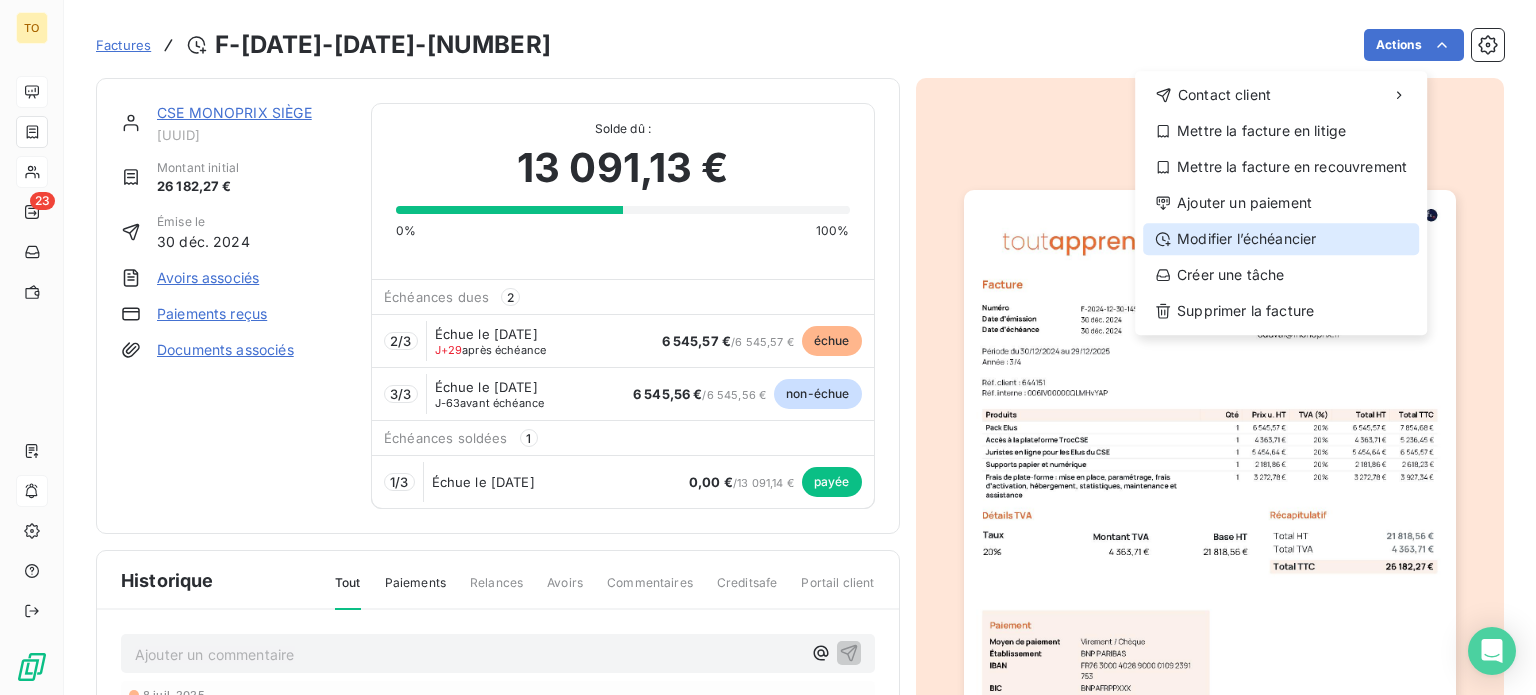click on "Modifier l’échéancier" at bounding box center (1281, 239) 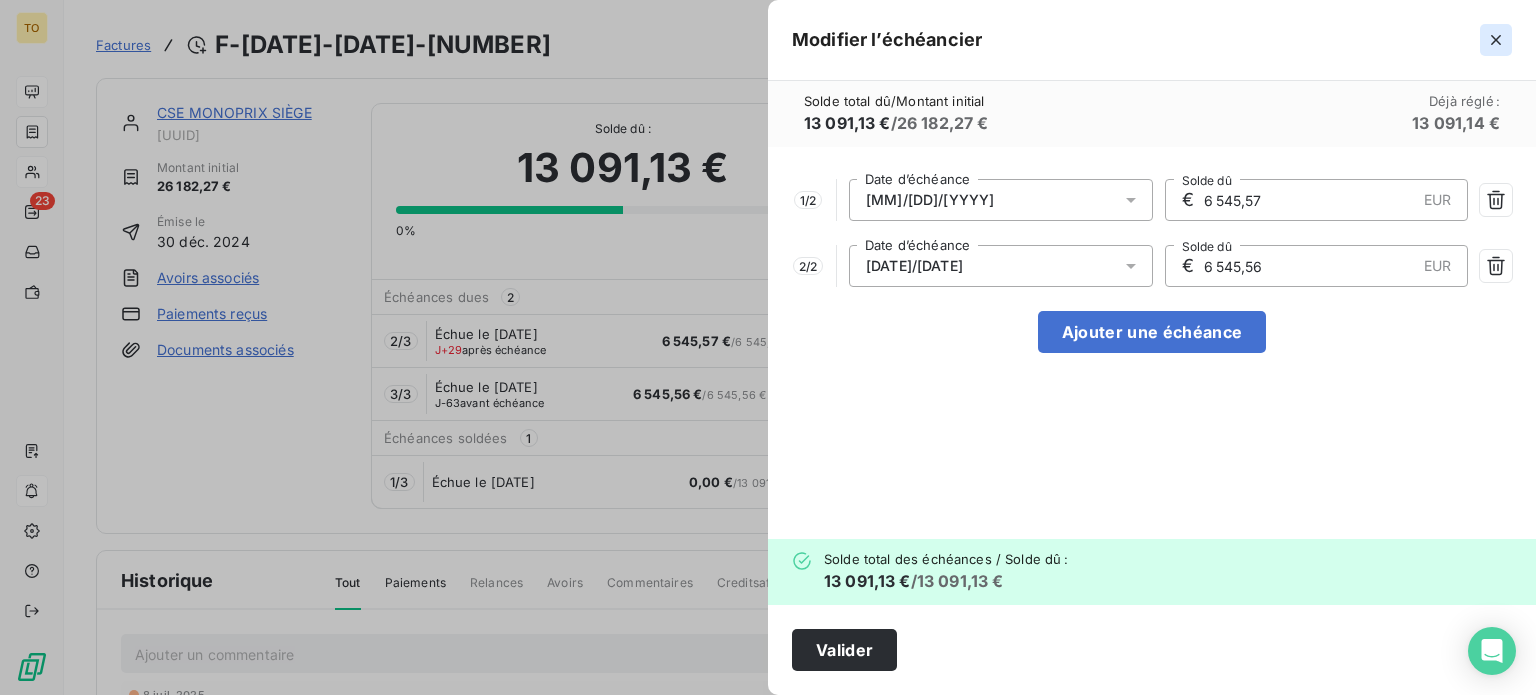 click 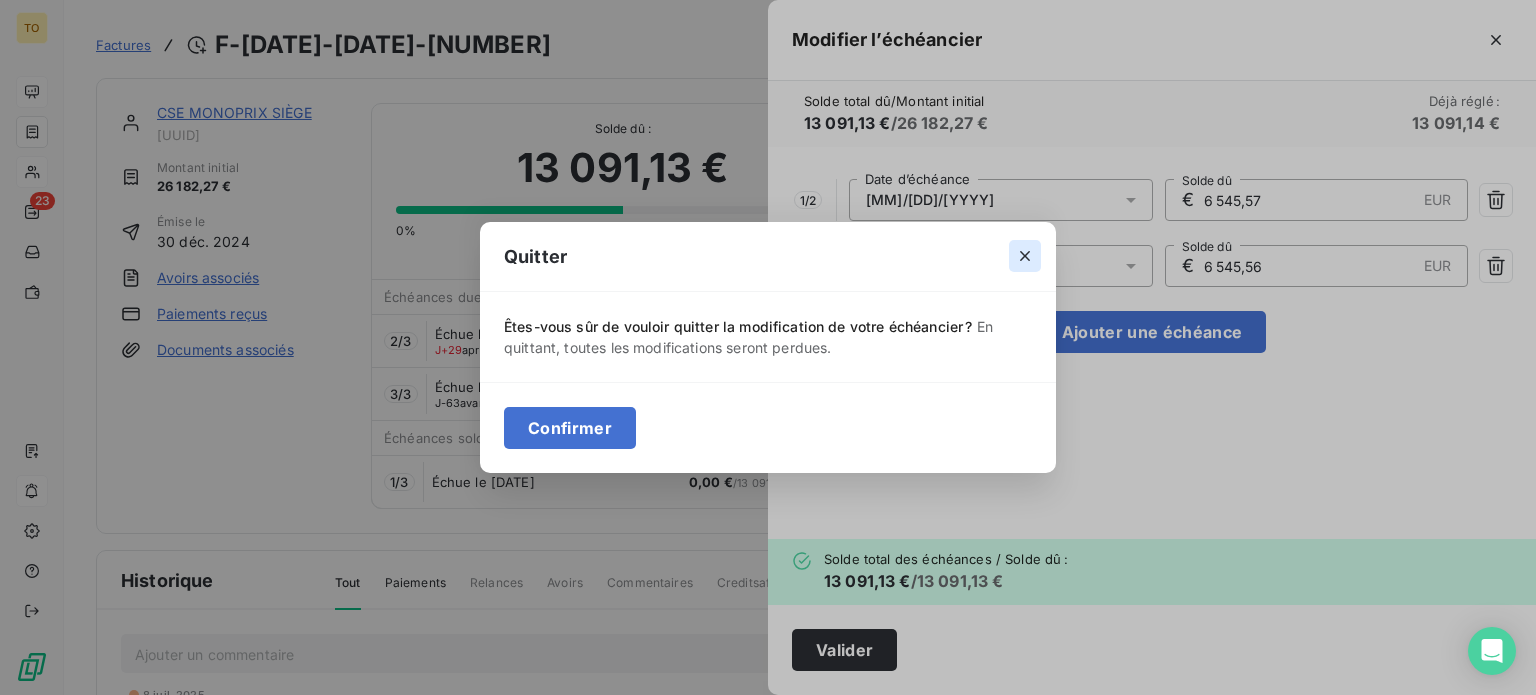 click 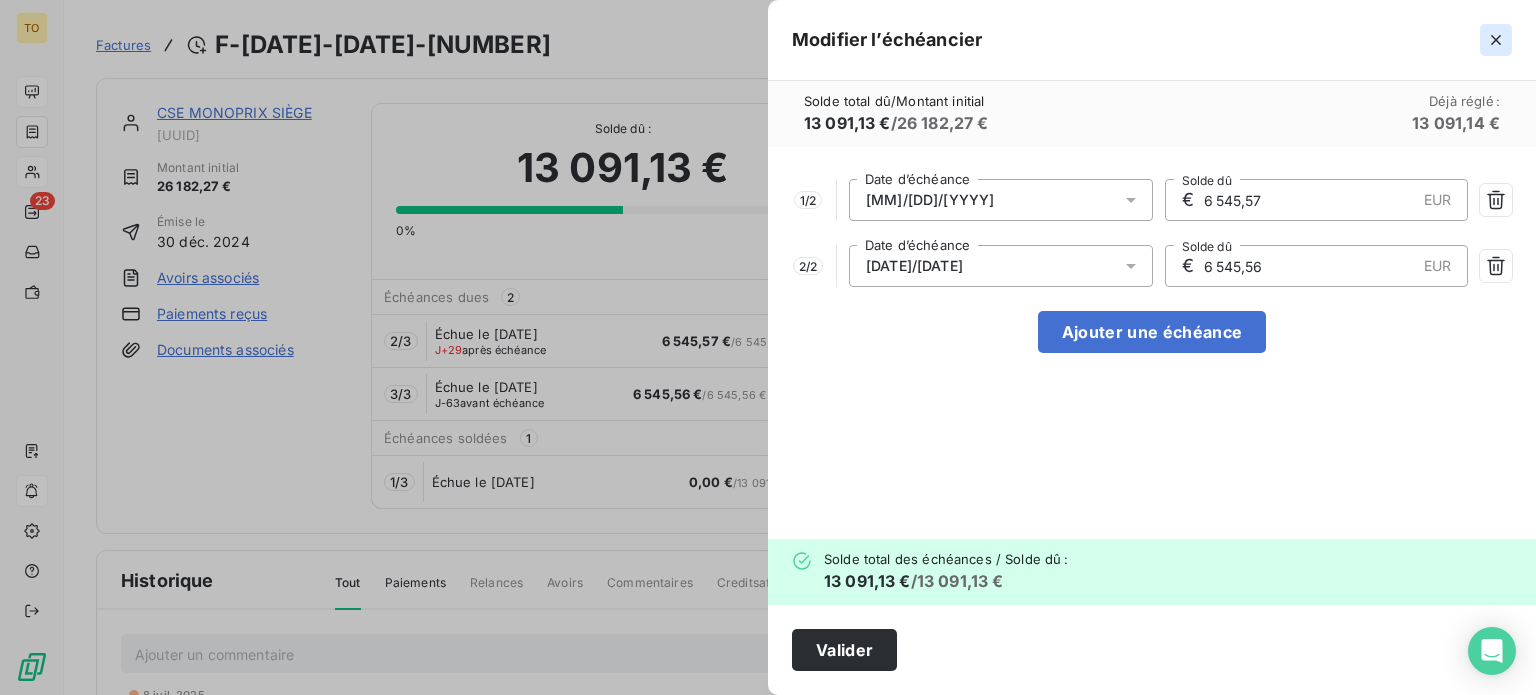 click 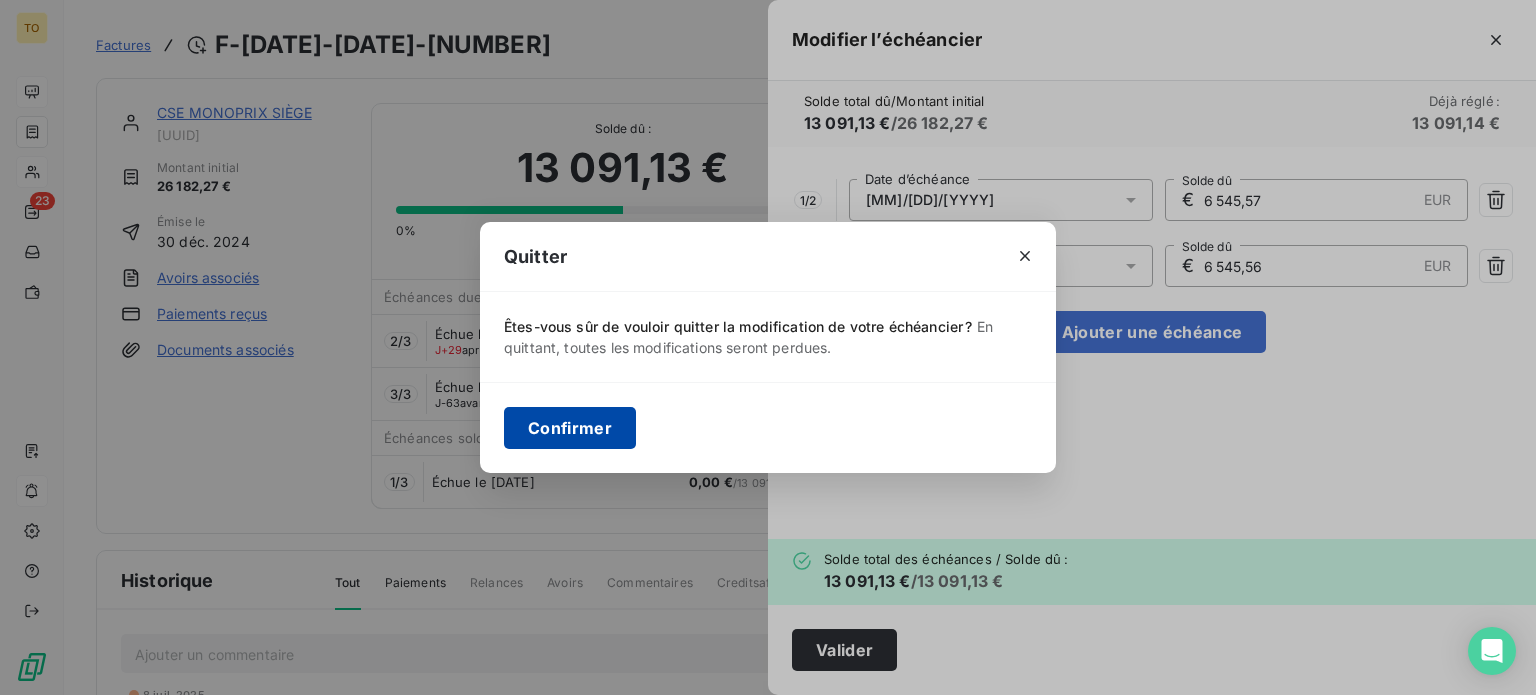 click on "Confirmer" at bounding box center (570, 428) 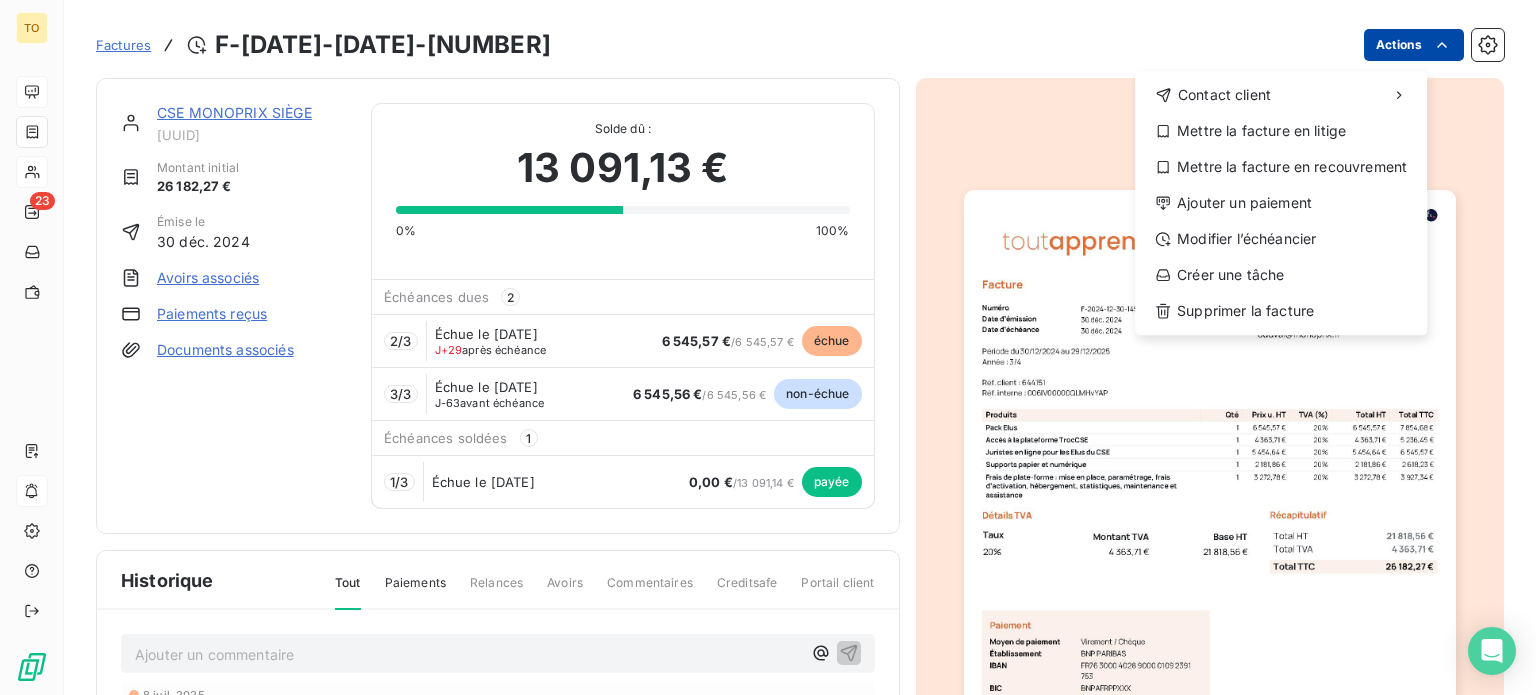 click on "TO 23 Factures F-2024-12-30-1456 Actions Contact client Mettre la facture en litige Mettre la facture en recouvrement Ajouter un paiement Modifier l’échéancier Créer une tâche Supprimer la facture CSE MONOPRIX SIÈGE 9582bac7-b59a-4c63-a455-0419f8cb3cce Montant initial 26 182,27 € Émise le 30 déc. 2024 Avoirs associés Paiements reçus Documents associés Solde dû : 13 091,13 € 0% 100% Échéances dues 2 2 / 3 Échue le 8 juil. 2025 J+29  après échéance 6 545,57 €  /  6 545,57 € échue 3 / 3 Échue le 8 oct. 2025 J-63  avant échéance 6 545,56 €  /  6 545,56 € non-échue Échéances soldées 1 1 / 3 Échue le 30 déc. 2024 0,00 €  /  13 091,14 € payée Historique Tout Paiements Relances Avoirs Commentaires Creditsafe Portail client Ajouter un commentaire ﻿ 8 juil. 2025 Échéance de la facture 5 mars 2025 Paiement reçu 6 545,57 € 14 févr. 2025 Paiement reçu 6 545,57 € 30 déc. 2024 Émission de la facture" at bounding box center (768, 347) 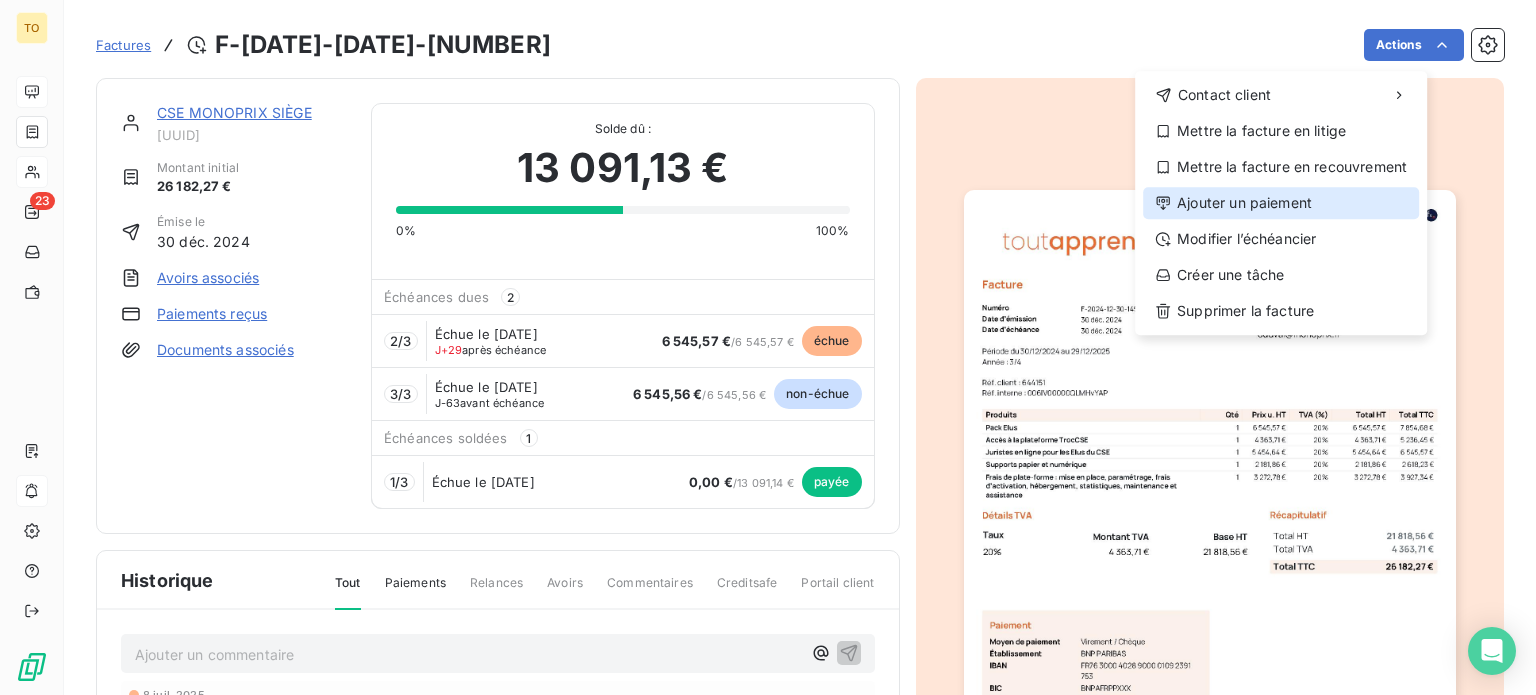 click on "Ajouter un paiement" at bounding box center (1281, 203) 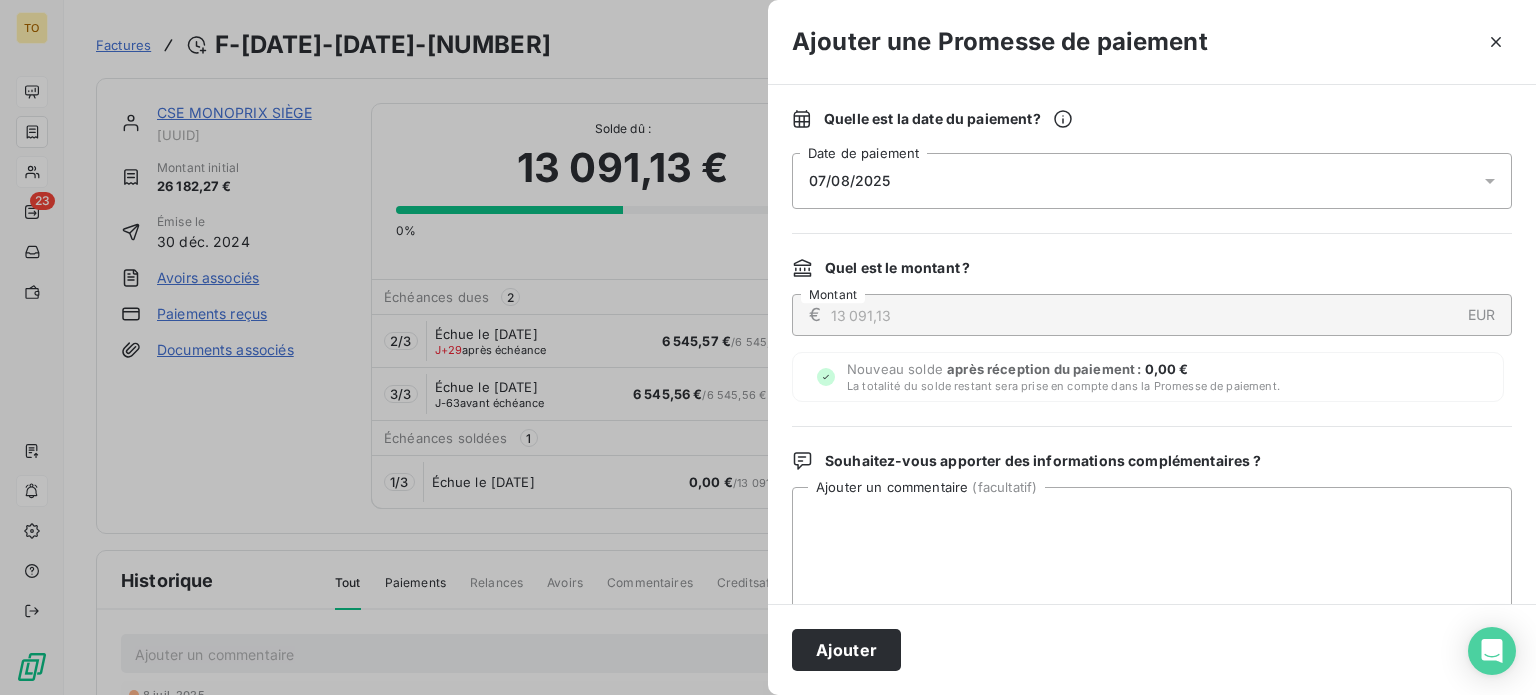 click on "07/08/2025" at bounding box center [850, 181] 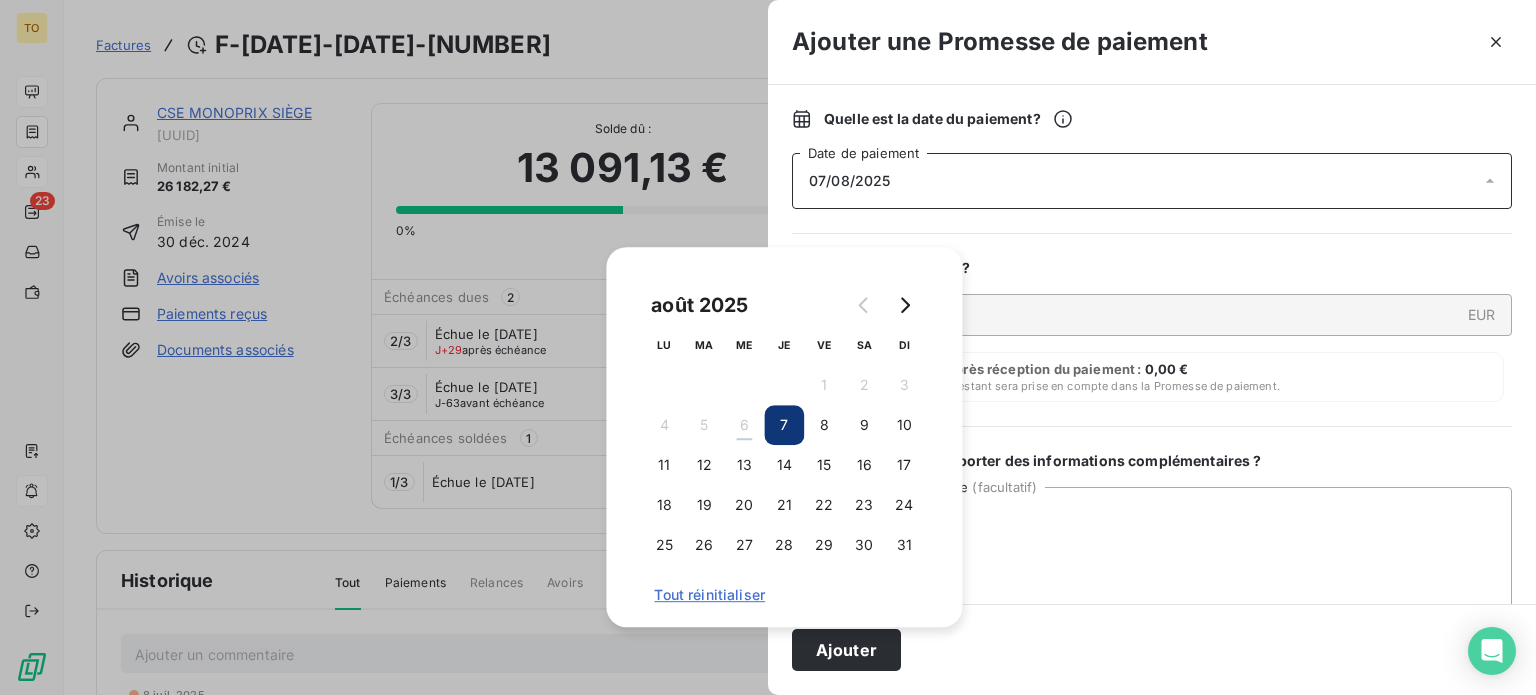 click on "07/08/2025" at bounding box center [1152, 181] 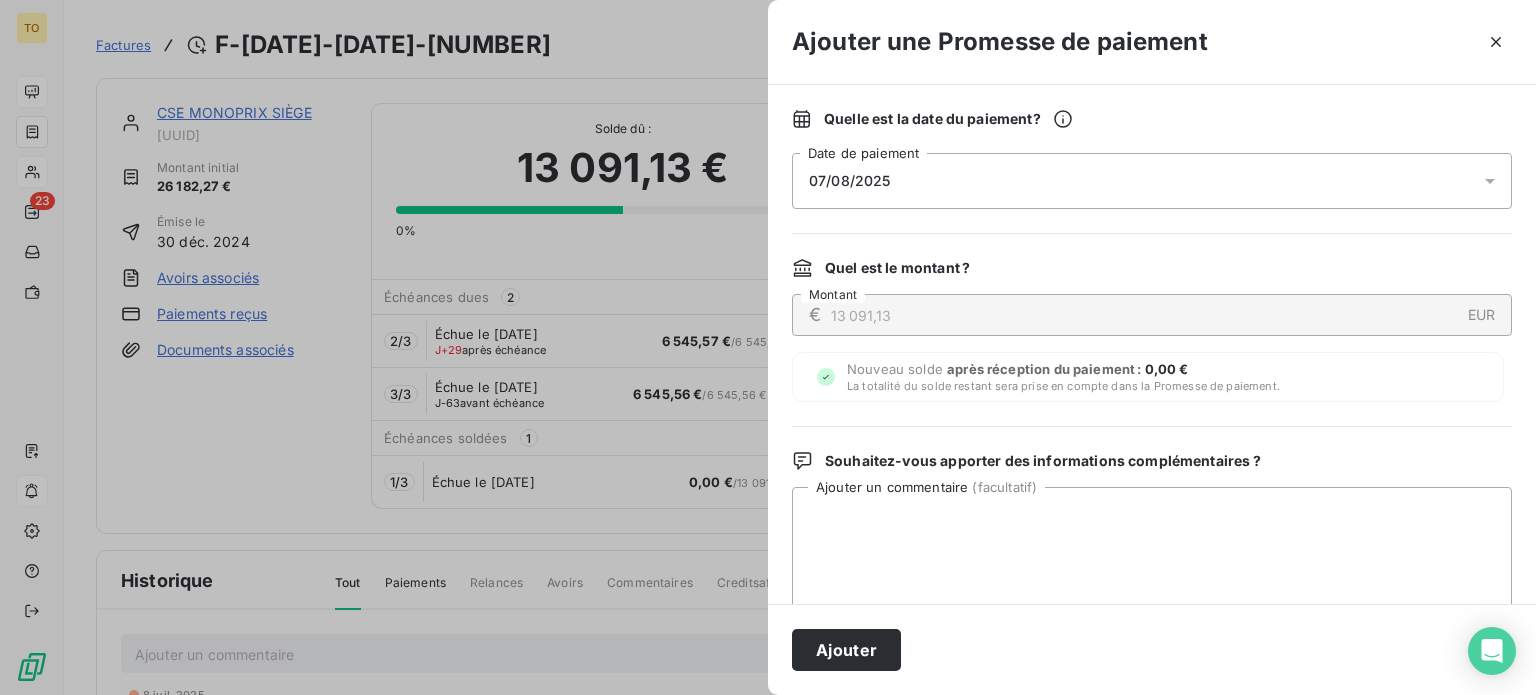 click 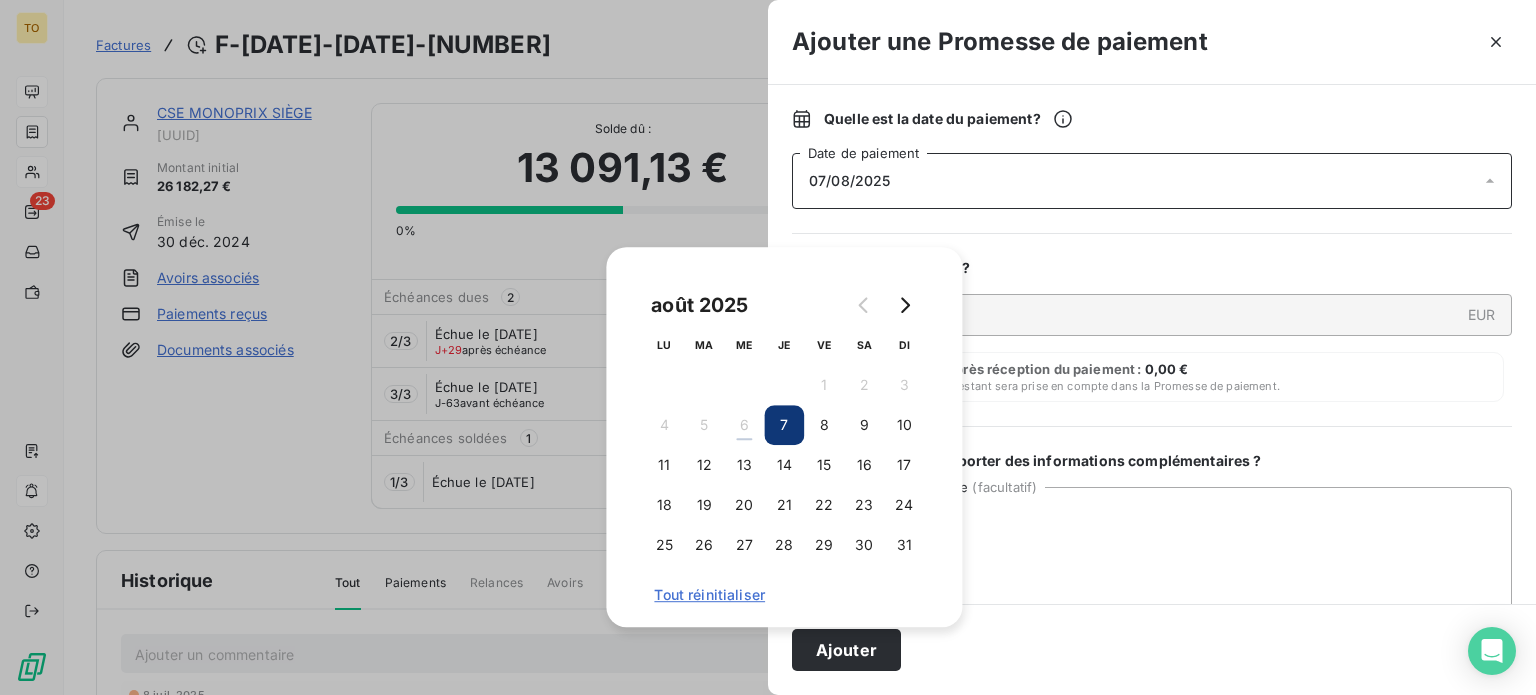 click on "07/08/2025" at bounding box center [850, 181] 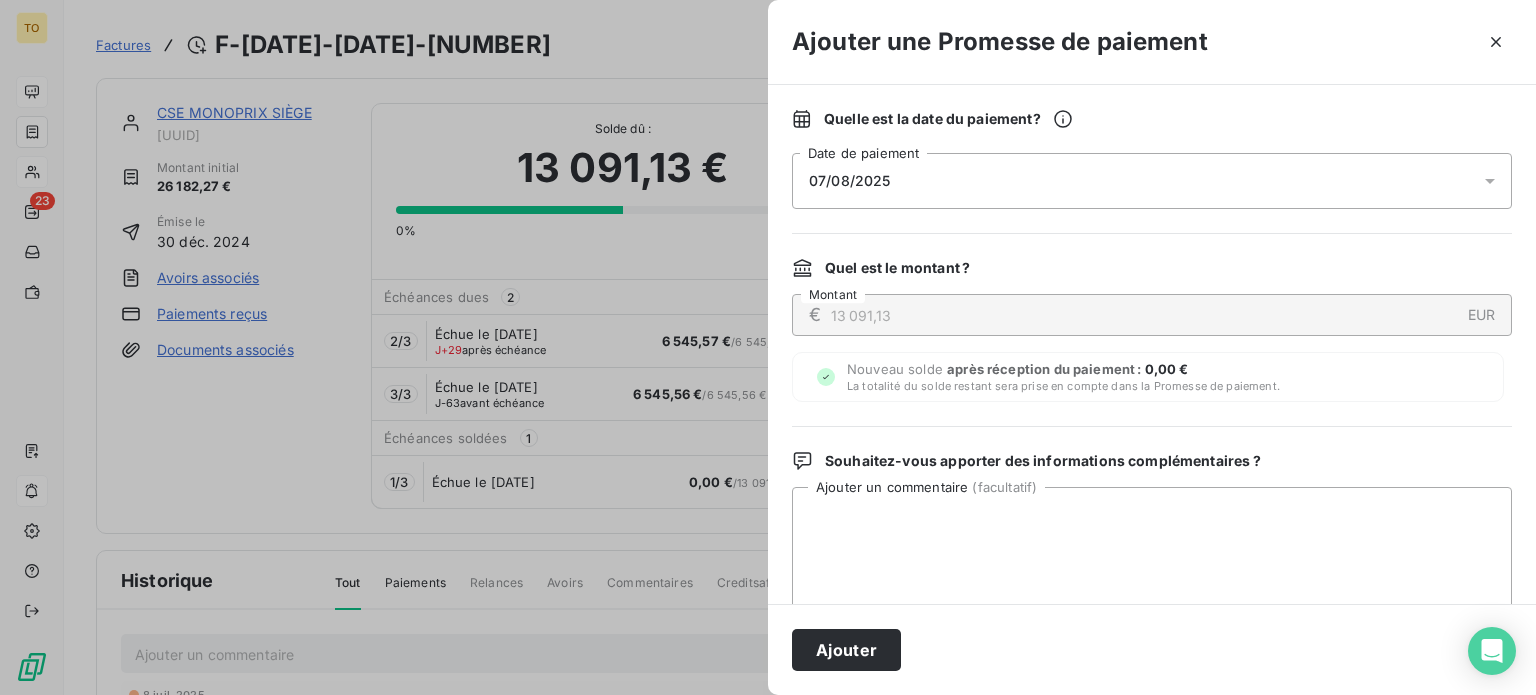scroll, scrollTop: 233, scrollLeft: 0, axis: vertical 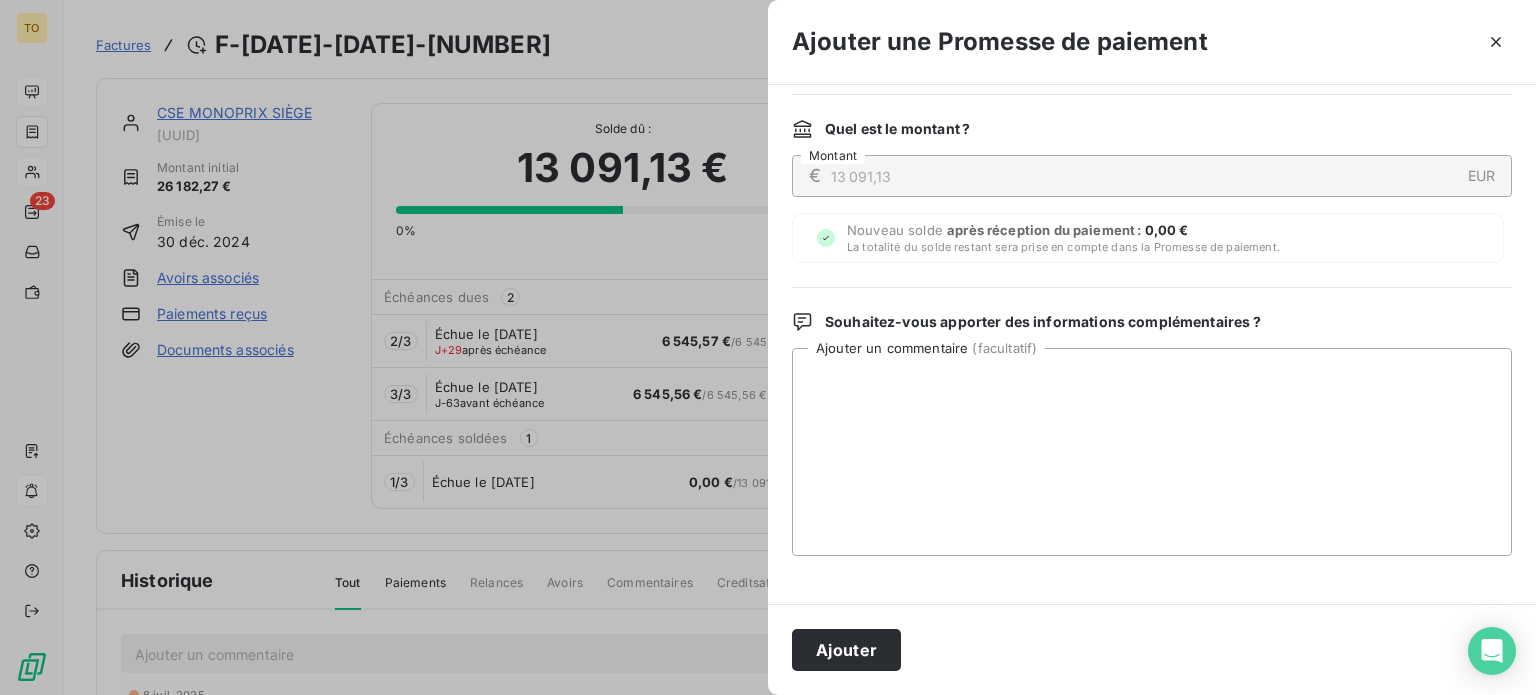 click at bounding box center (768, 347) 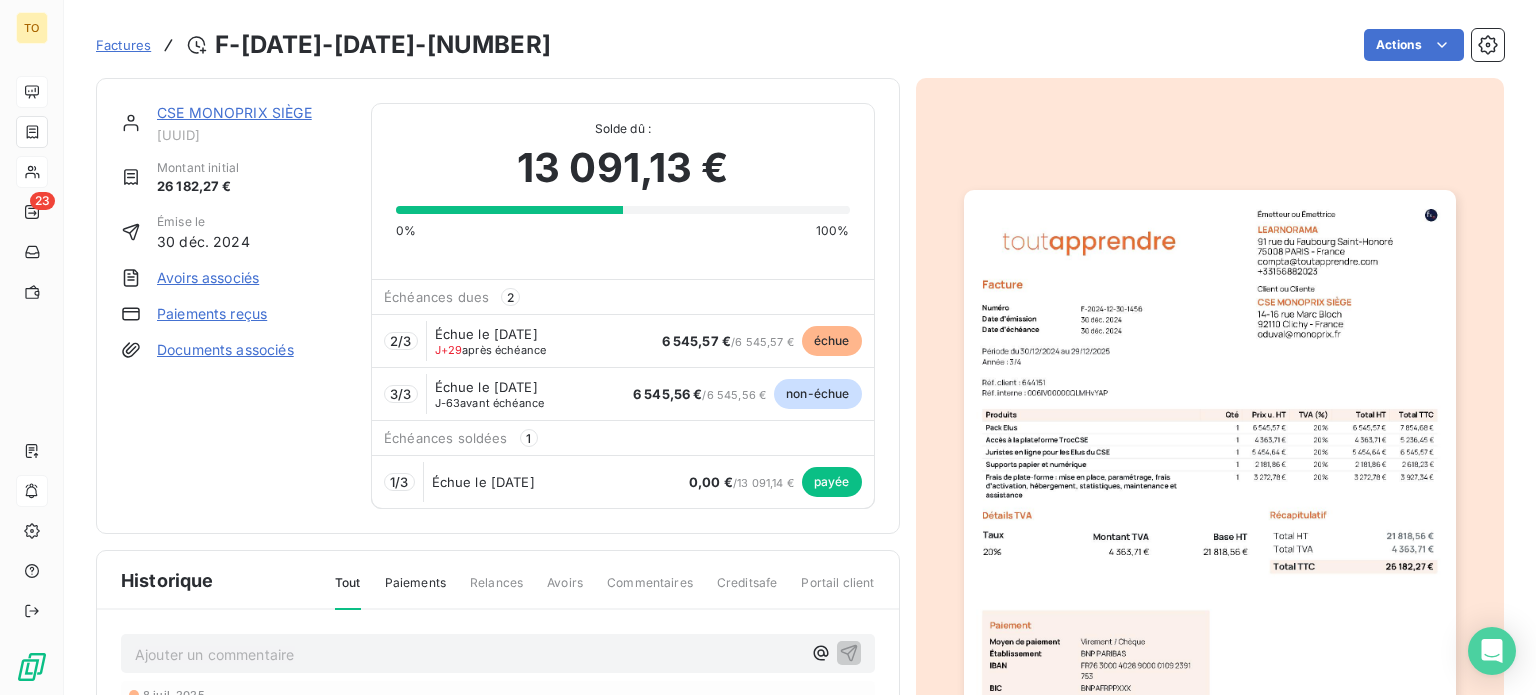 click on "Échue le 8 oct. 2025" at bounding box center [486, 387] 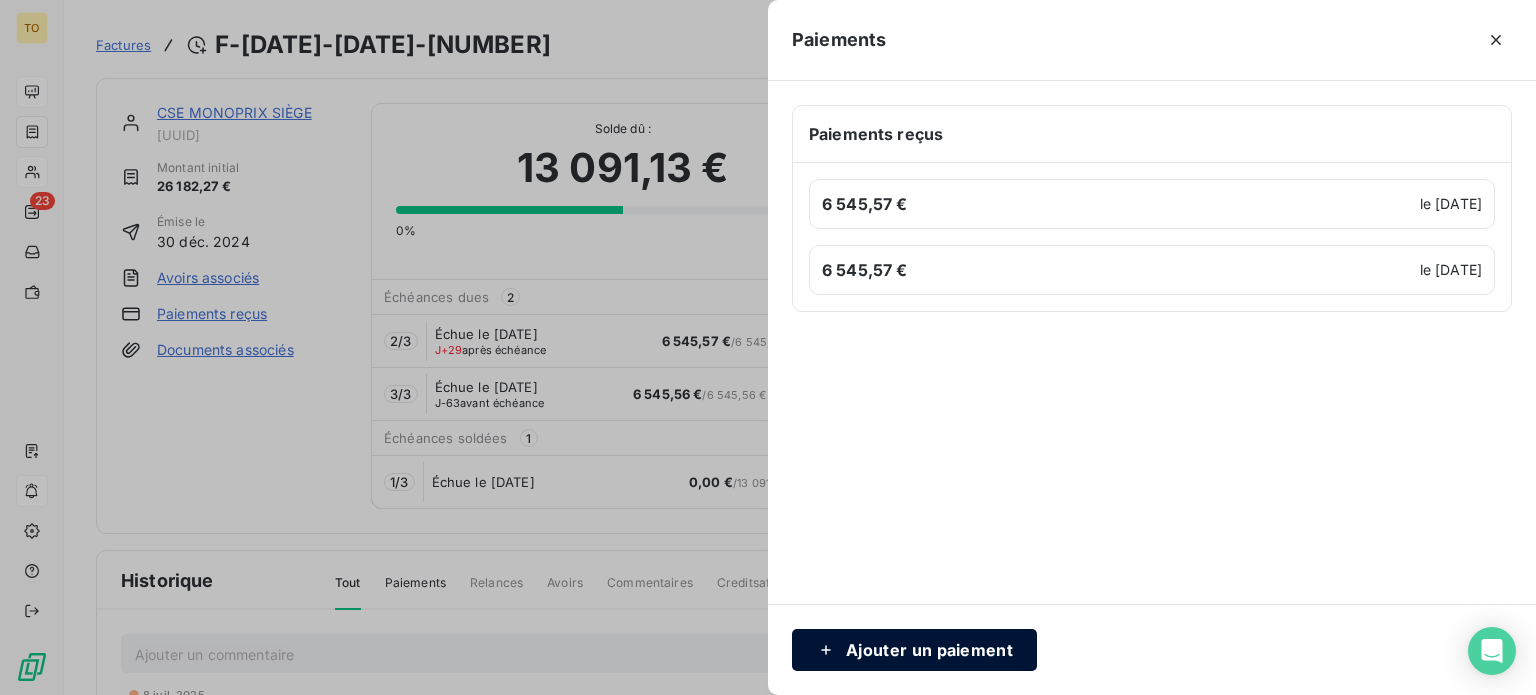 click on "Ajouter un paiement" at bounding box center (914, 650) 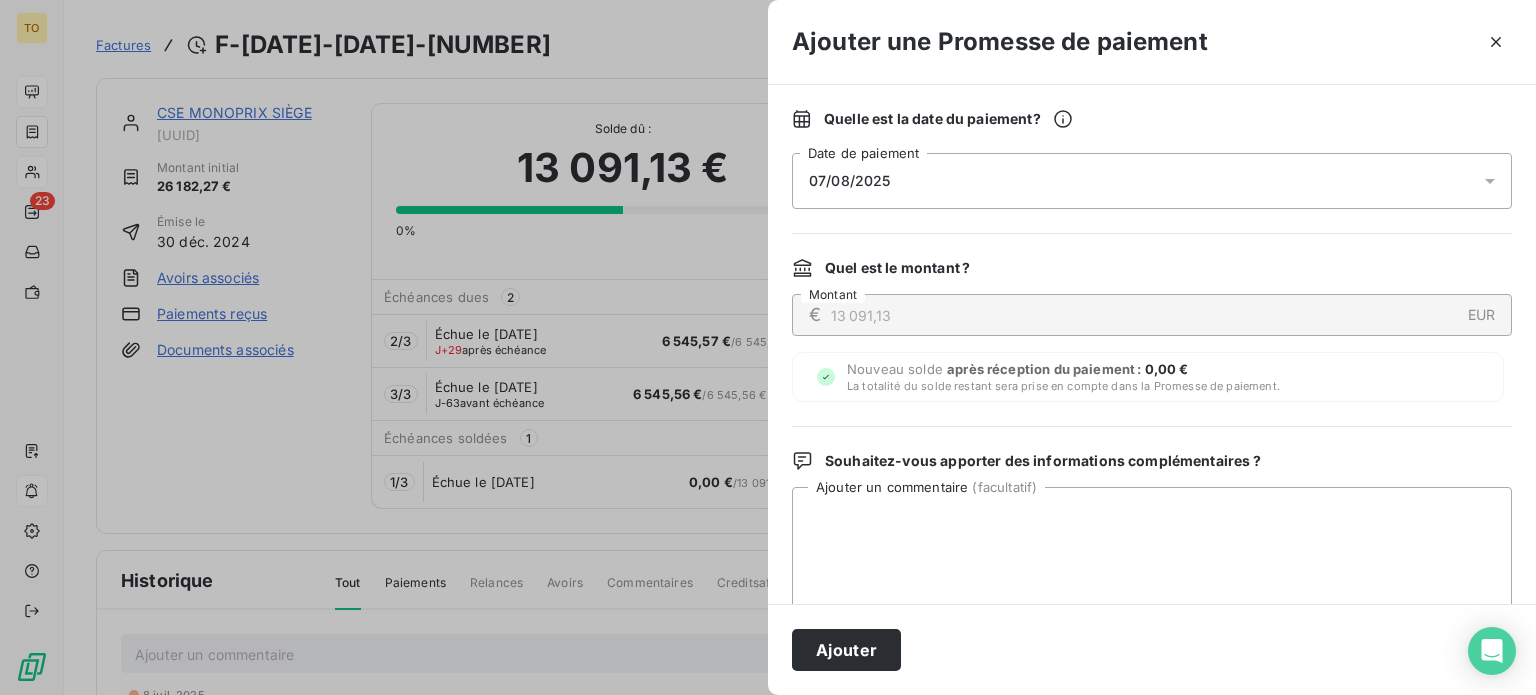 click on "07/08/2025" at bounding box center (850, 181) 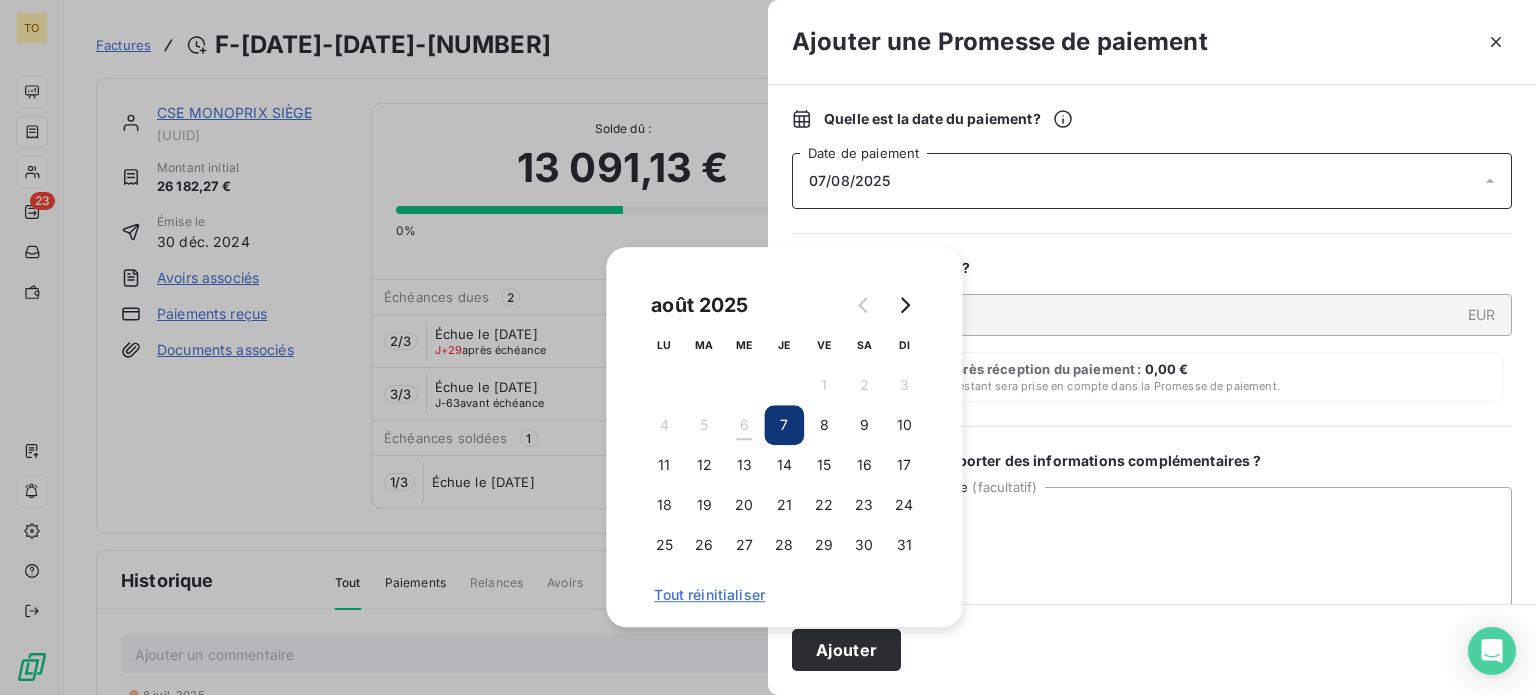 click on "07/08/2025" at bounding box center (850, 181) 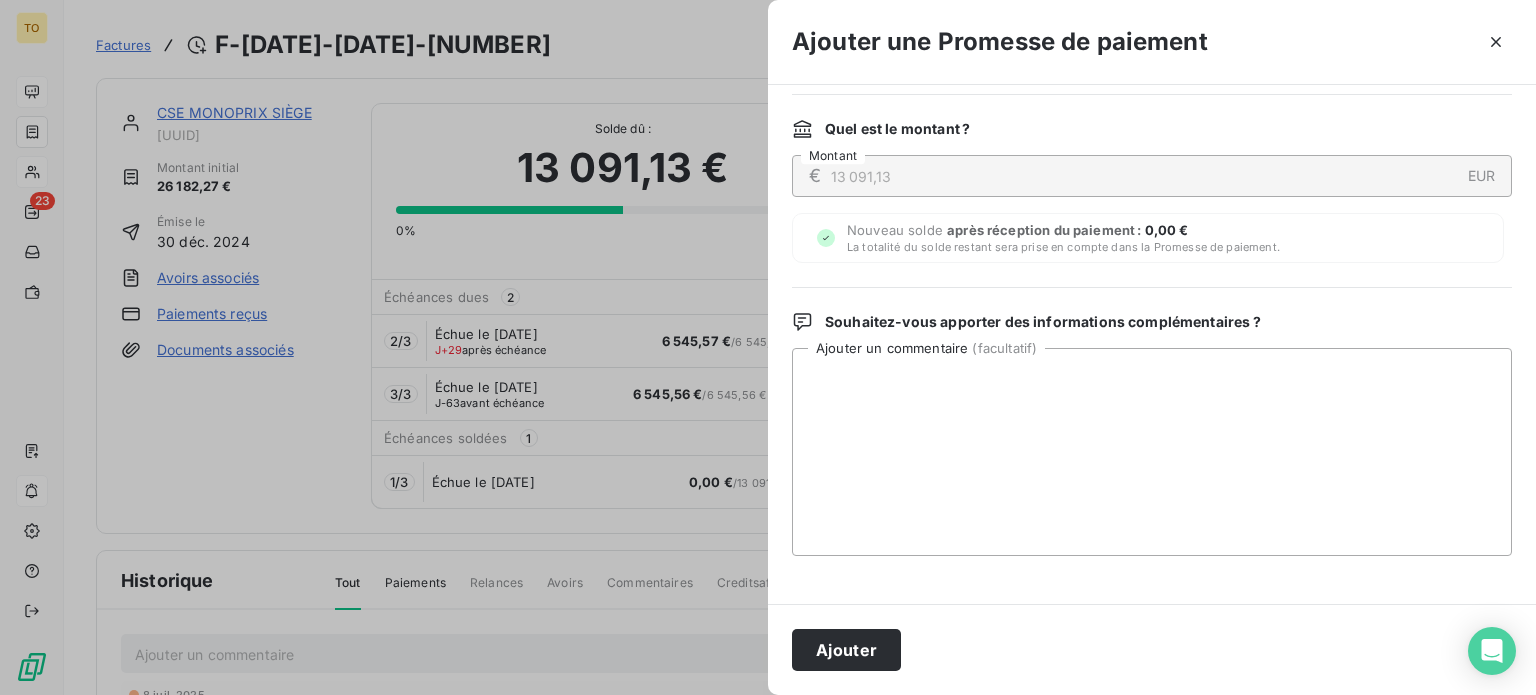 scroll, scrollTop: 297, scrollLeft: 0, axis: vertical 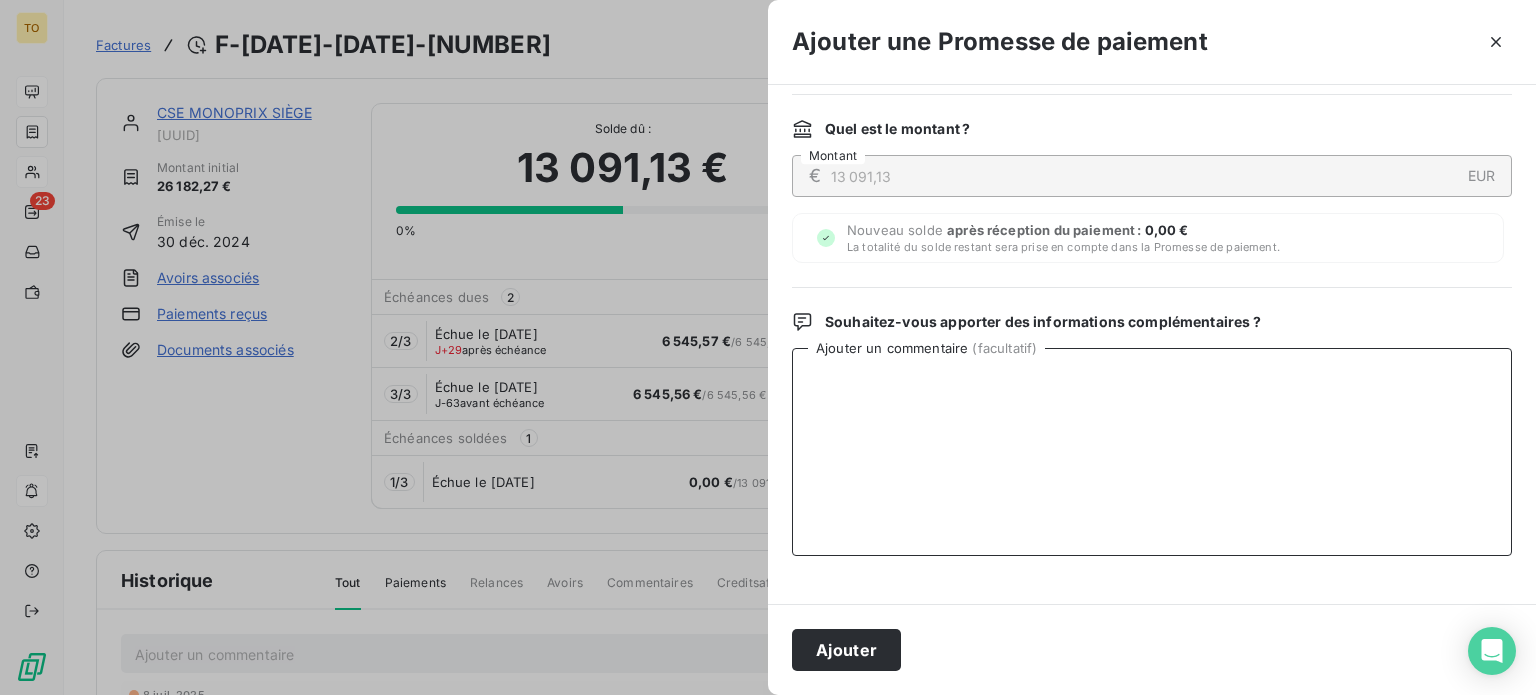 click on "Ajouter un commentaire   ( facultatif )" at bounding box center [1152, 452] 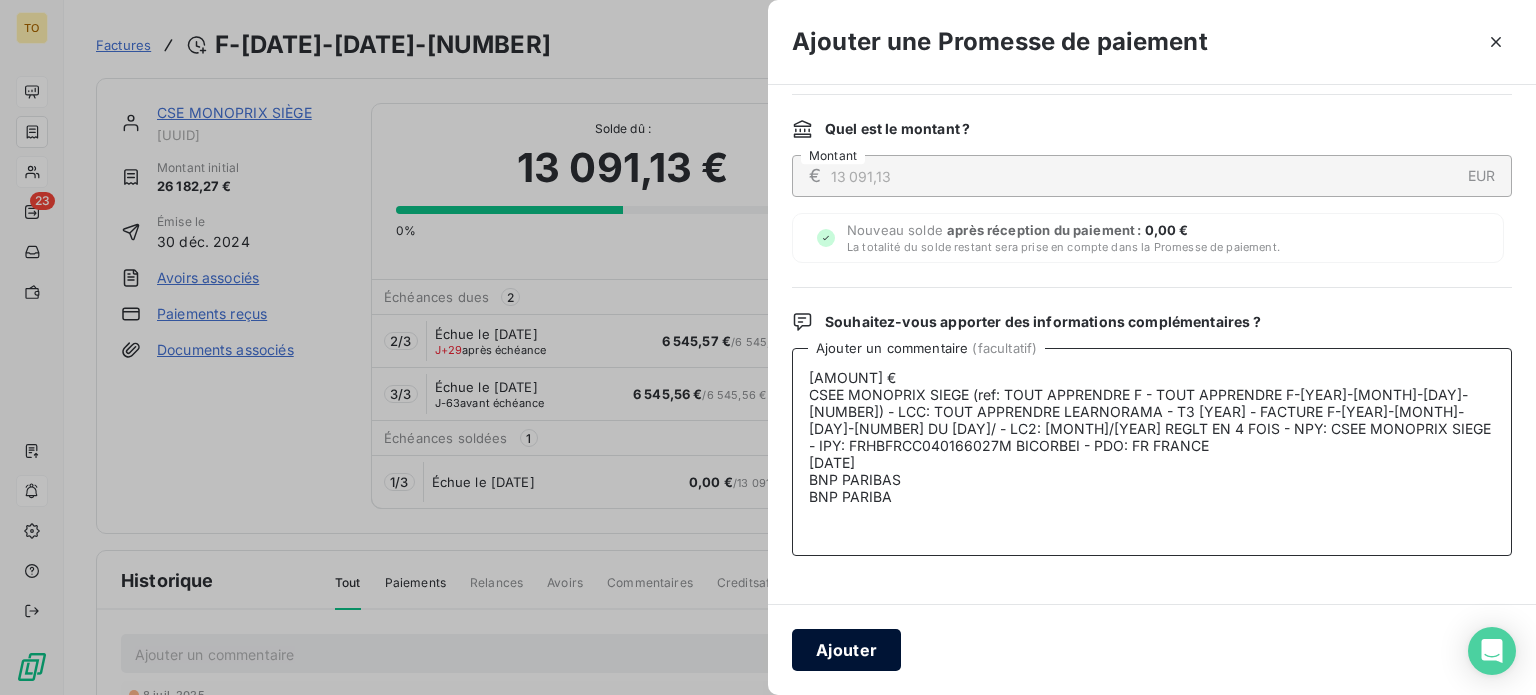 type on "6 545,27 €
CSEE MONOPRIX SIEGE (ref: TOUT APPRENDRE F - TOUT APPRENDRE F-2024-12-30-1456) - LCC: TOUT APPRENDRE LEARNORAMA - T3 2025 - FACTURE F-2024-12-30-1456 DU 30/ - LC2: 12/2024 REGLT EN 4 FOIS - NPY: CSEE MONOPRIX SIEGE - IPY: FRHBFRCC040166027M BICORBEI - PDO: FR FRANCE
15 juil. 2025
BNP PARIBAS
BNP PARIBA" 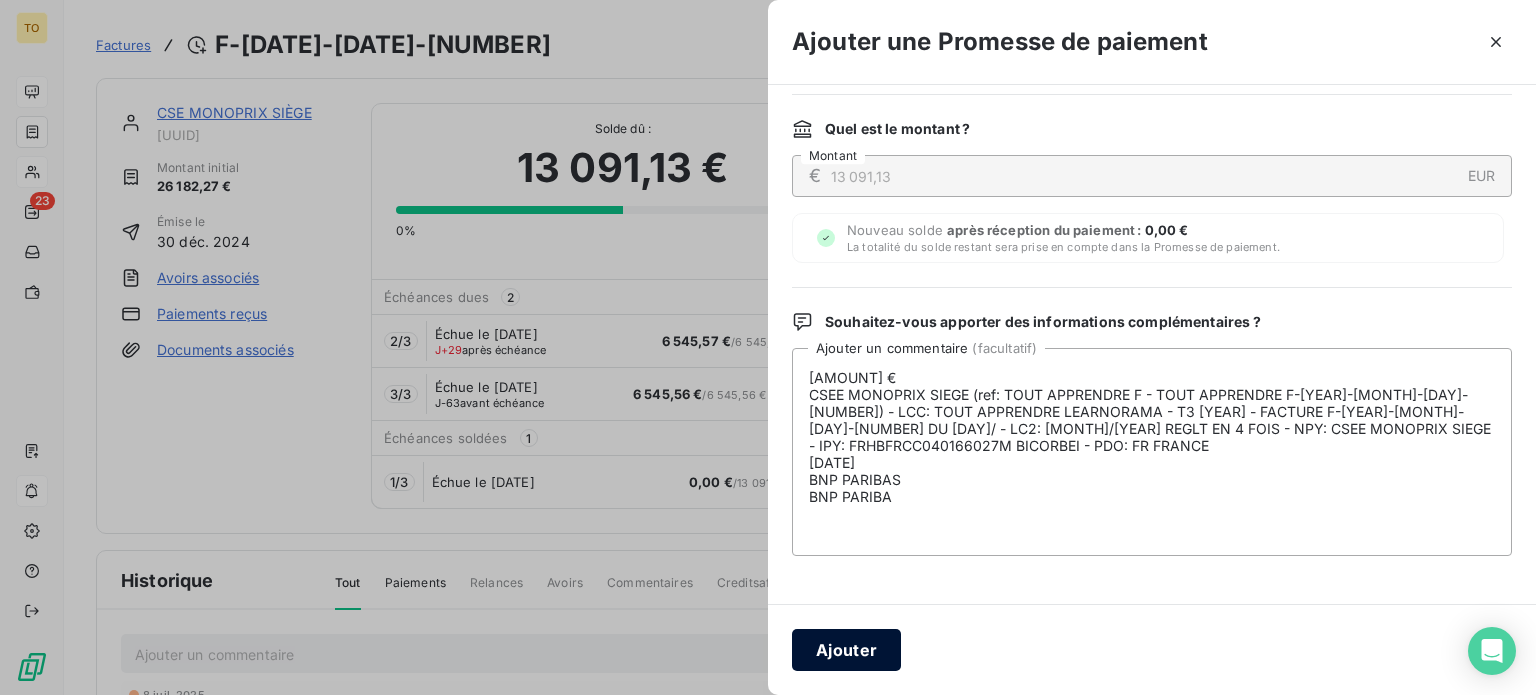 click on "Ajouter" at bounding box center (846, 650) 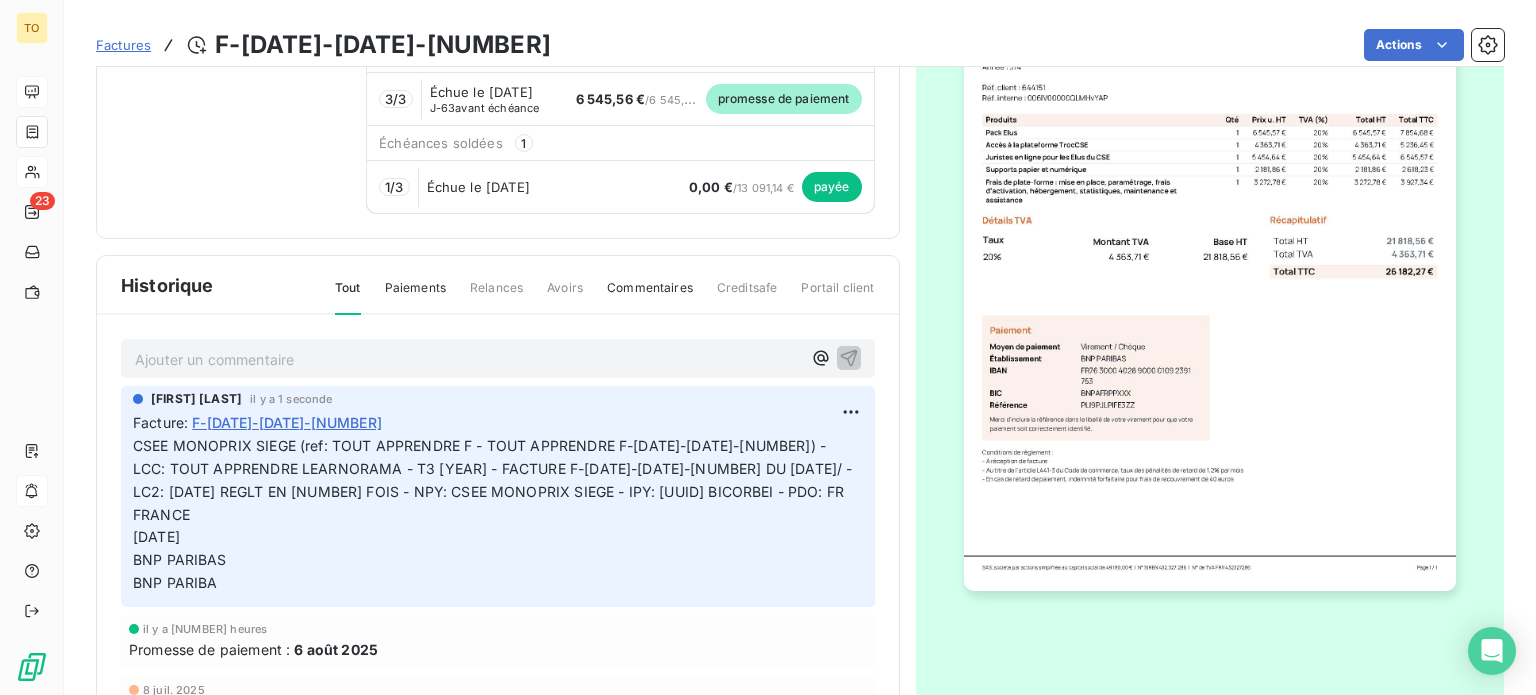 scroll, scrollTop: 442, scrollLeft: 0, axis: vertical 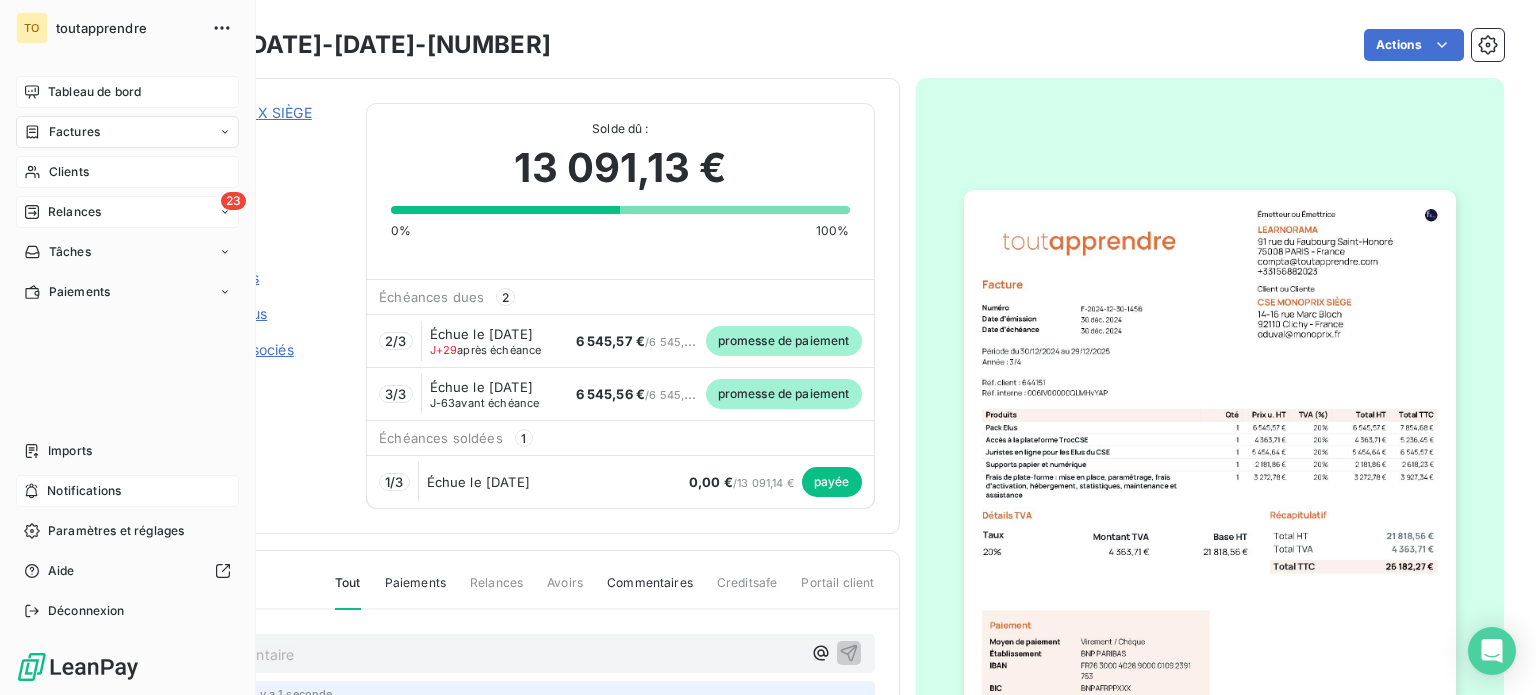 click 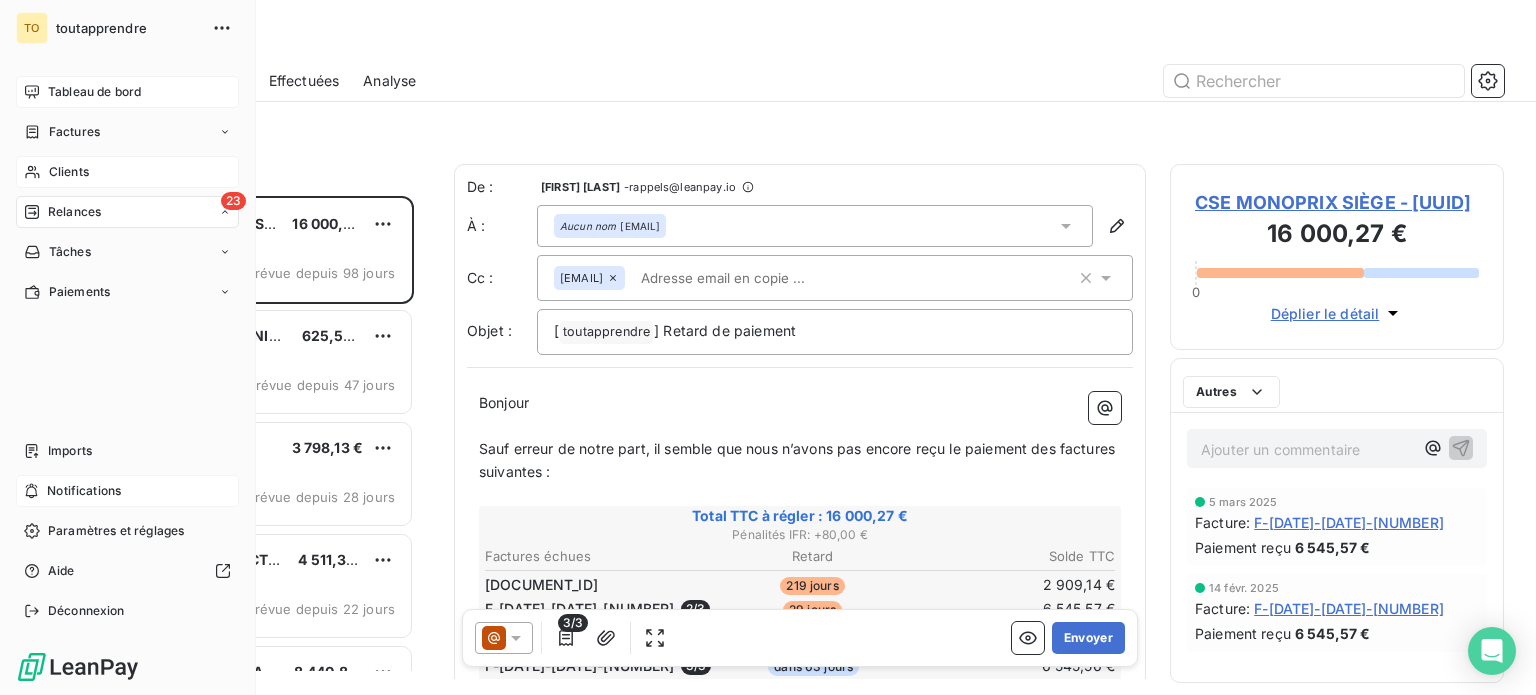 scroll, scrollTop: 16, scrollLeft: 16, axis: both 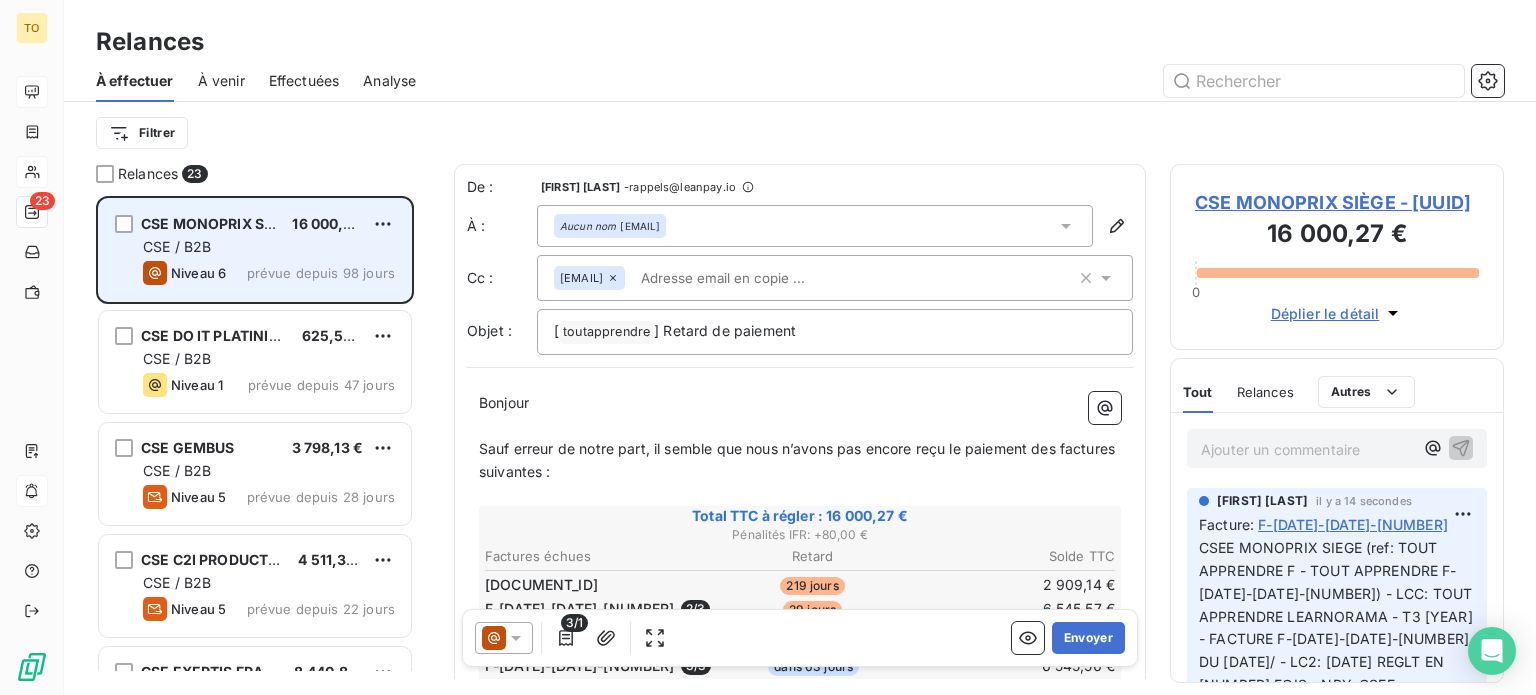 click on "CSE / B2B" at bounding box center [269, 247] 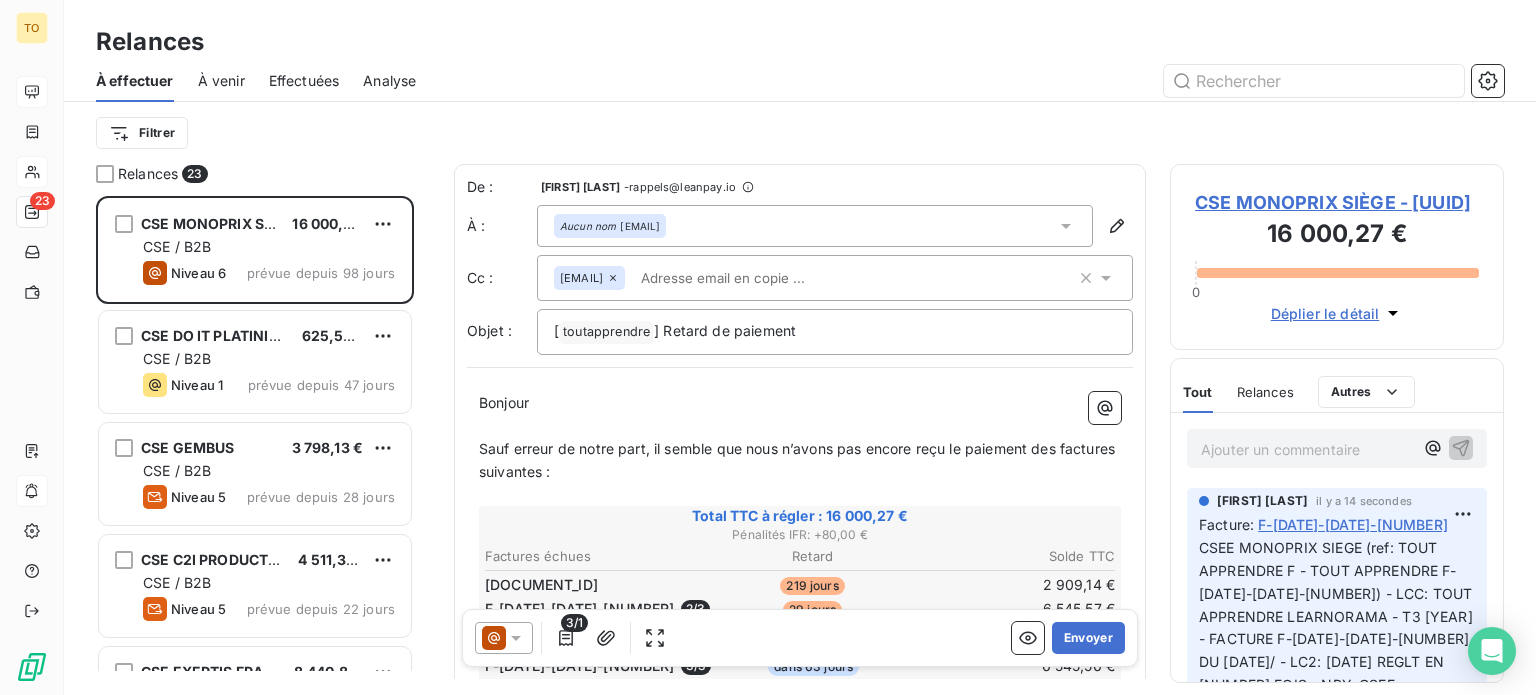 click on "CSE MONOPRIX SIÈGE - 9582bac7-b59a-4c63-a455-0419f8cb3cce" at bounding box center [1337, 202] 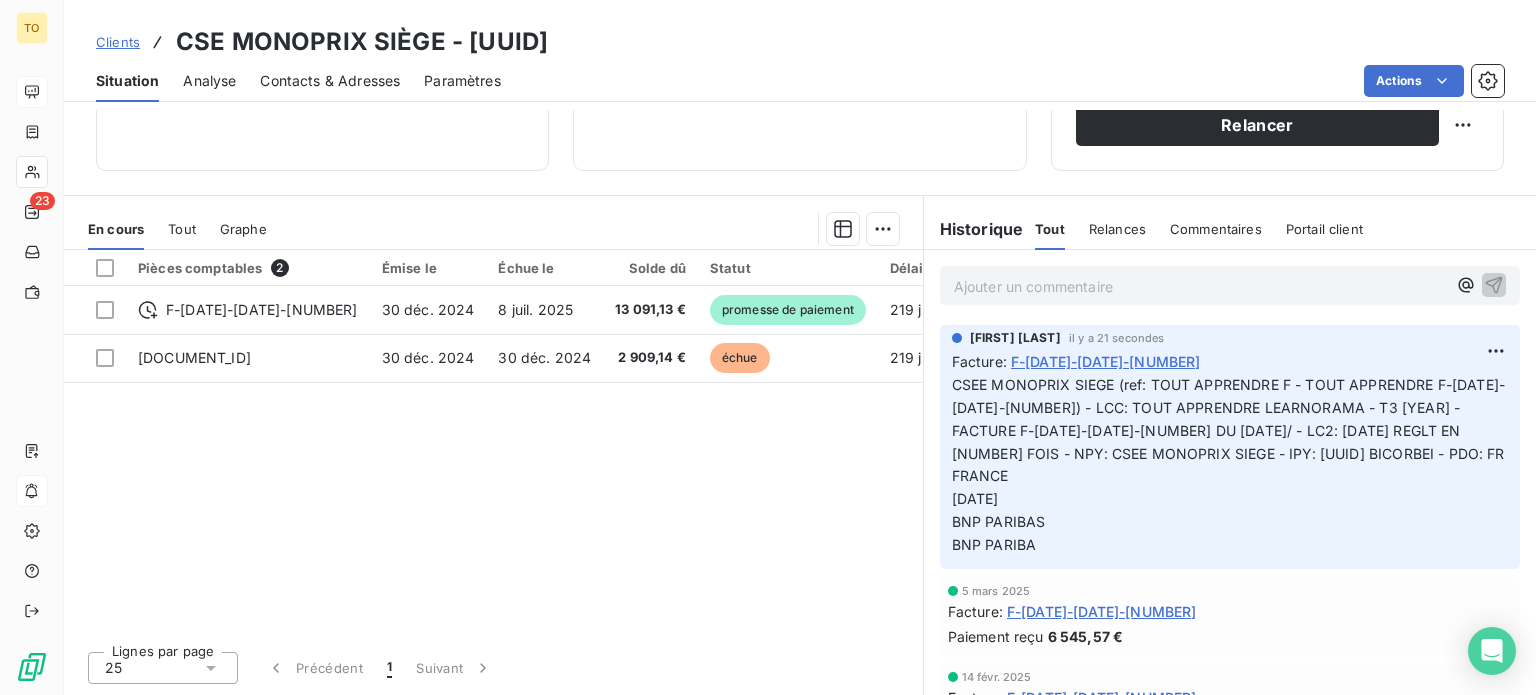 scroll, scrollTop: 463, scrollLeft: 0, axis: vertical 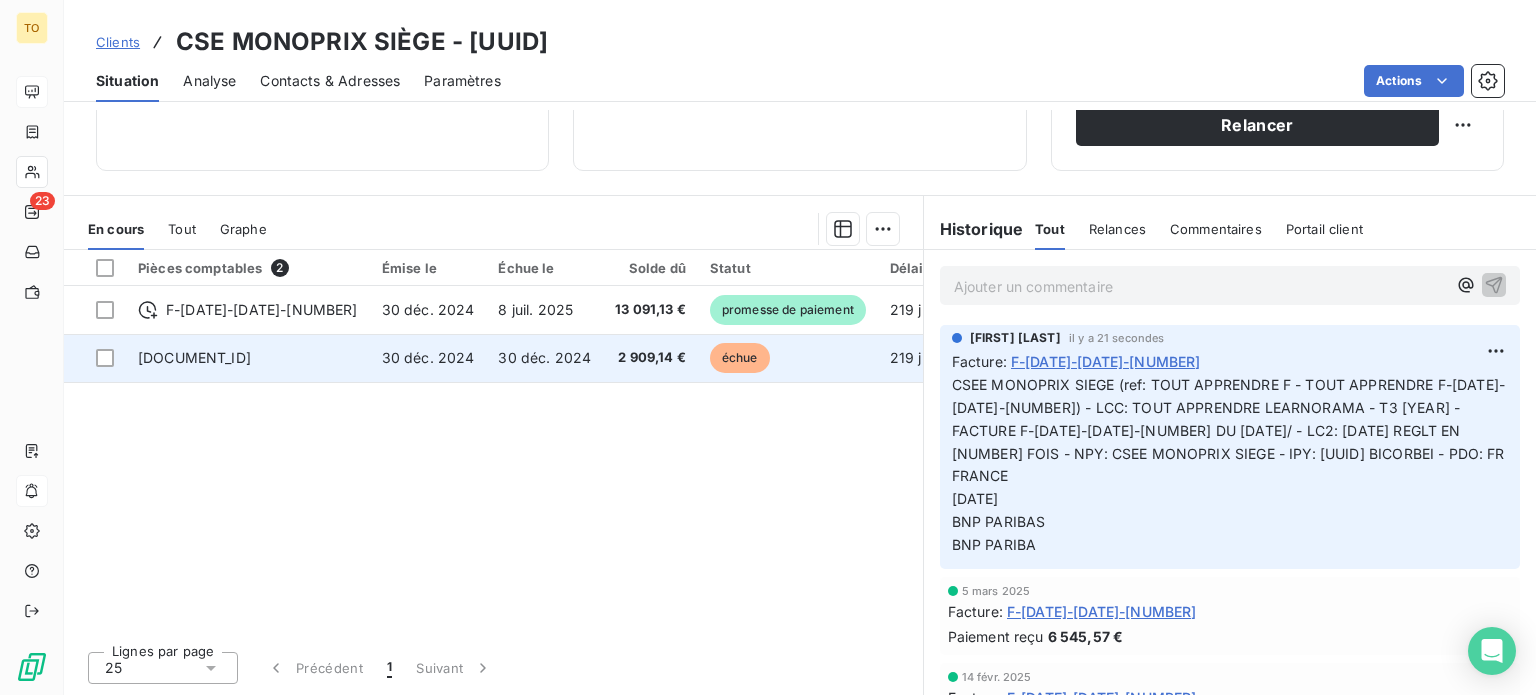 click on "2 909,14 €" at bounding box center (650, 358) 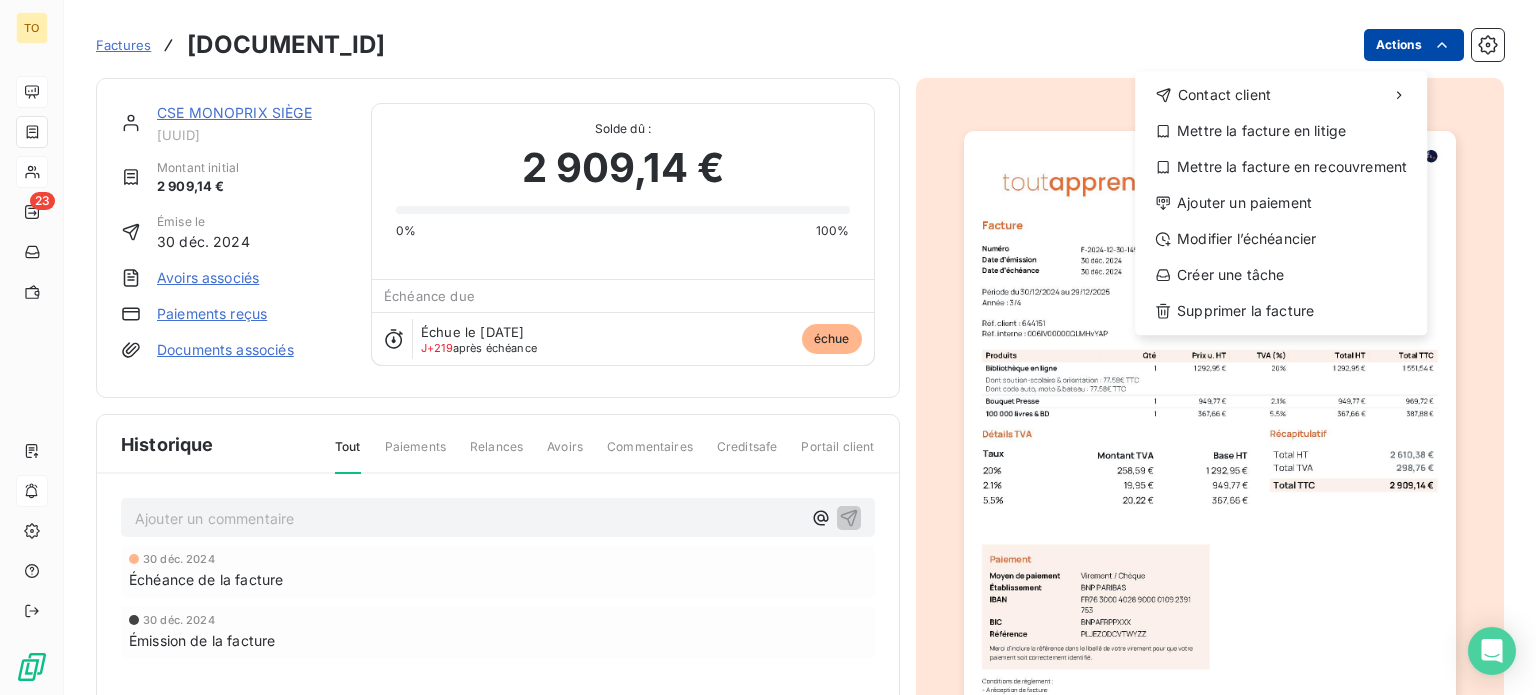 click on "TO 23 Factures F-2024-12-30-1455 Actions Contact client Mettre la facture en litige Mettre la facture en recouvrement Ajouter un paiement Modifier l’échéancier Créer une tâche Supprimer la facture CSE MONOPRIX SIÈGE 9582bac7-b59a-4c63-a455-0419f8cb3cce Montant initial 2 909,14 € Émise le 30 déc. 2024 Avoirs associés Paiements reçus Documents associés Solde dû : 2 909,14 € 0% 100% Échéance due Échue le 30 déc. 2024 J+219  après échéance échue Historique Tout Paiements Relances Avoirs Commentaires Creditsafe Portail client Ajouter un commentaire ﻿ 30 déc. 2024 Échéance de la facture 30 déc. 2024 Émission de la facture" at bounding box center (768, 347) 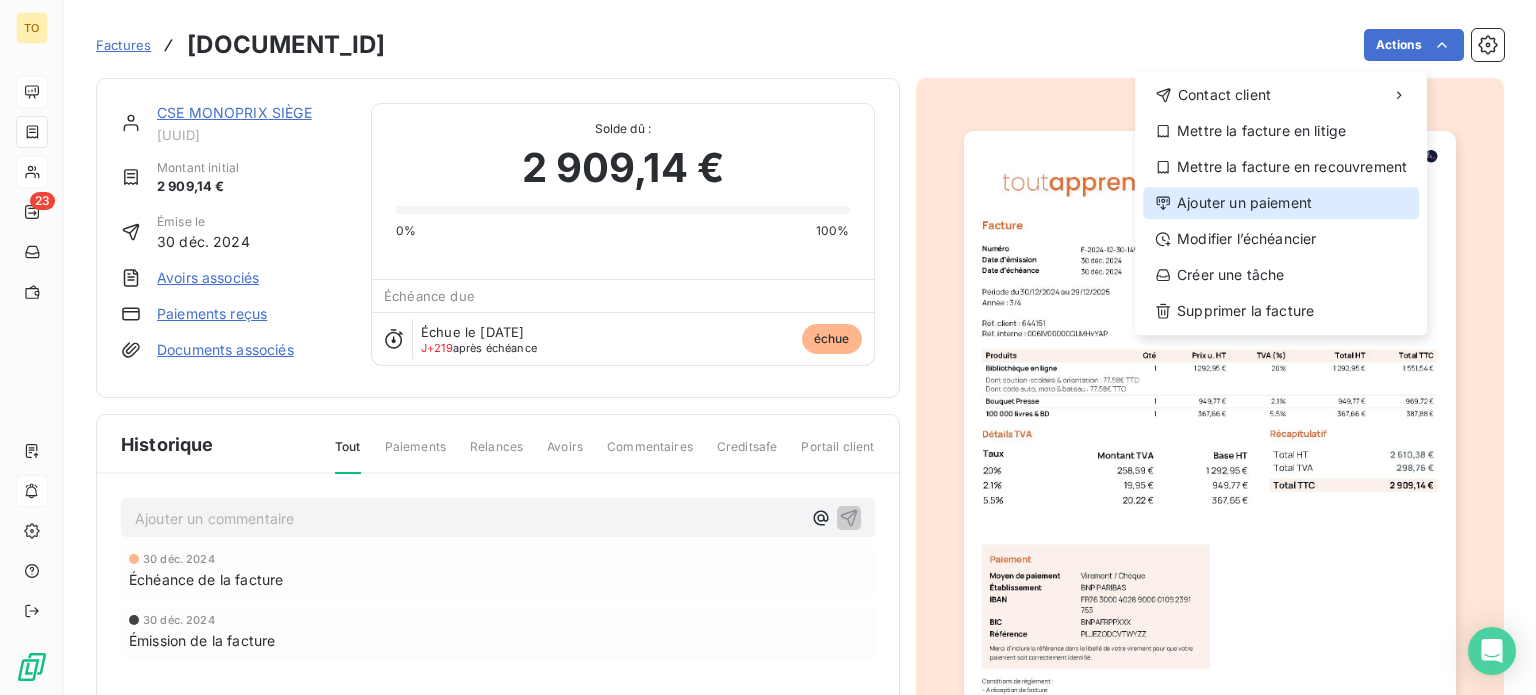 click on "Ajouter un paiement" at bounding box center [1281, 203] 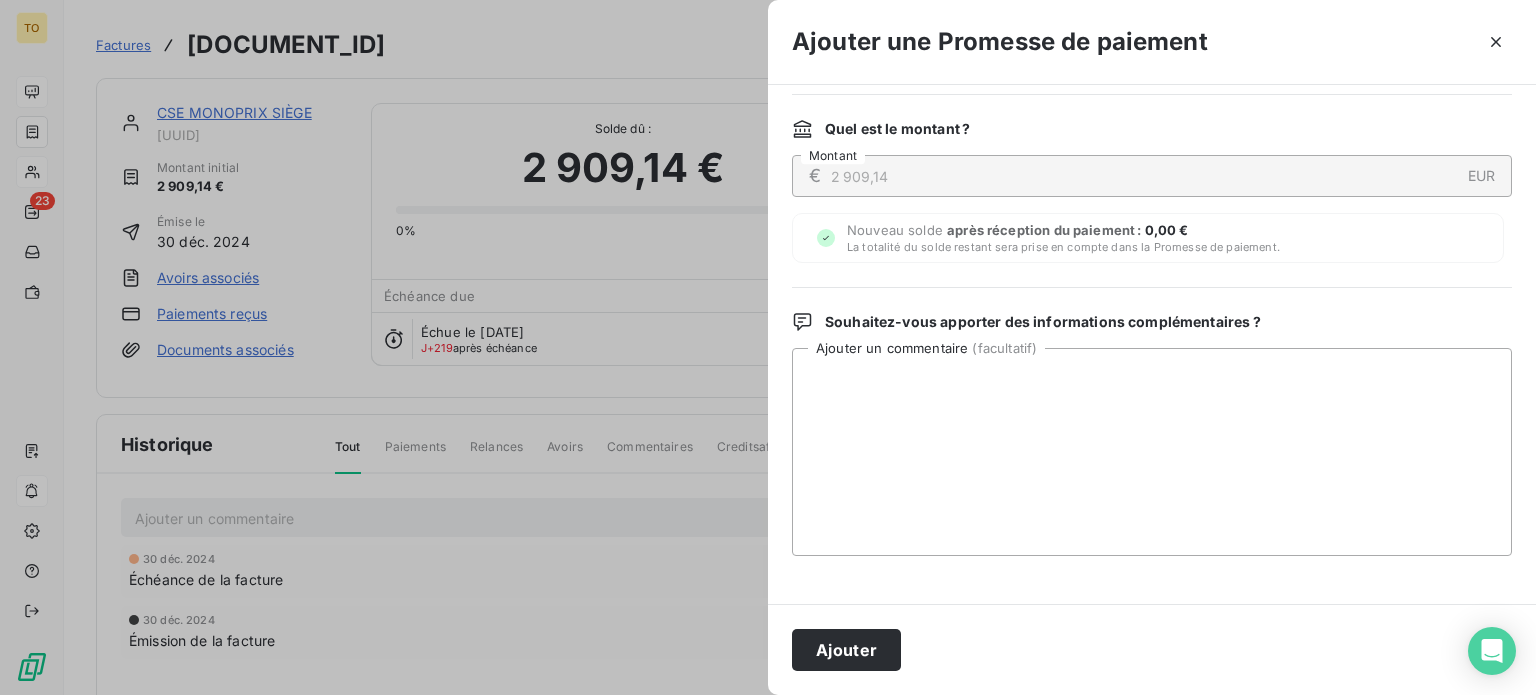 scroll, scrollTop: 297, scrollLeft: 0, axis: vertical 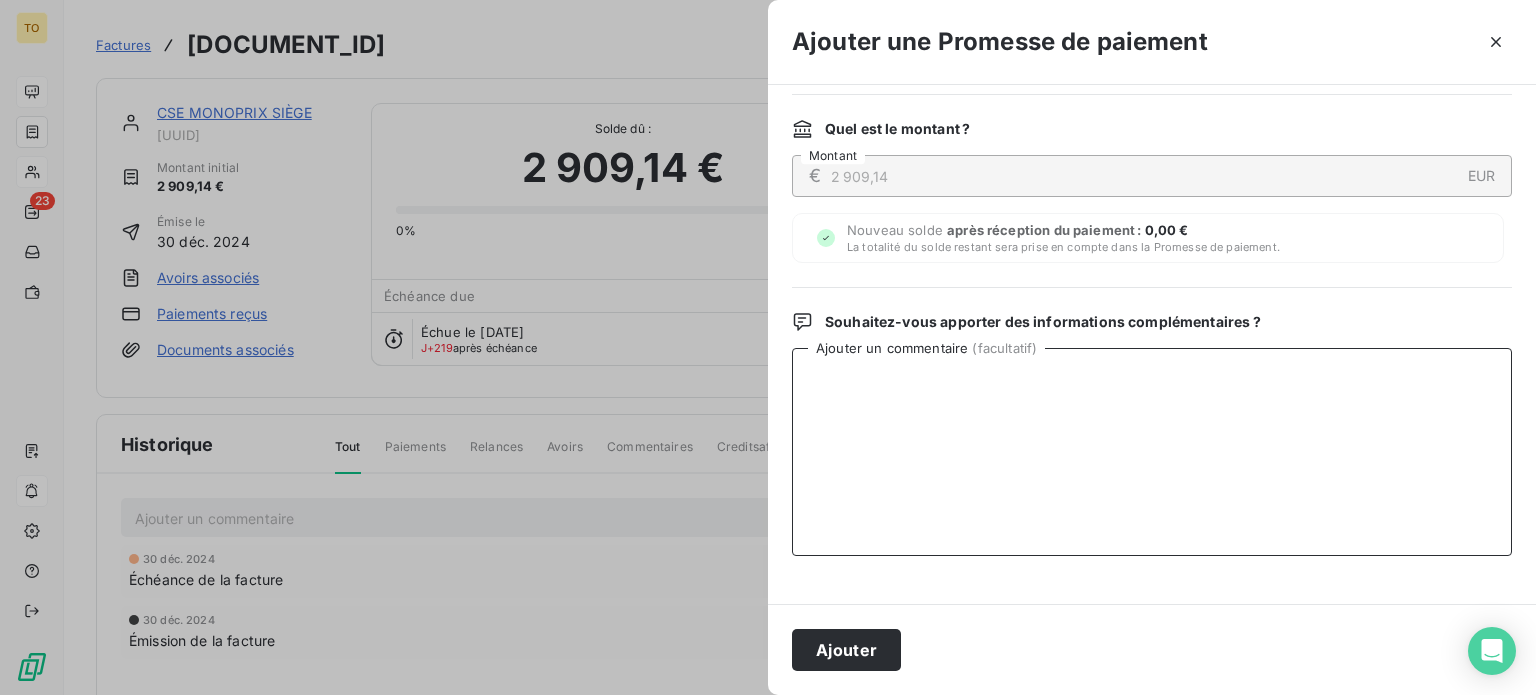 click on "Ajouter un commentaire   ( facultatif )" at bounding box center (1152, 452) 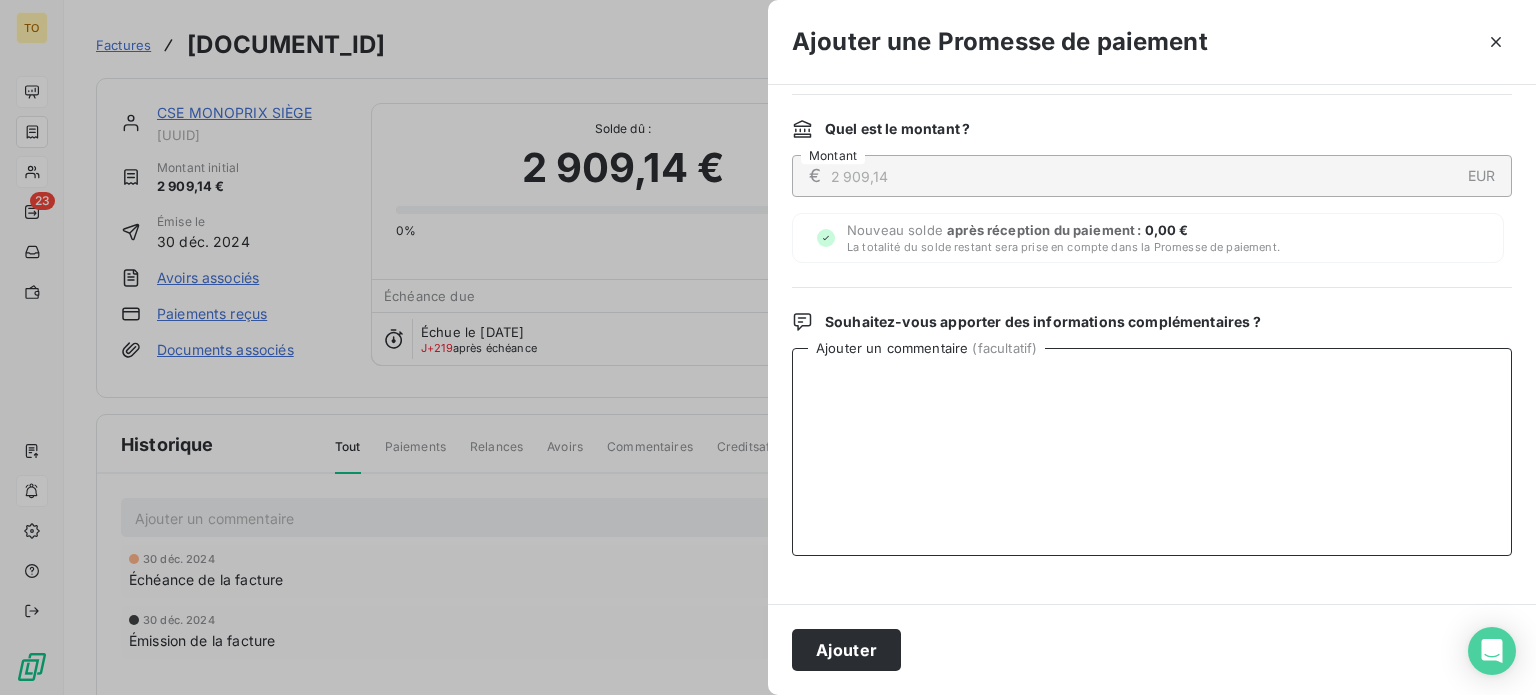paste on "727,29 €
CSEE MONOPRIX SIEGE (ref: TOUT APPRENDRE F - TOUT APPRENDRE F-2024-12- 30-1455) - LCC: TOUT APPRENDRE LEARNORAMA - T3 2025 - FACTURE F-2024-12-30-1455 DU 30/ - LC2: 12/2024 RGLT EN 4 FOIS - NPY: CSEE MONOPRIX SIEGE - IPY: FRHBFRCC040166027M BICORBEI - PDO: FR FRANCE
15 juil. 2025
BNP PARIBAS
BNP PARIBAS" 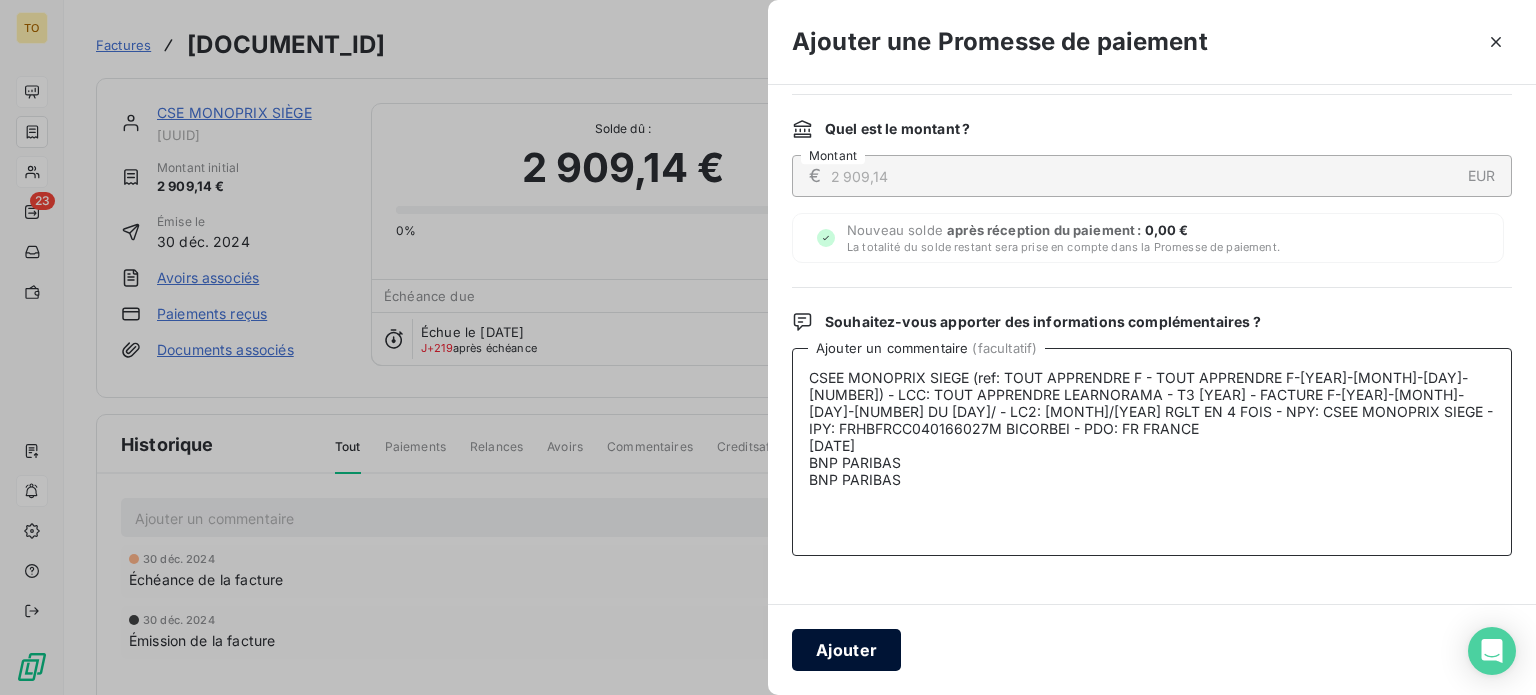 type on "727,29 €
CSEE MONOPRIX SIEGE (ref: TOUT APPRENDRE F - TOUT APPRENDRE F-2024-12- 30-1455) - LCC: TOUT APPRENDRE LEARNORAMA - T3 2025 - FACTURE F-2024-12-30-1455 DU 30/ - LC2: 12/2024 RGLT EN 4 FOIS - NPY: CSEE MONOPRIX SIEGE - IPY: FRHBFRCC040166027M BICORBEI - PDO: FR FRANCE
15 juil. 2025
BNP PARIBAS
BNP PARIBAS" 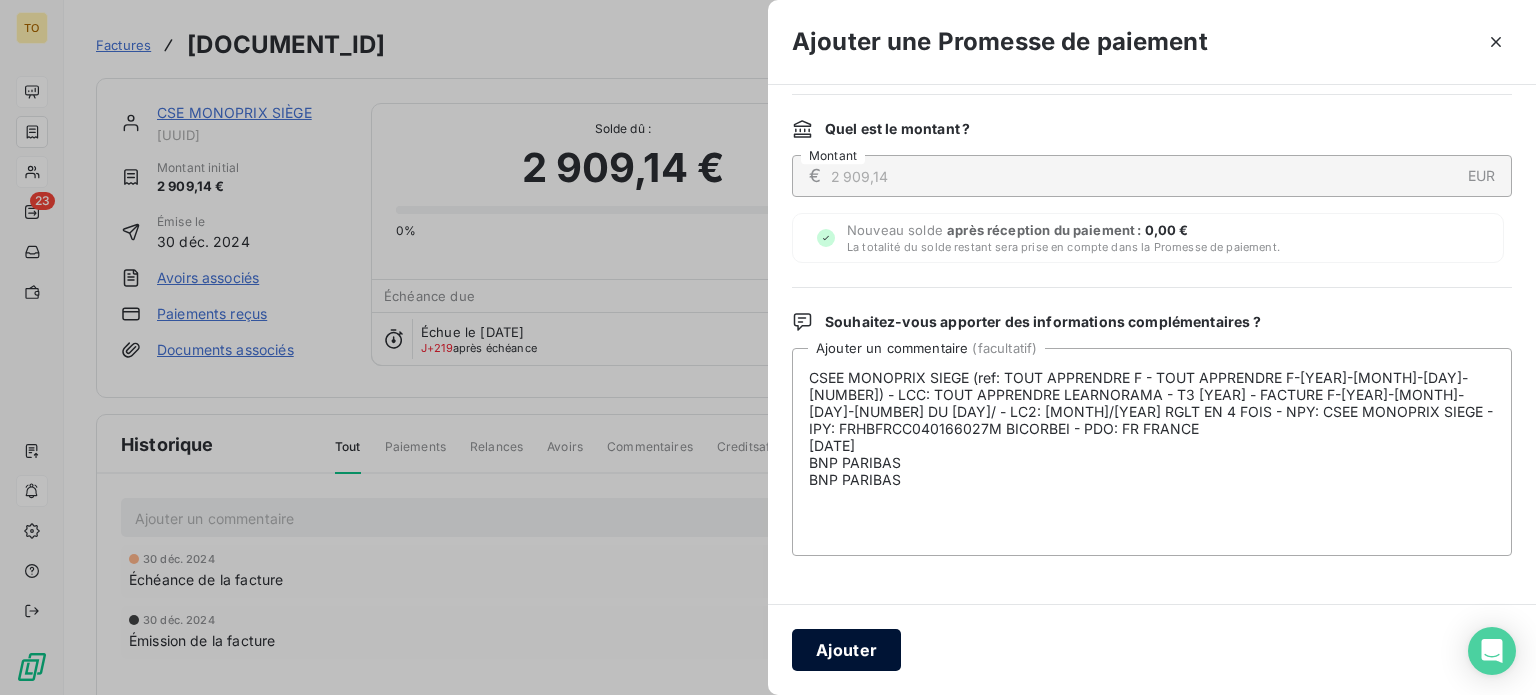 click on "Ajouter" at bounding box center [846, 650] 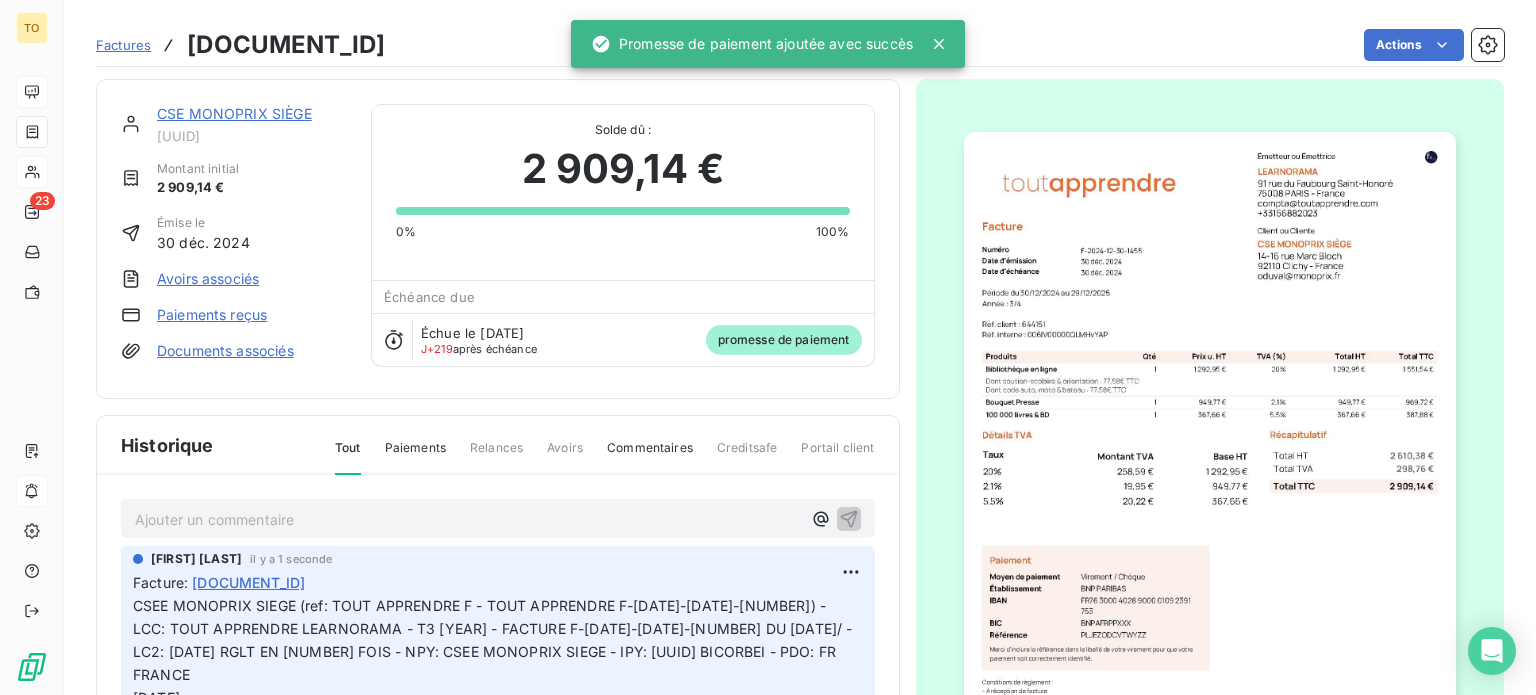 scroll, scrollTop: 306, scrollLeft: 0, axis: vertical 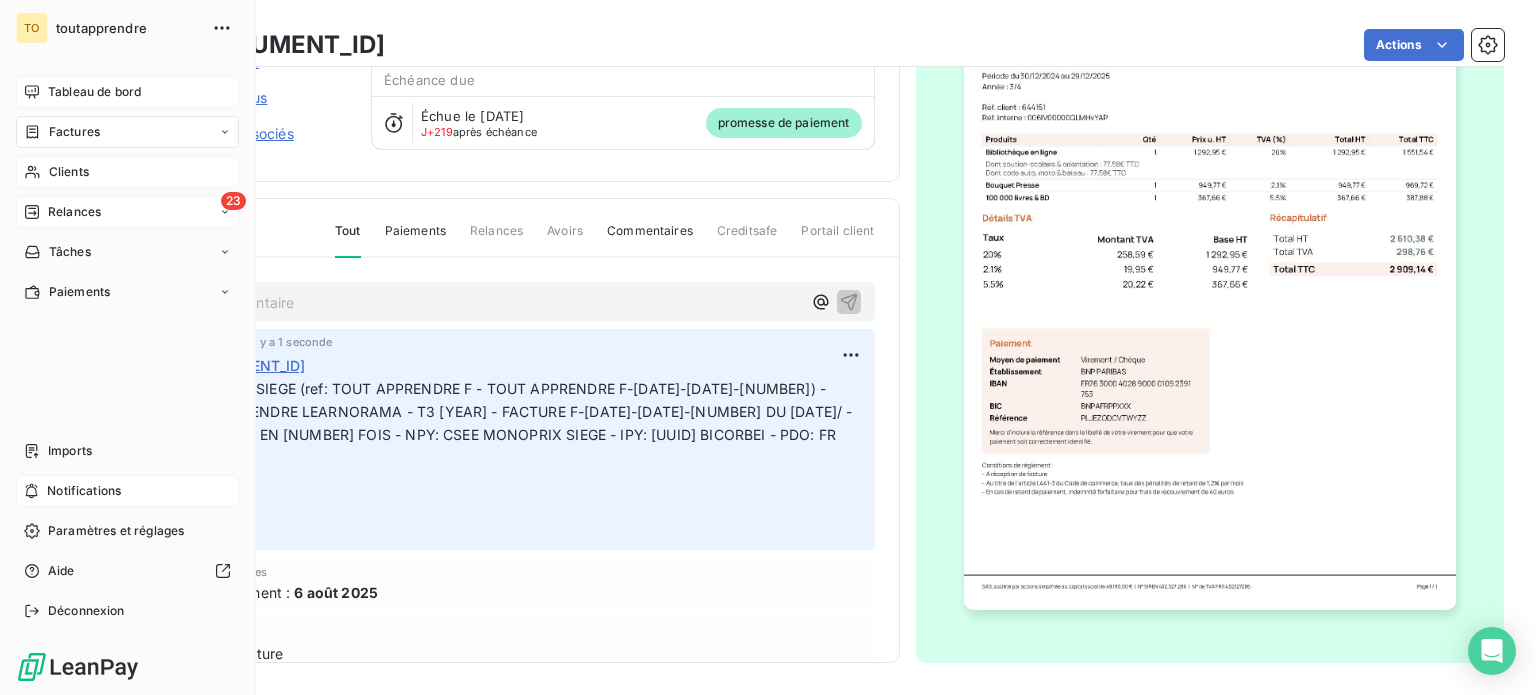 click on "Relances" at bounding box center (74, 212) 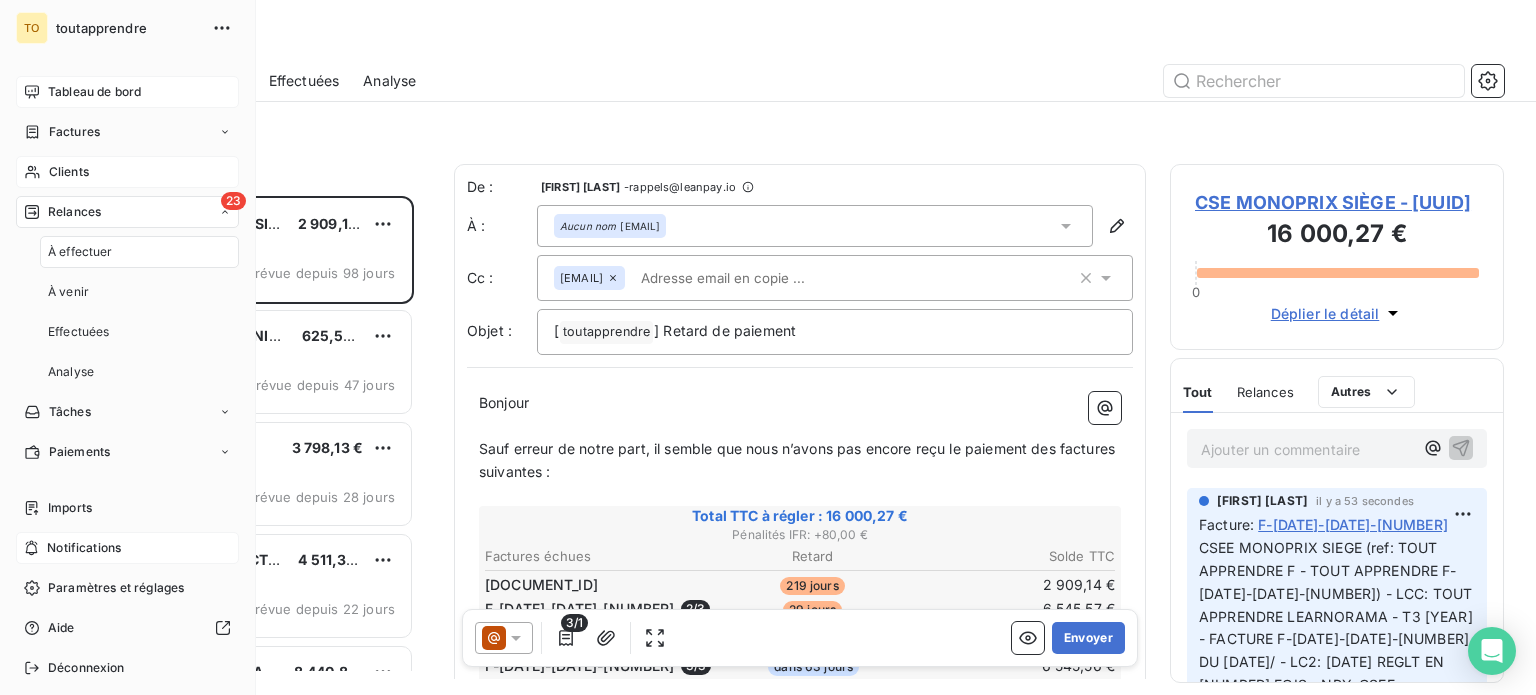 scroll, scrollTop: 16, scrollLeft: 16, axis: both 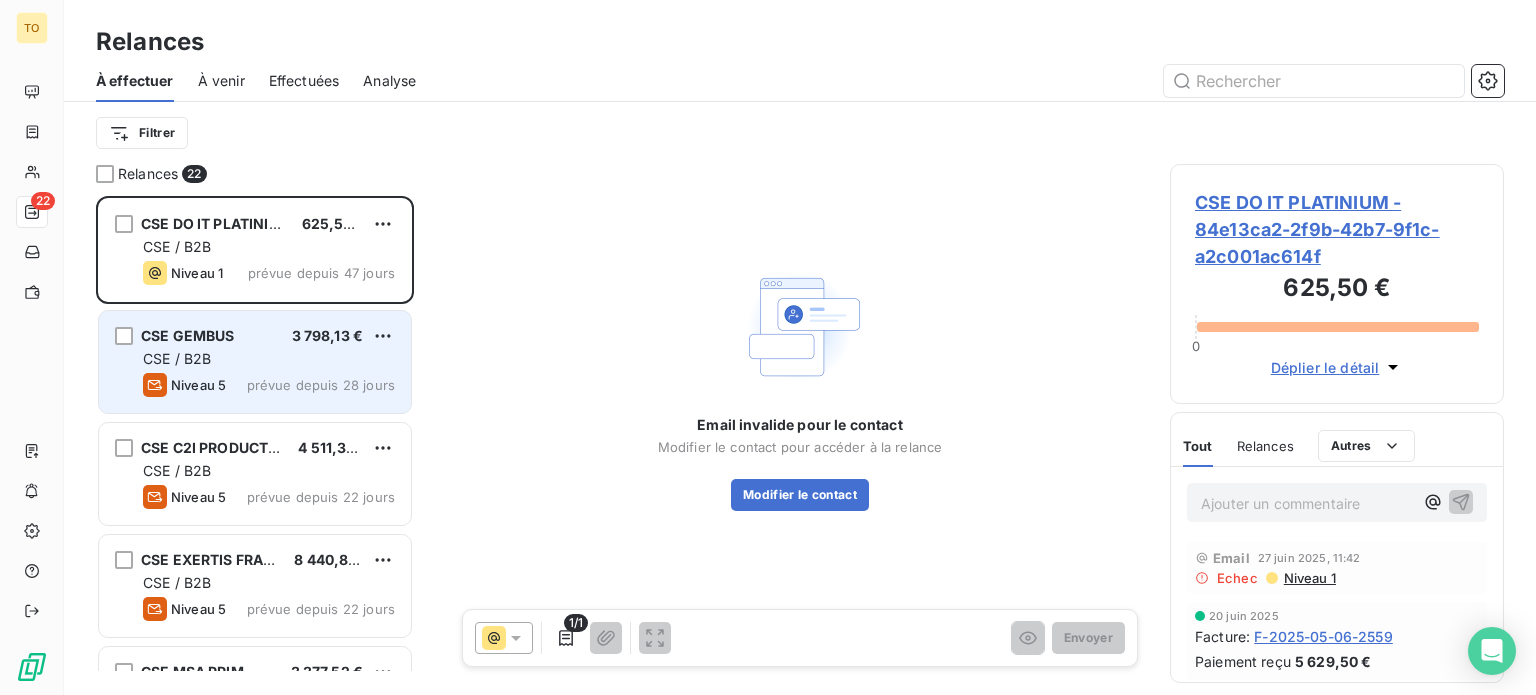 click on "CSE / B2B" at bounding box center (269, 359) 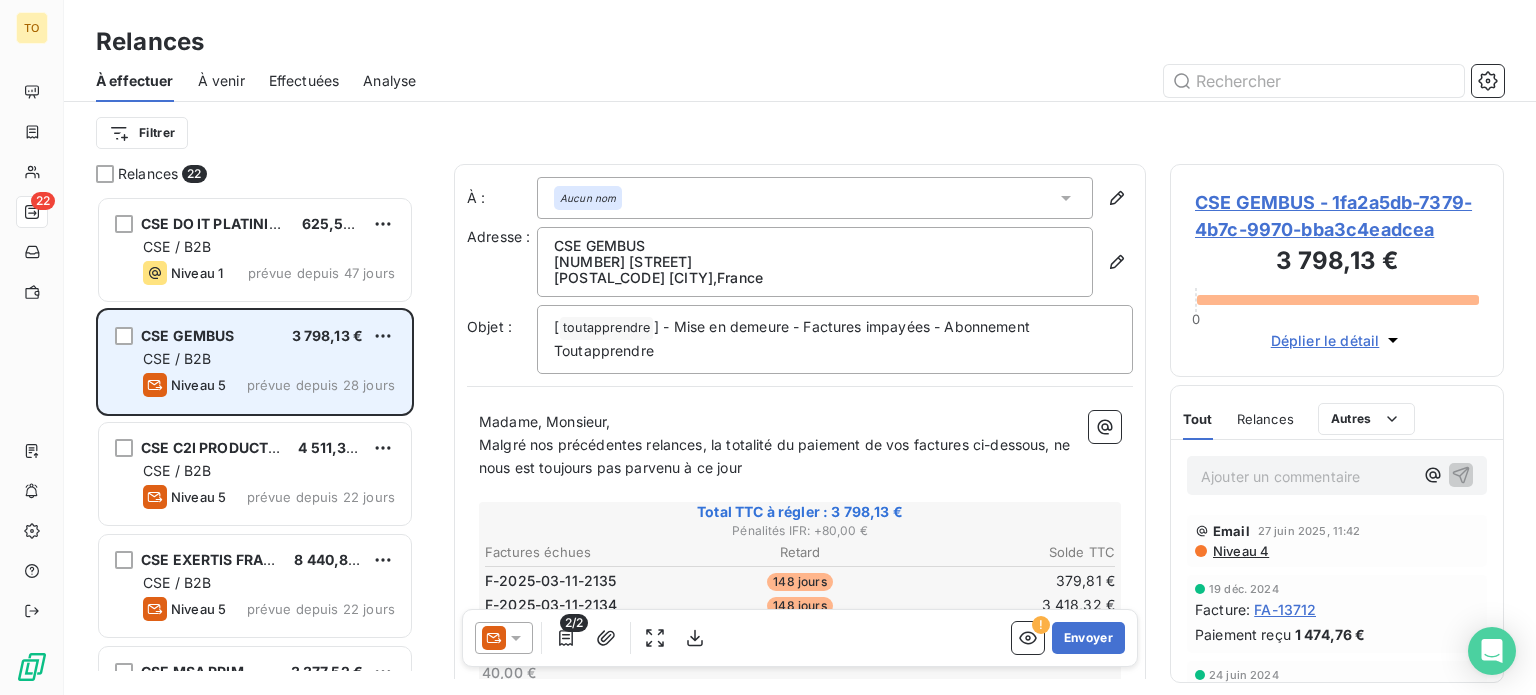 scroll, scrollTop: 16, scrollLeft: 16, axis: both 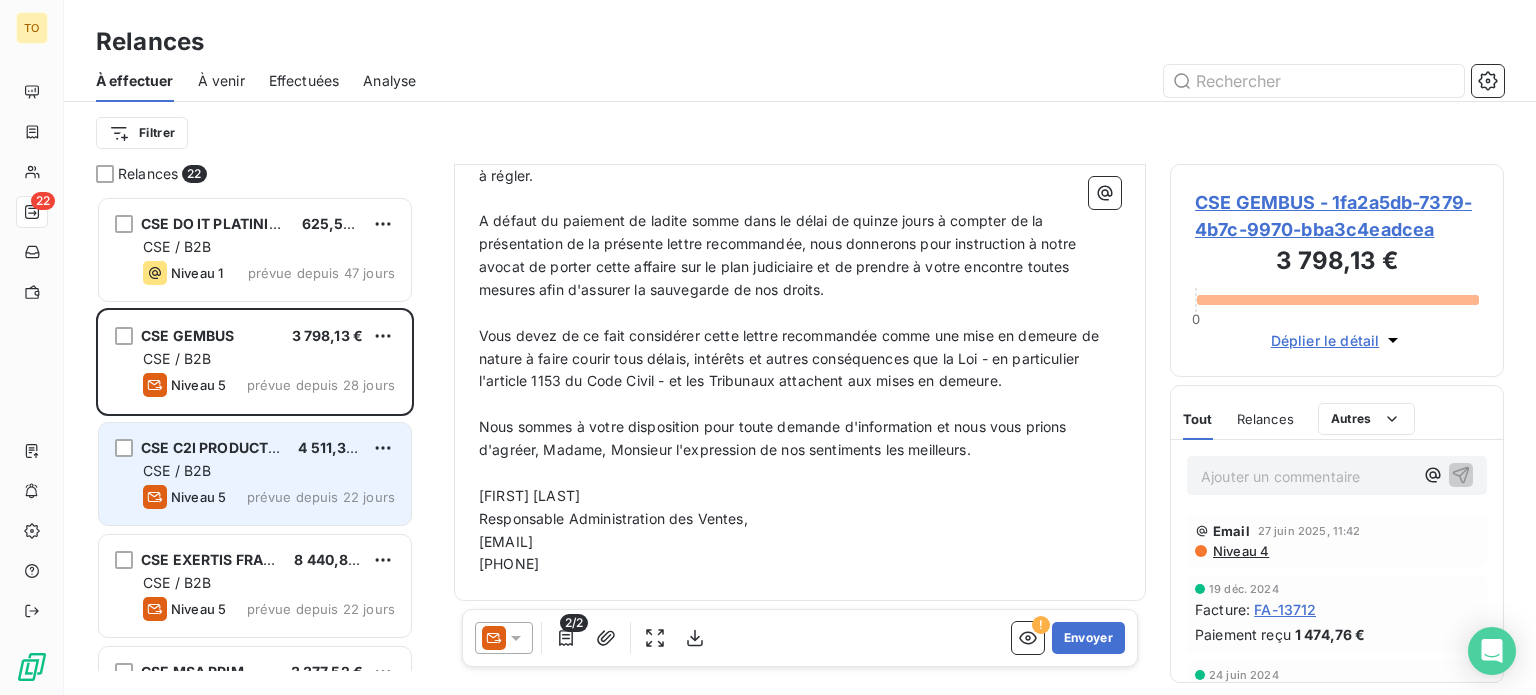 click on "CSE / B2B" at bounding box center [269, 471] 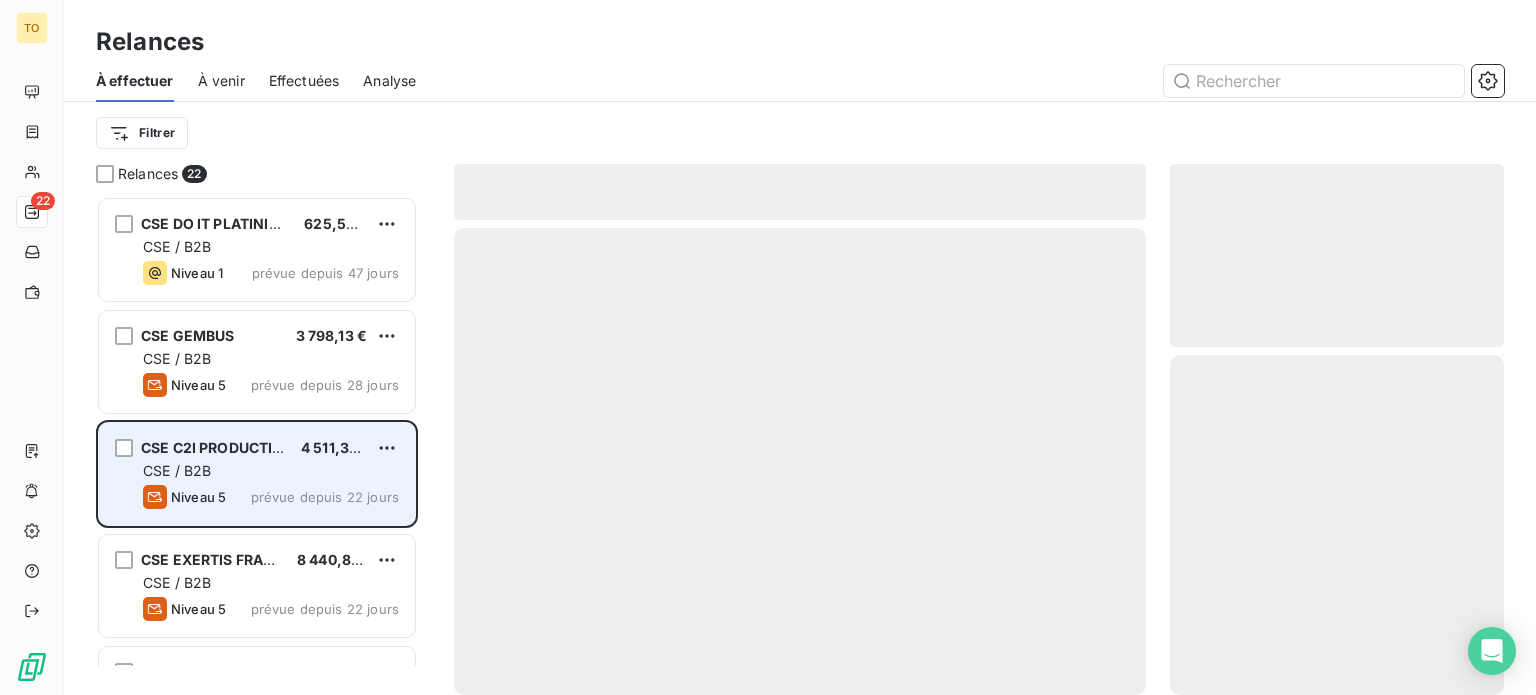 scroll, scrollTop: 16, scrollLeft: 16, axis: both 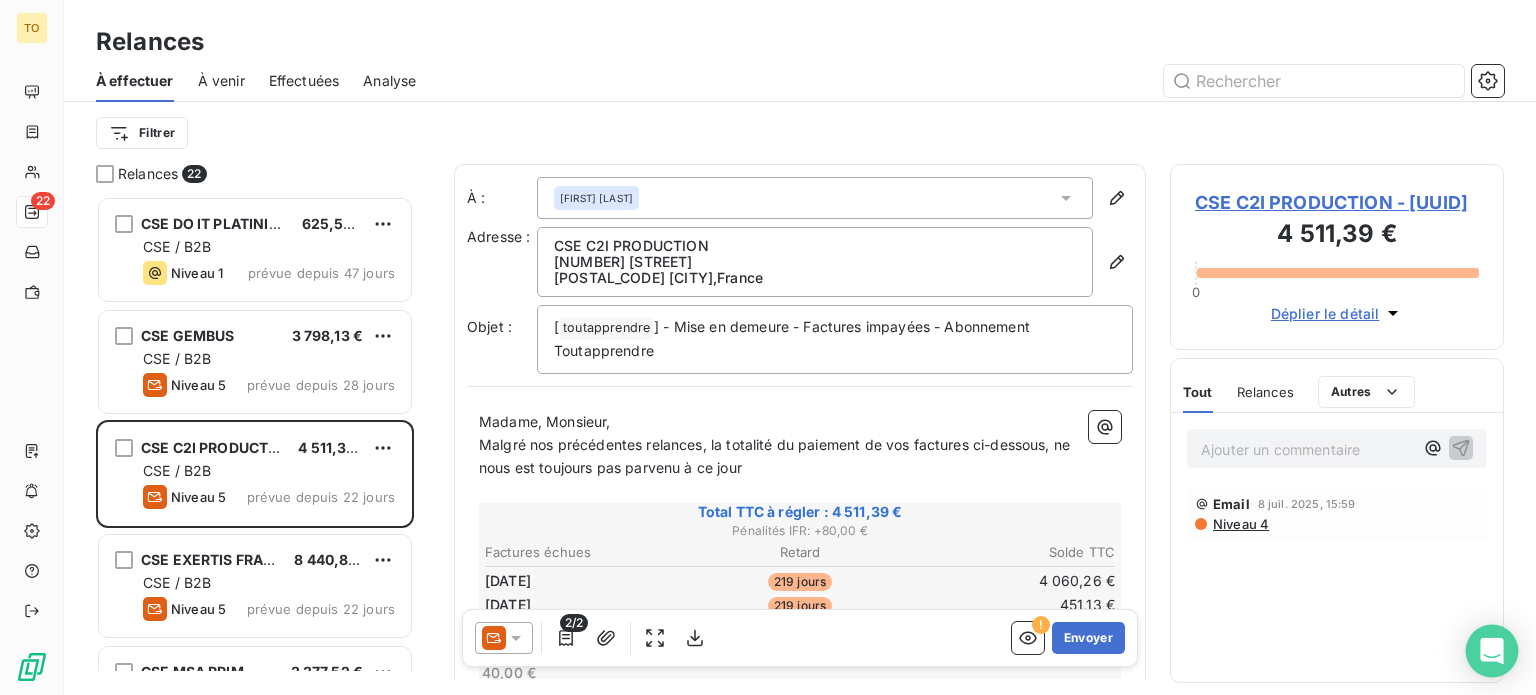 click 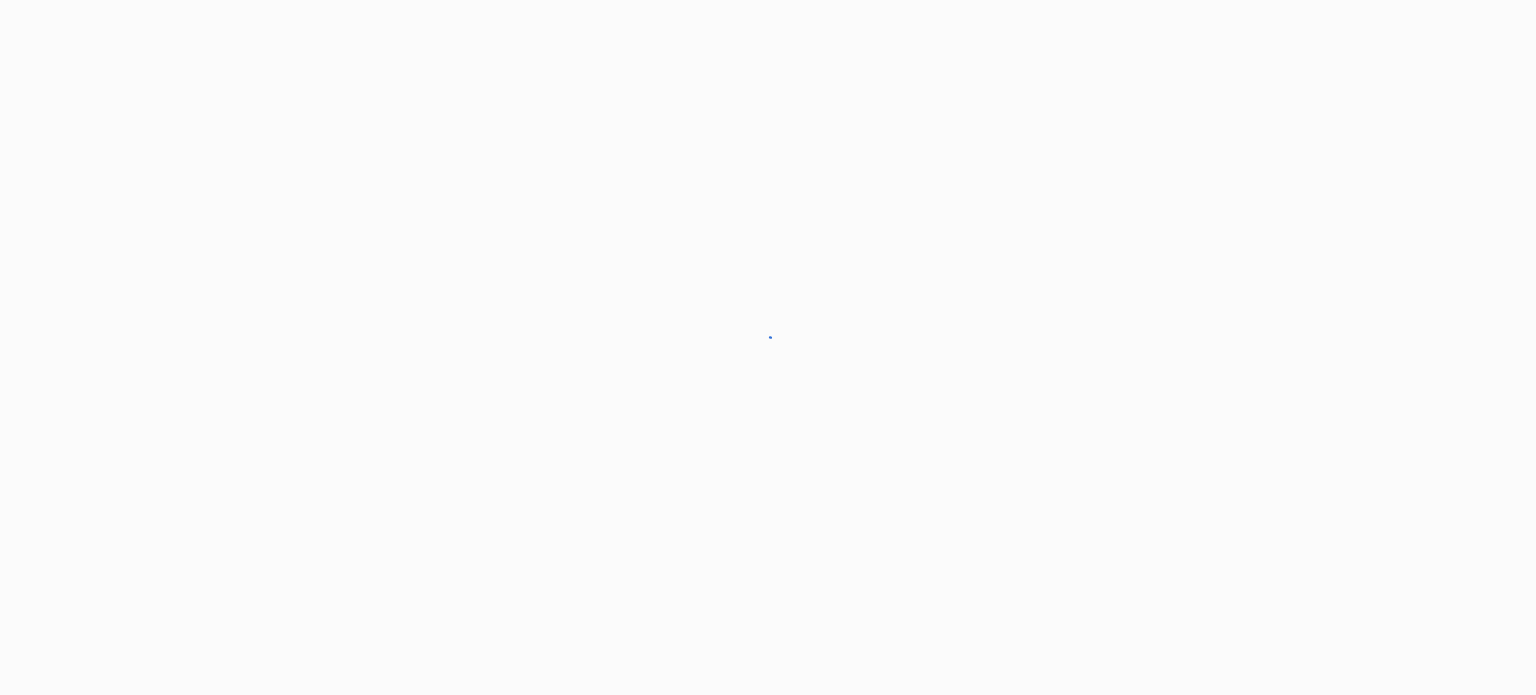 scroll, scrollTop: 0, scrollLeft: 0, axis: both 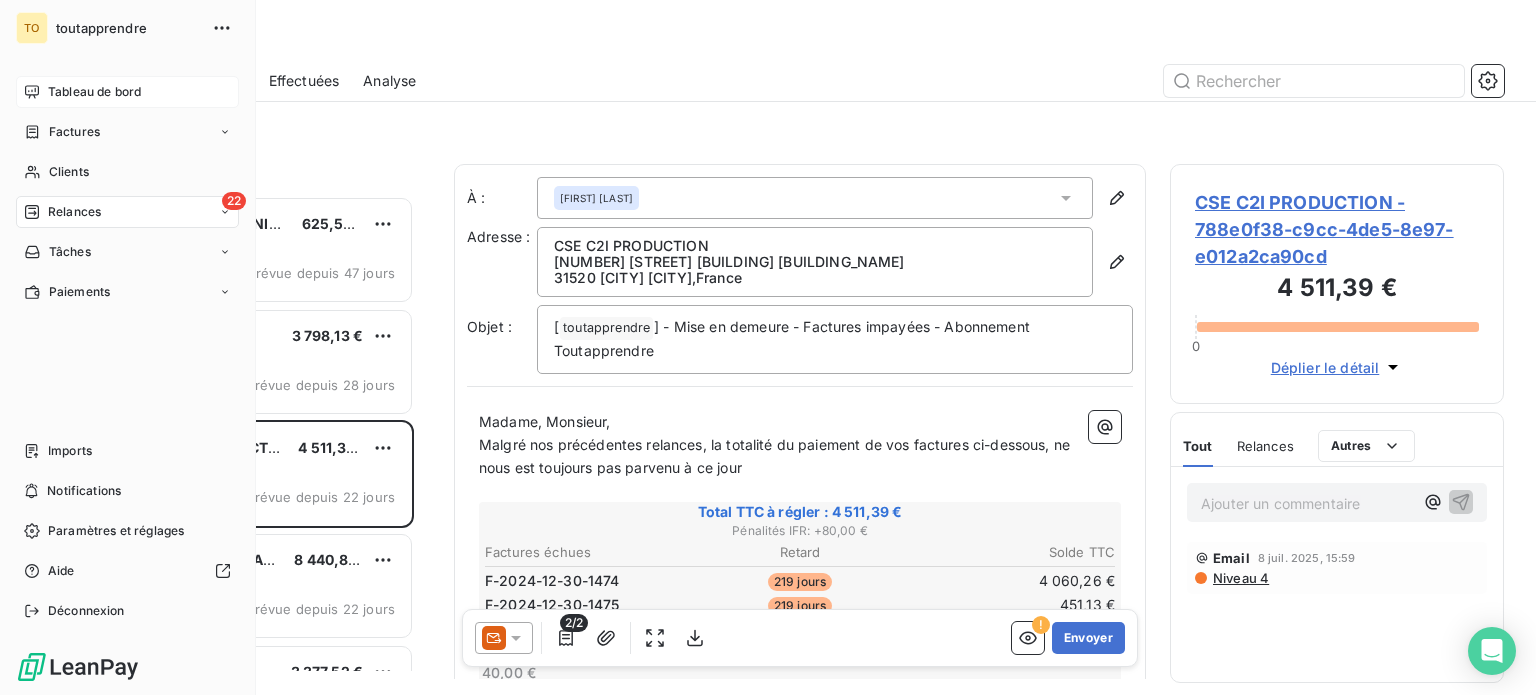 click on "Tableau de bord" at bounding box center [94, 92] 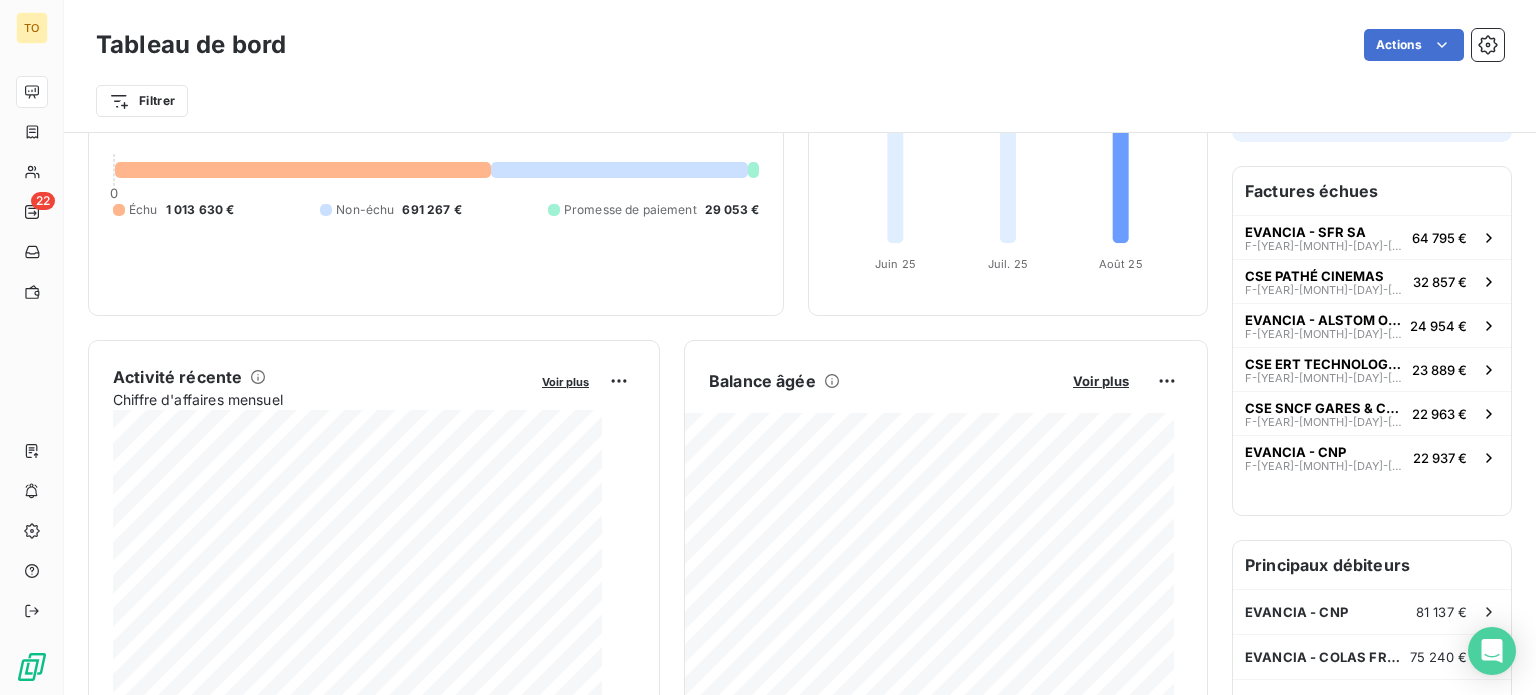 scroll, scrollTop: 234, scrollLeft: 0, axis: vertical 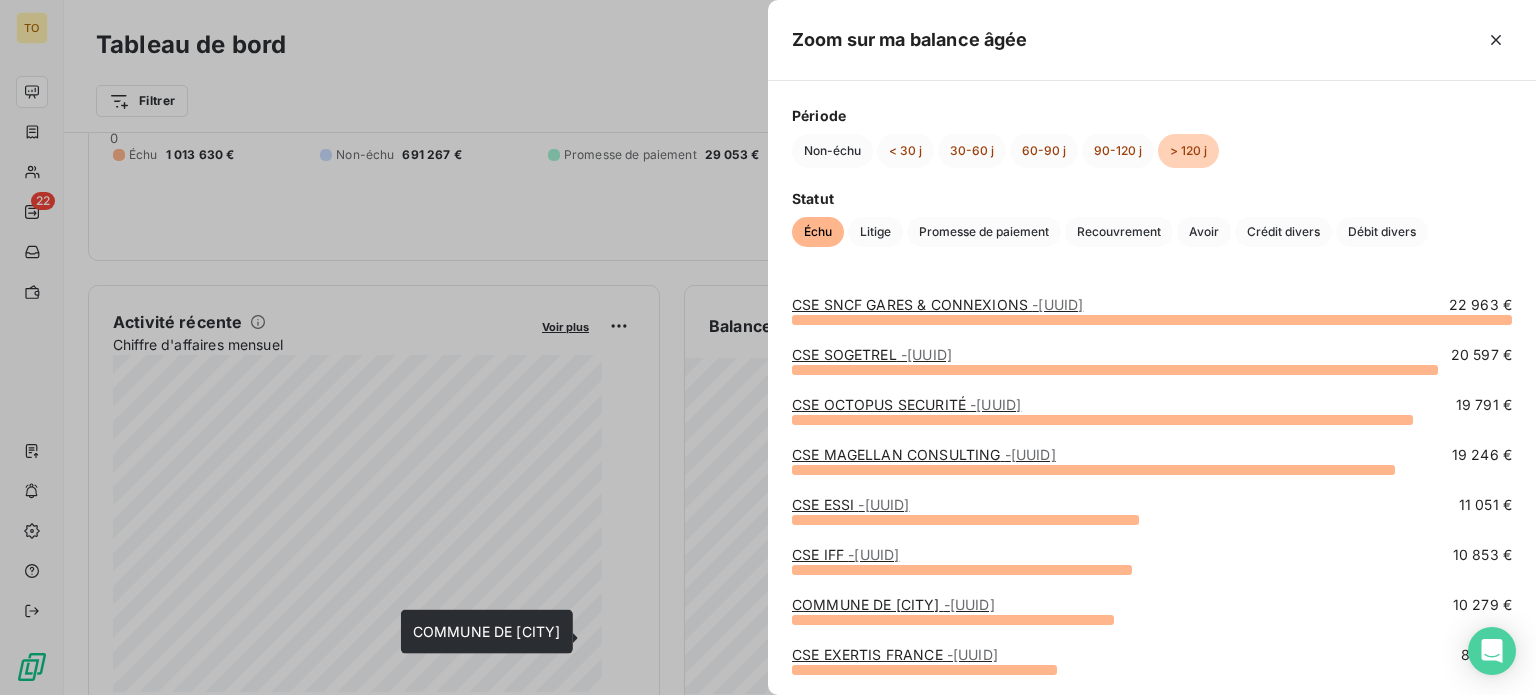 click on "-  de311b1f-0e5b-4e78-b6f7-398782c6c432" at bounding box center (969, 604) 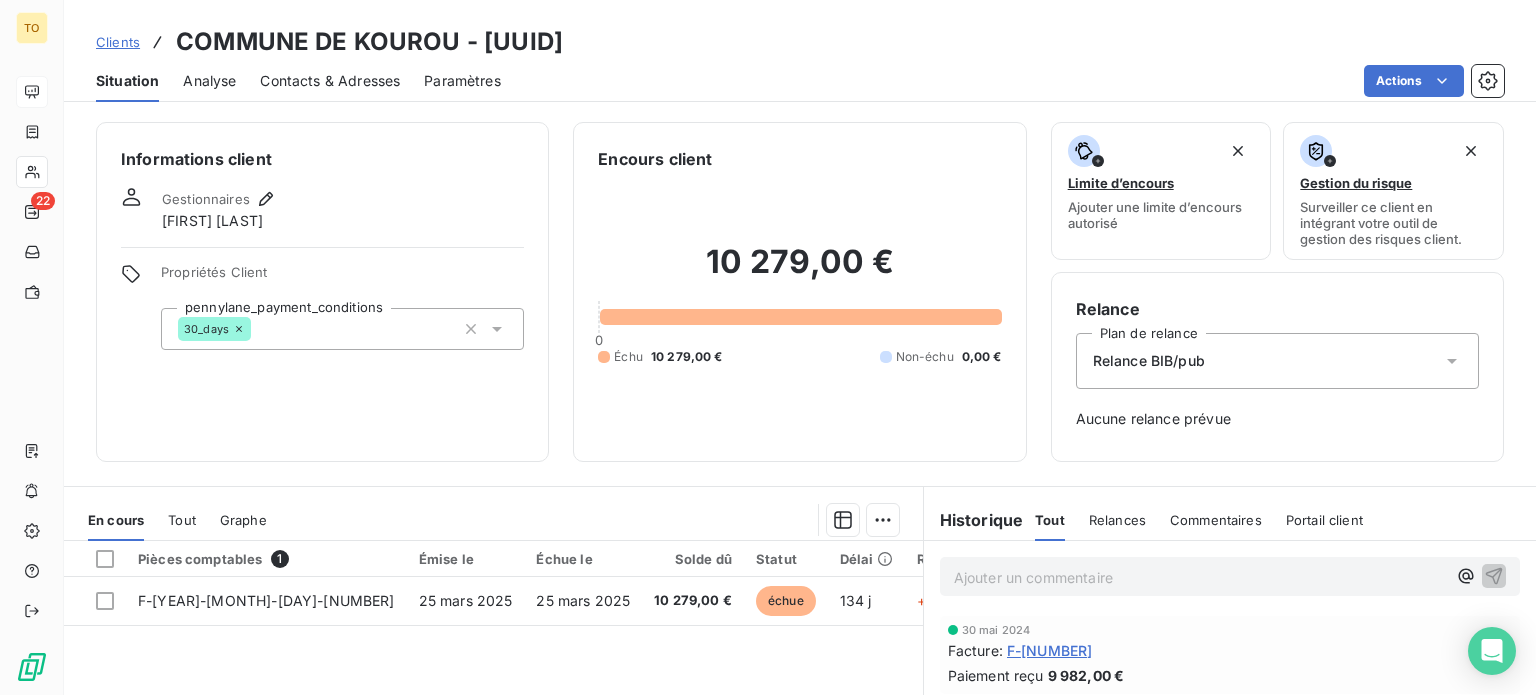 scroll, scrollTop: 233, scrollLeft: 0, axis: vertical 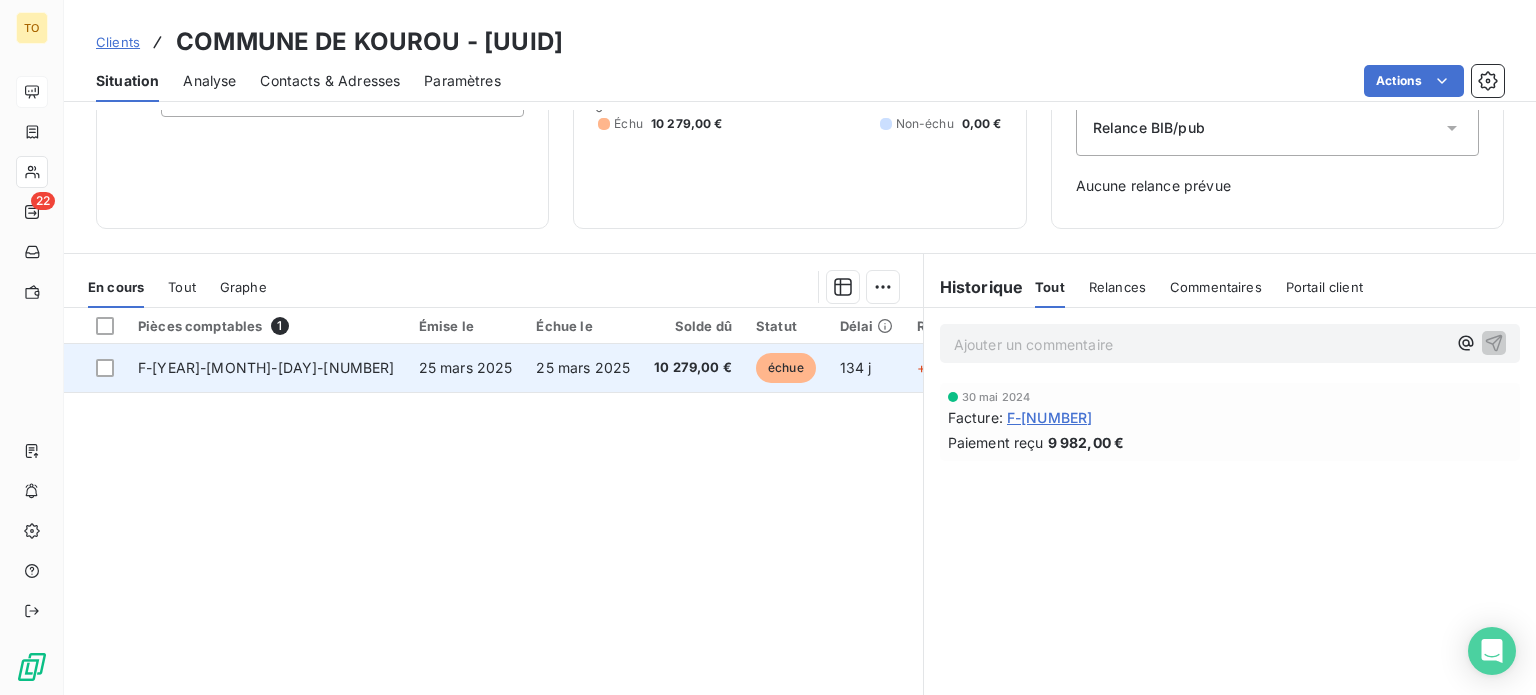 click on "25 mars 2025" at bounding box center [466, 367] 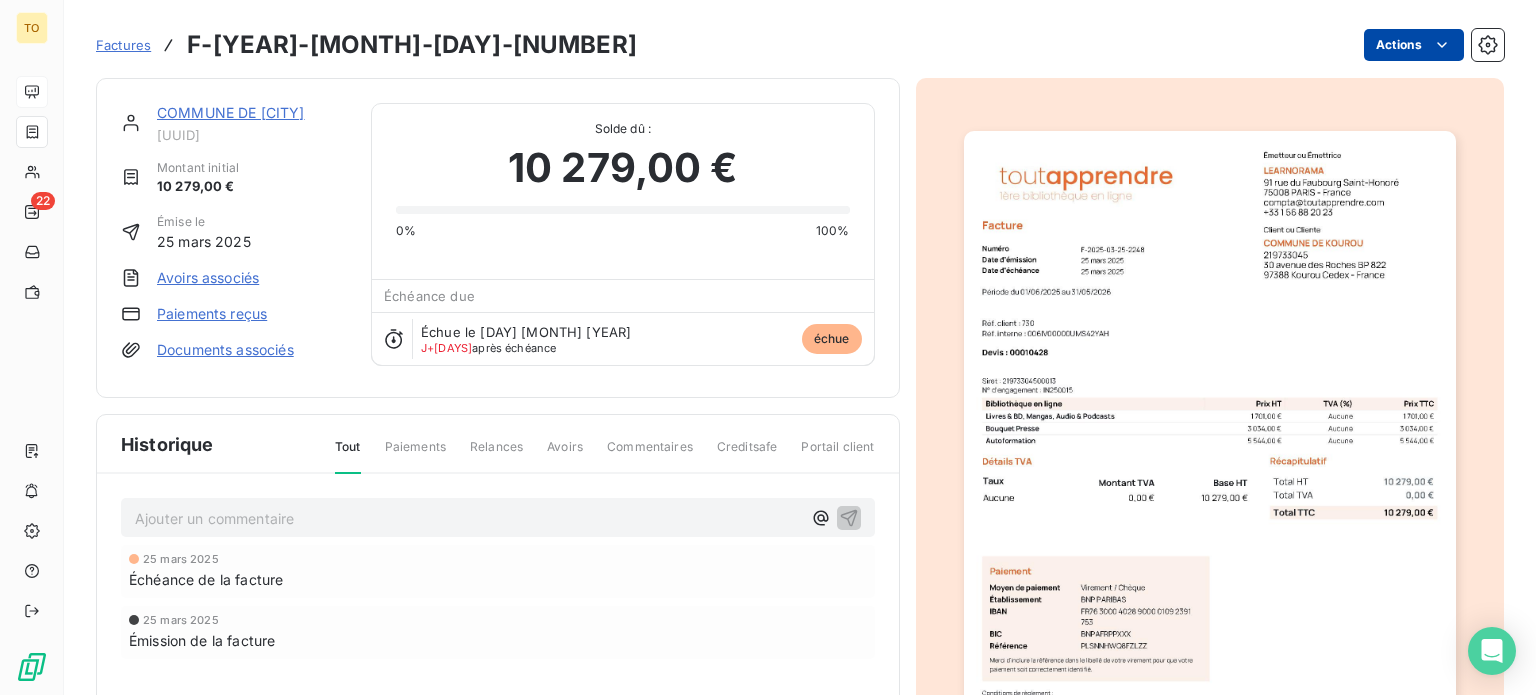 click on "TO 22 Factures F-2025-03-25-2248 Actions COMMUNE DE KOUROU de311b1f-0e5b-4e78-b6f7-398782c6c432 Montant initial 10 279,00 € Émise le 25 mars 2025 Avoirs associés Paiements reçus Documents associés Solde dû : 10 279,00 € 0% 100% Échéance due Échue le 25 mars 2025 J+134  après échéance échue Historique Tout Paiements Relances Avoirs Commentaires Creditsafe Portail client Ajouter un commentaire ﻿ 25 mars 2025 Échéance de la facture 25 mars 2025 Émission de la facture" at bounding box center [768, 347] 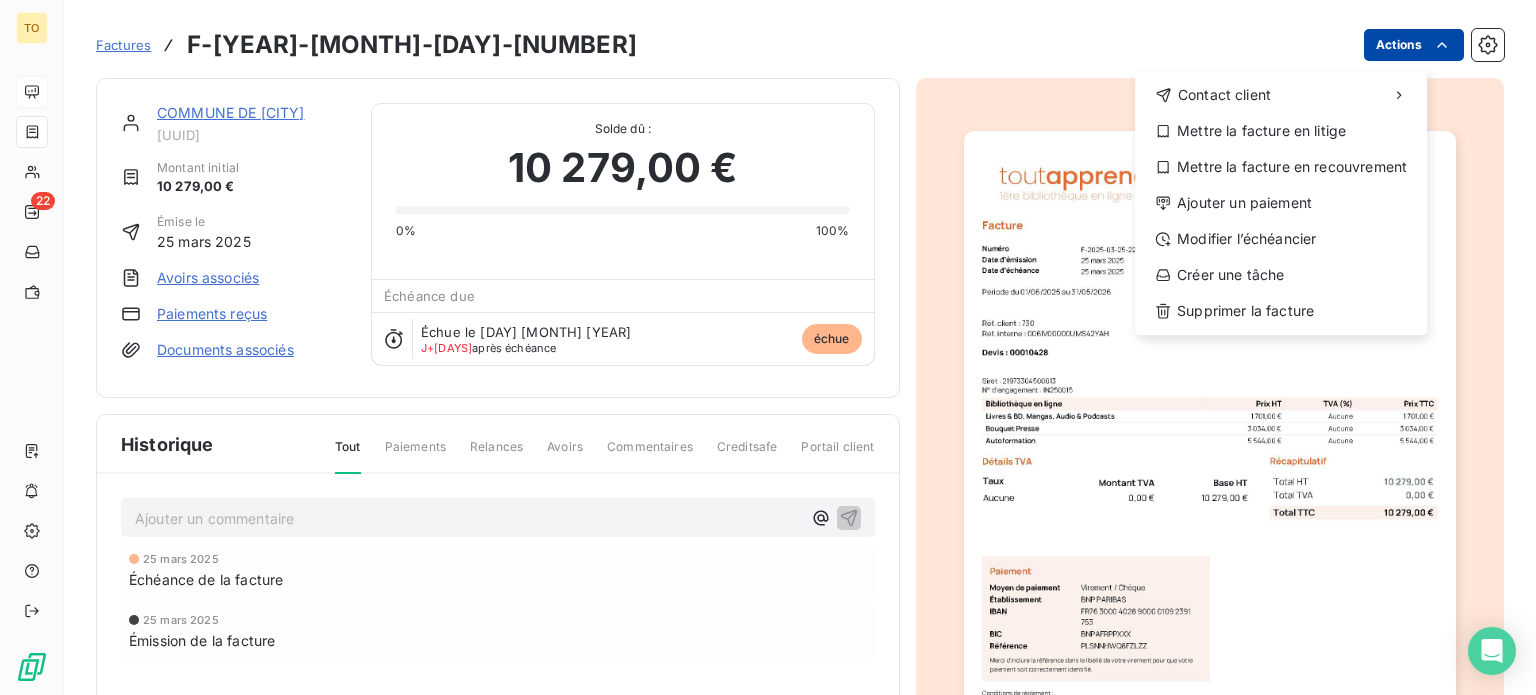 click on "TO 22 Factures F-2025-03-25-2248 Actions Contact client Mettre la facture en litige Mettre la facture en recouvrement Ajouter un paiement Modifier l’échéancier Créer une tâche Supprimer la facture COMMUNE DE KOUROU de311b1f-0e5b-4e78-b6f7-398782c6c432 Montant initial 10 279,00 € Émise le 25 mars 2025 Avoirs associés Paiements reçus Documents associés Solde dû : 10 279,00 € 0% 100% Échéance due Échue le 25 mars 2025 J+134  après échéance échue Historique Tout Paiements Relances Avoirs Commentaires Creditsafe Portail client Ajouter un commentaire ﻿ 25 mars 2025 Échéance de la facture 25 mars 2025 Émission de la facture" at bounding box center (768, 347) 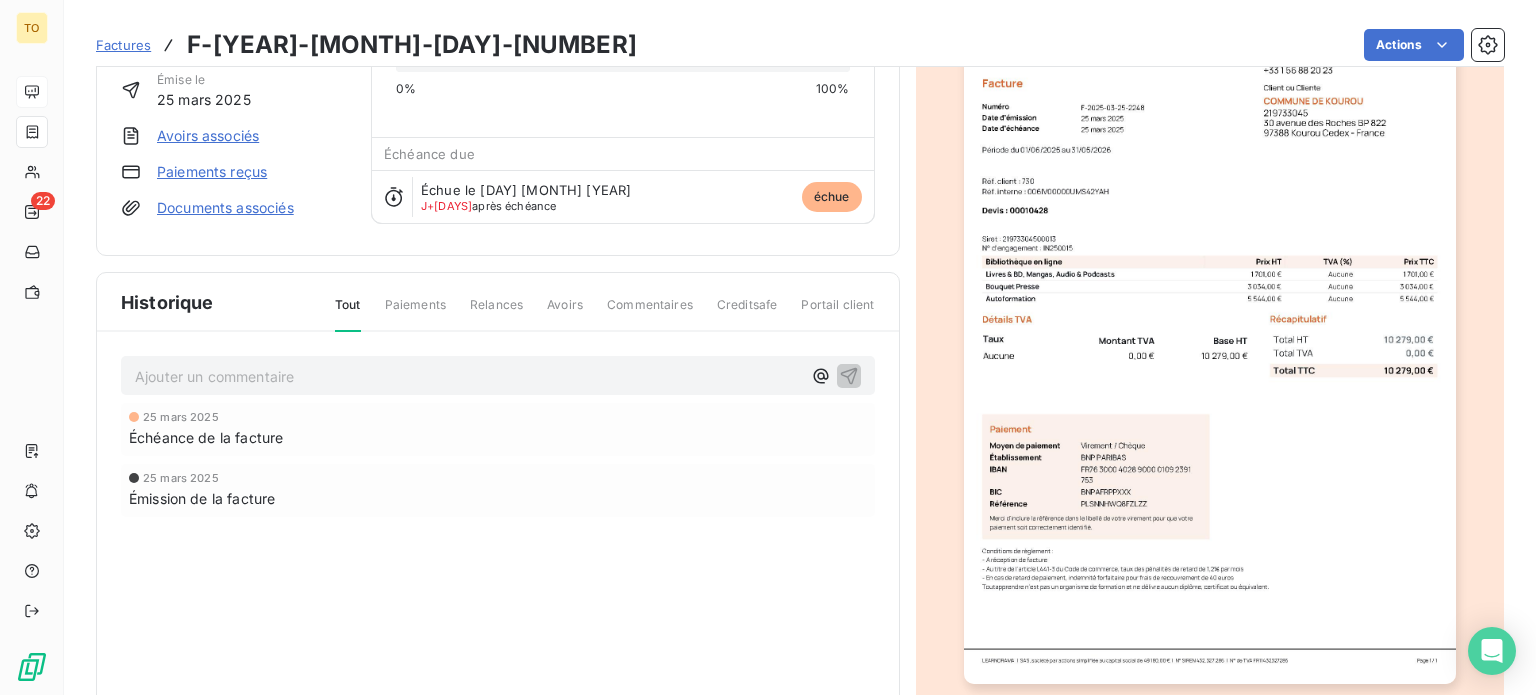 scroll, scrollTop: 234, scrollLeft: 0, axis: vertical 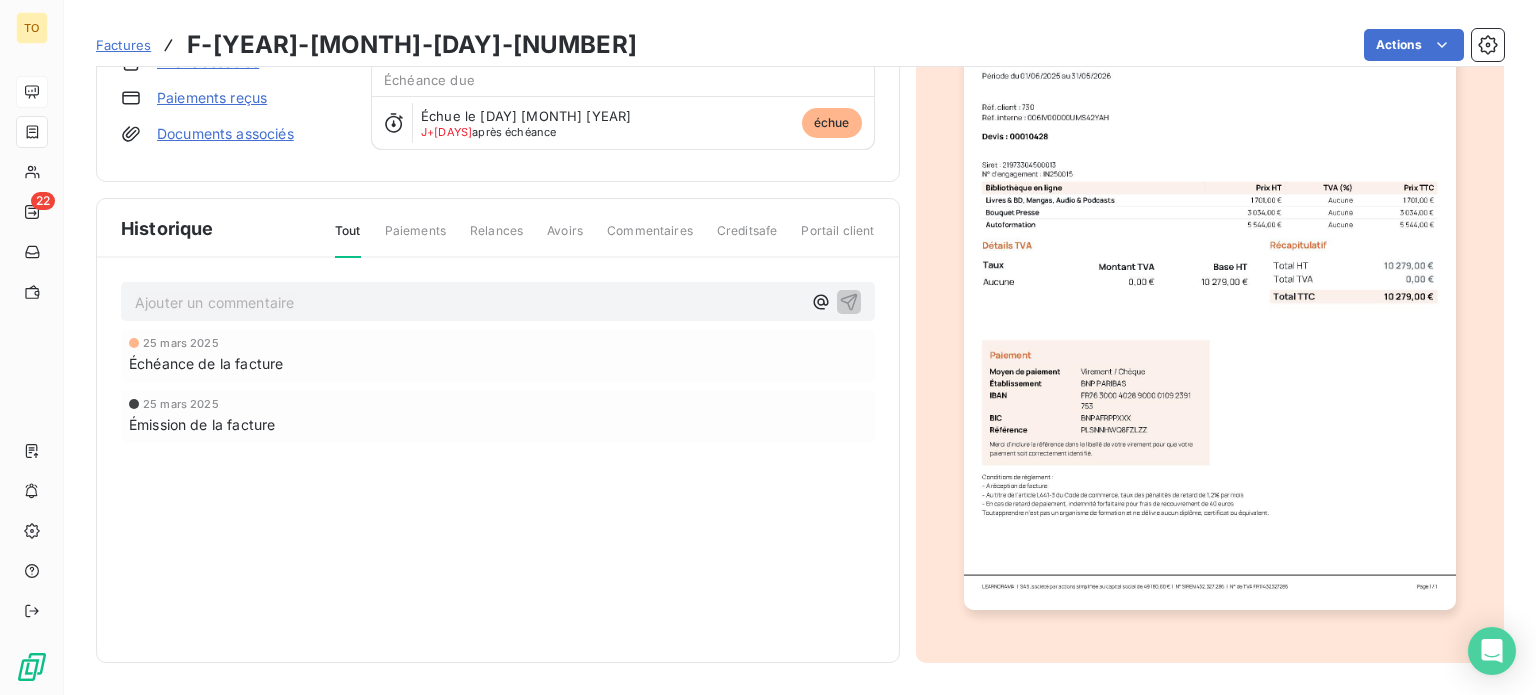 click on "Relances" at bounding box center (496, 239) 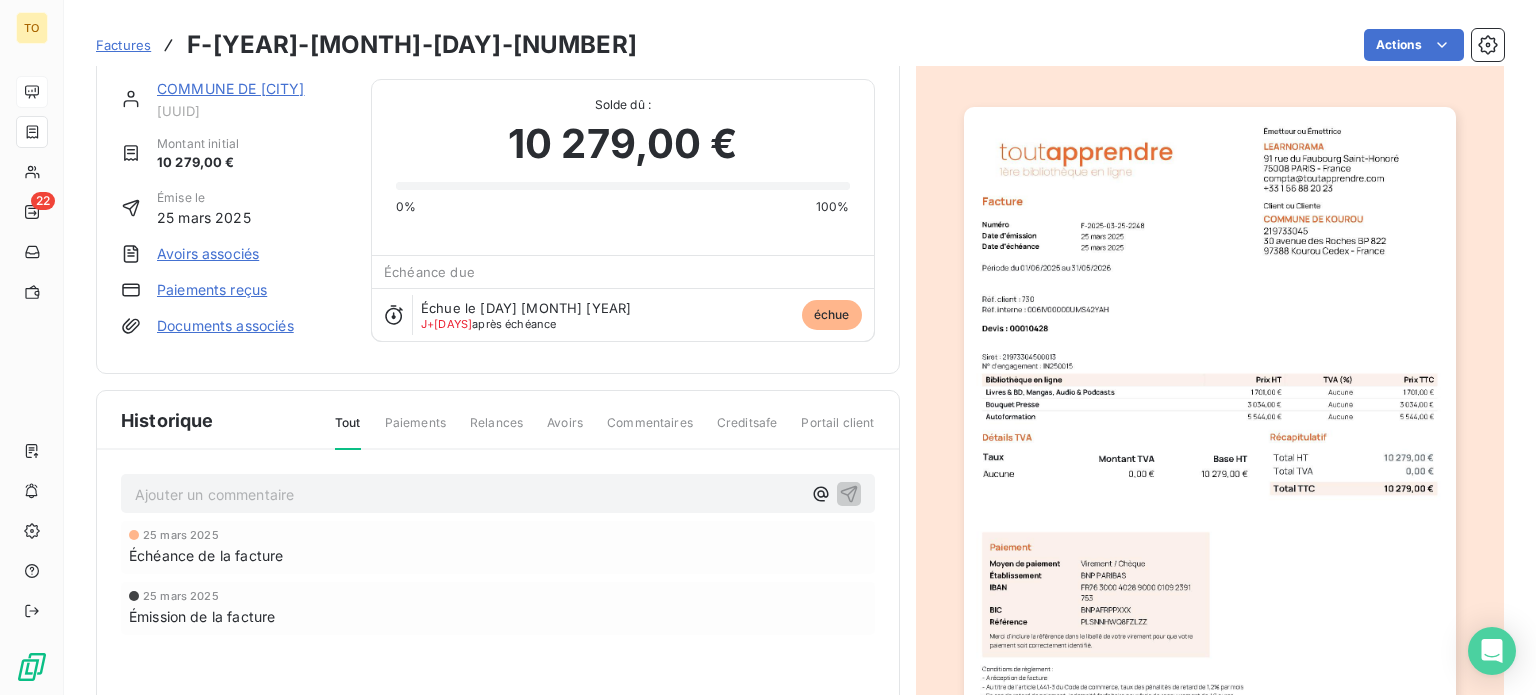 scroll, scrollTop: 0, scrollLeft: 0, axis: both 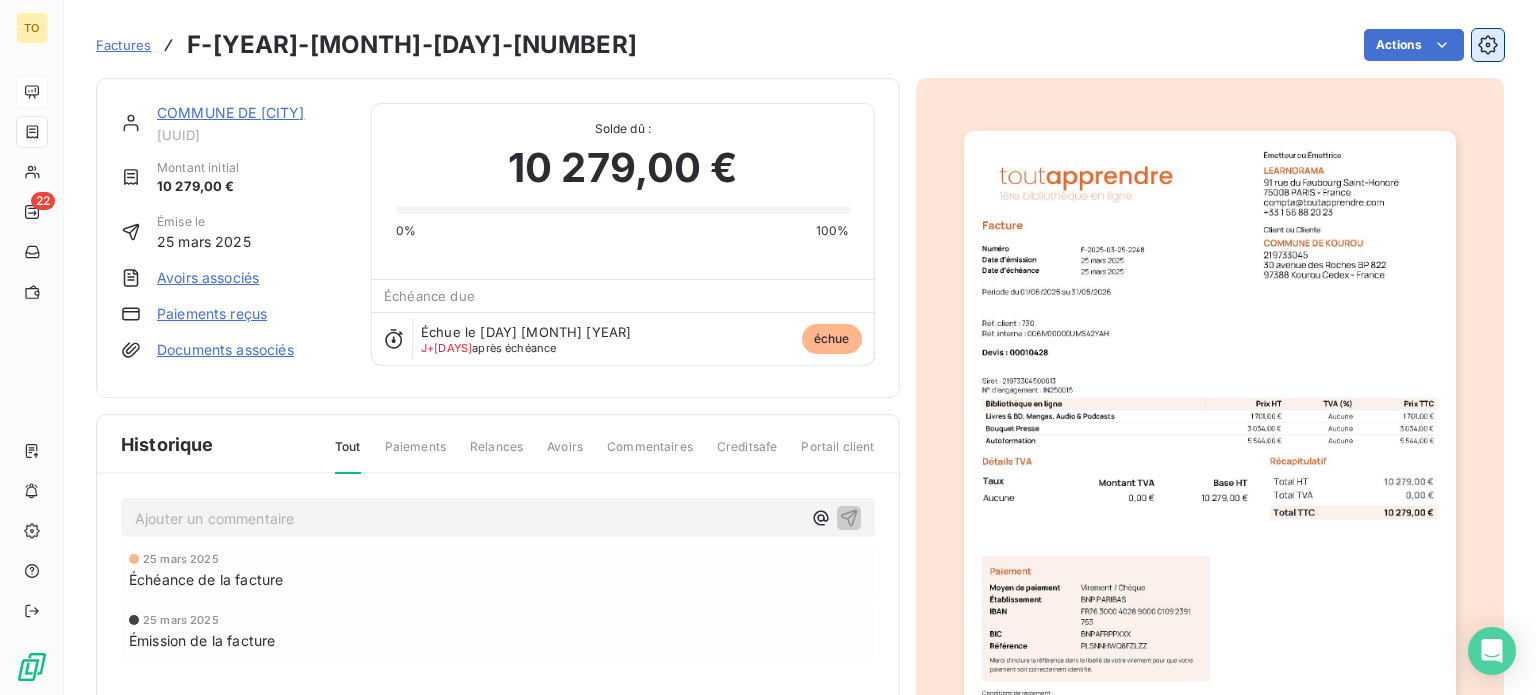 click 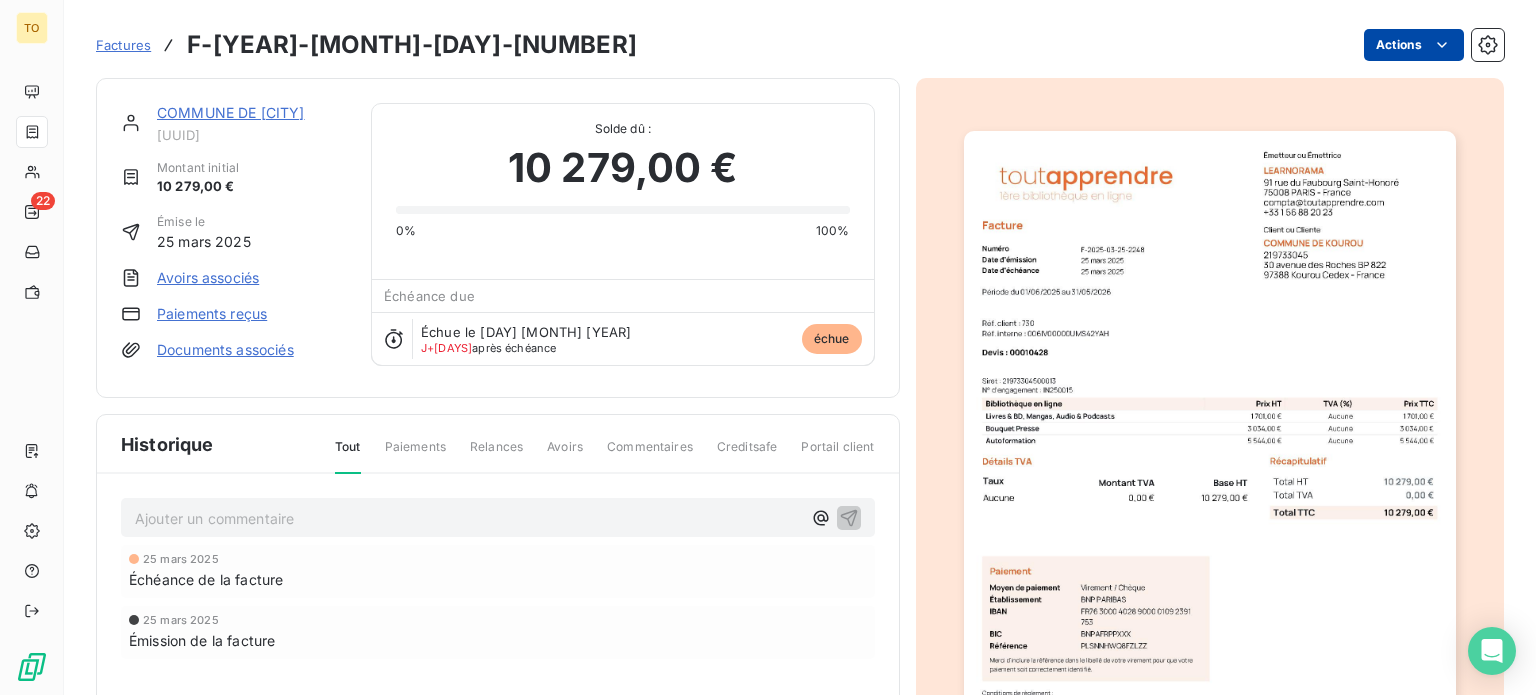 click on "TO 22 Factures F-2025-03-25-2248 Actions COMMUNE DE KOUROU de311b1f-0e5b-4e78-b6f7-398782c6c432 Montant initial 10 279,00 € Émise le 25 mars 2025 Avoirs associés Paiements reçus Documents associés Solde dû : 10 279,00 € 0% 100% Échéance due Échue le 25 mars 2025 J+134  après échéance échue Historique Tout Paiements Relances Avoirs Commentaires Creditsafe Portail client Ajouter un commentaire ﻿ 25 mars 2025 Échéance de la facture 25 mars 2025 Émission de la facture" at bounding box center (768, 347) 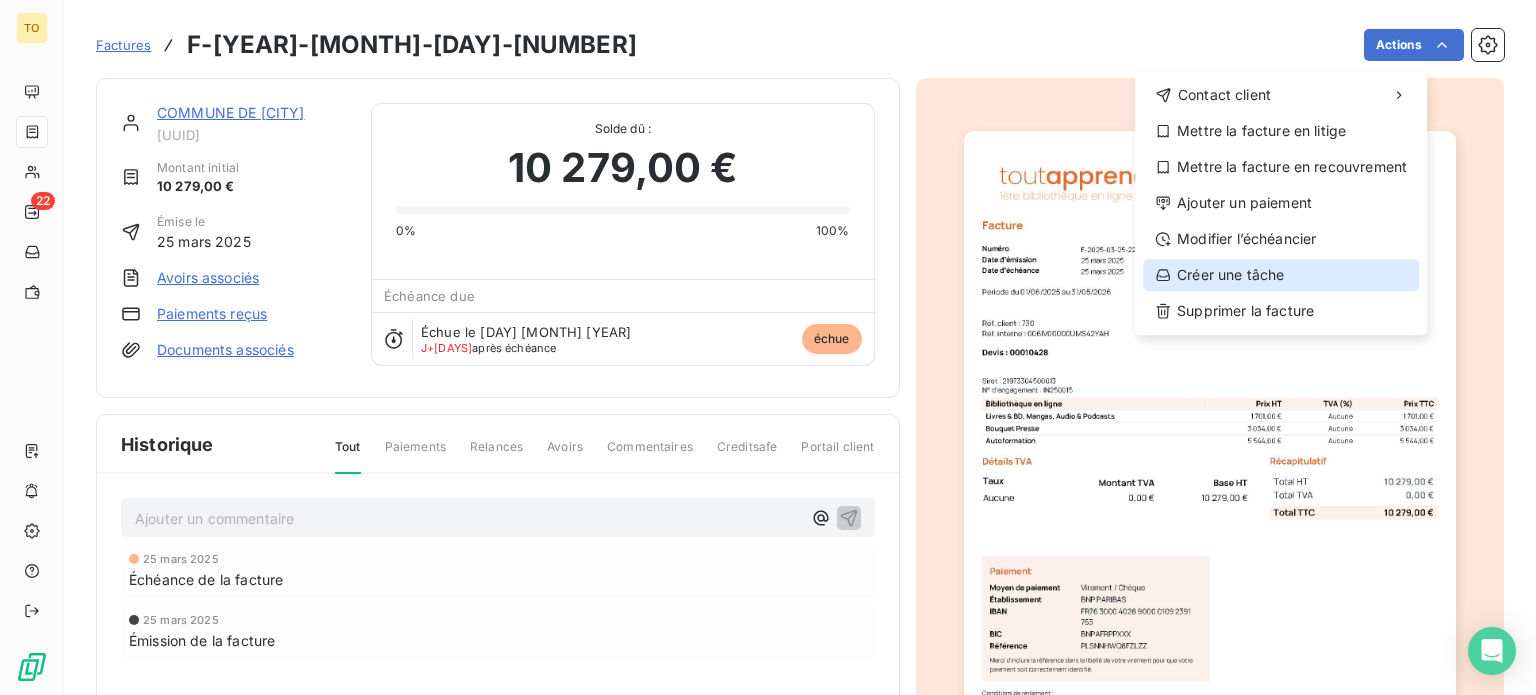 click on "Créer une tâche" at bounding box center [1281, 275] 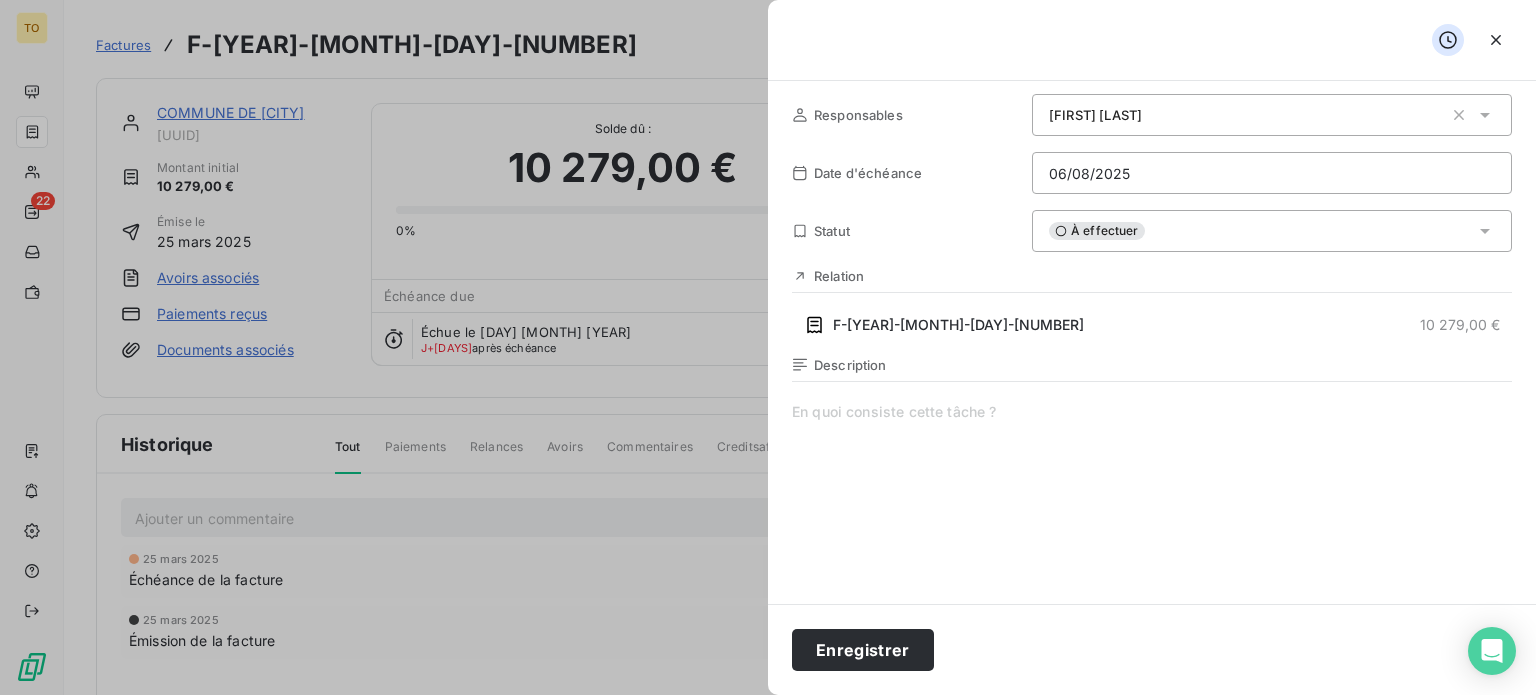 scroll, scrollTop: 0, scrollLeft: 0, axis: both 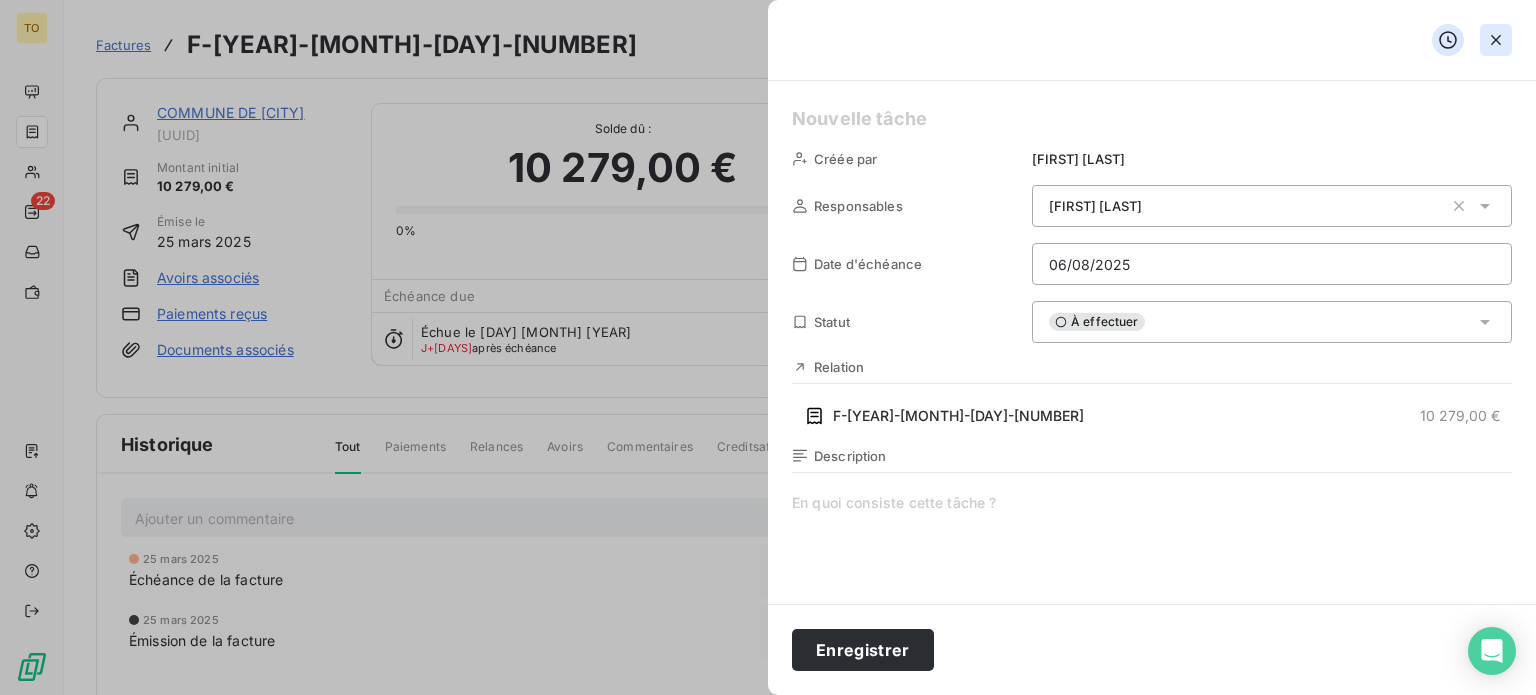 click 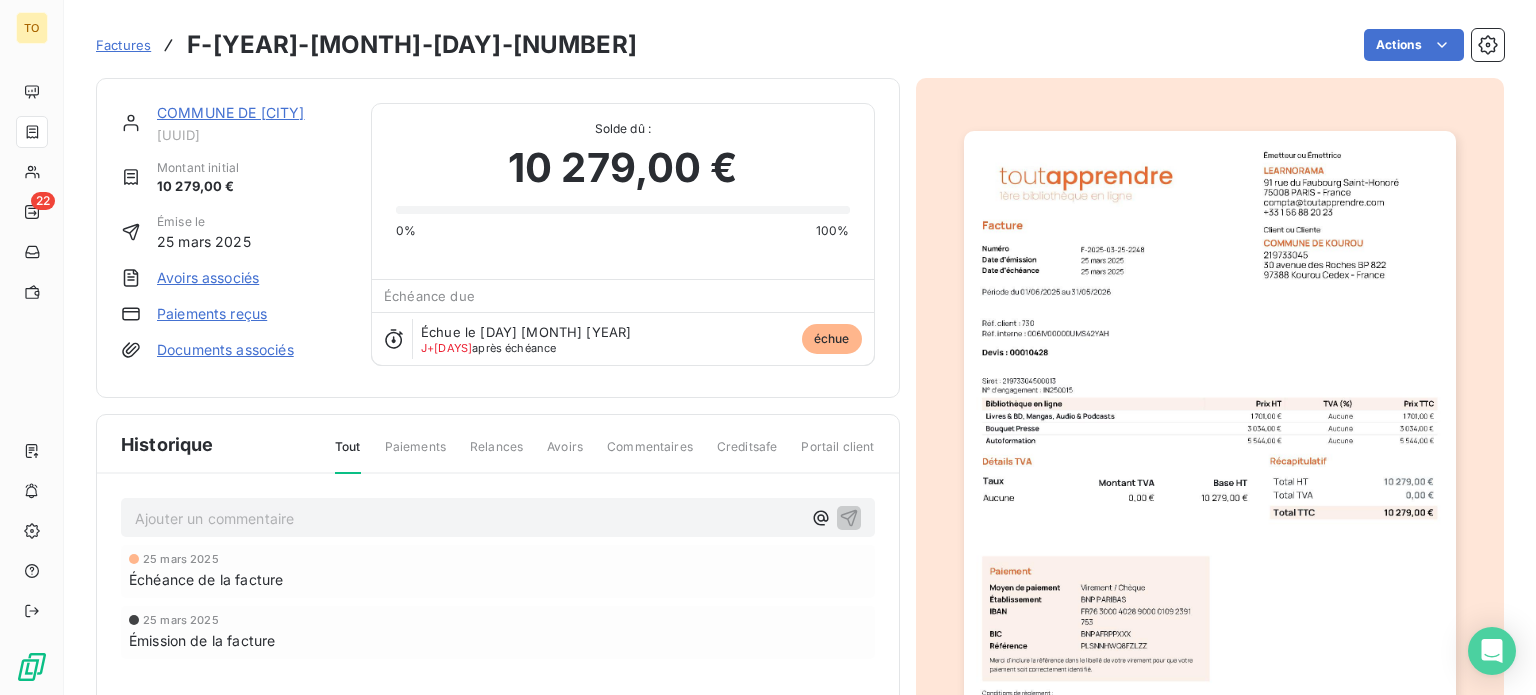 click on "COMMUNE DE KOUROU" at bounding box center [231, 112] 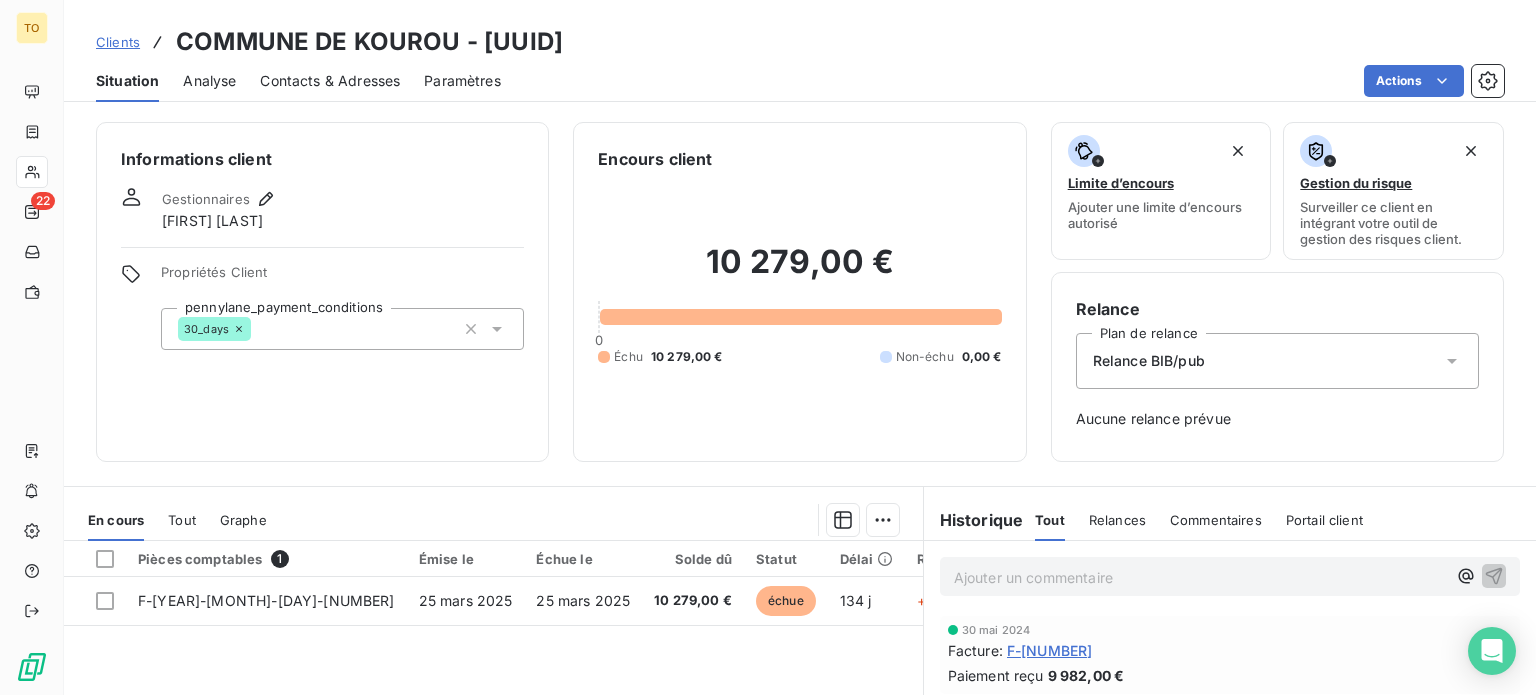 click on "Relance BIB/pub" at bounding box center (1149, 361) 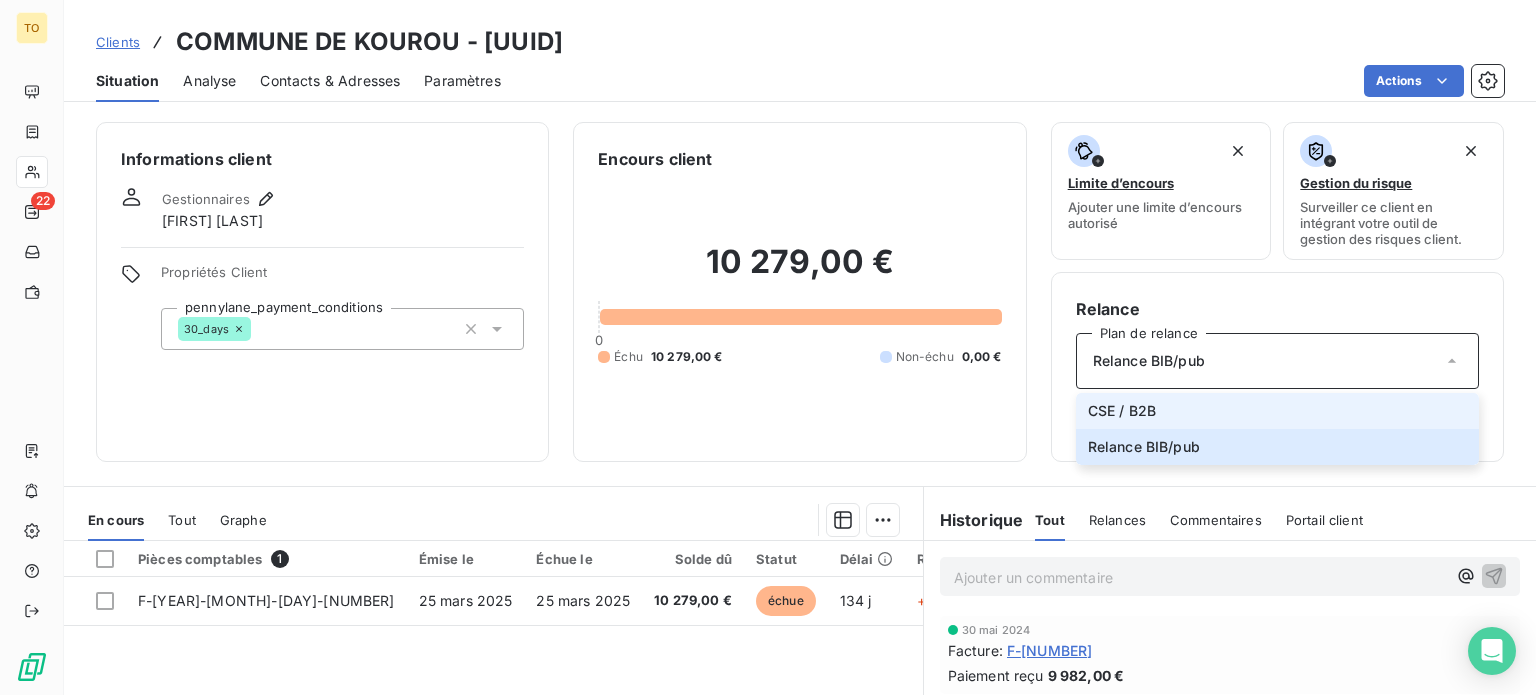 click on "CSE / B2B" at bounding box center [1122, 411] 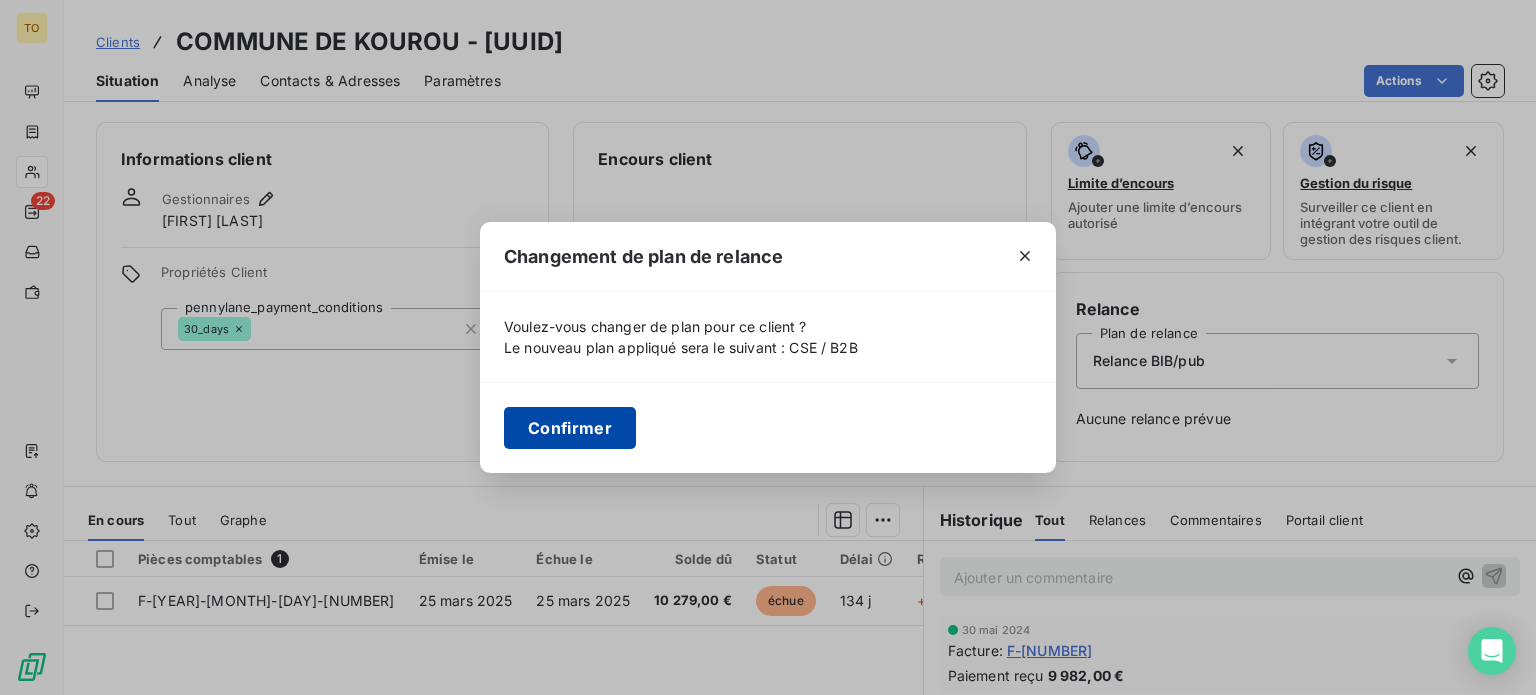 click on "Confirmer" at bounding box center (570, 428) 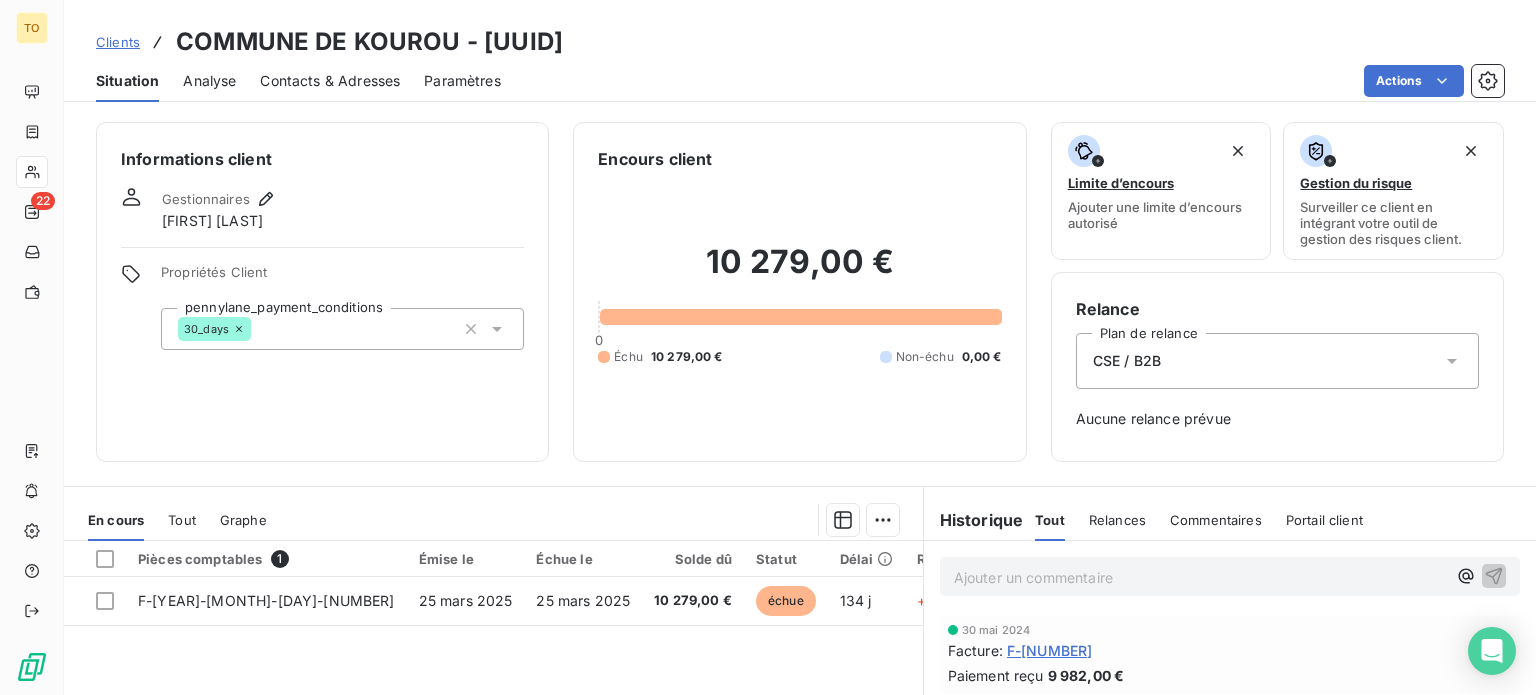 scroll, scrollTop: 233, scrollLeft: 0, axis: vertical 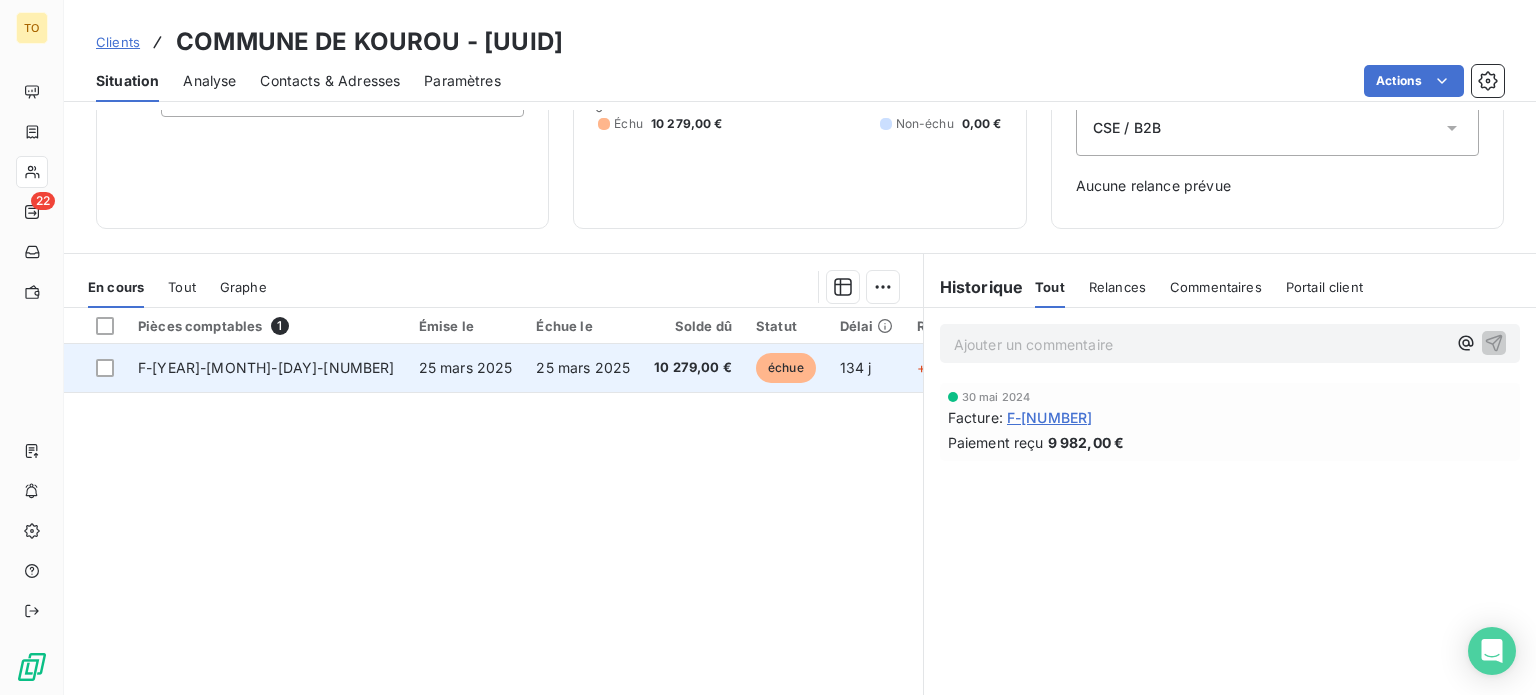click on "[DOCUMENT_ID]" at bounding box center [266, 367] 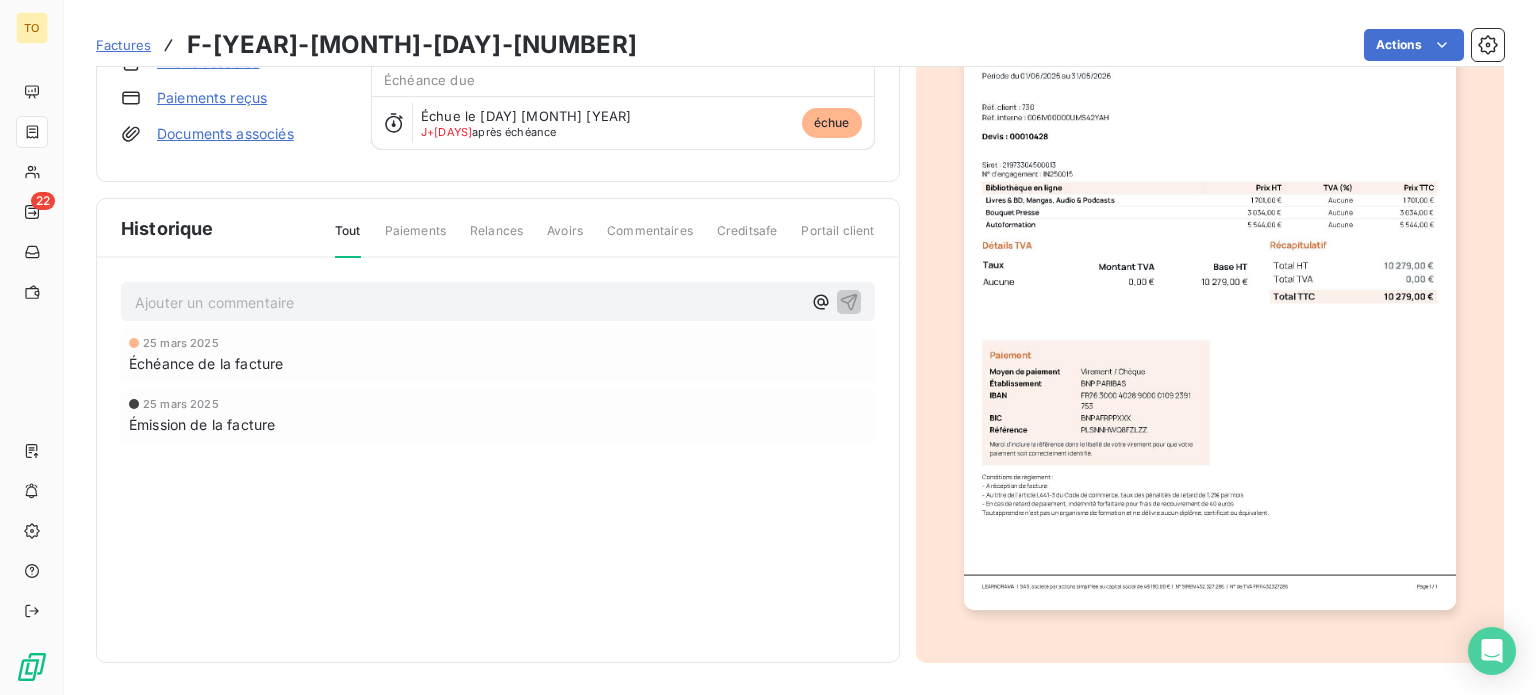 scroll, scrollTop: 0, scrollLeft: 0, axis: both 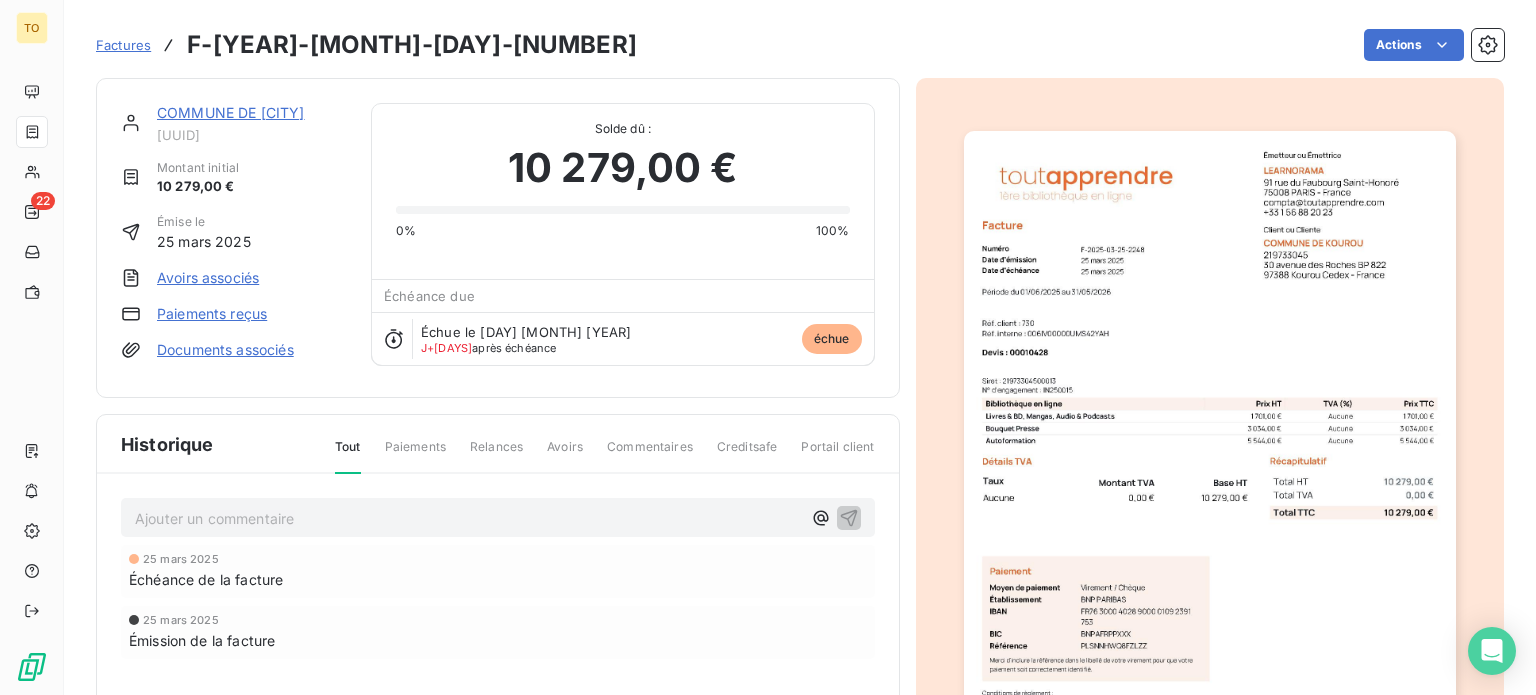 click on "COMMUNE DE KOUROU" at bounding box center [231, 112] 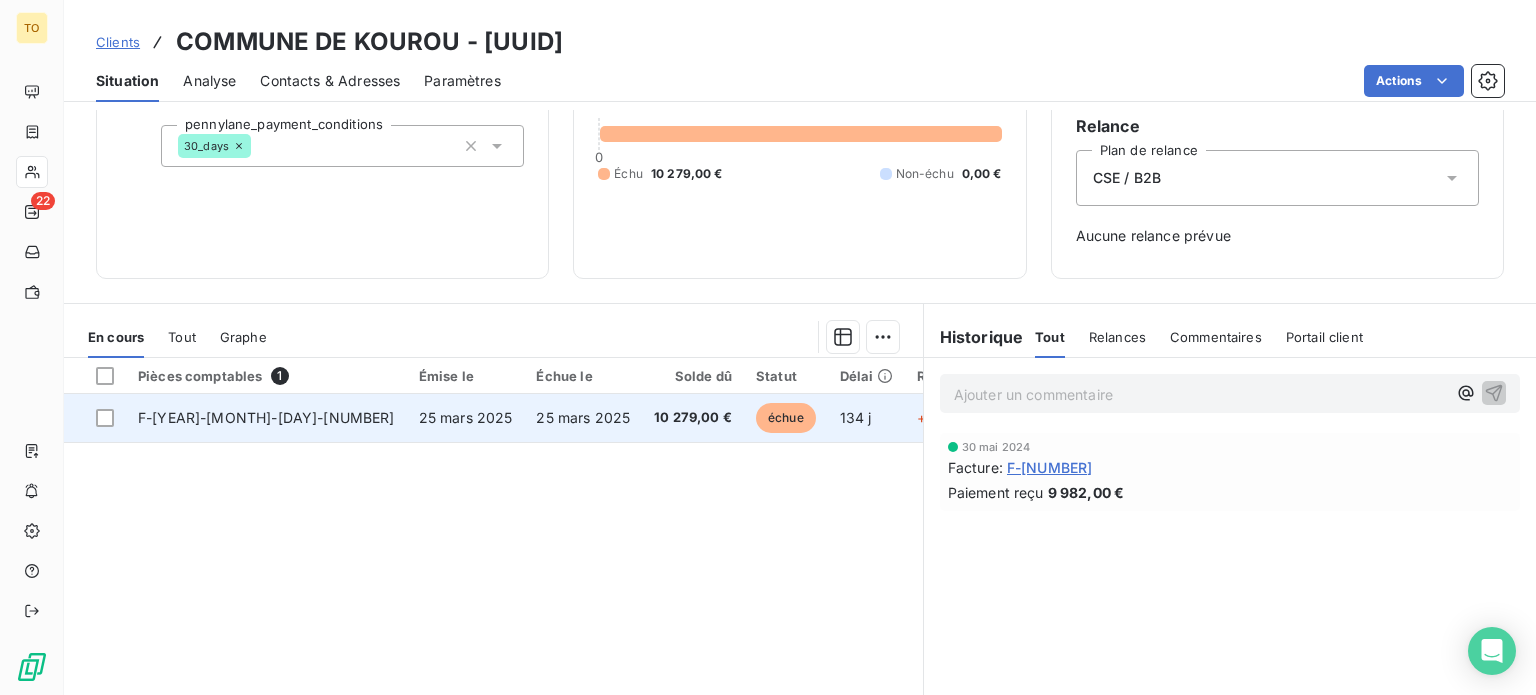 scroll, scrollTop: 233, scrollLeft: 0, axis: vertical 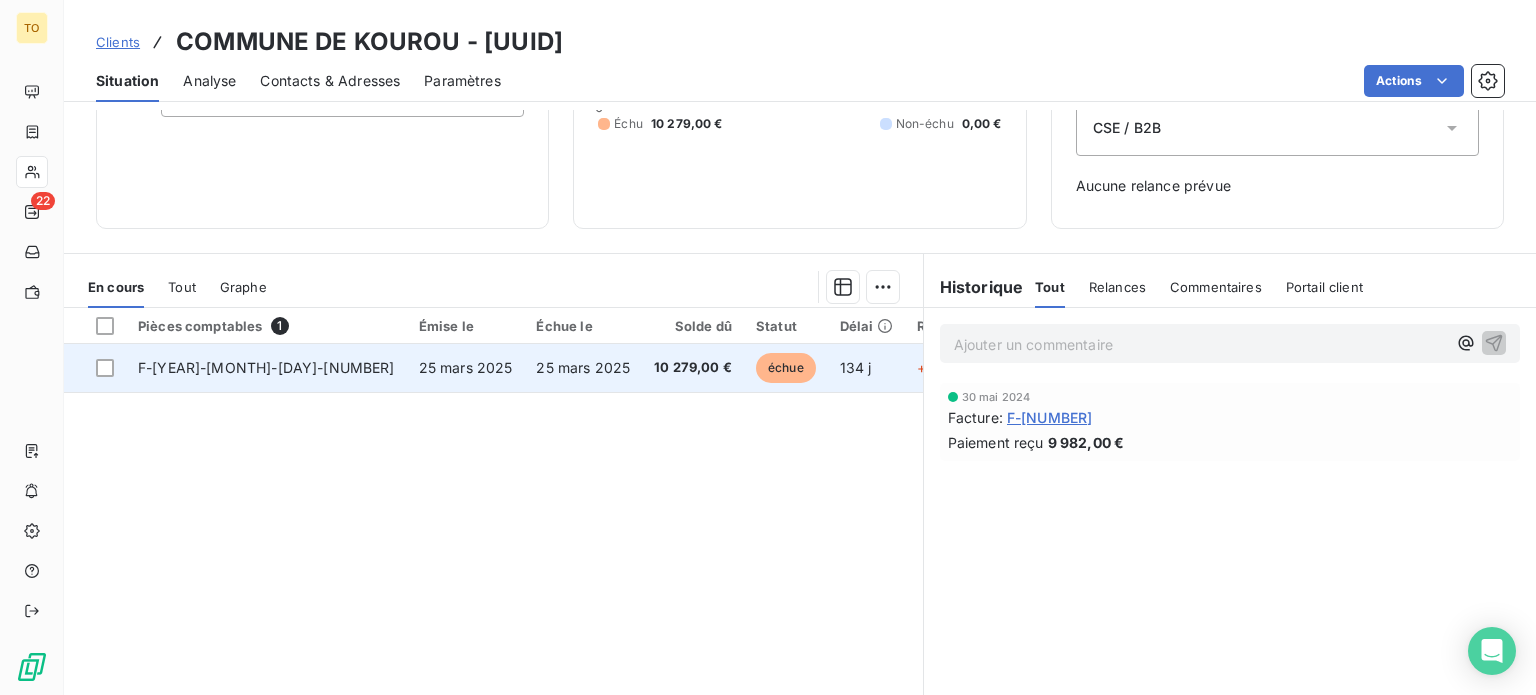 click on "échue" at bounding box center (786, 368) 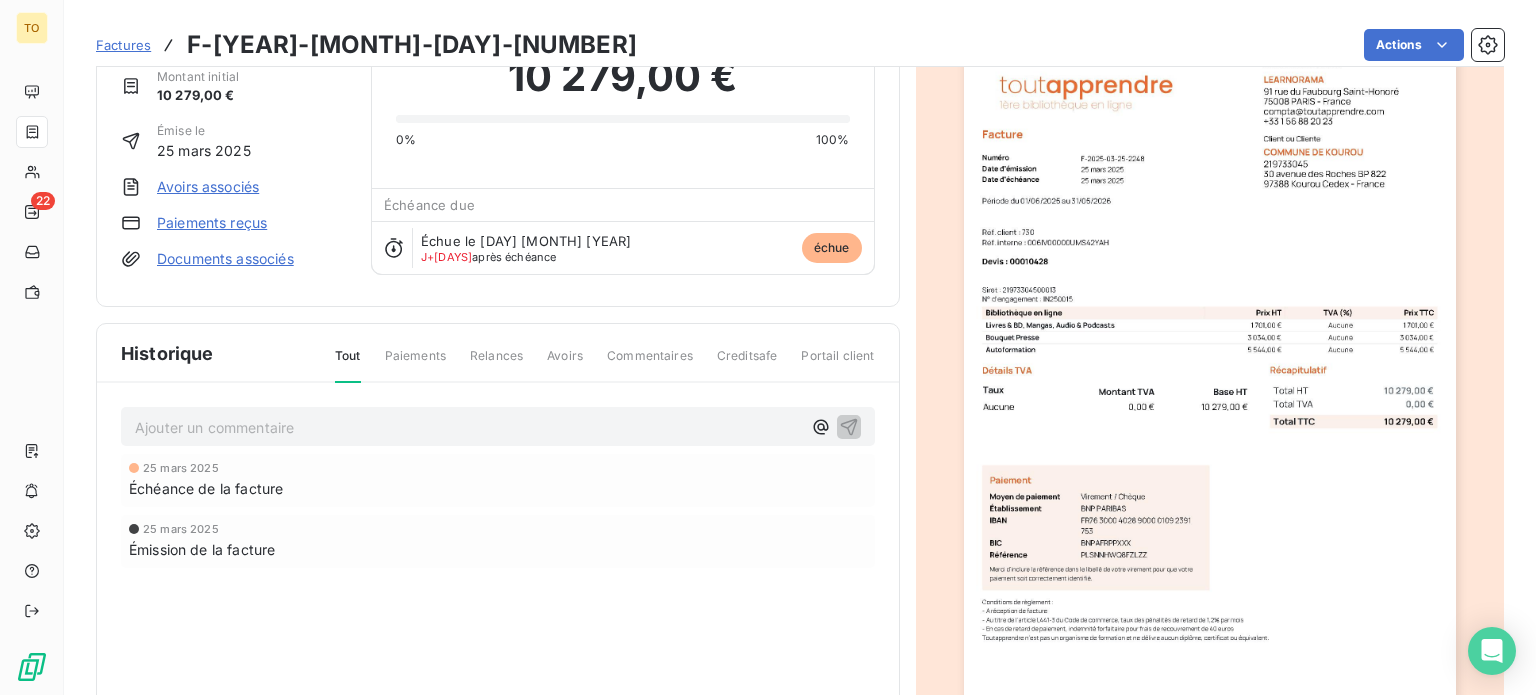 scroll, scrollTop: 0, scrollLeft: 0, axis: both 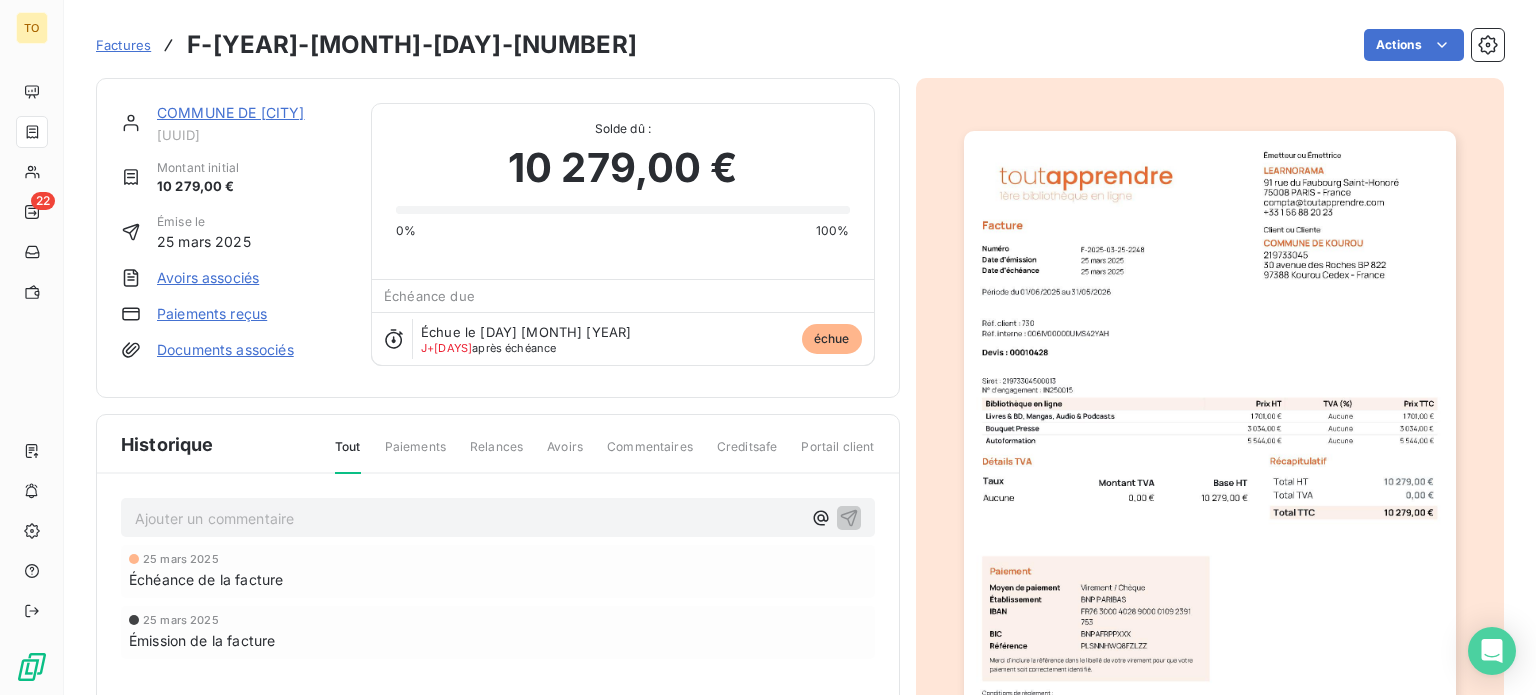 click on "J+134  après échéance" at bounding box center (488, 348) 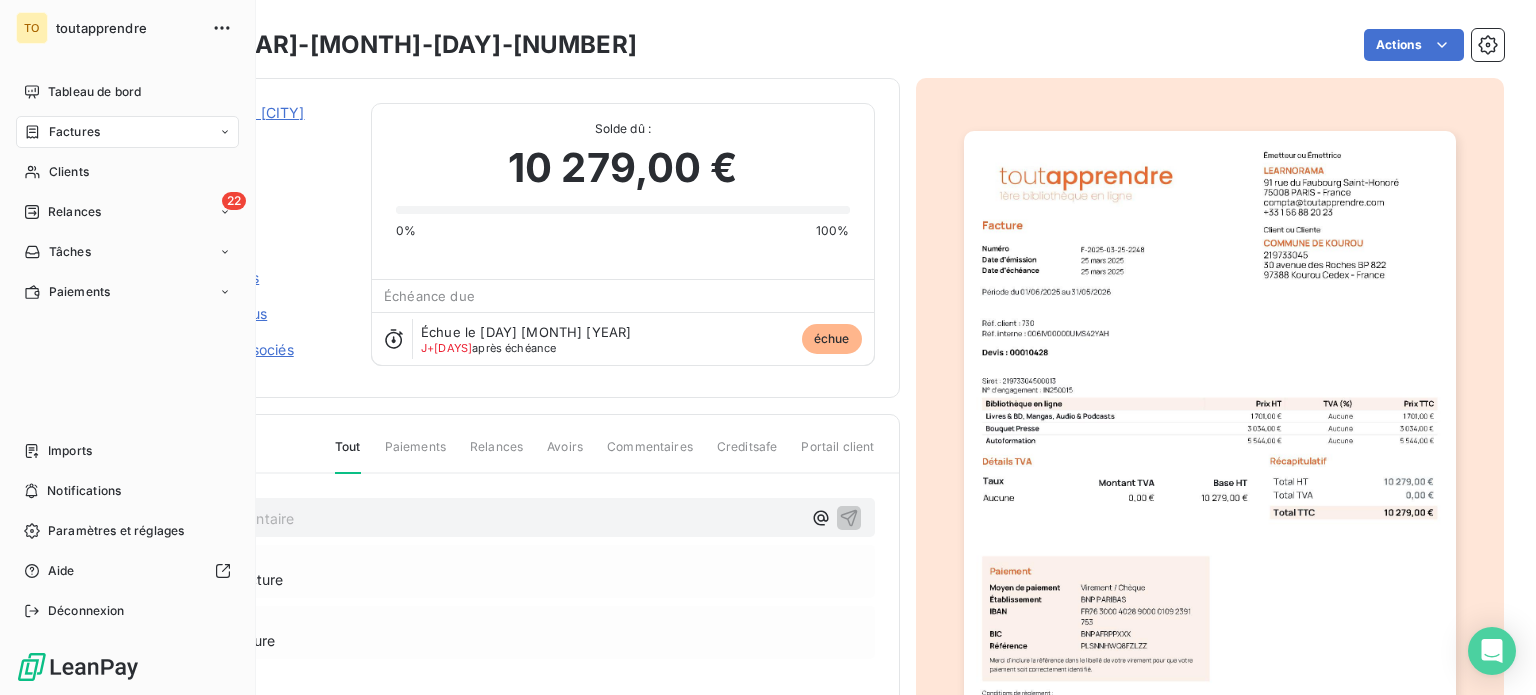 click on "Factures" at bounding box center (74, 132) 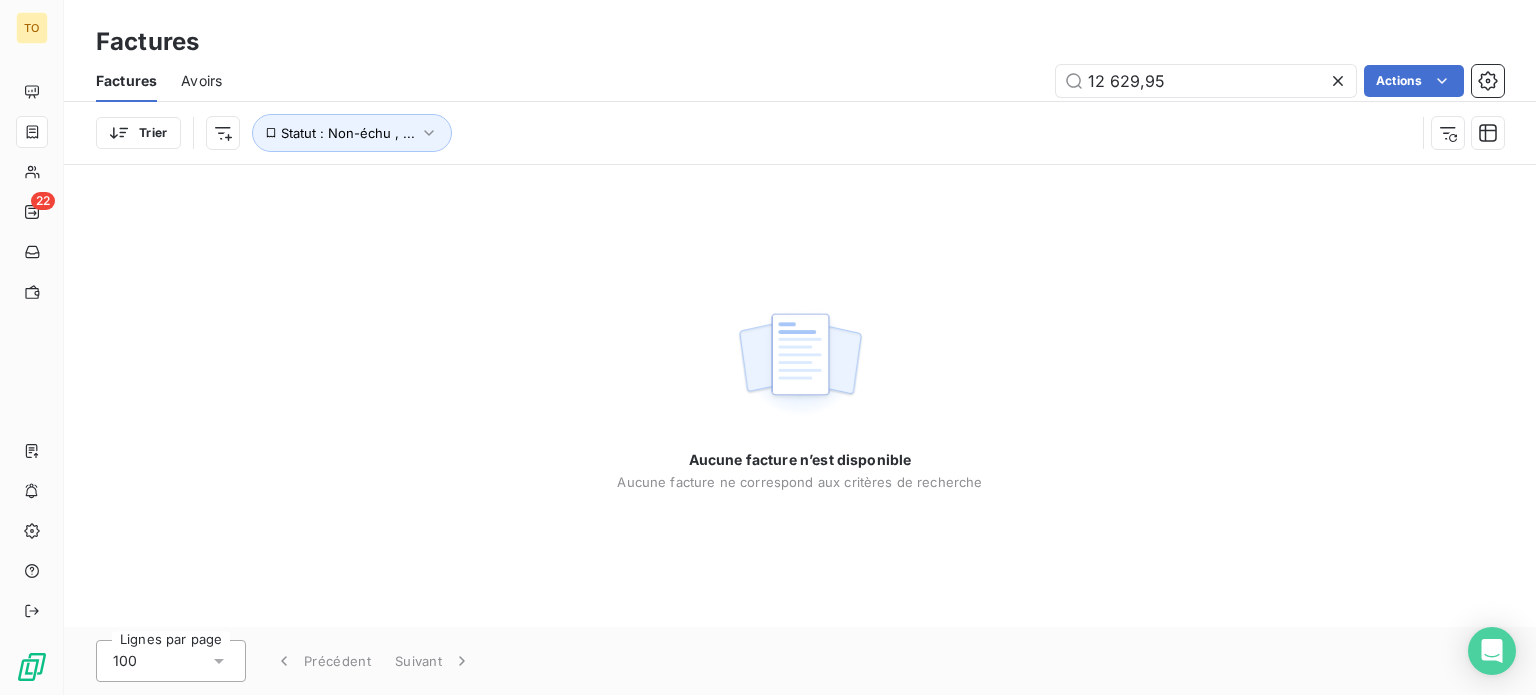 drag, startPoint x: 1212, startPoint y: 103, endPoint x: 1005, endPoint y: 97, distance: 207.08694 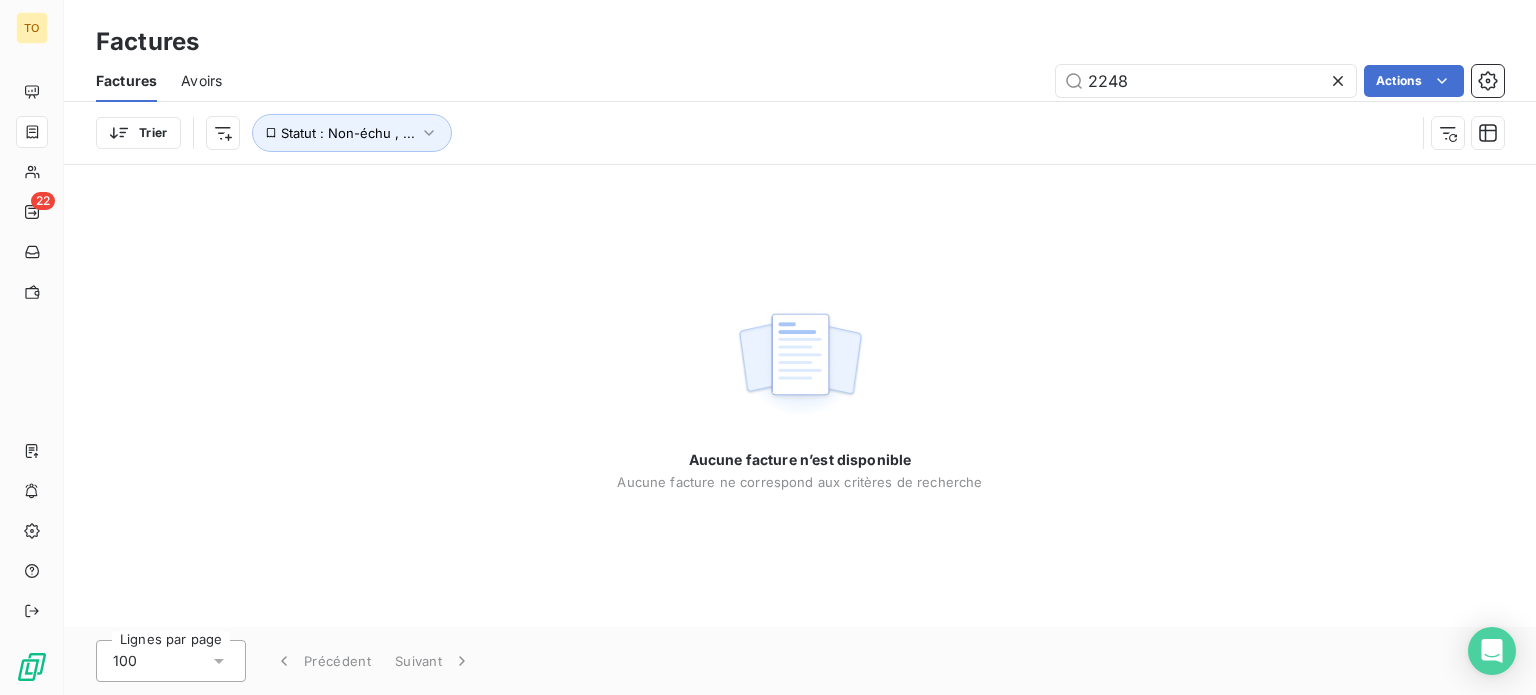 type on "2248" 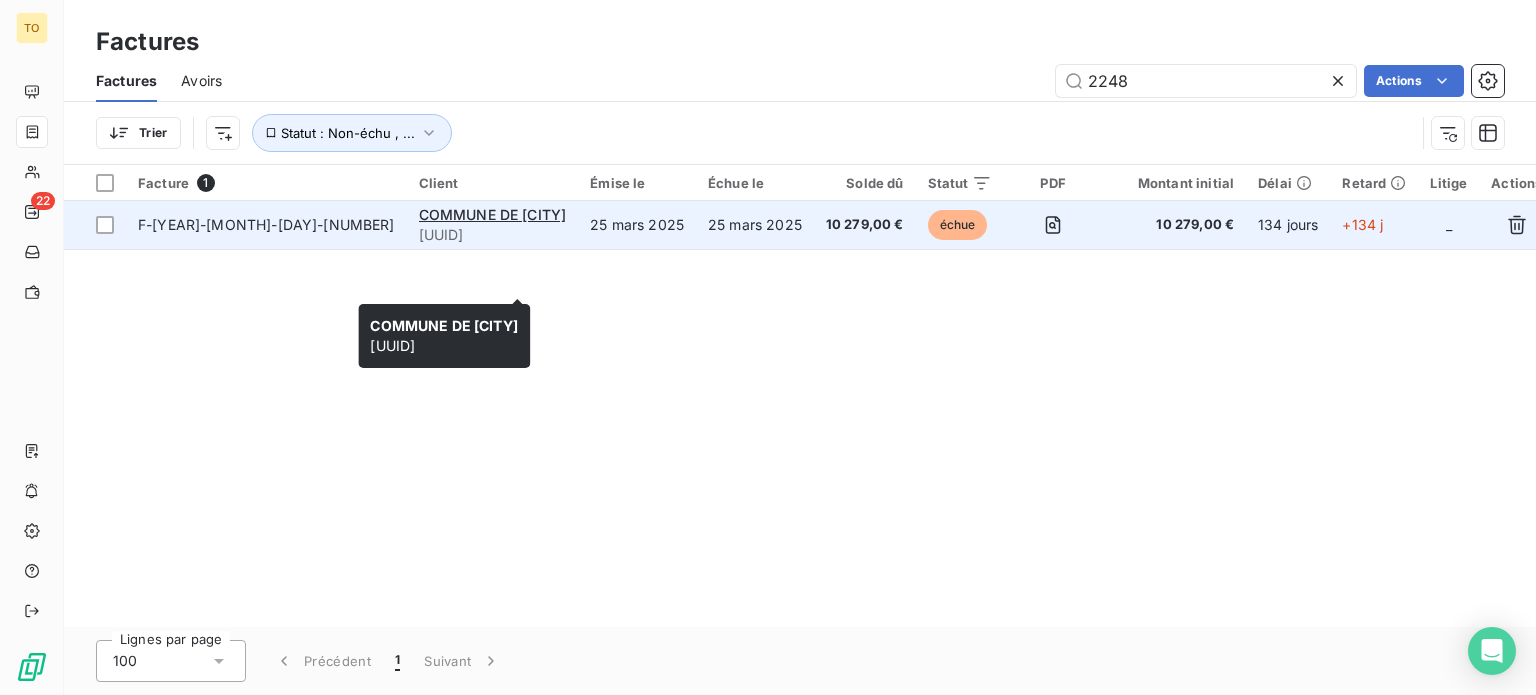 click on "de311b1f-0e5b-4e78-b6f7-398782c6c432" at bounding box center (493, 235) 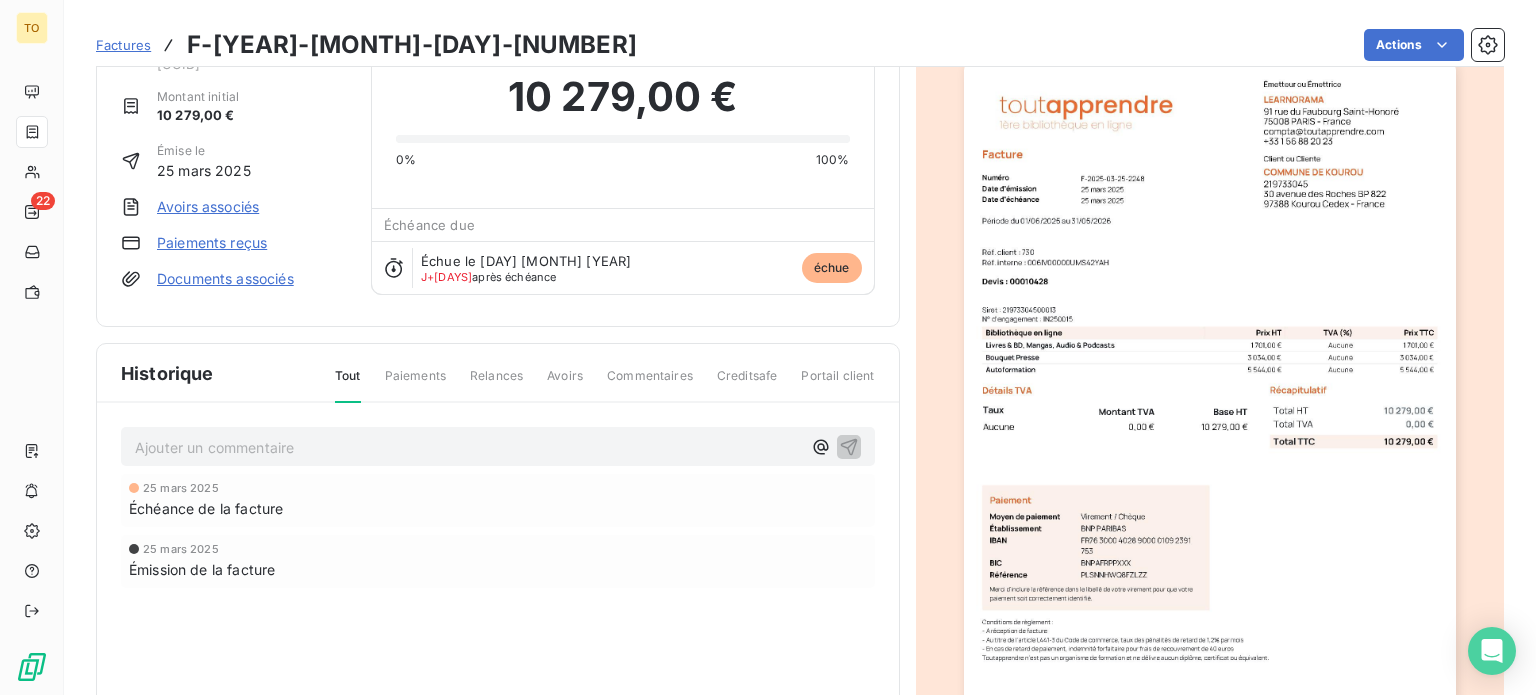 scroll, scrollTop: 0, scrollLeft: 0, axis: both 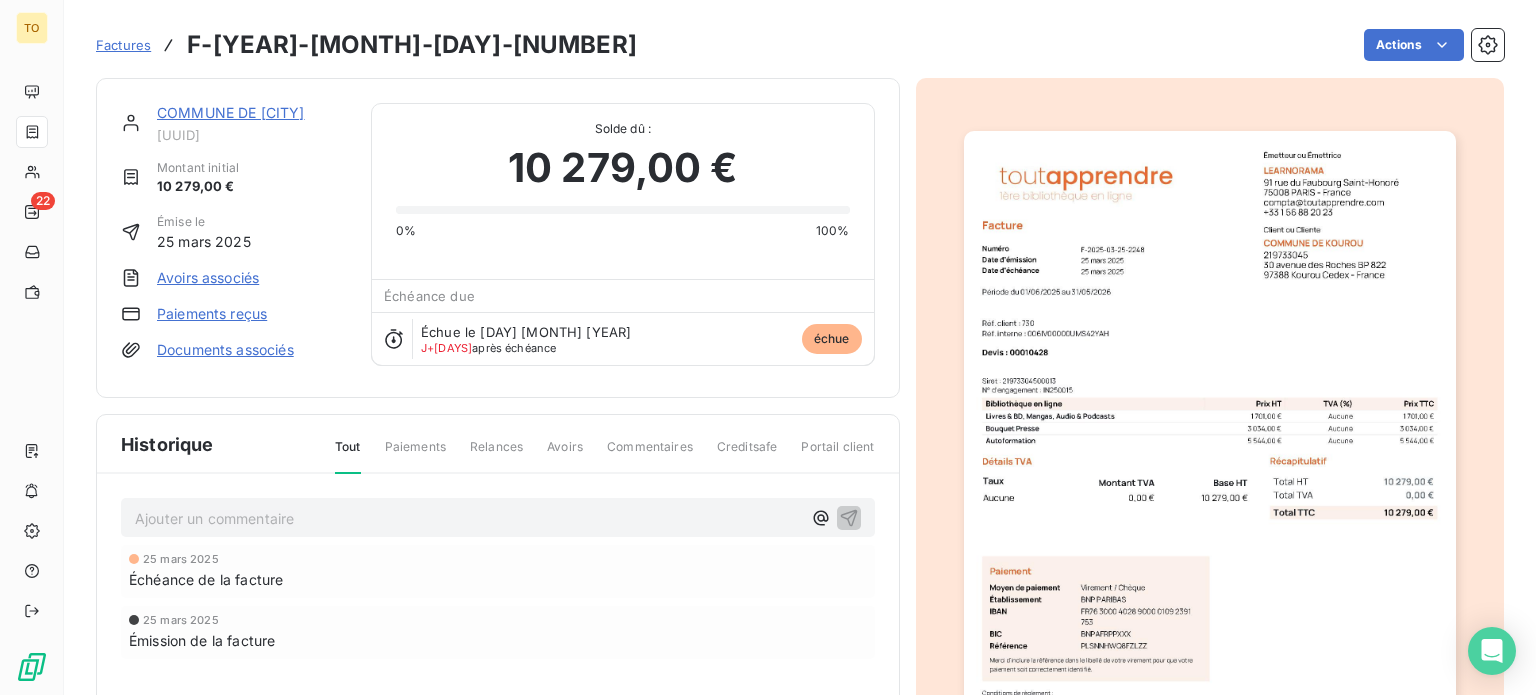 click on "COMMUNE DE KOUROU" at bounding box center (231, 112) 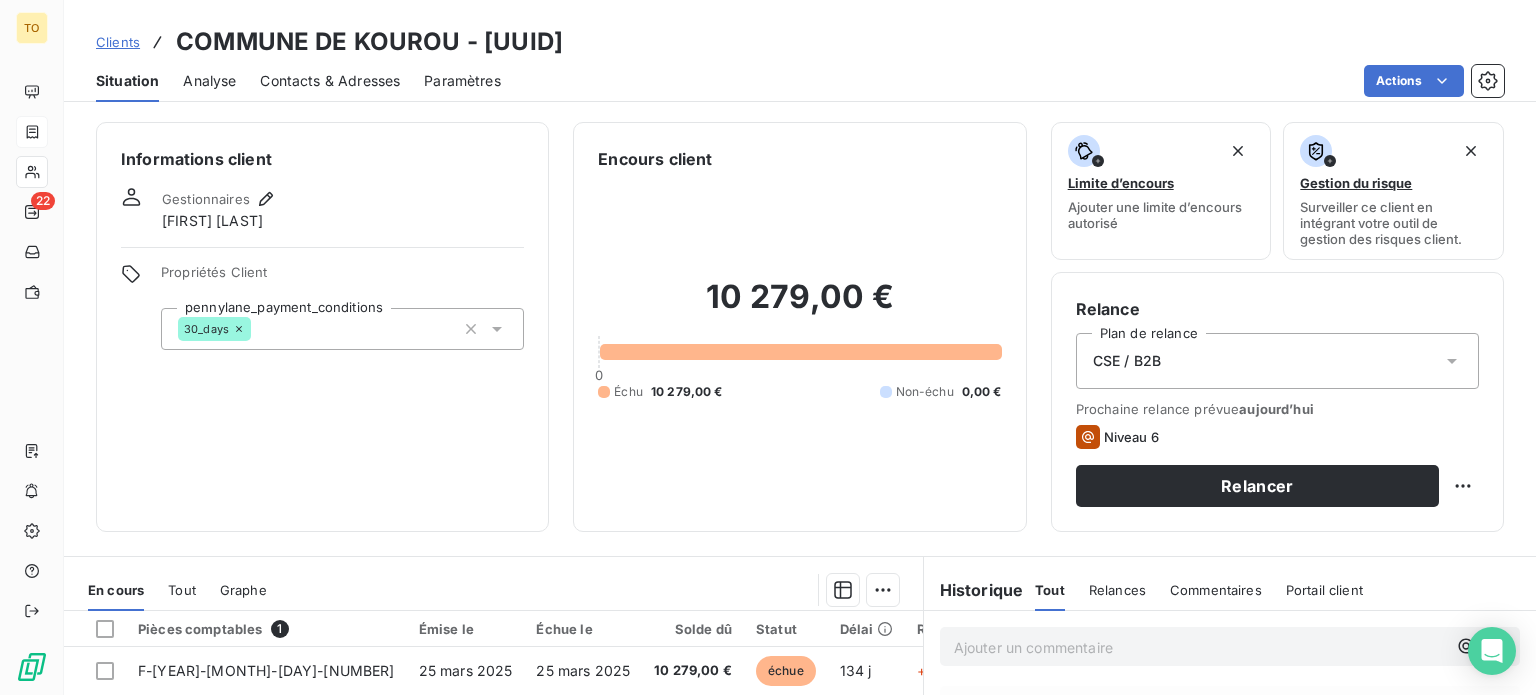 scroll, scrollTop: 233, scrollLeft: 0, axis: vertical 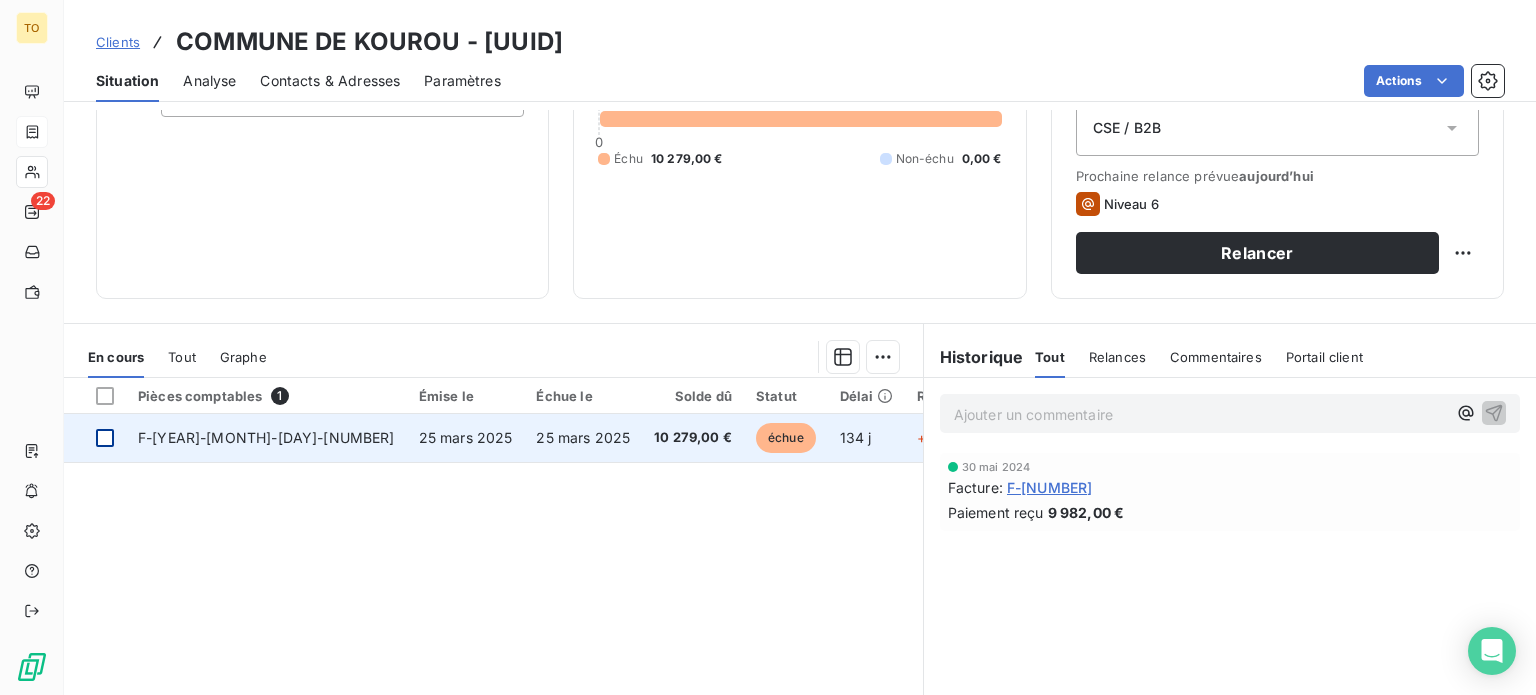 click at bounding box center [105, 438] 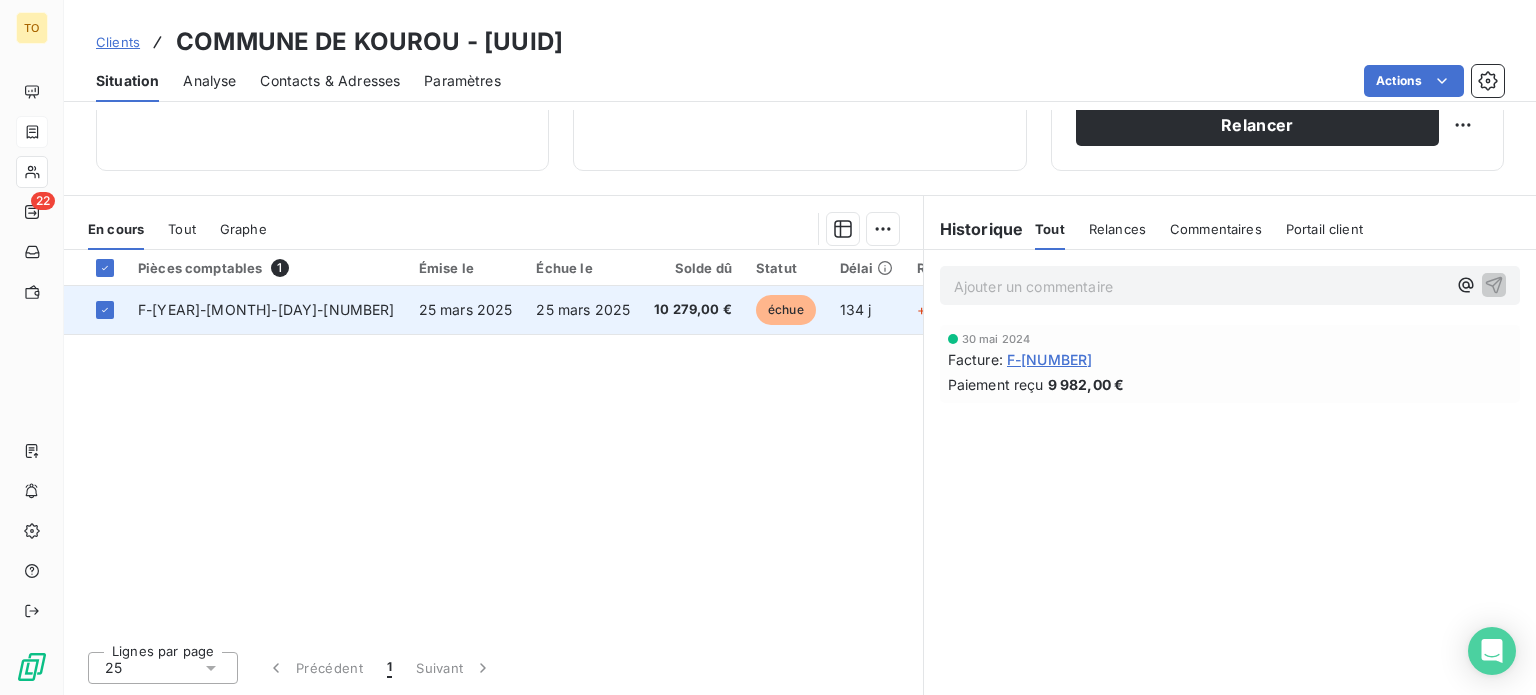 scroll, scrollTop: 463, scrollLeft: 0, axis: vertical 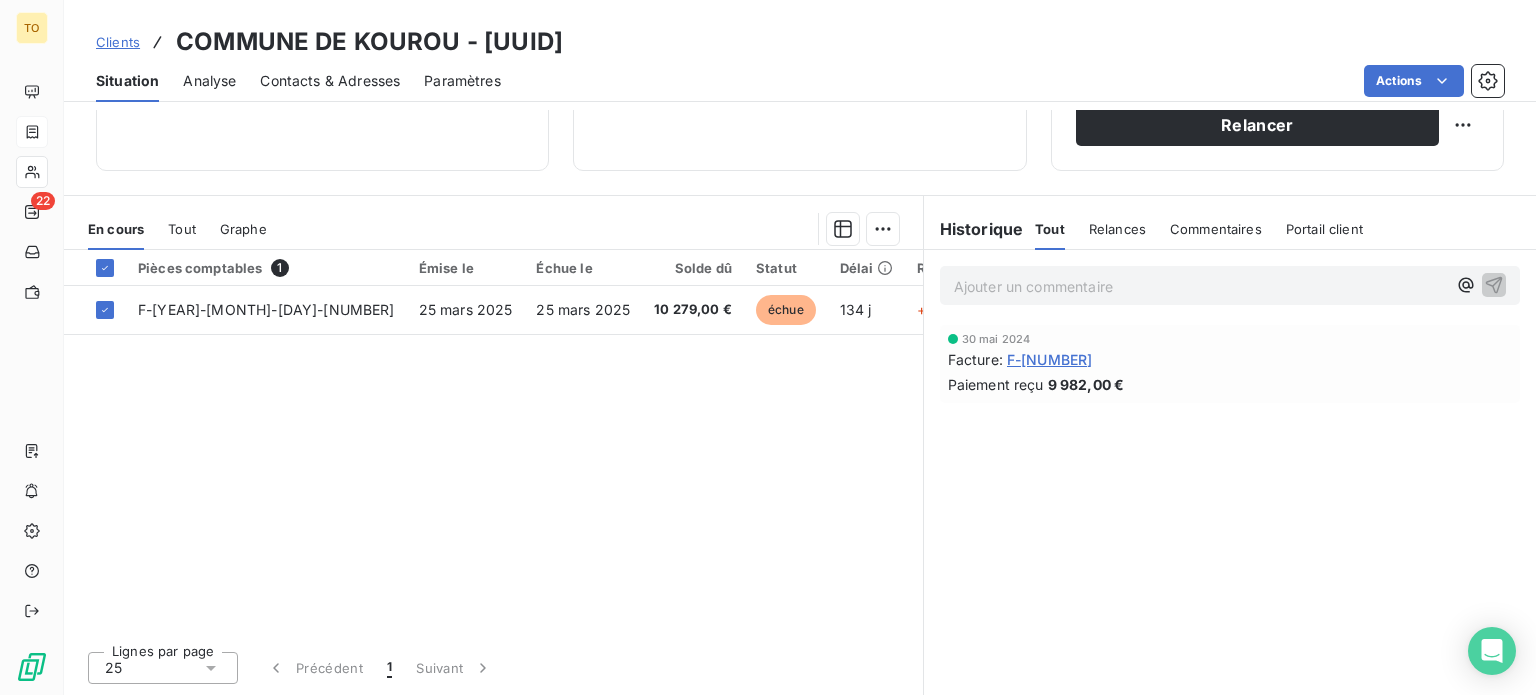 click on "Relances" at bounding box center [1117, 229] 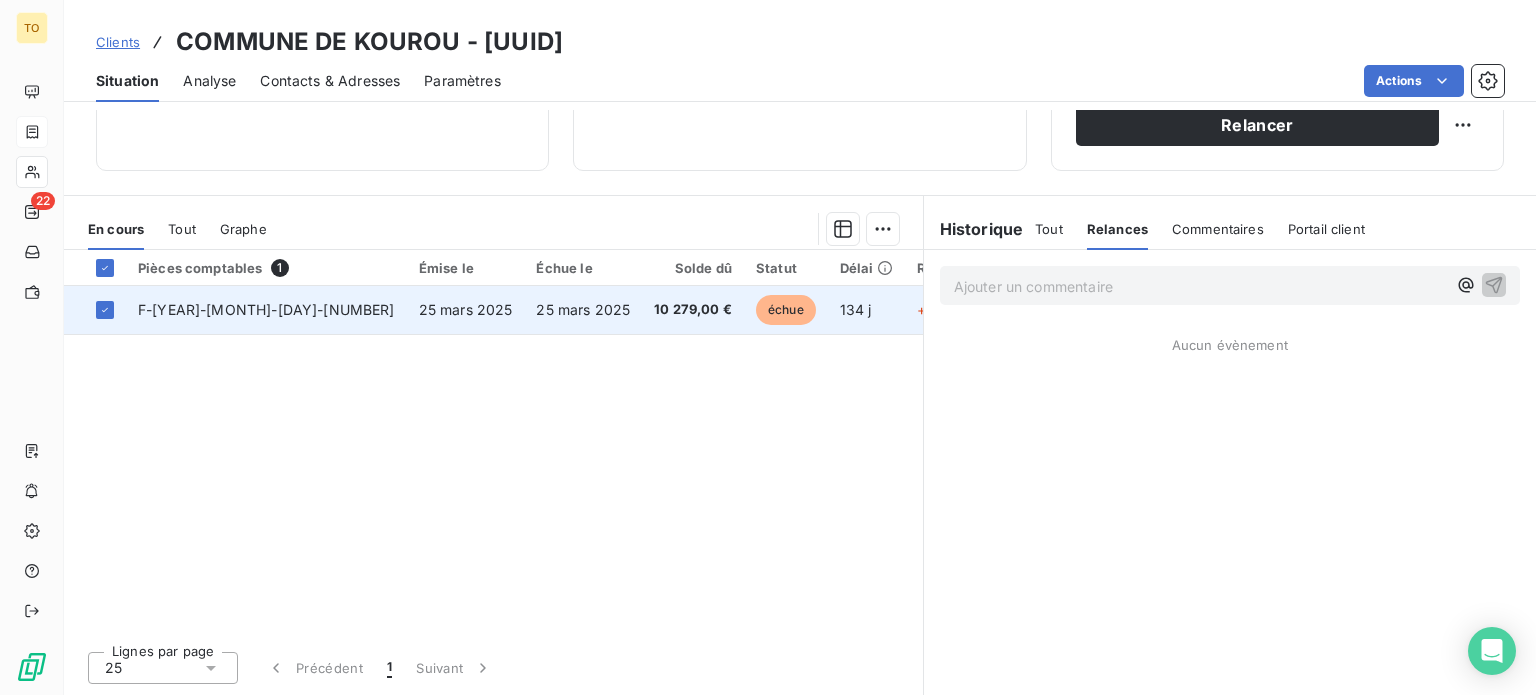 click on "10 279,00 €" at bounding box center [693, 310] 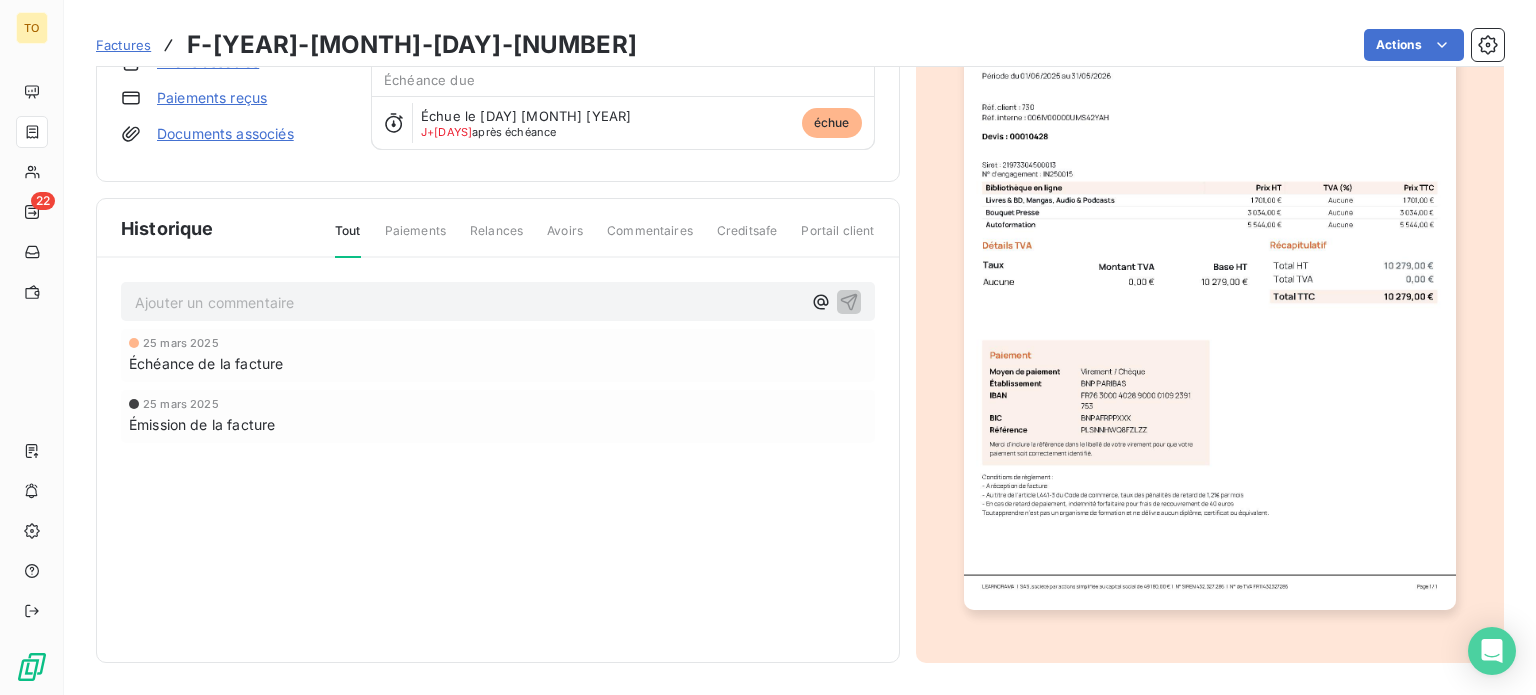 scroll, scrollTop: 0, scrollLeft: 0, axis: both 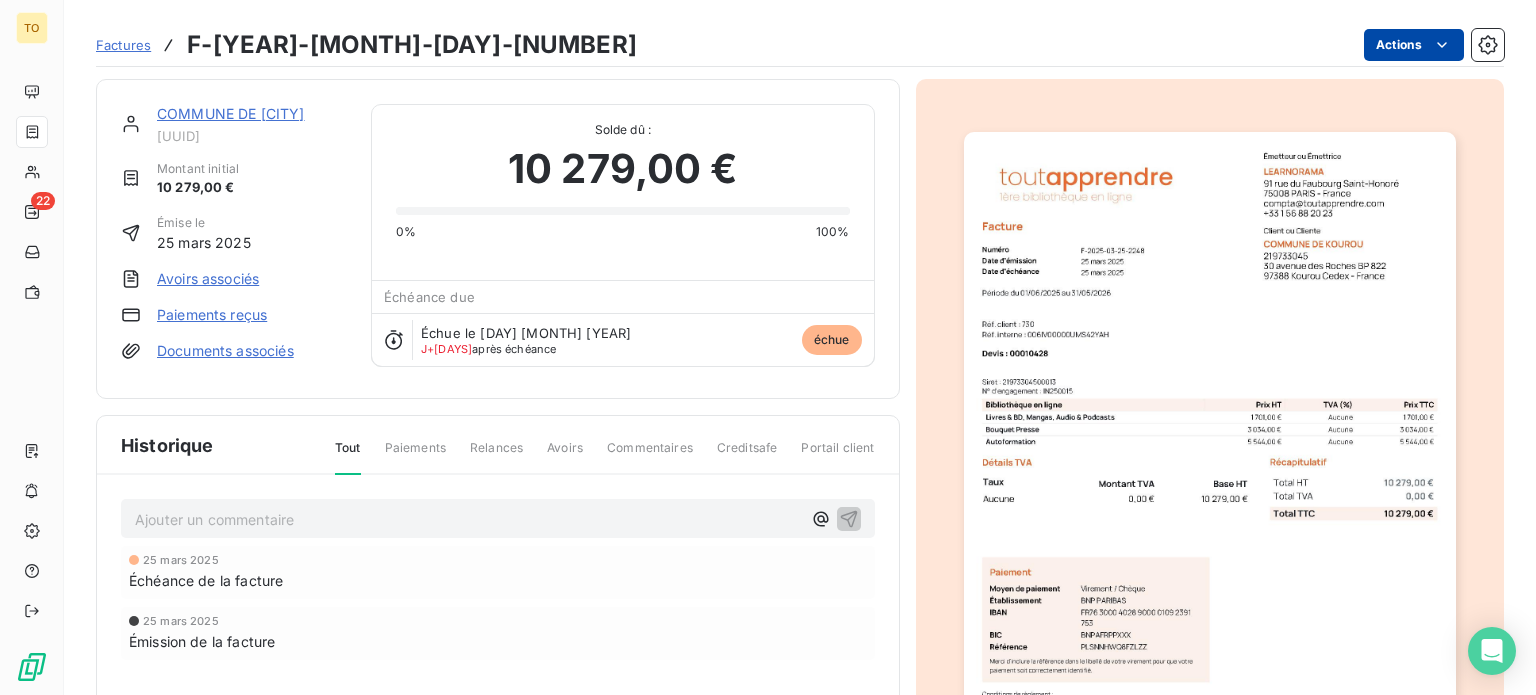 click on "TO 22 Factures F-2025-03-25-2248 Actions COMMUNE DE KOUROU de311b1f-0e5b-4e78-b6f7-398782c6c432 Montant initial 10 279,00 € Émise le 25 mars 2025 Avoirs associés Paiements reçus Documents associés Solde dû : 10 279,00 € 0% 100% Échéance due Échue le 25 mars 2025 J+134  après échéance échue Historique Tout Paiements Relances Avoirs Commentaires Creditsafe Portail client Ajouter un commentaire ﻿ 25 mars 2025 Échéance de la facture 25 mars 2025 Émission de la facture" at bounding box center (768, 347) 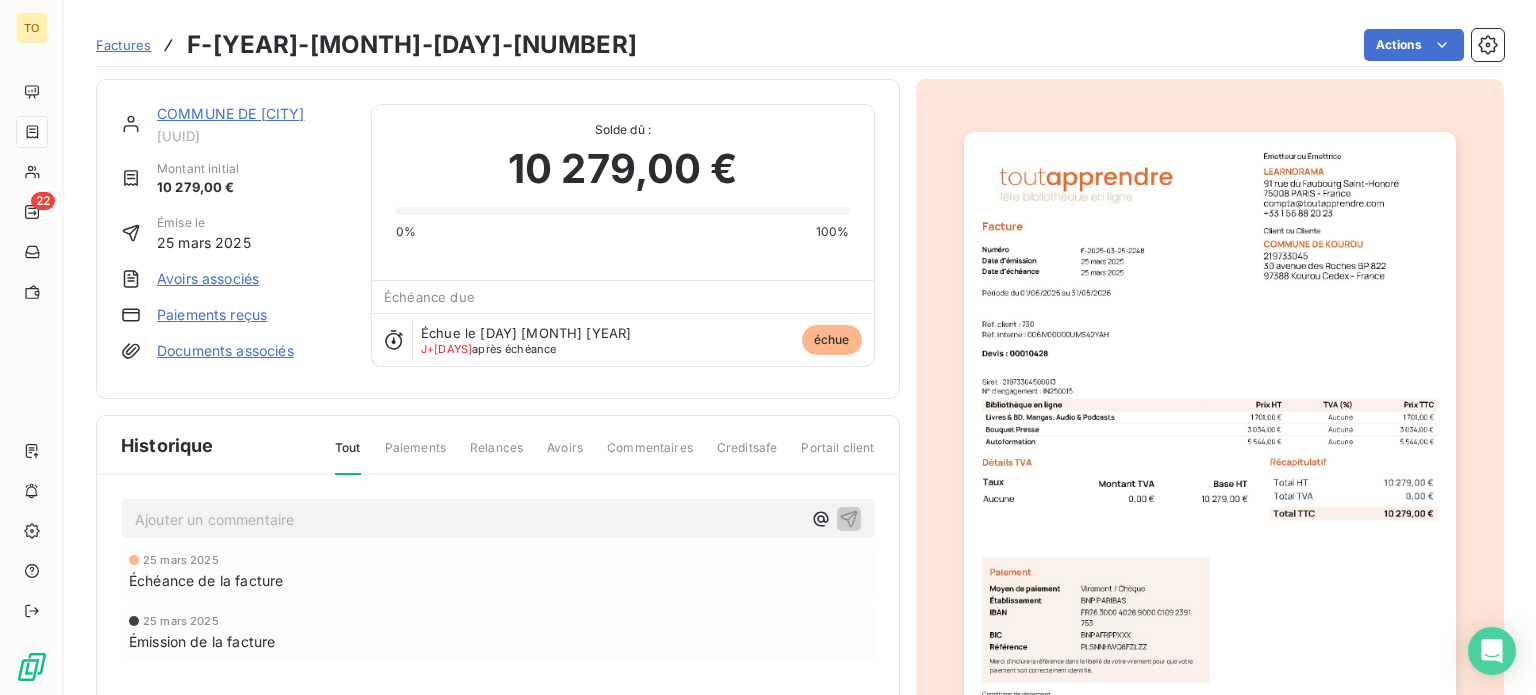 click on "TO 22 Factures F-2025-03-25-2248 Actions COMMUNE DE KOUROU de311b1f-0e5b-4e78-b6f7-398782c6c432 Montant initial 10 279,00 € Émise le 25 mars 2025 Avoirs associés Paiements reçus Documents associés Solde dû : 10 279,00 € 0% 100% Échéance due Échue le 25 mars 2025 J+134  après échéance échue Historique Tout Paiements Relances Avoirs Commentaires Creditsafe Portail client Ajouter un commentaire ﻿ 25 mars 2025 Échéance de la facture 25 mars 2025 Émission de la facture" at bounding box center [768, 347] 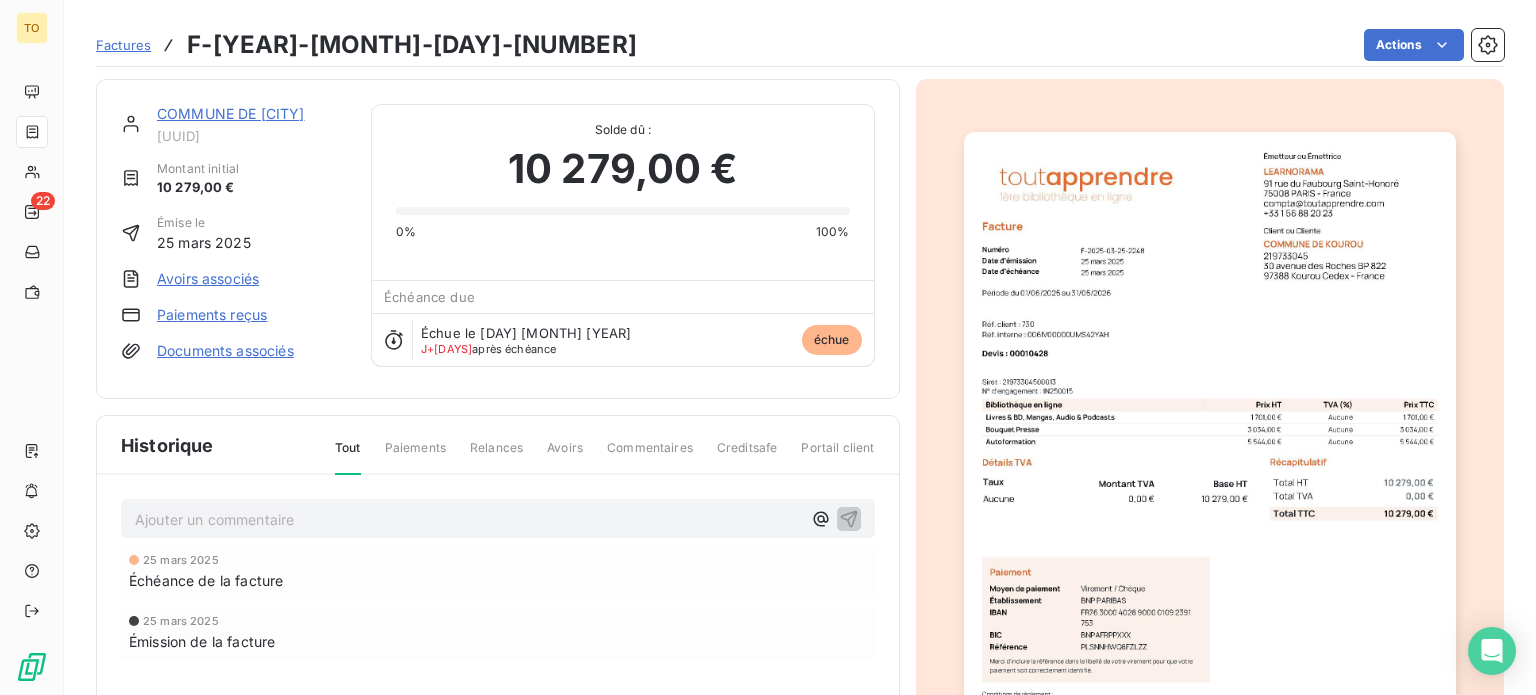 click on "COMMUNE DE KOUROU" at bounding box center [231, 113] 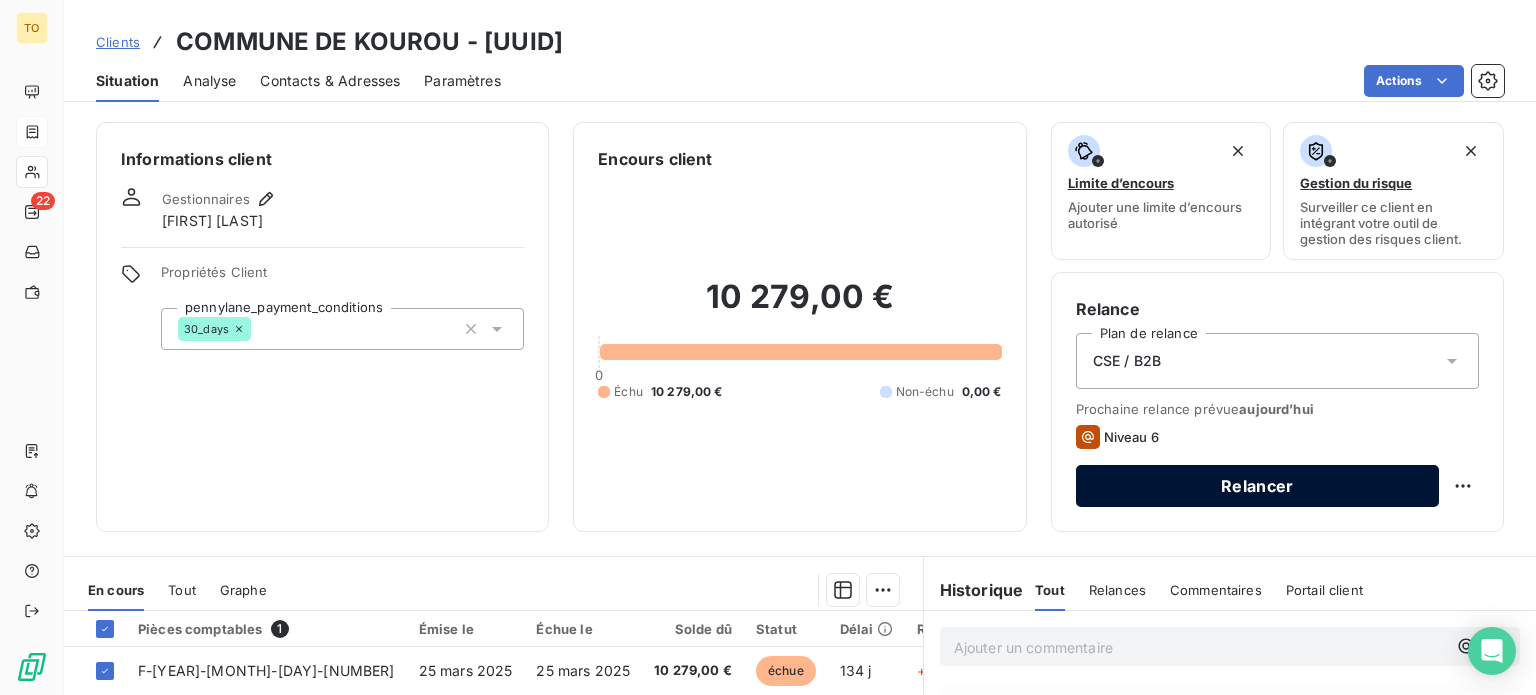 click on "Relancer" at bounding box center [1257, 486] 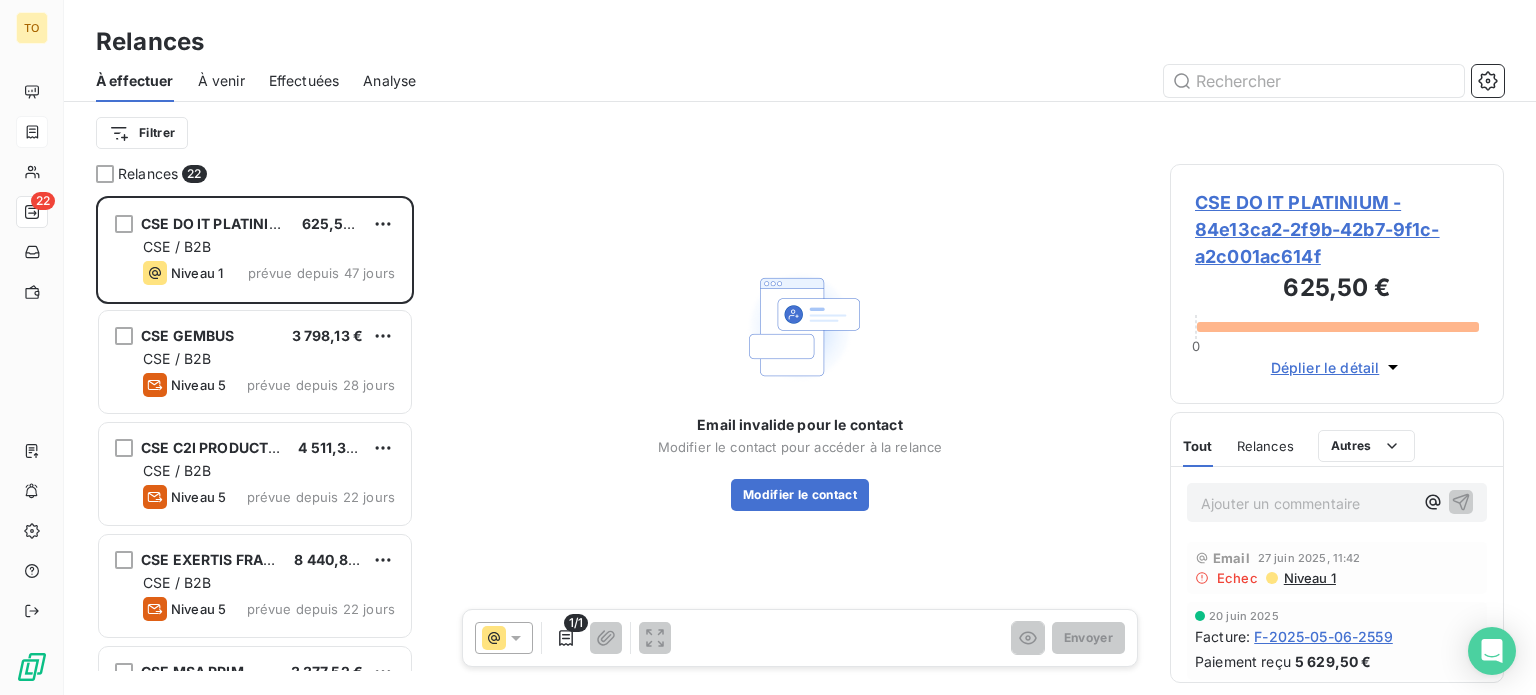 scroll, scrollTop: 16, scrollLeft: 16, axis: both 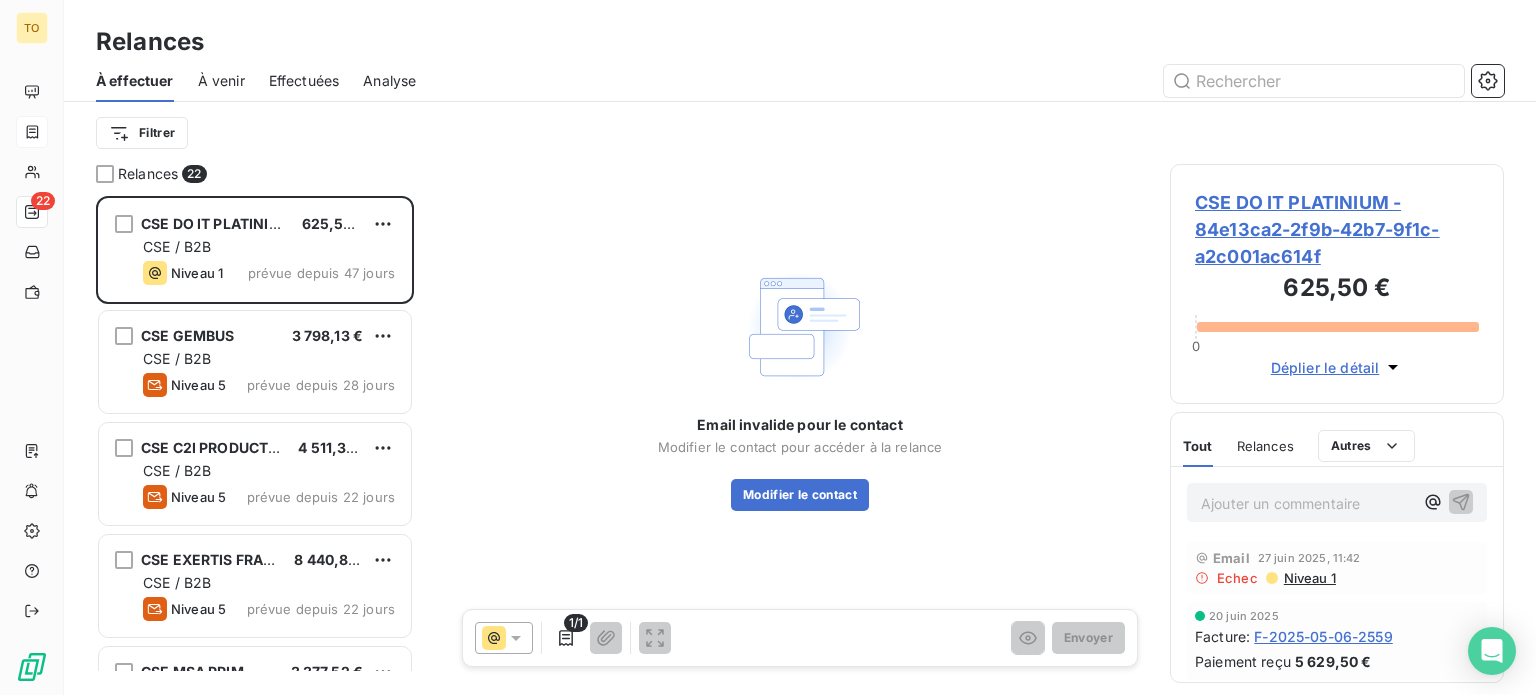 click 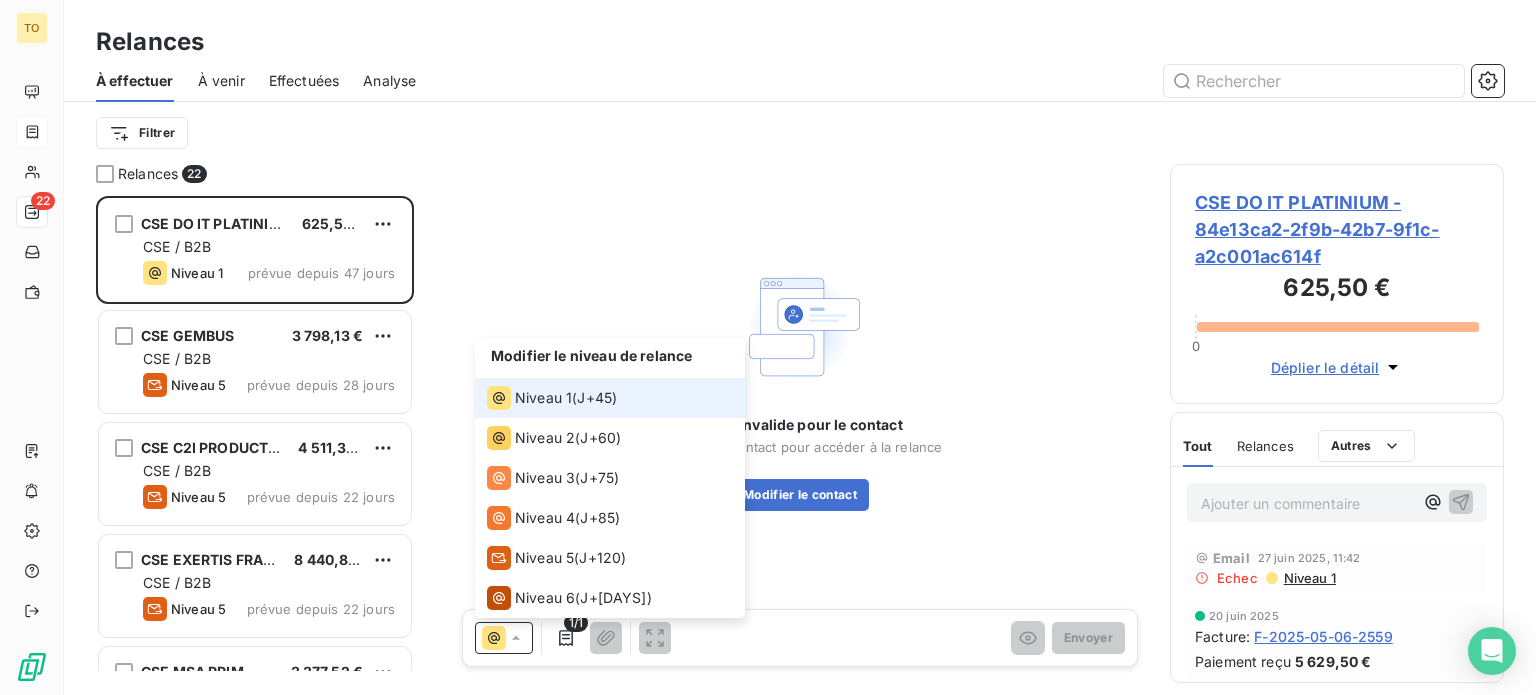 click on "Niveau 1" at bounding box center [543, 398] 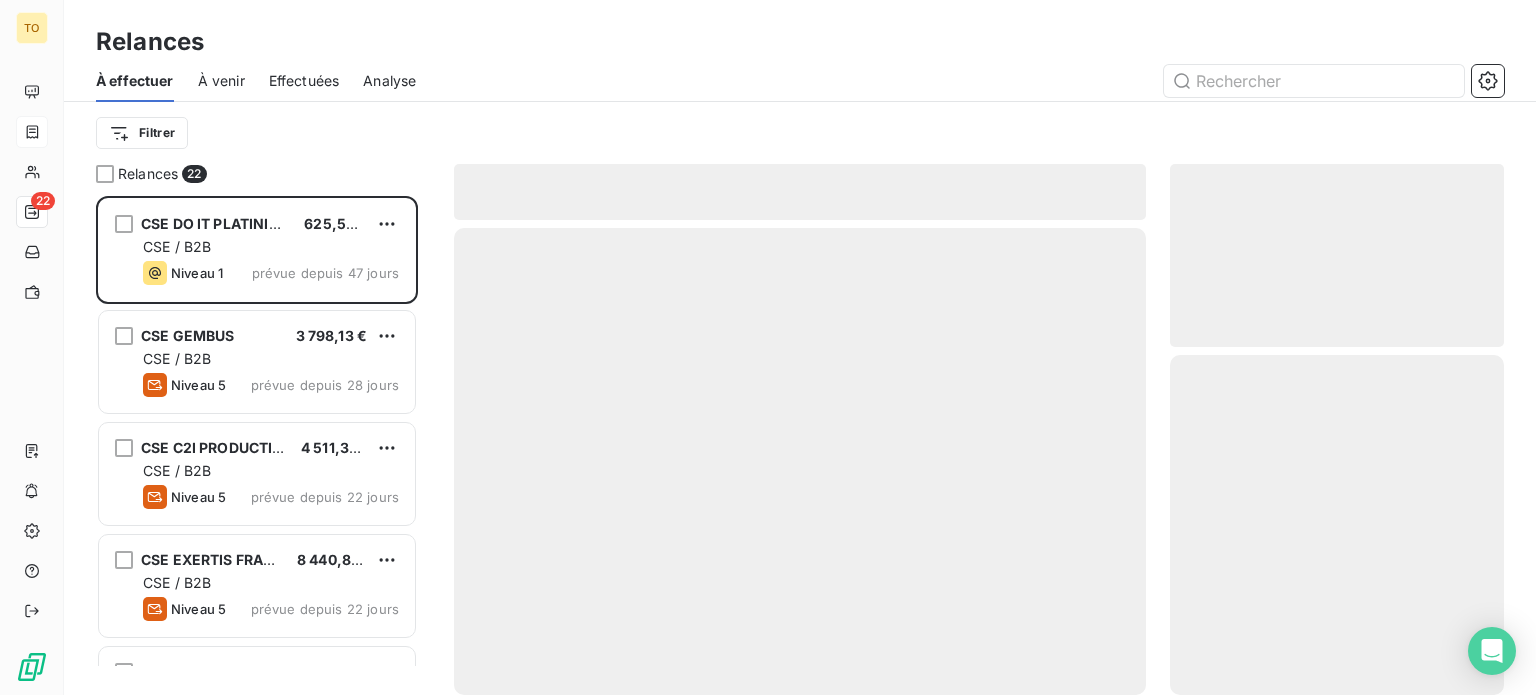 scroll, scrollTop: 16, scrollLeft: 16, axis: both 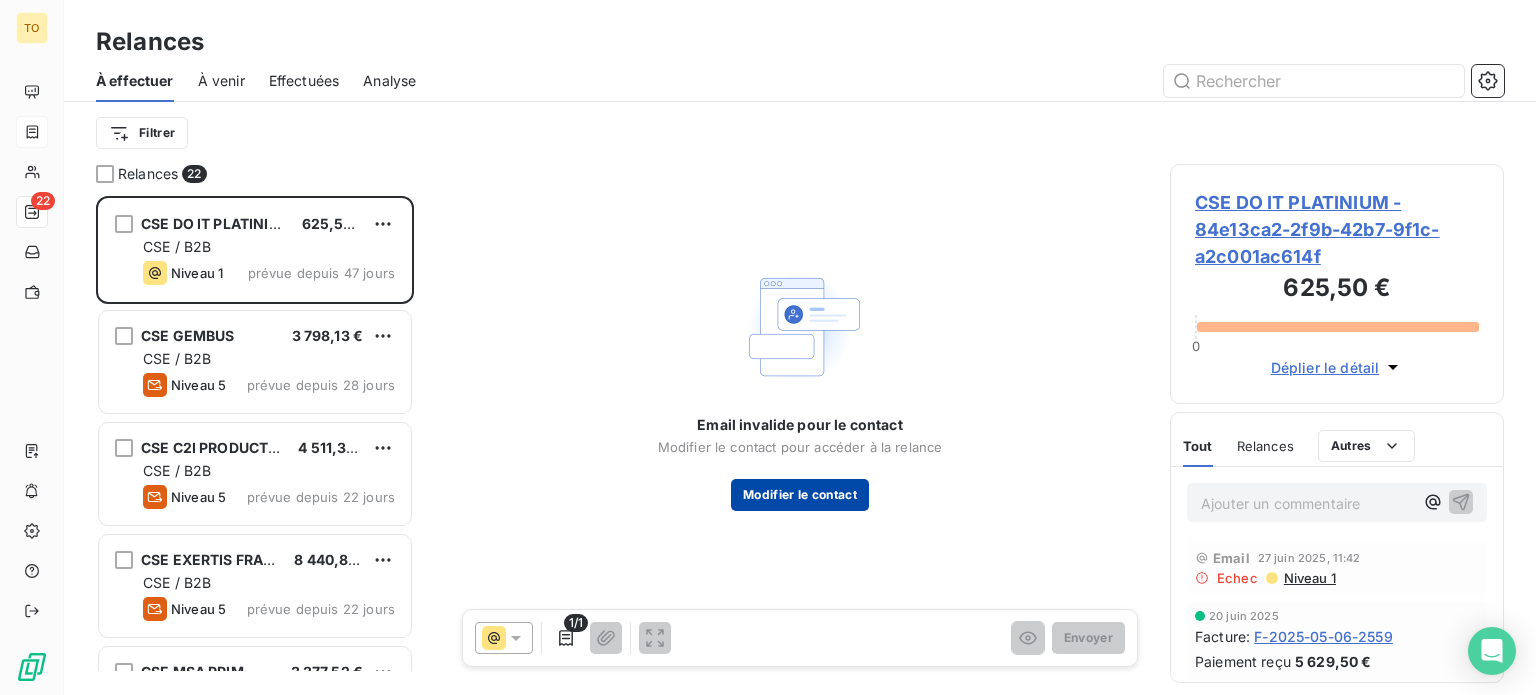 click on "Modifier le contact" at bounding box center (800, 495) 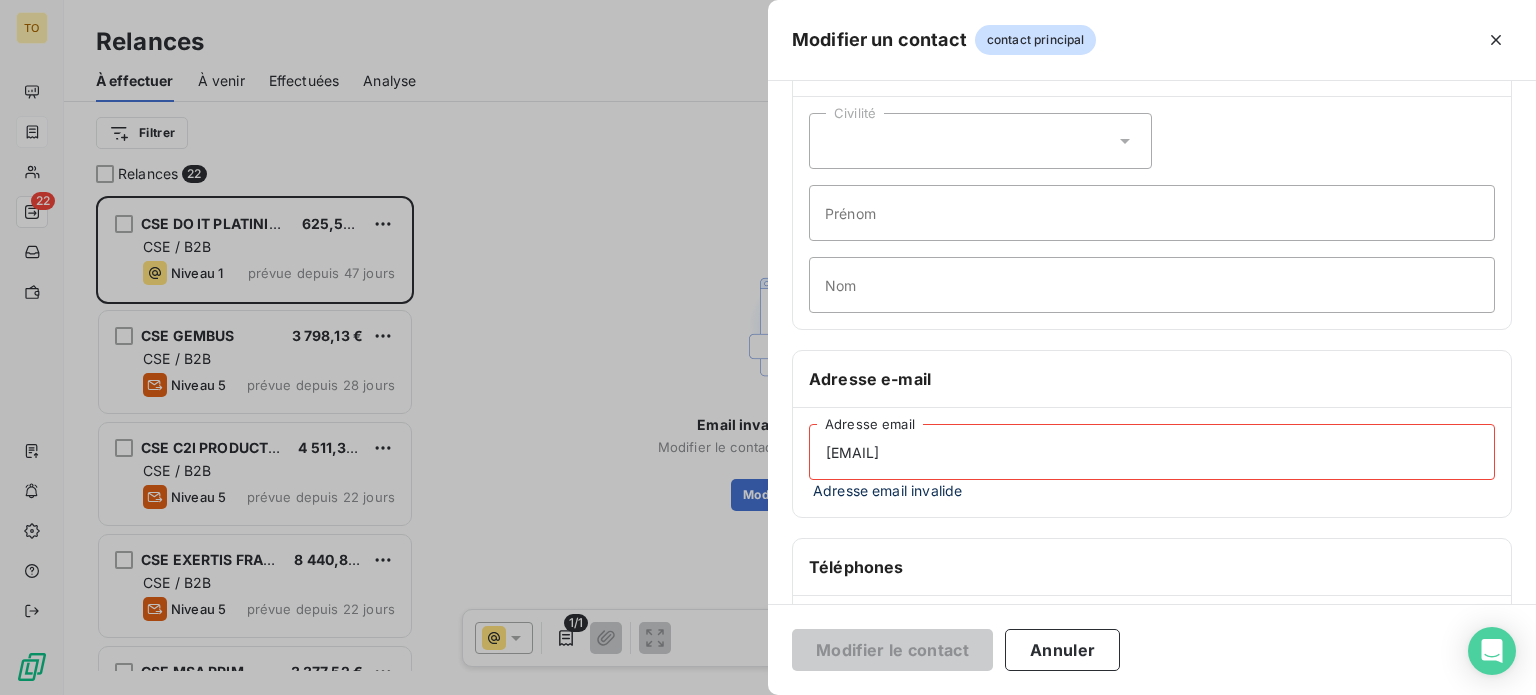 scroll, scrollTop: 0, scrollLeft: 0, axis: both 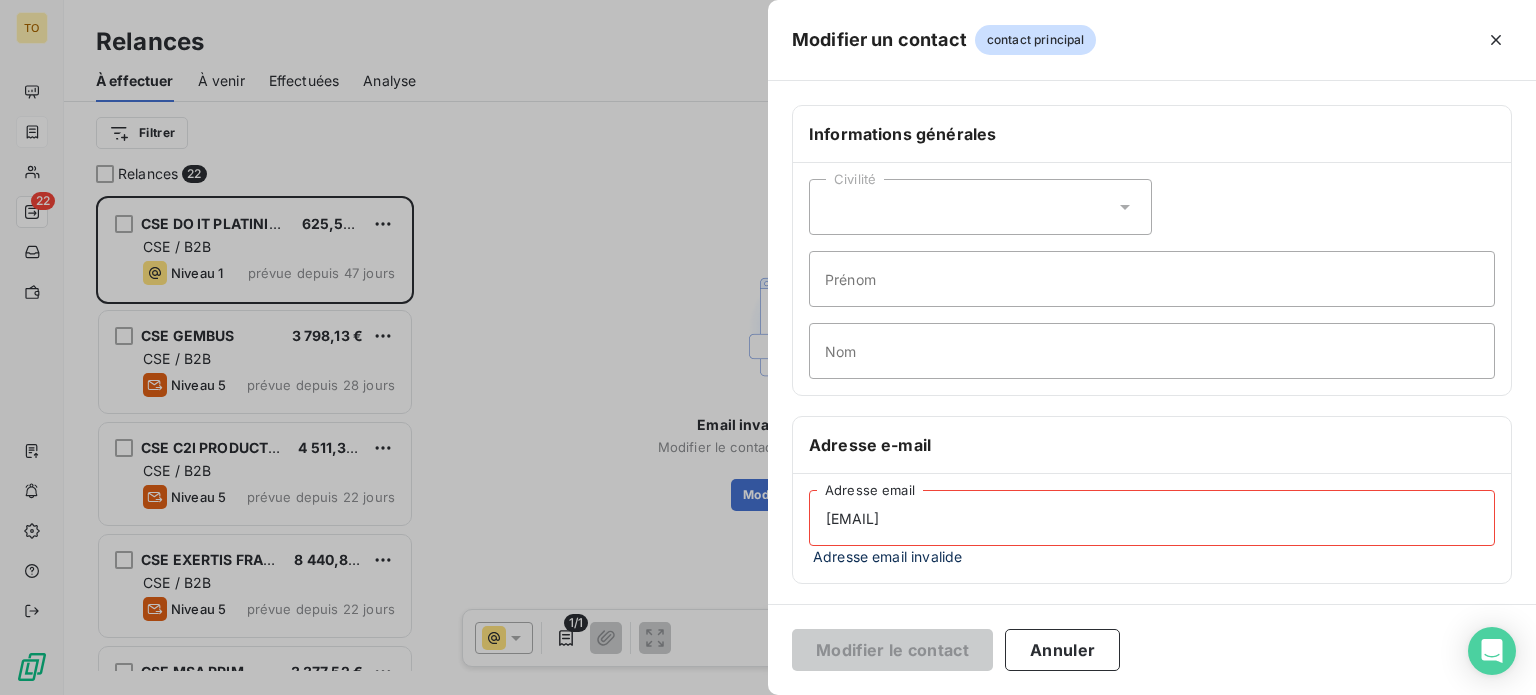 click at bounding box center (768, 347) 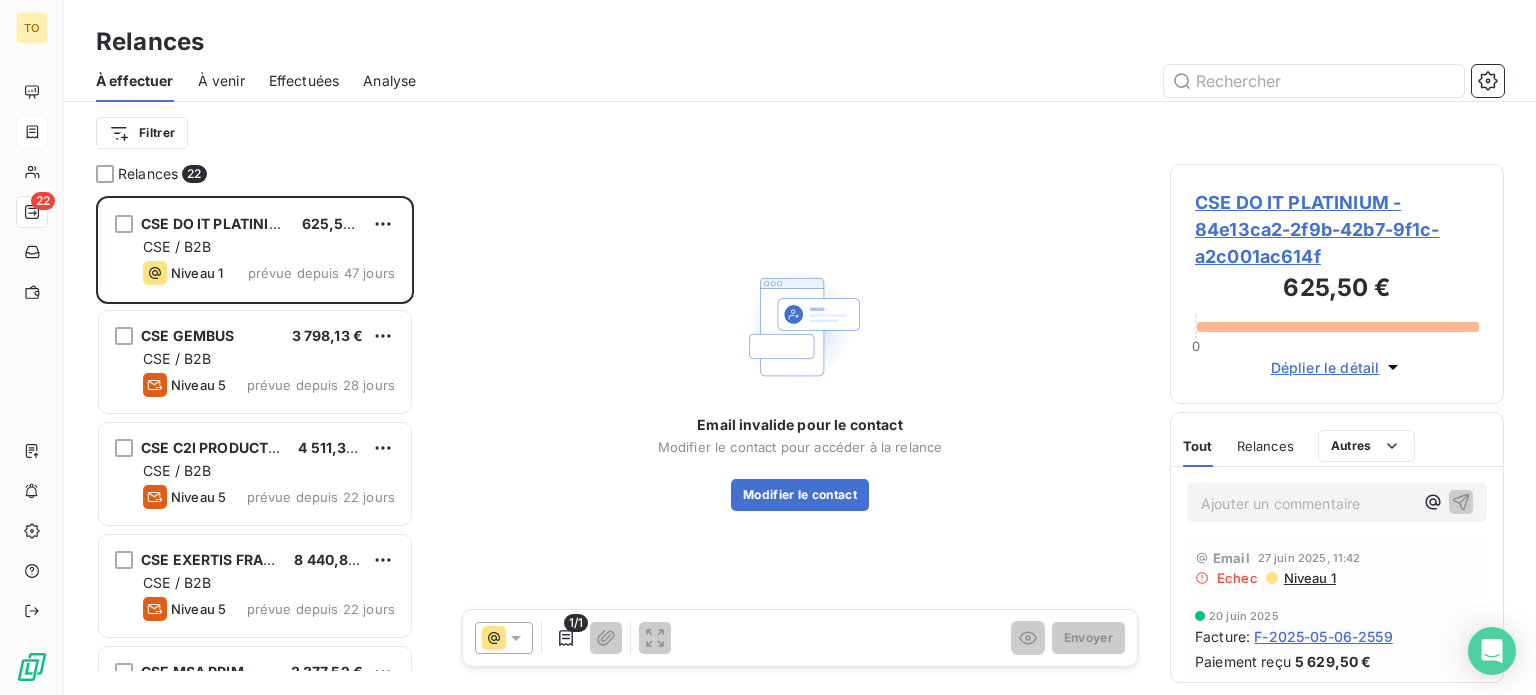 scroll, scrollTop: 0, scrollLeft: 0, axis: both 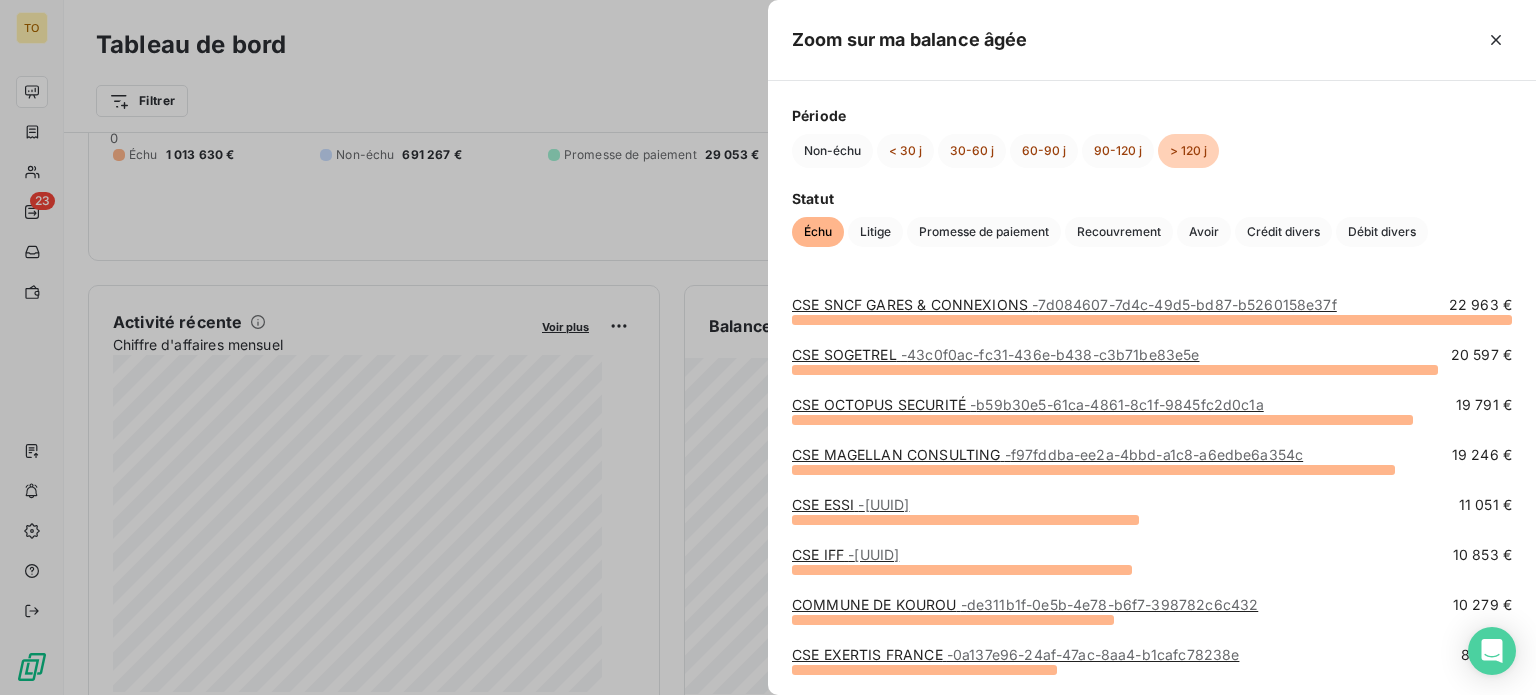 click at bounding box center (1115, 370) 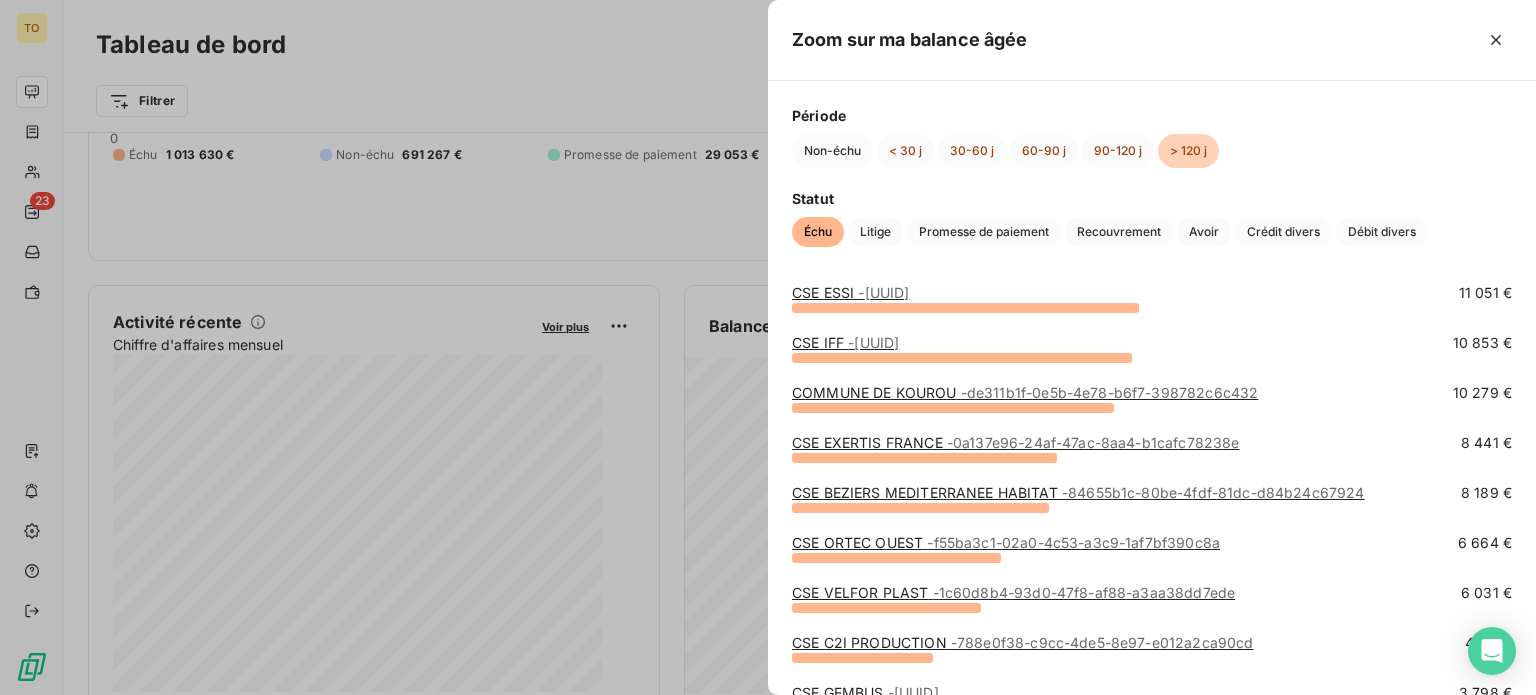 scroll, scrollTop: 211, scrollLeft: 0, axis: vertical 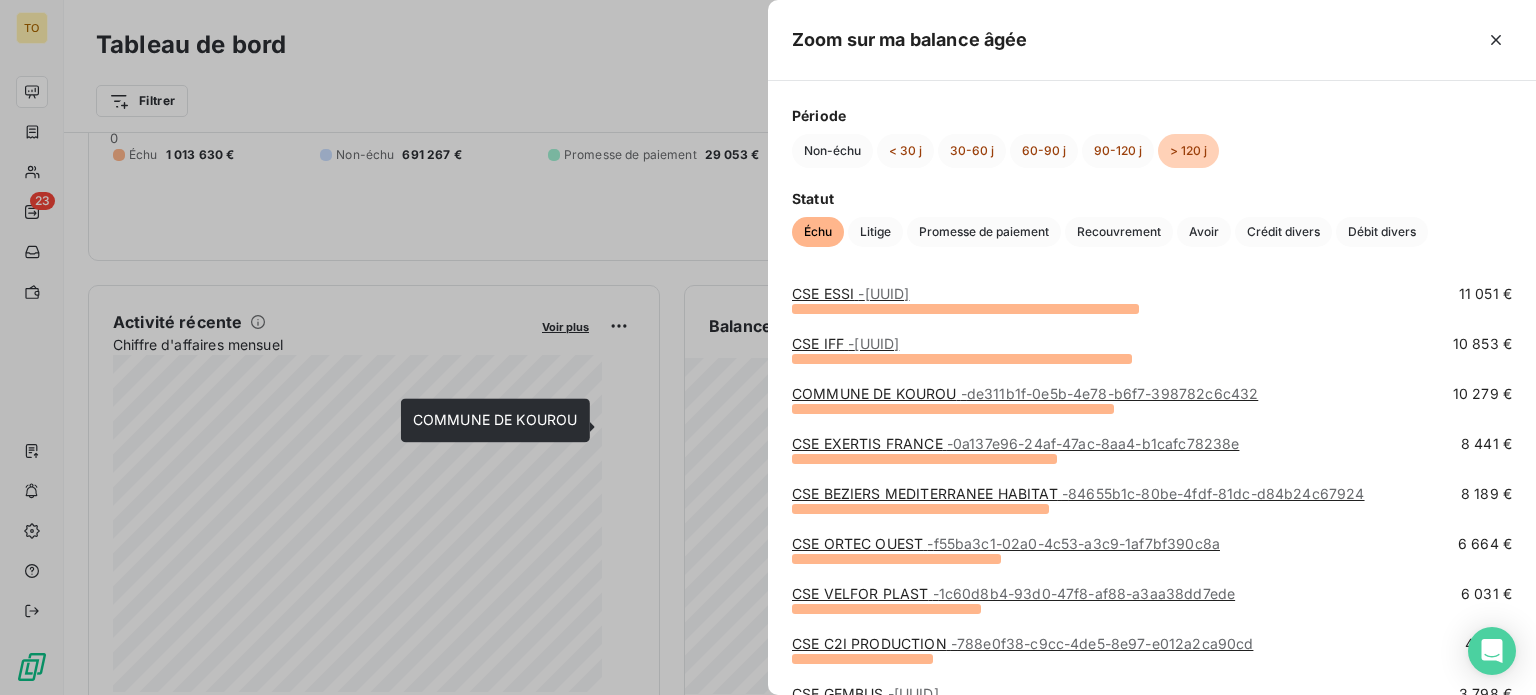 click on "COMMUNE DE KOUROU   -  [UUID]" at bounding box center [1025, 393] 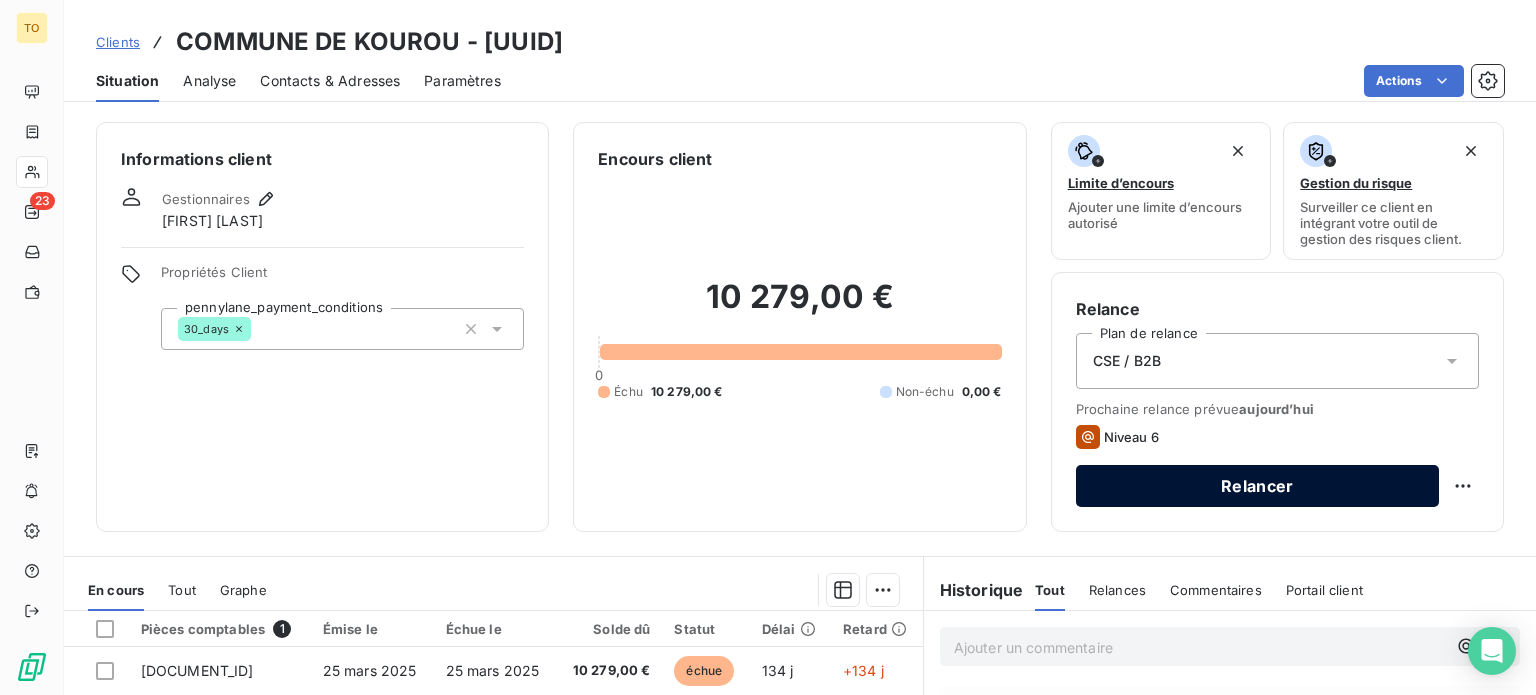 click on "Relancer" at bounding box center (1257, 486) 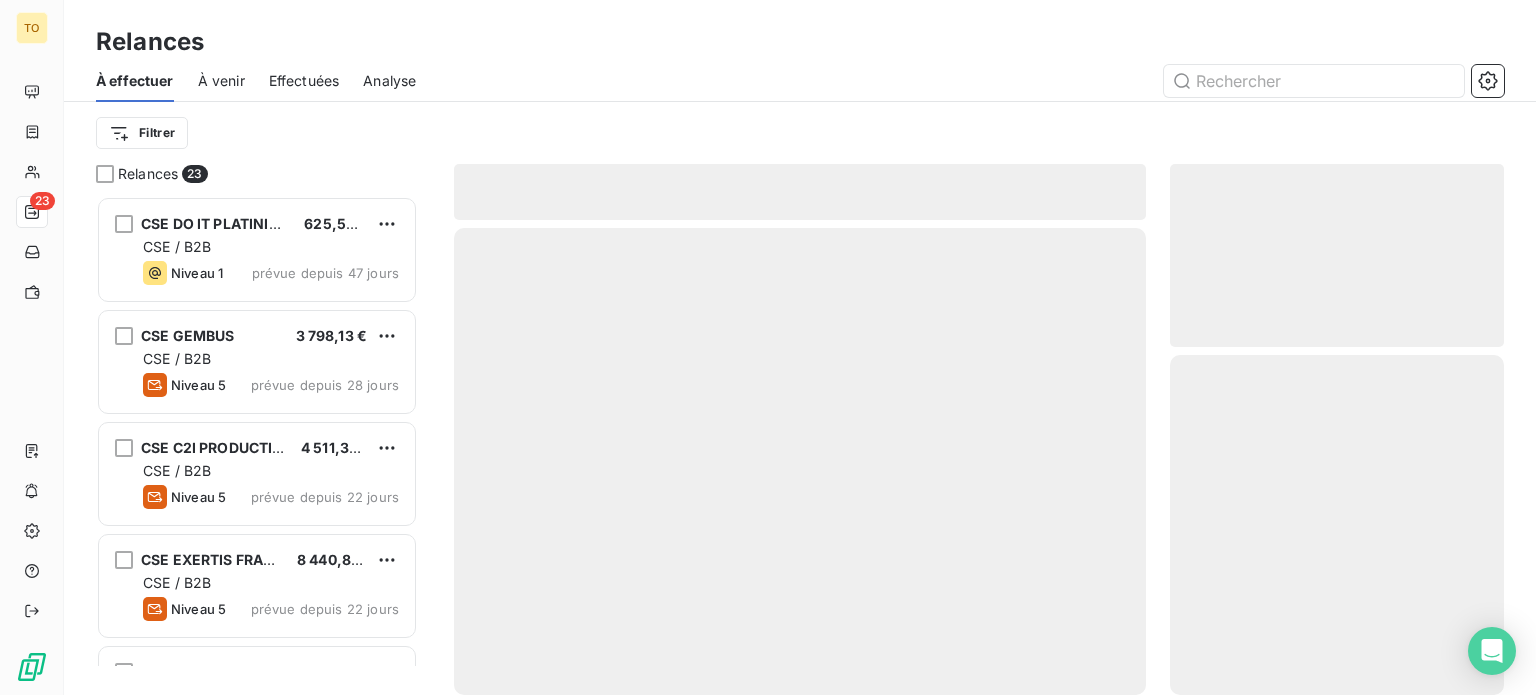 scroll, scrollTop: 16, scrollLeft: 16, axis: both 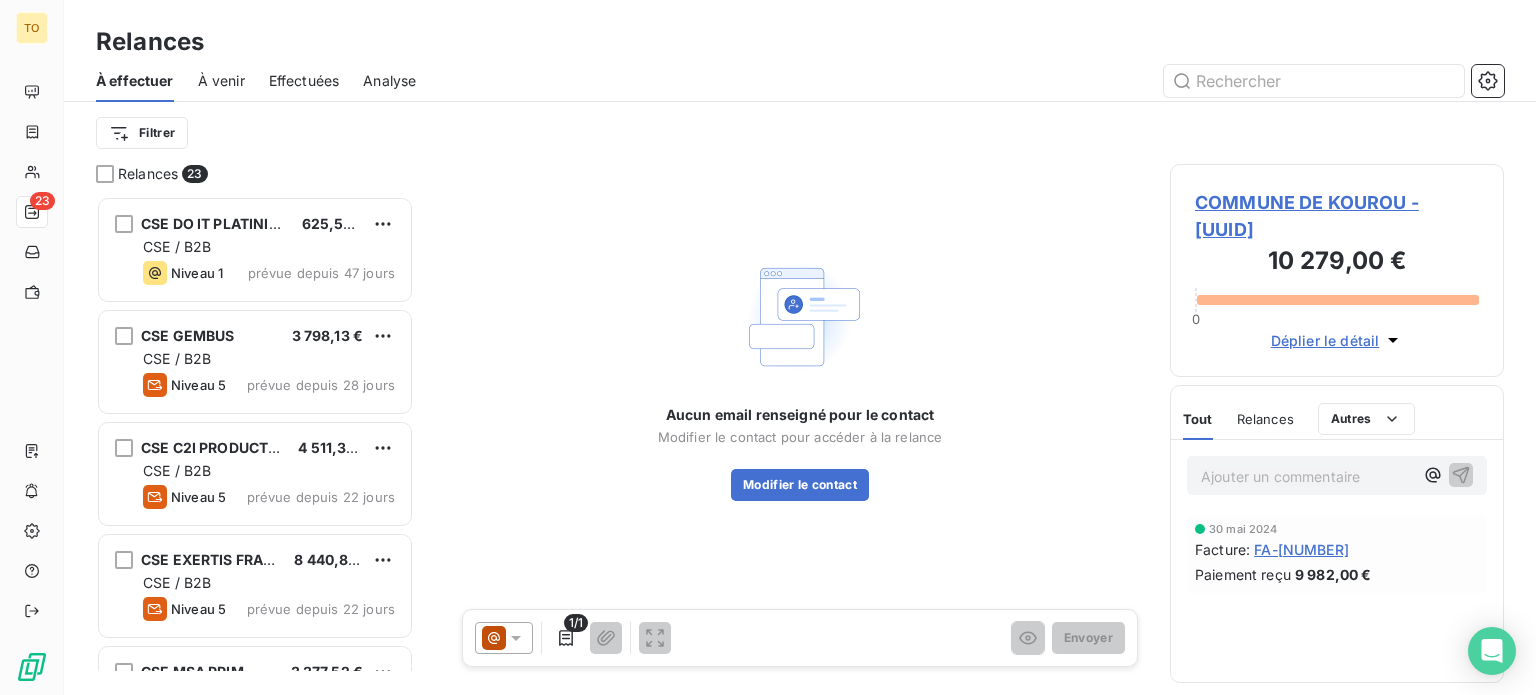 click 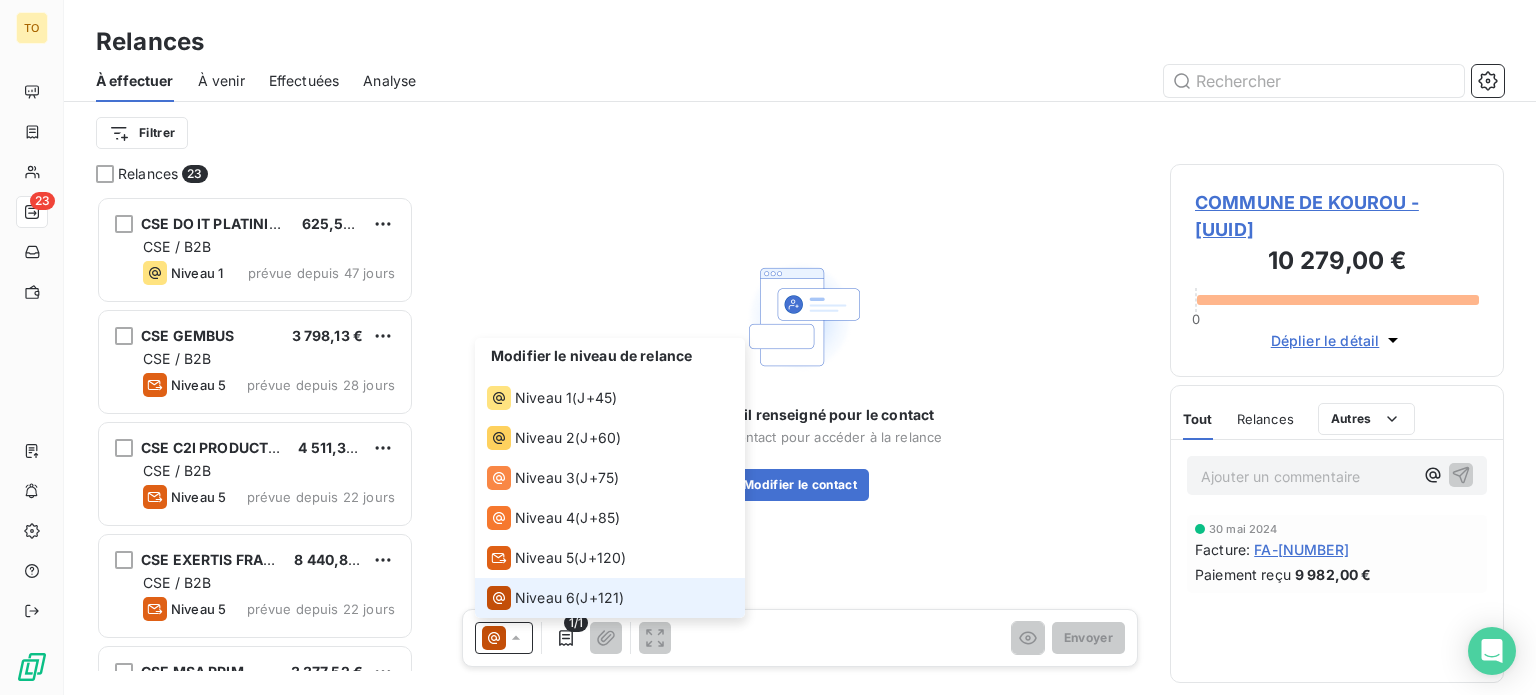 scroll, scrollTop: 60, scrollLeft: 0, axis: vertical 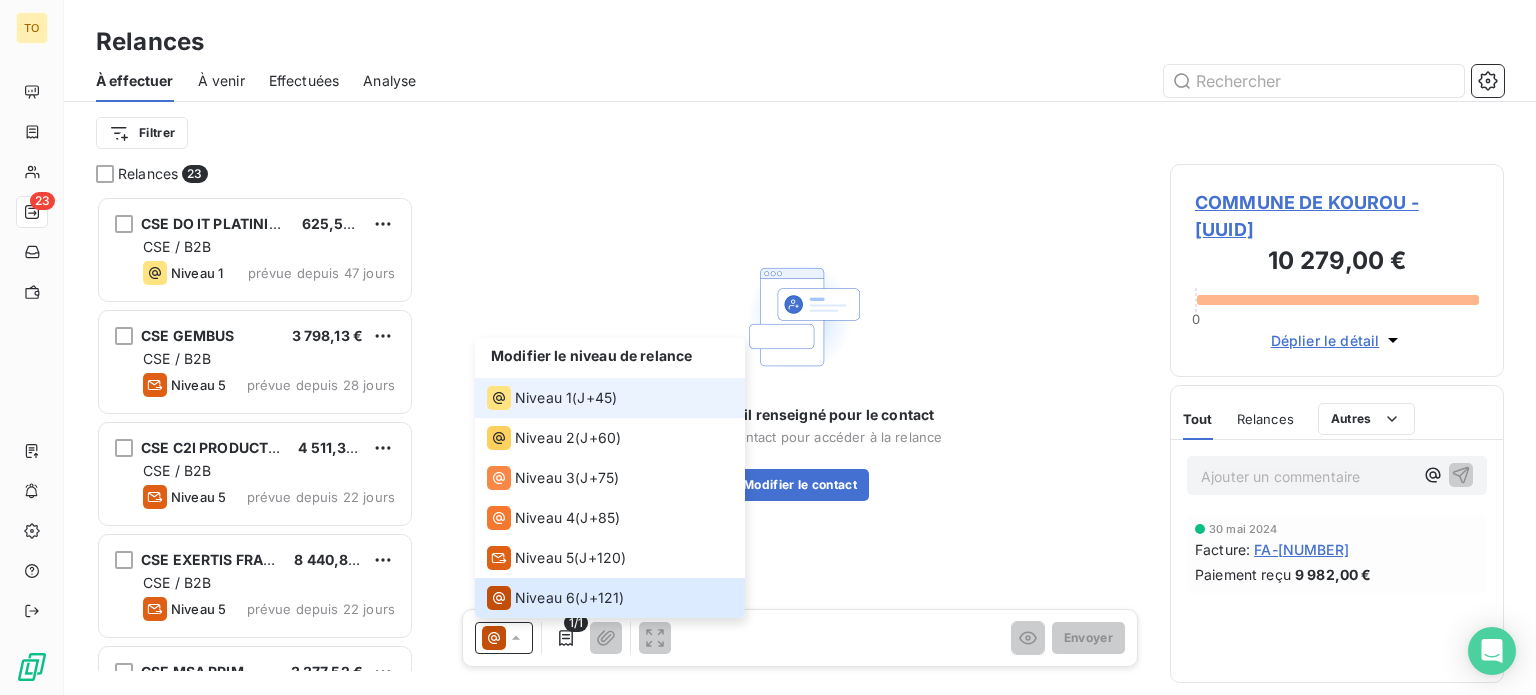 click on "J+45 )" at bounding box center (597, 398) 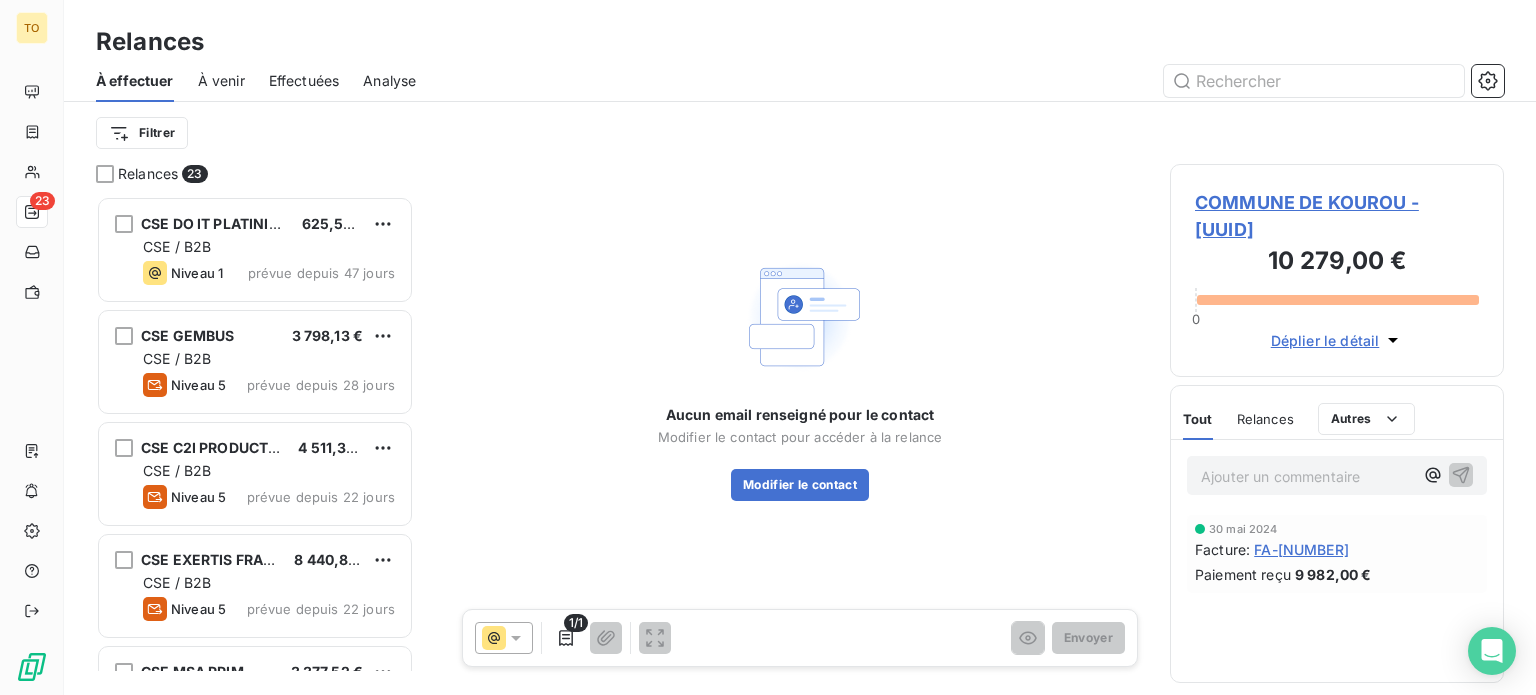 scroll, scrollTop: 4, scrollLeft: 0, axis: vertical 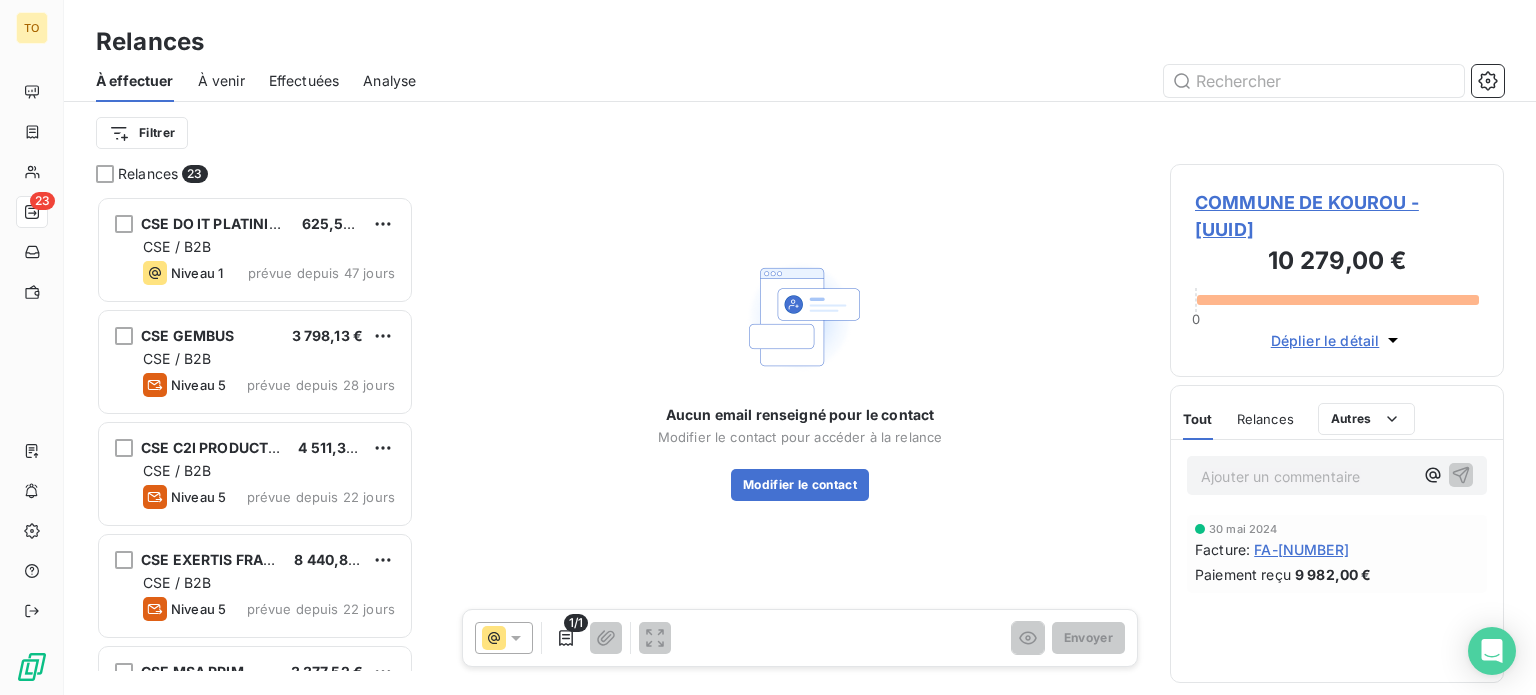 click on "COMMUNE DE KOUROU - [UUID]" at bounding box center [1337, 216] 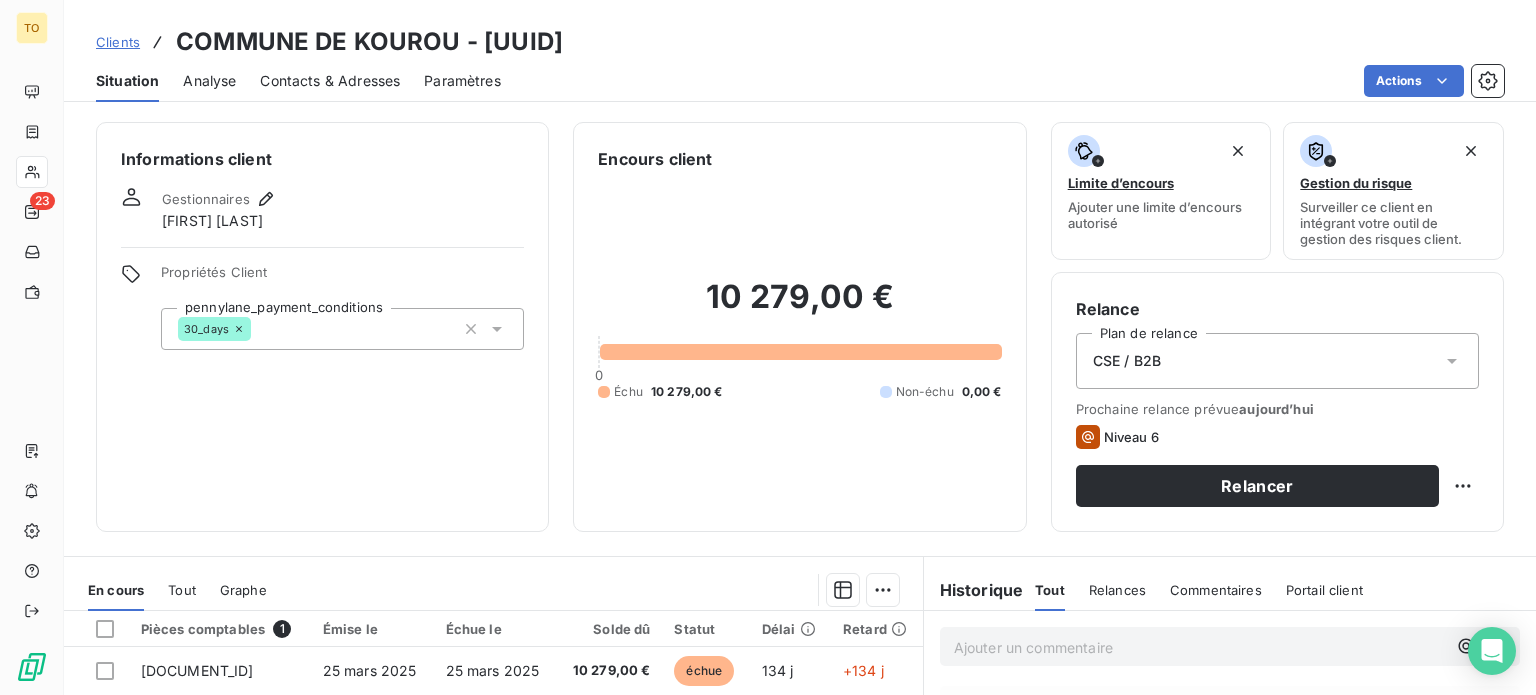 click on "Contacts & Adresses" at bounding box center [330, 81] 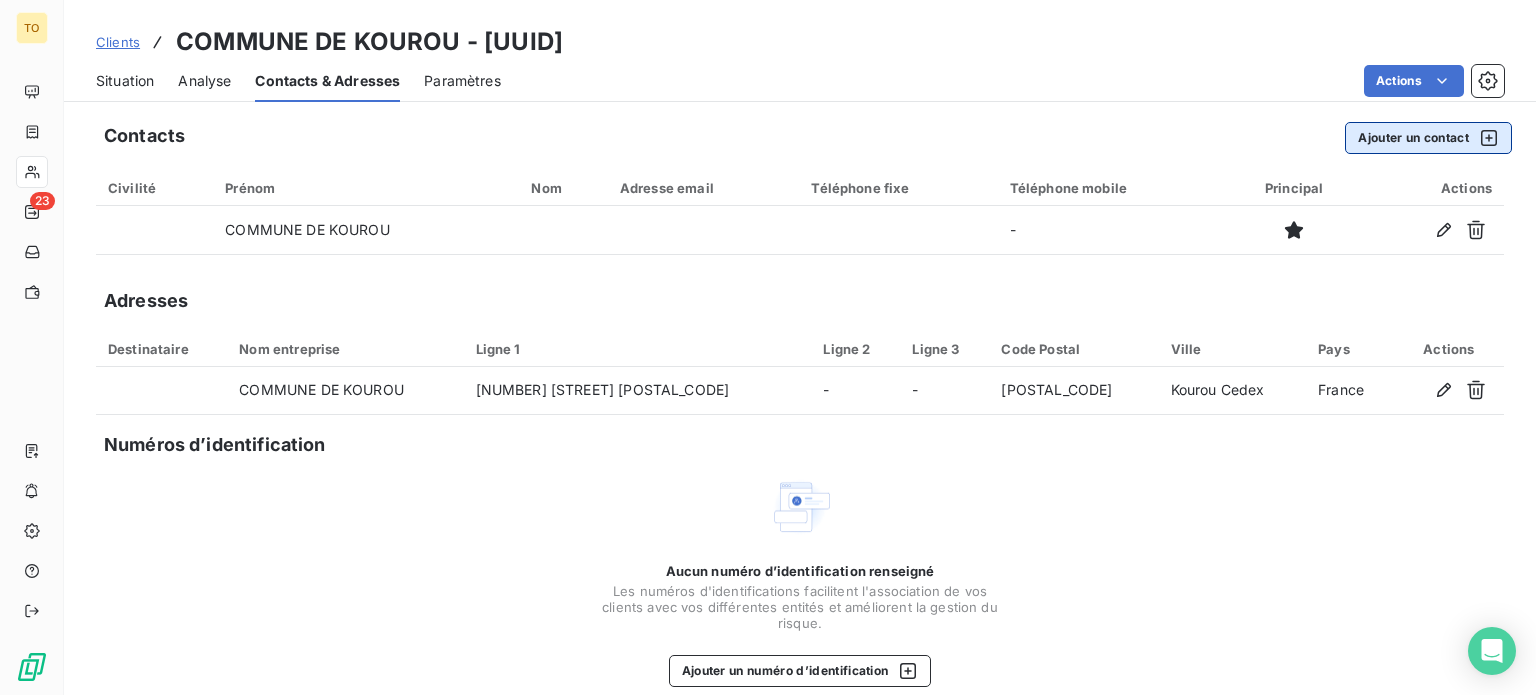 click on "Ajouter un contact" at bounding box center [1428, 138] 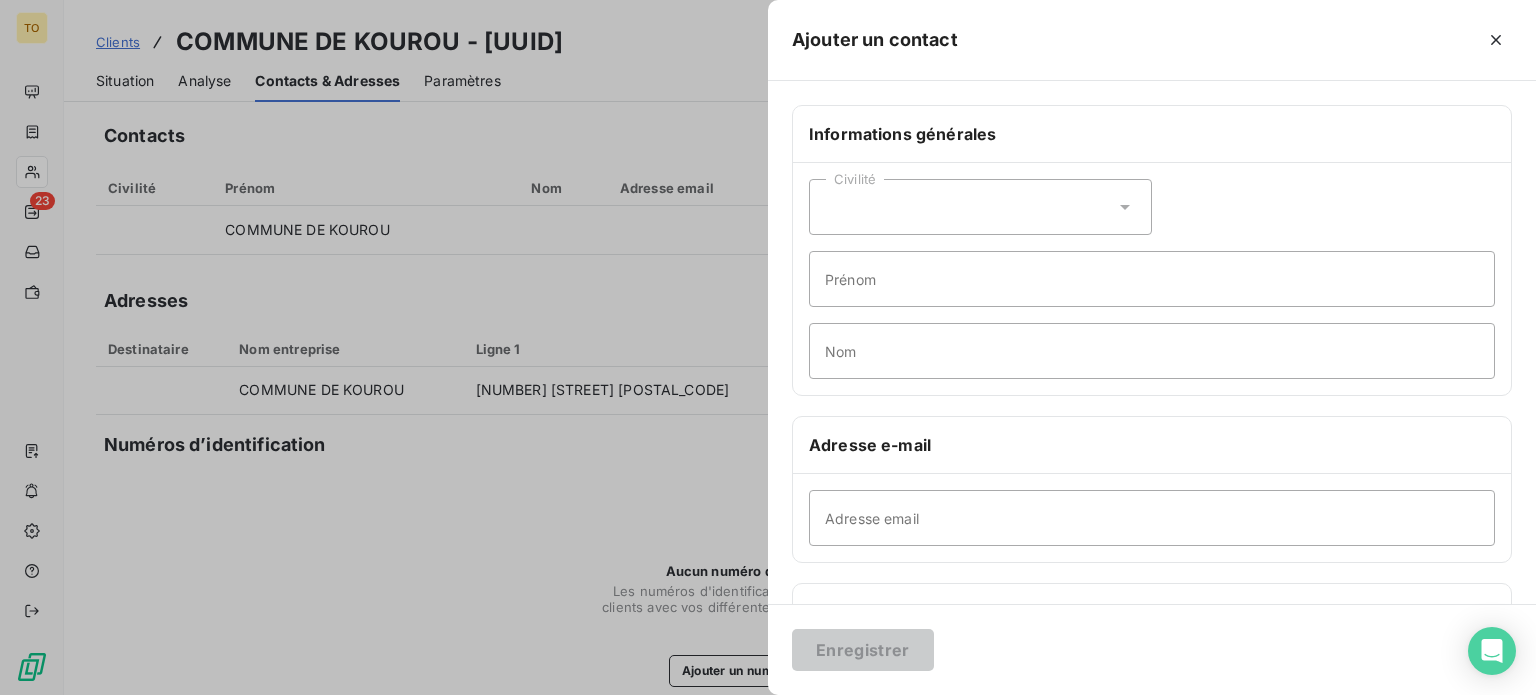 click on "Civilité" at bounding box center [980, 207] 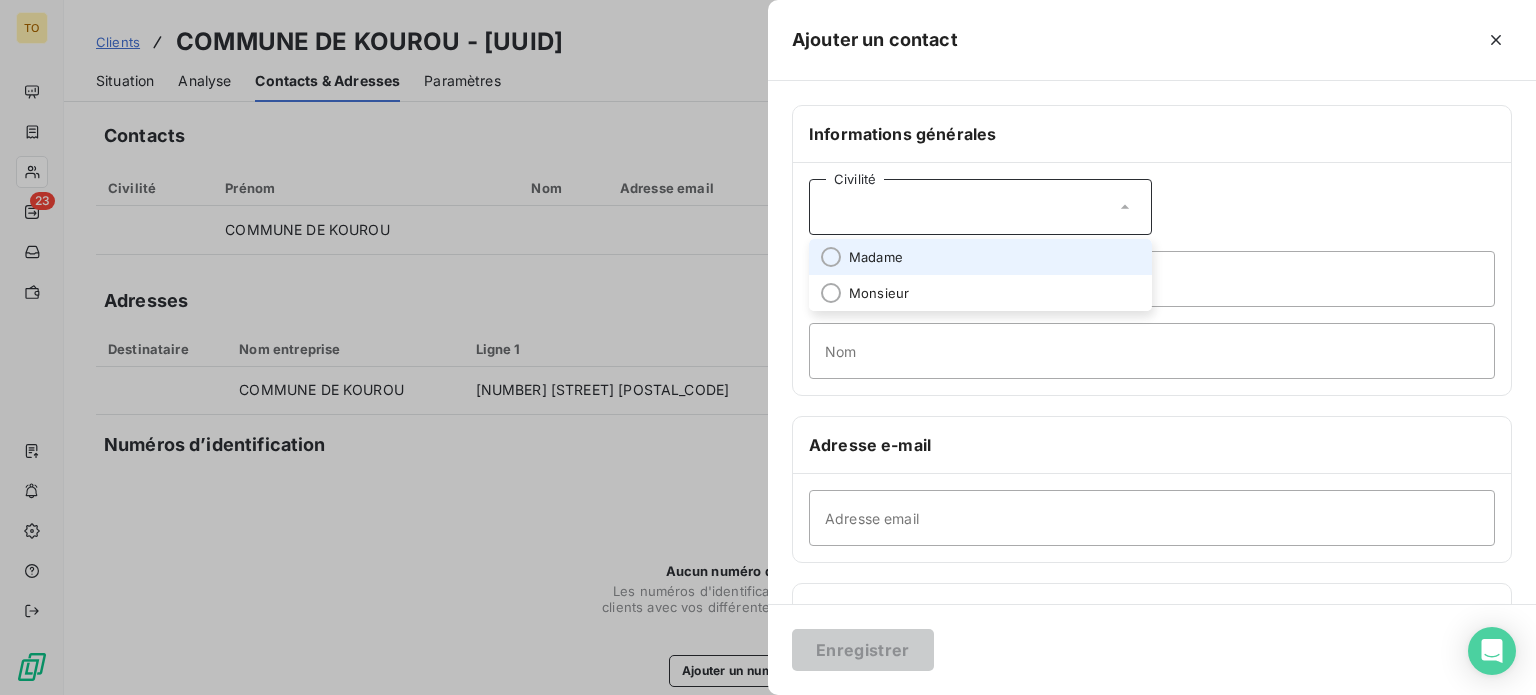 click on "Madame" at bounding box center (876, 257) 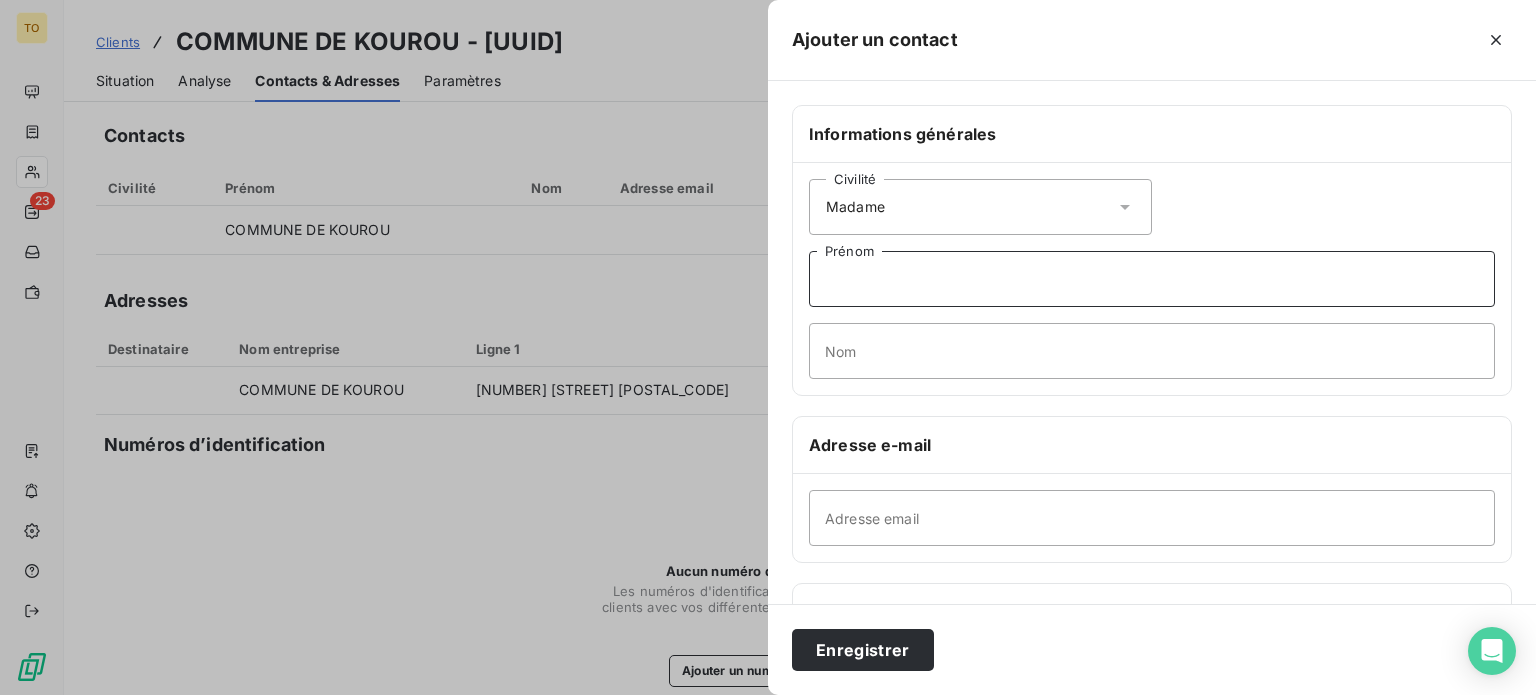 click on "Prénom" at bounding box center (1152, 279) 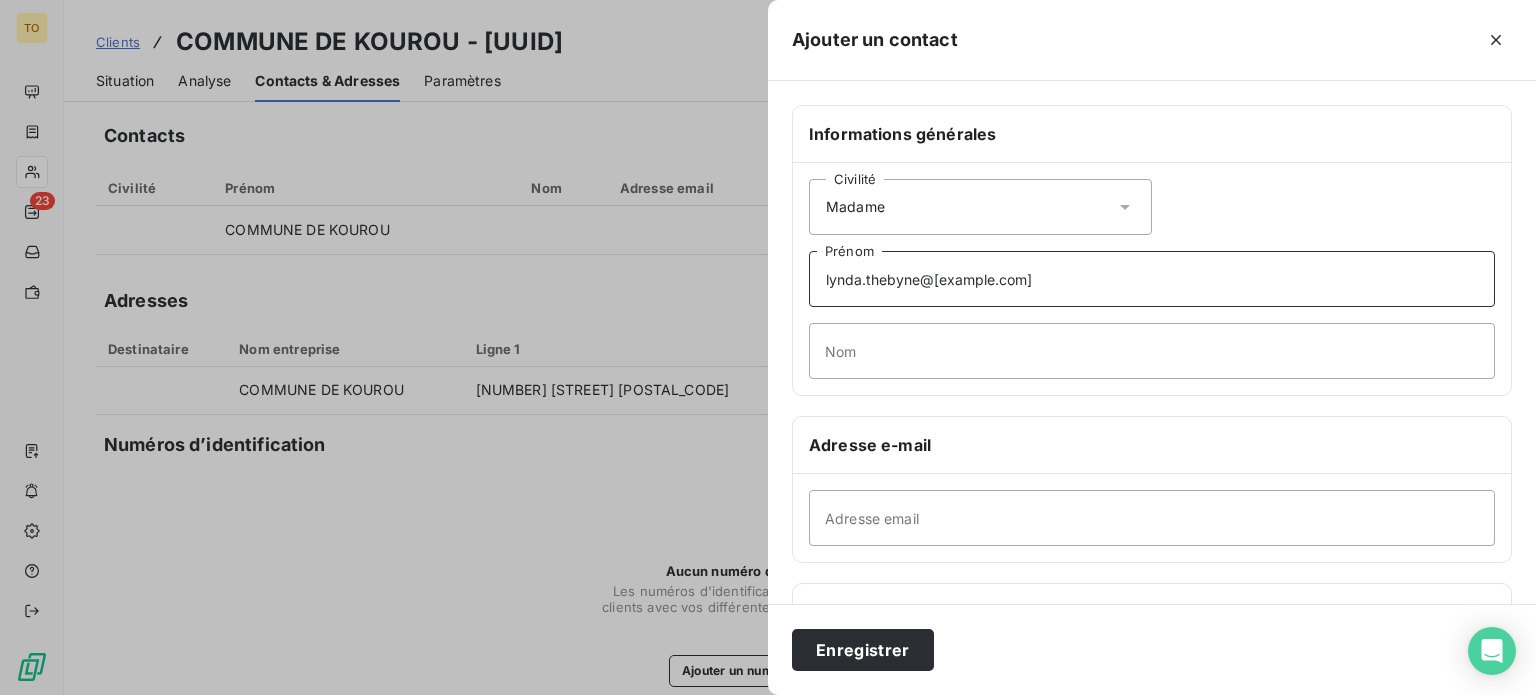 type on "lynda.thebyne@[example.com]" 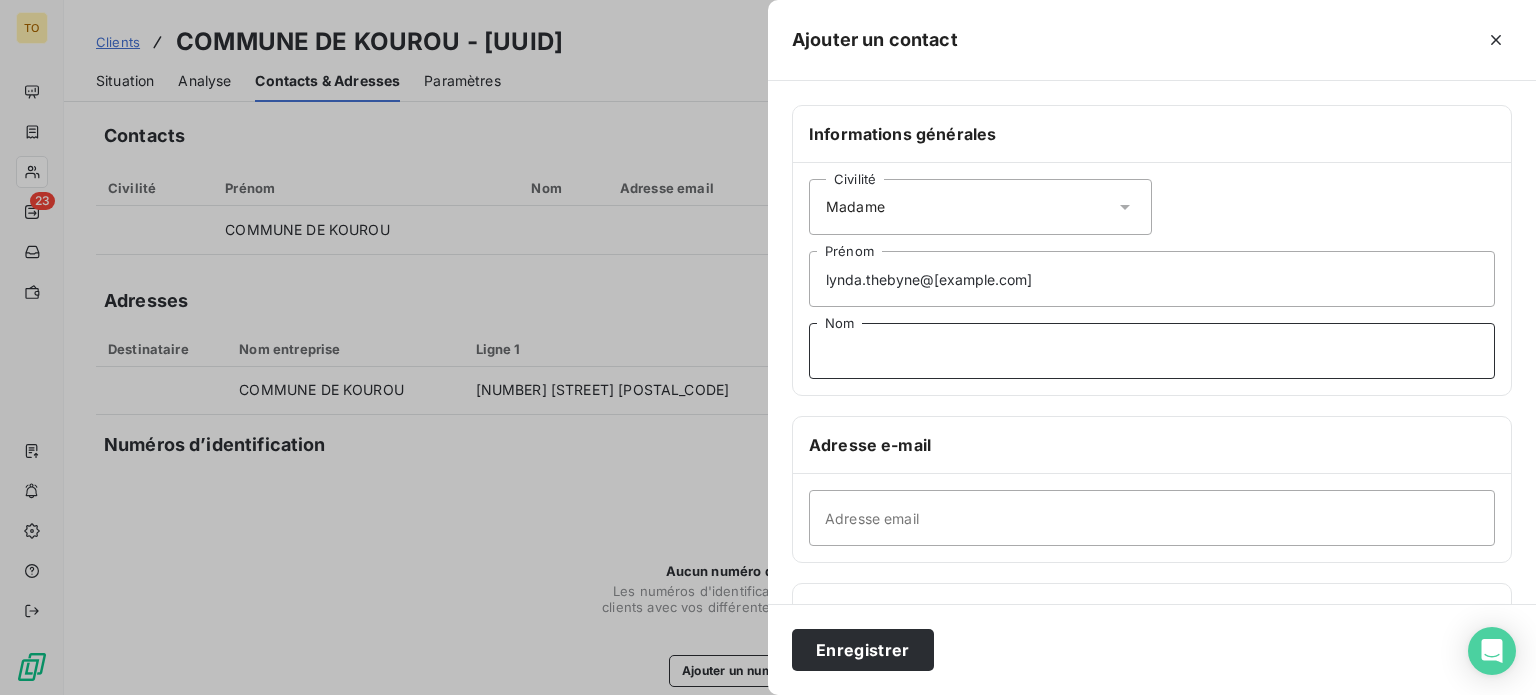 click on "Nom" at bounding box center (1152, 351) 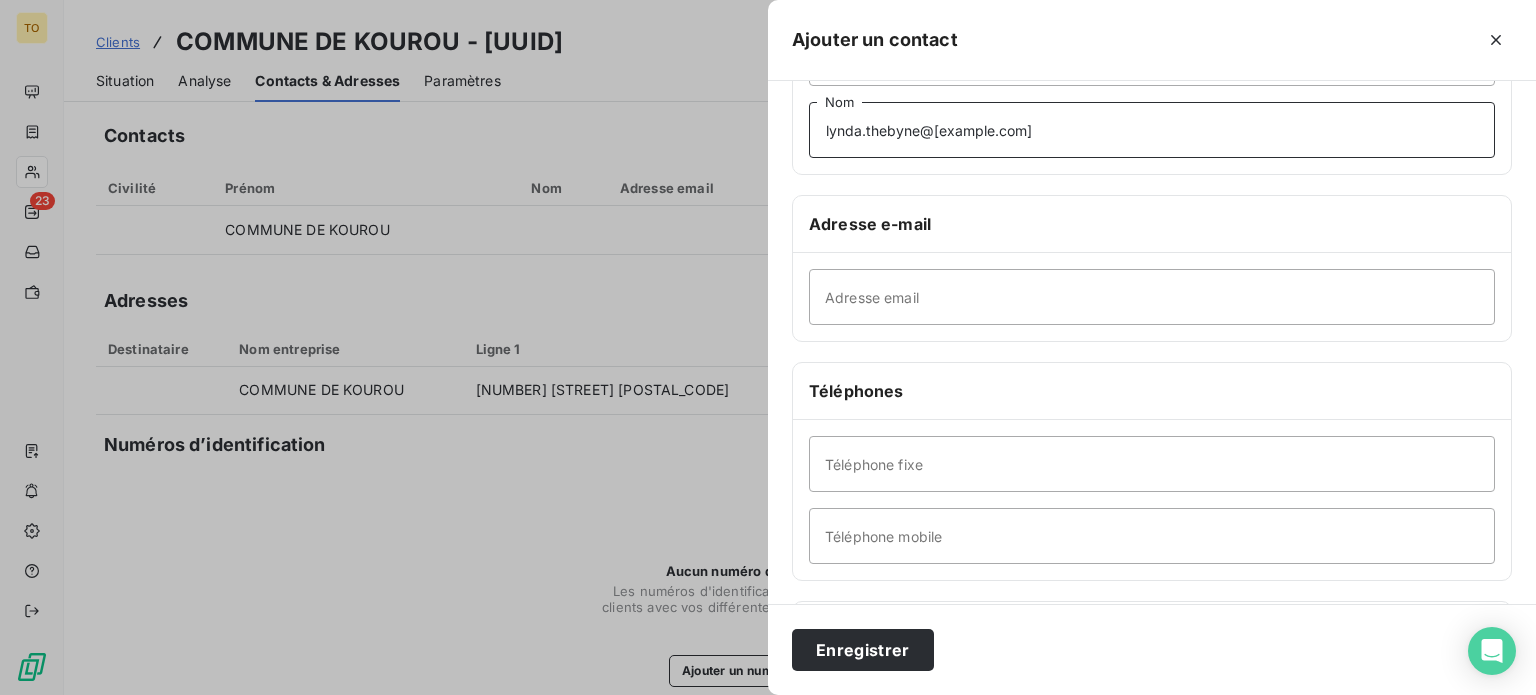 scroll, scrollTop: 233, scrollLeft: 0, axis: vertical 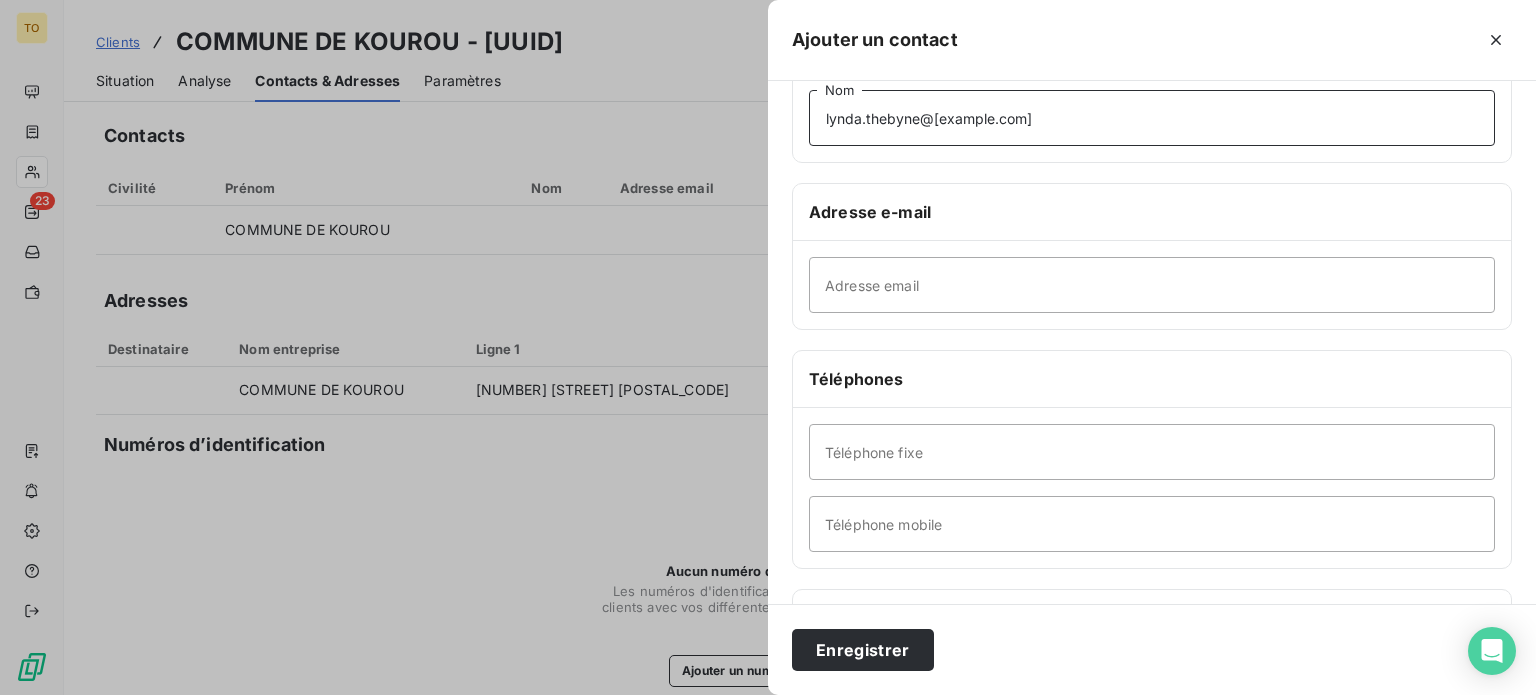 type on "lynda.thebyne@[example.com]" 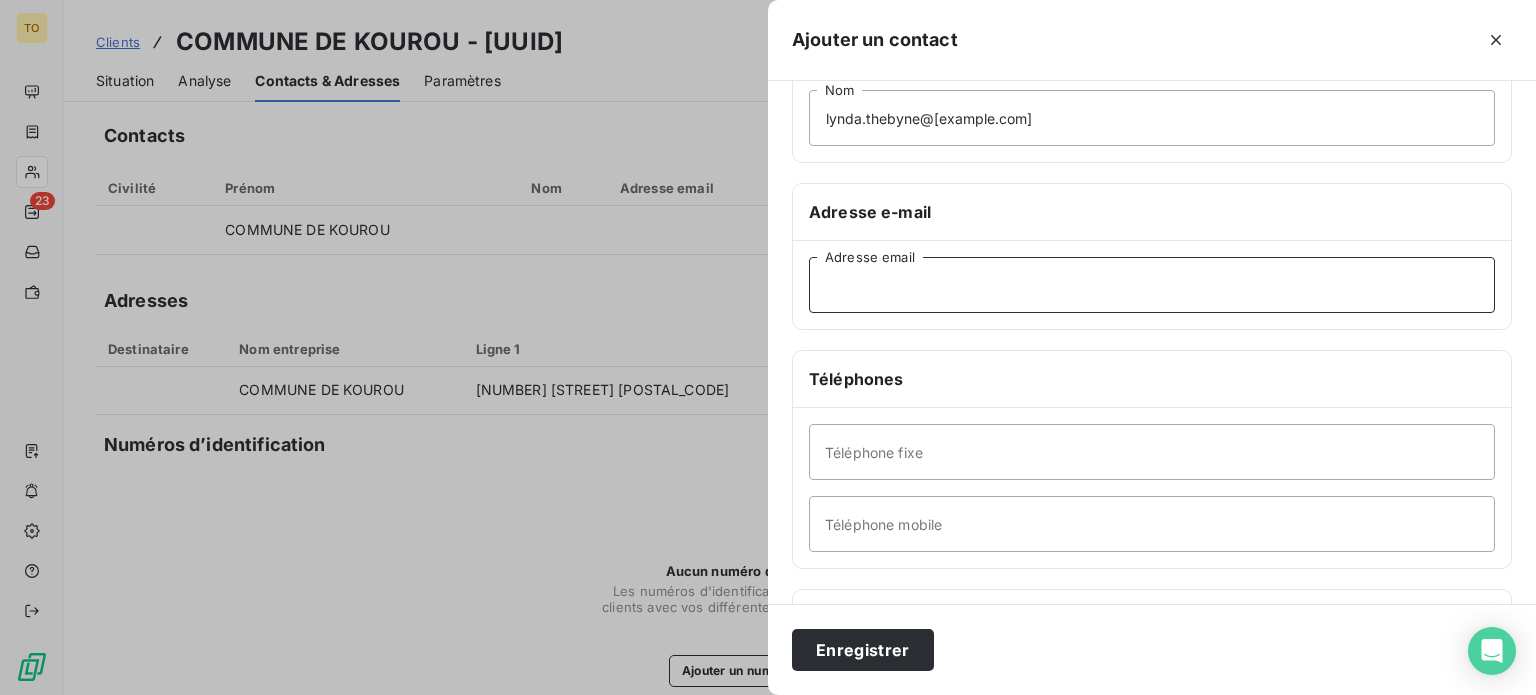 click on "Adresse email" at bounding box center [1152, 285] 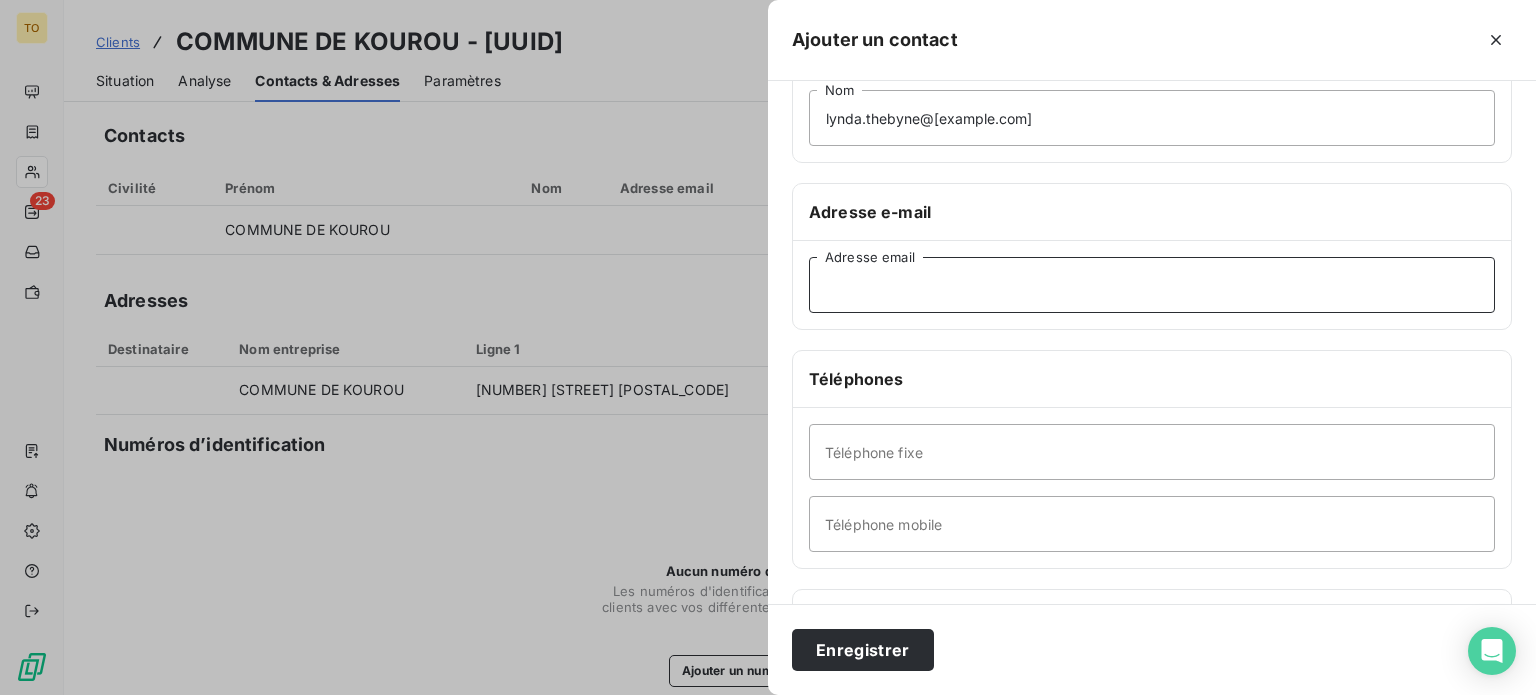 paste on "lynda.thebyne@[example.com]" 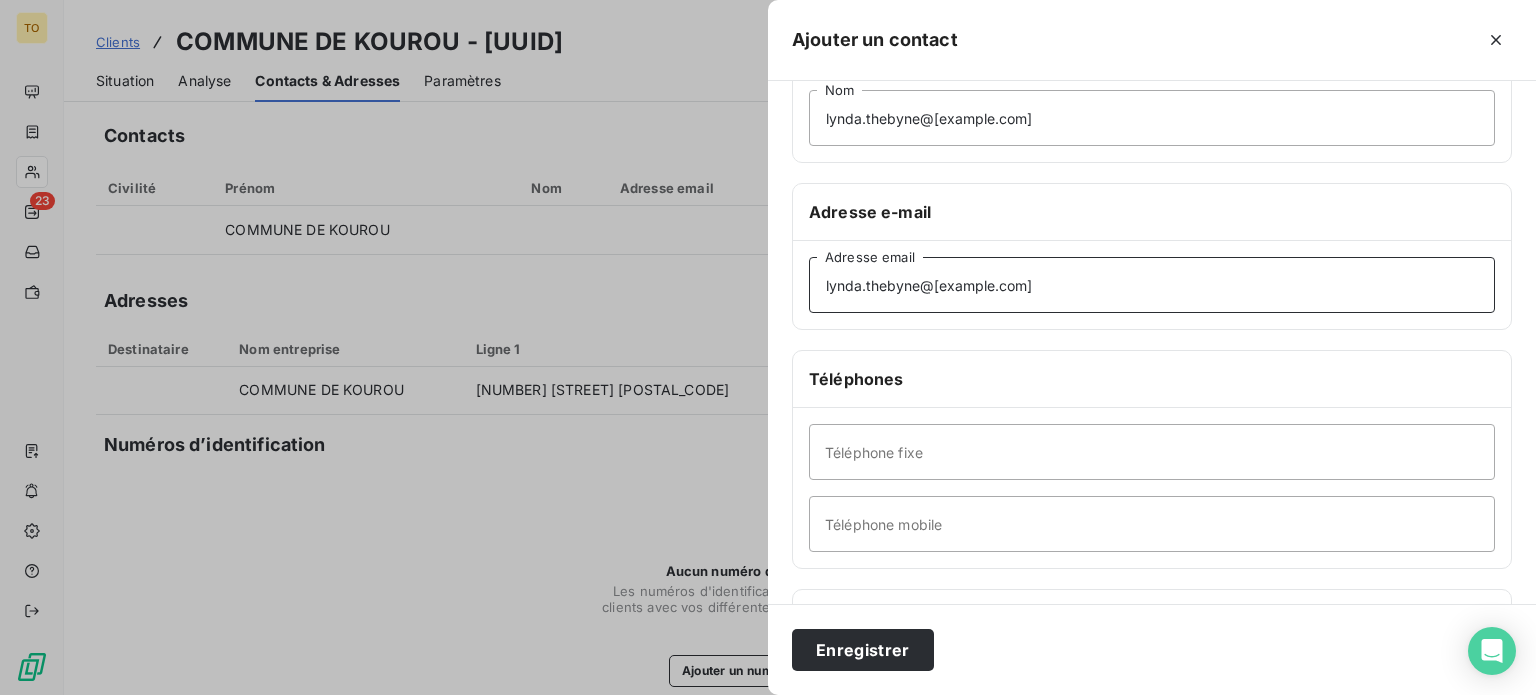 type on "lynda.thebyne@[example.com]" 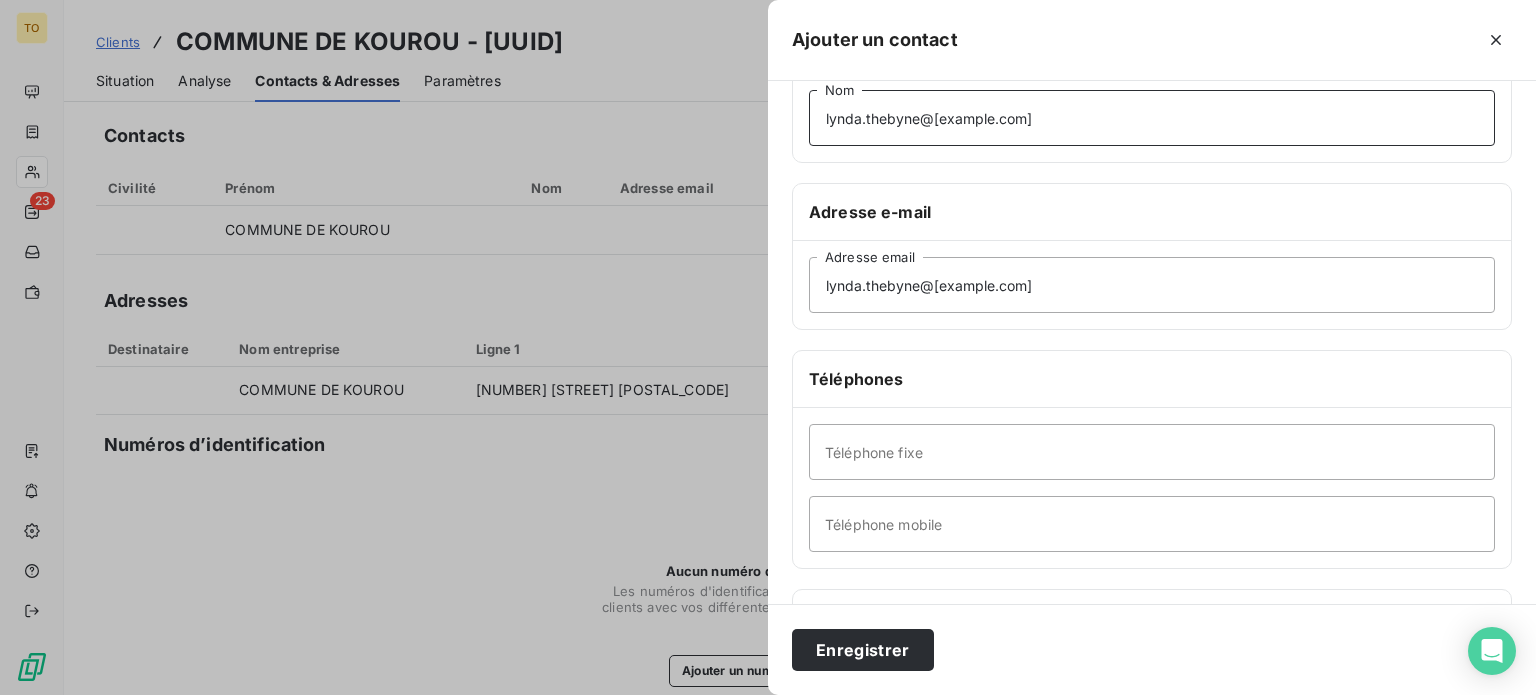 drag, startPoint x: 878, startPoint y: 163, endPoint x: 623, endPoint y: 155, distance: 255.12546 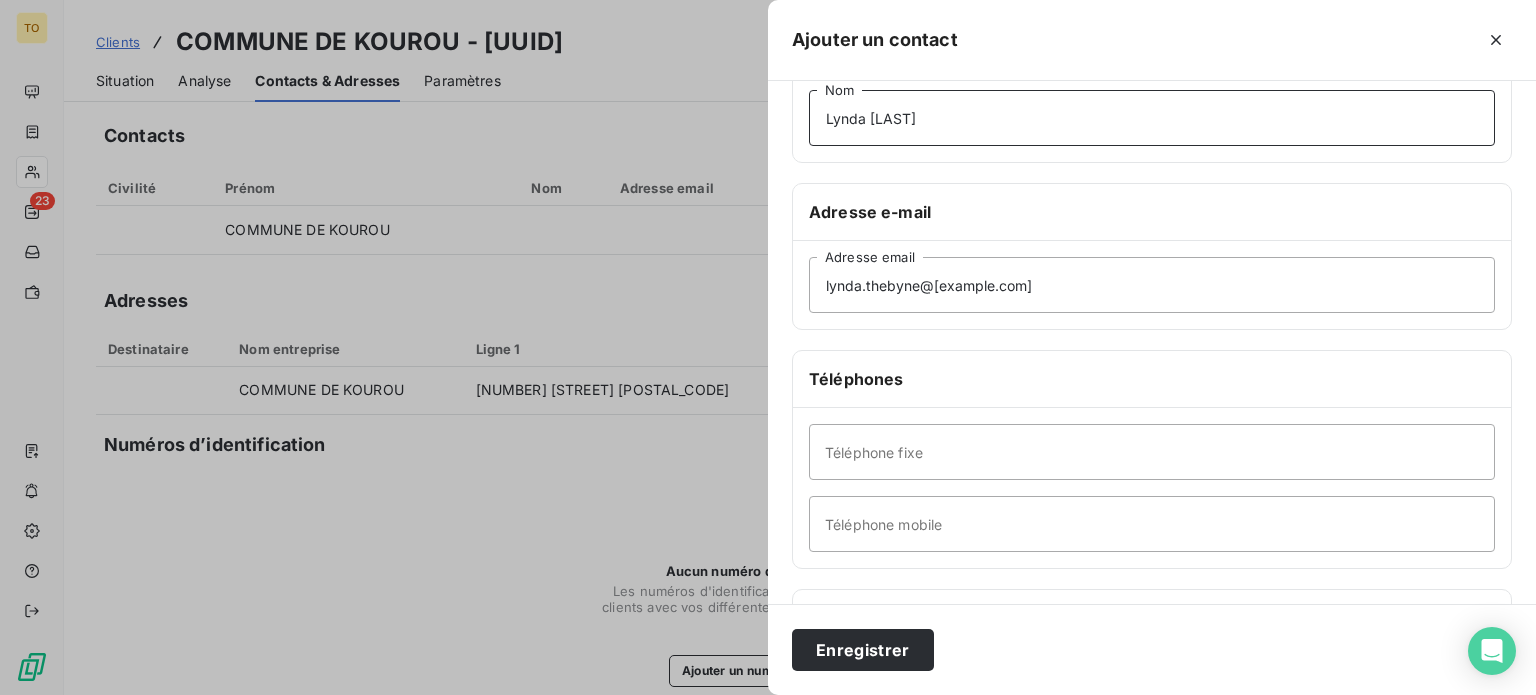 scroll, scrollTop: 0, scrollLeft: 0, axis: both 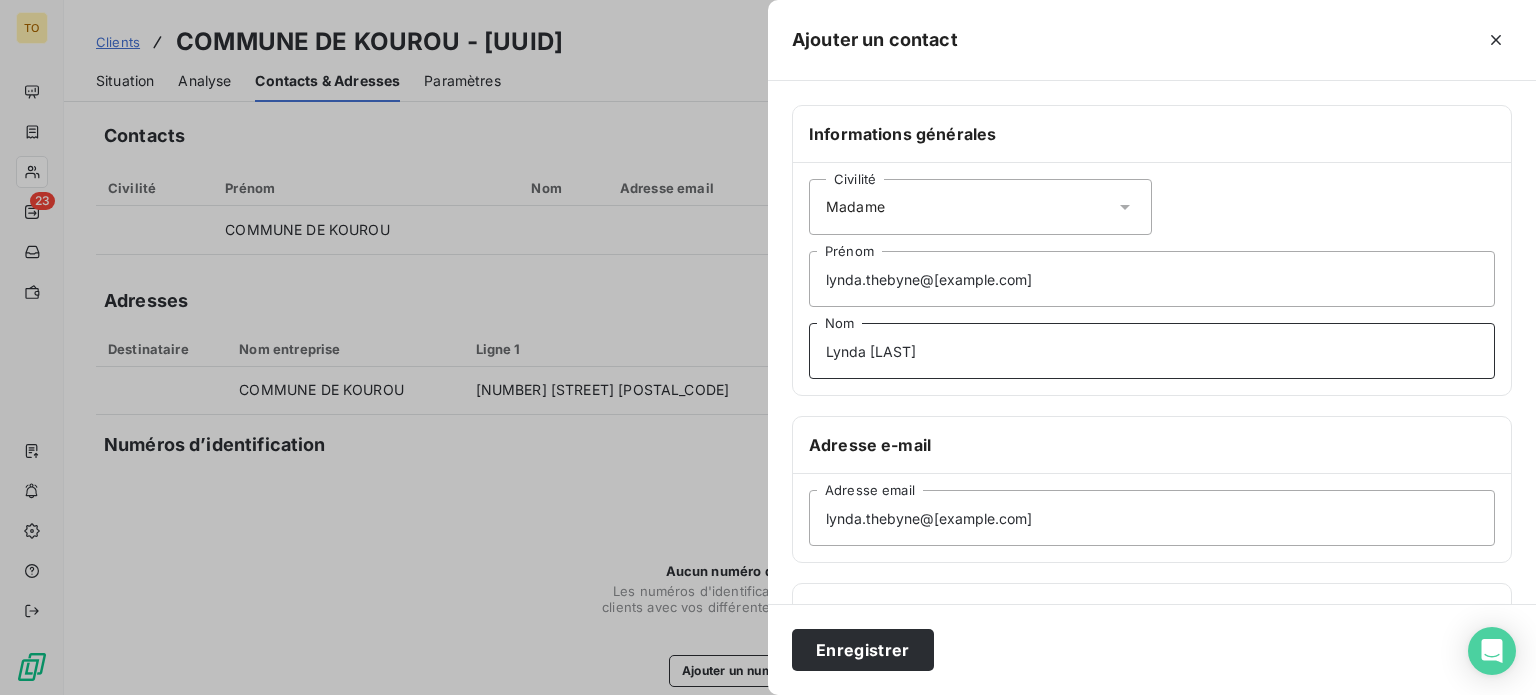 type on "Lynda [LAST]" 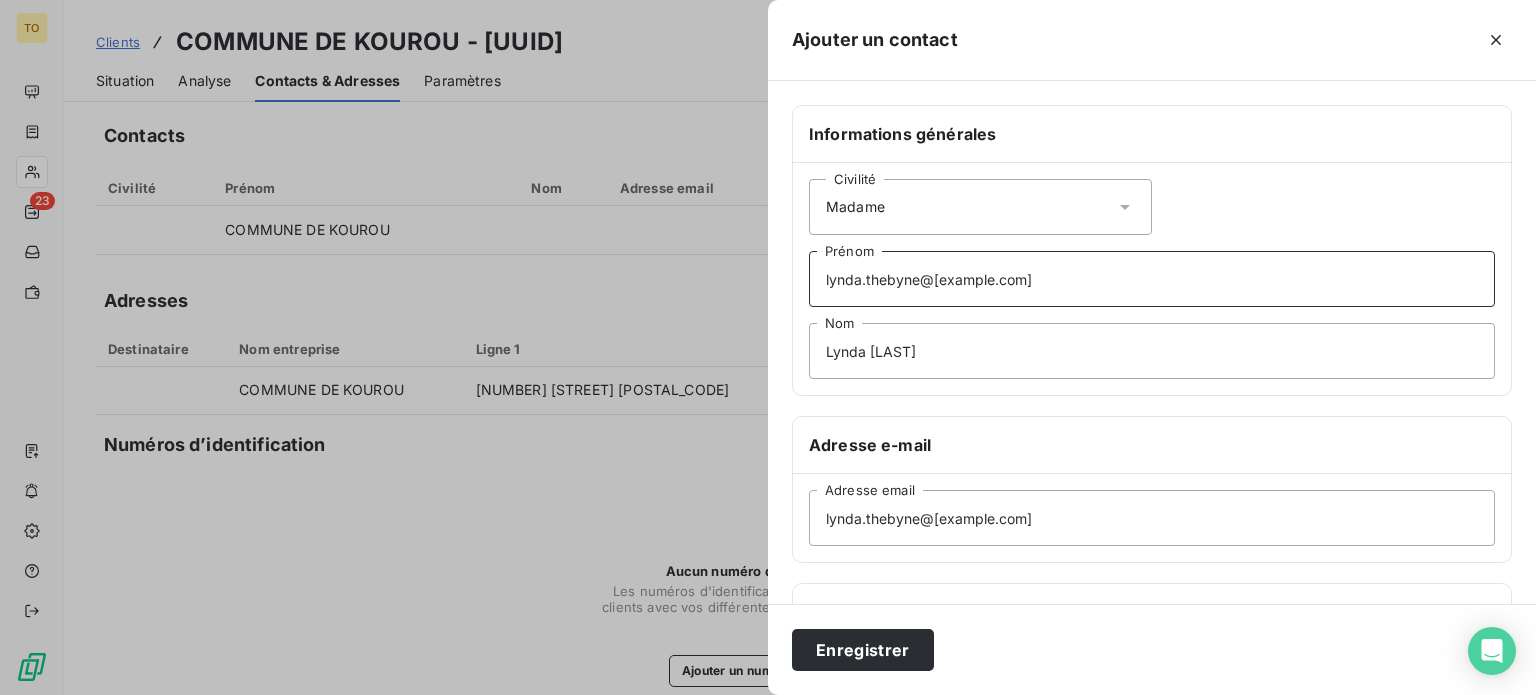 drag, startPoint x: 727, startPoint y: 313, endPoint x: 636, endPoint y: 315, distance: 91.02197 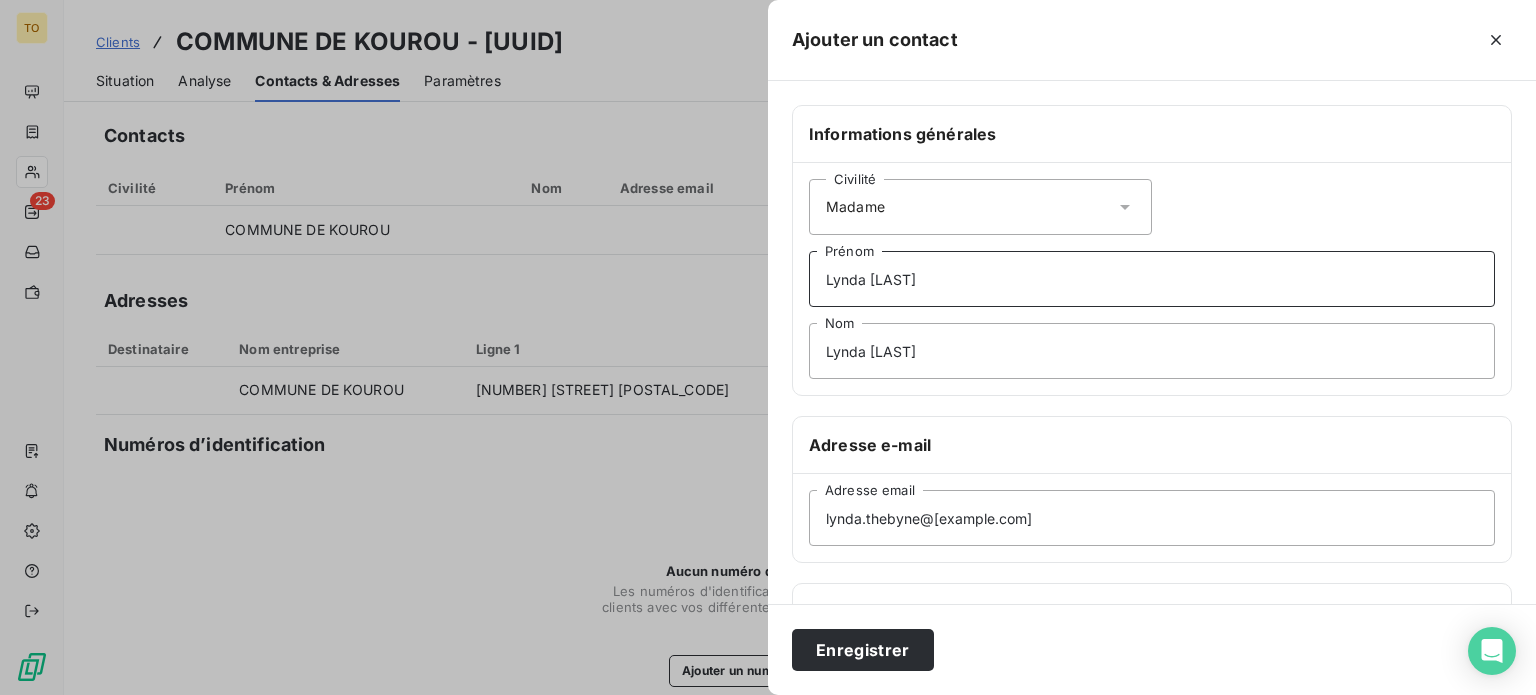 drag, startPoint x: 788, startPoint y: 323, endPoint x: 691, endPoint y: 325, distance: 97.020615 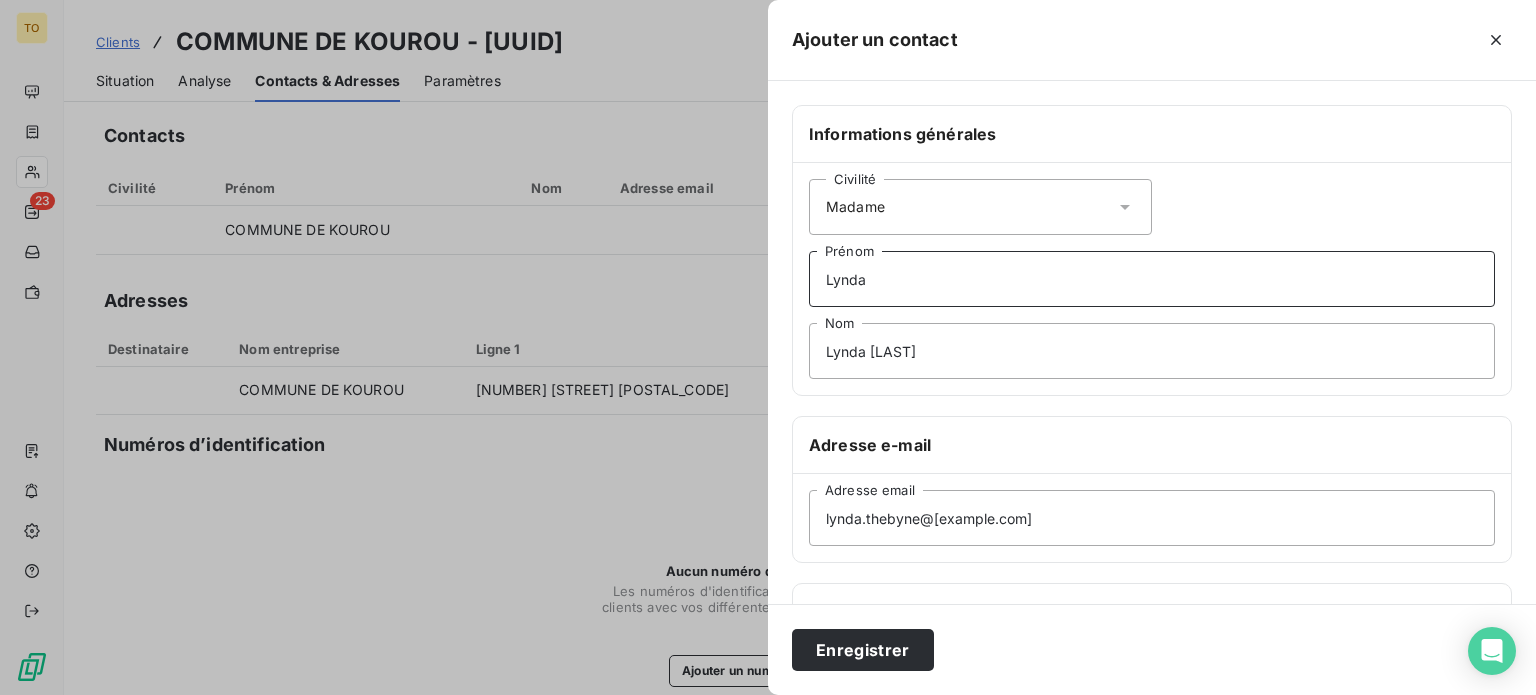 type on "Lynda" 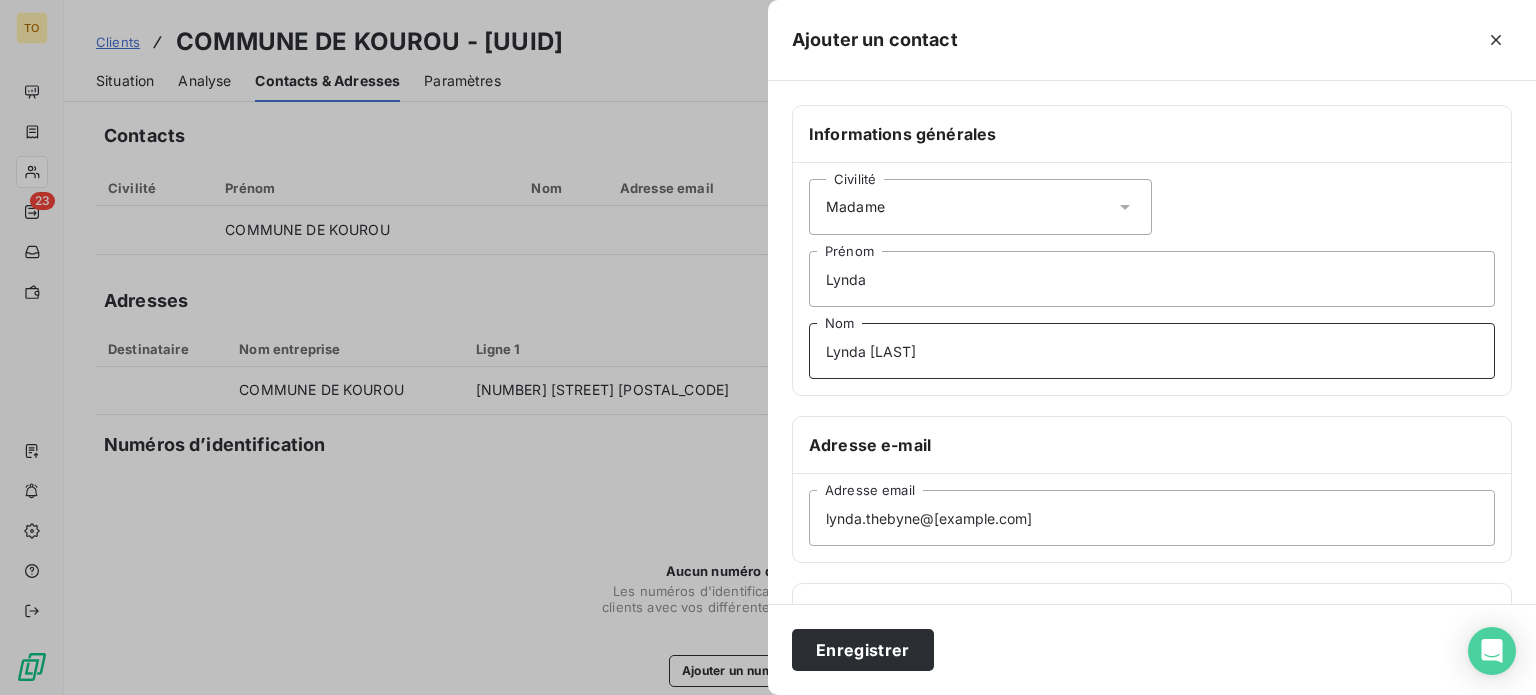 drag, startPoint x: 696, startPoint y: 395, endPoint x: 577, endPoint y: 381, distance: 119.8207 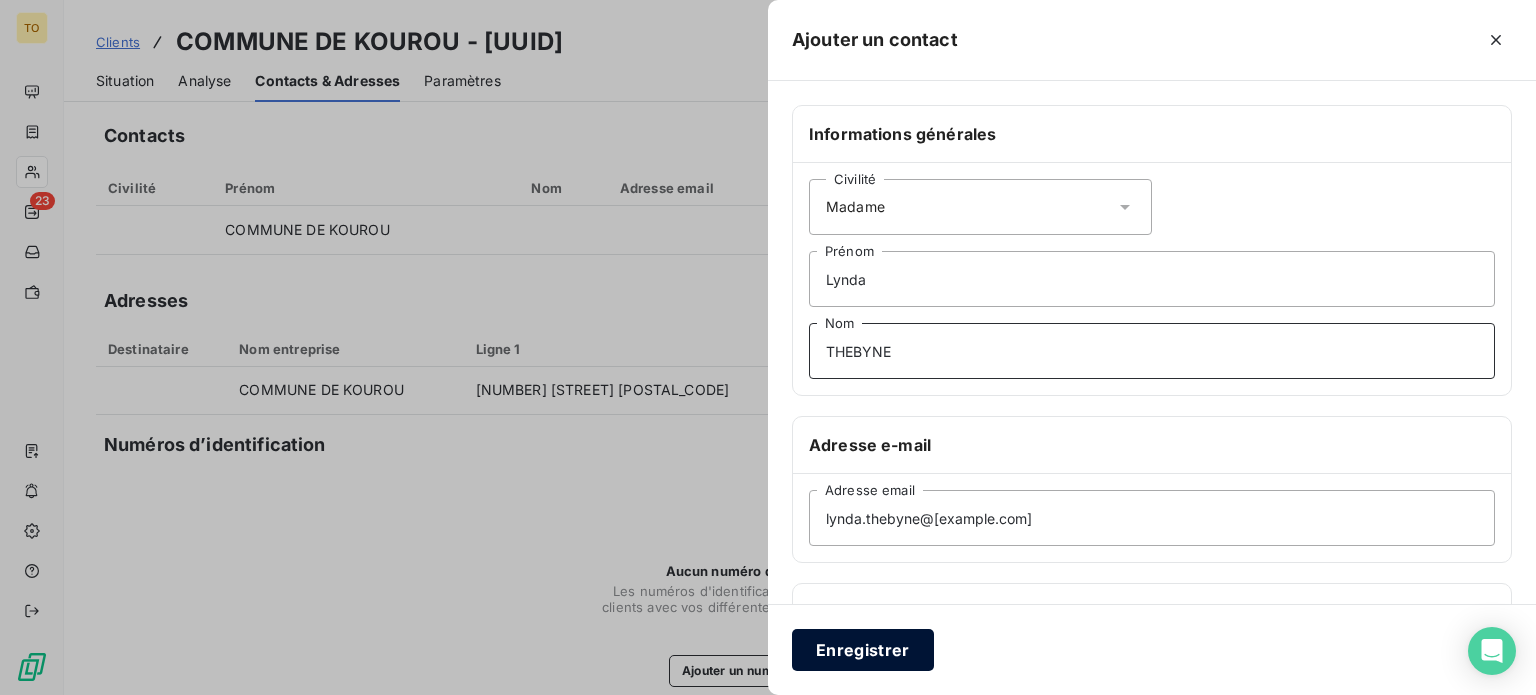 type on "THEBYNE" 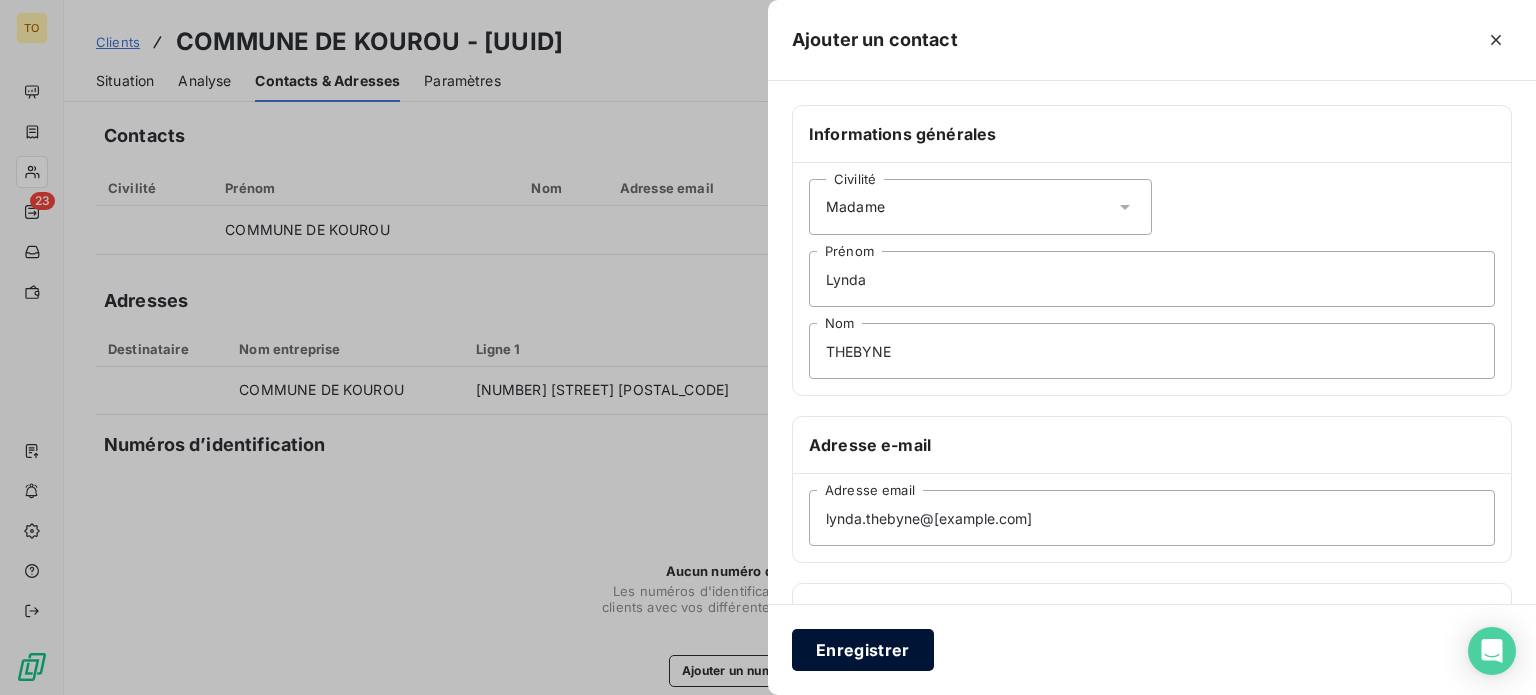 click on "Enregistrer" at bounding box center (863, 650) 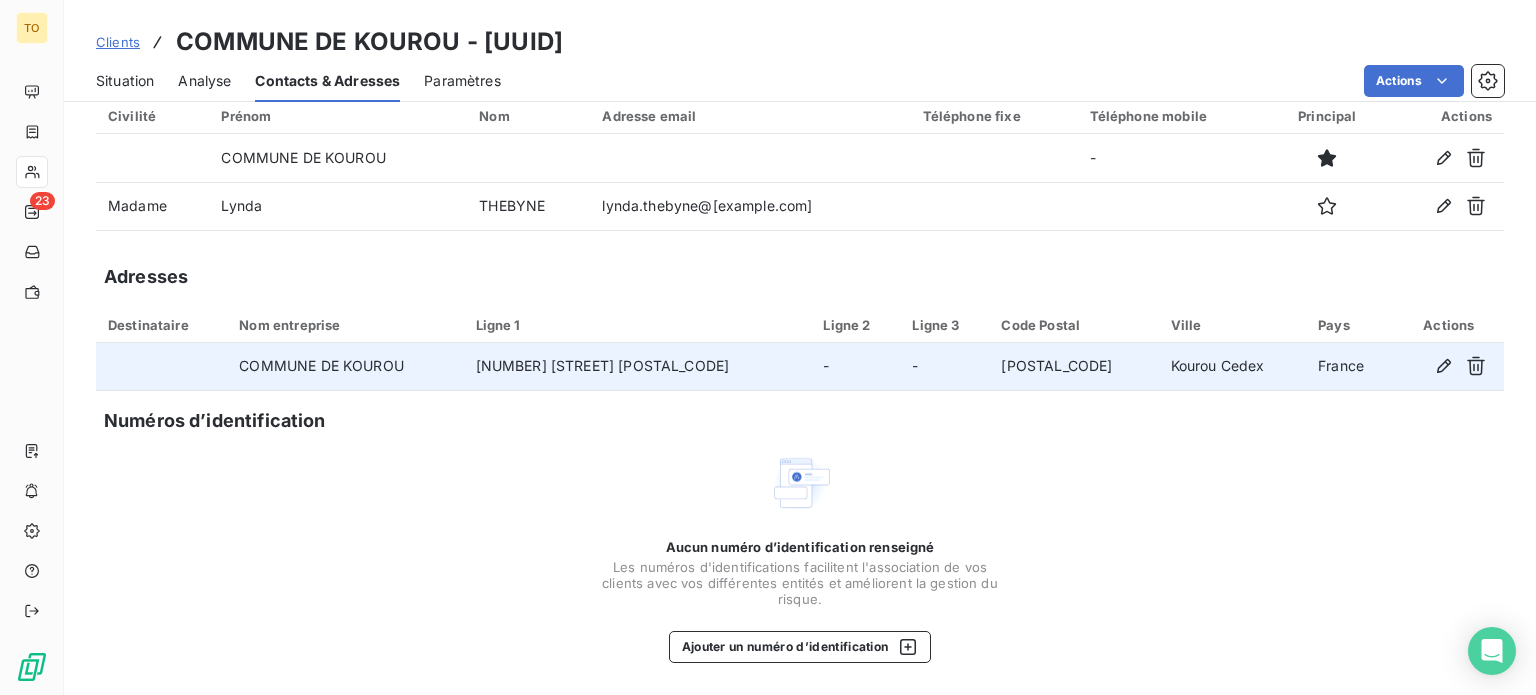 scroll, scrollTop: 0, scrollLeft: 0, axis: both 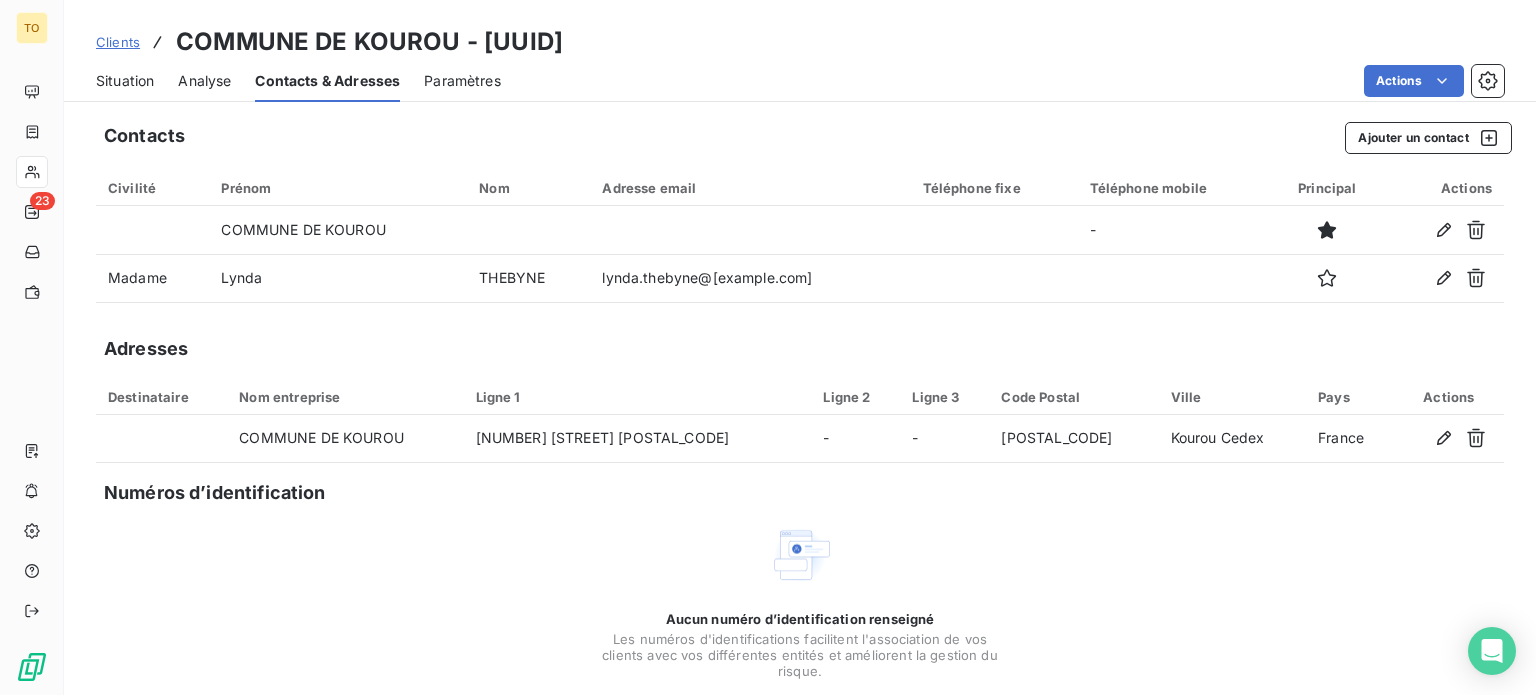 click on "Situation" at bounding box center [125, 81] 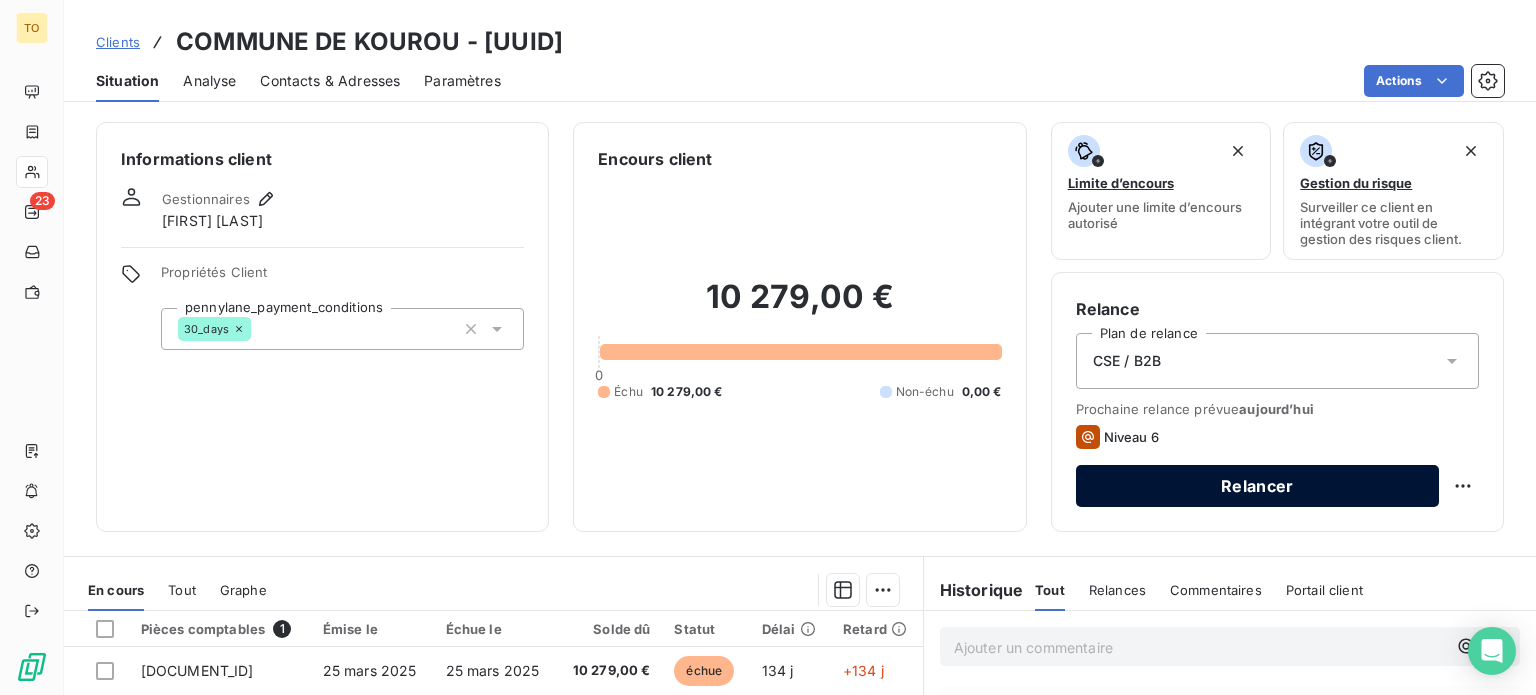 click on "Relancer" at bounding box center (1257, 486) 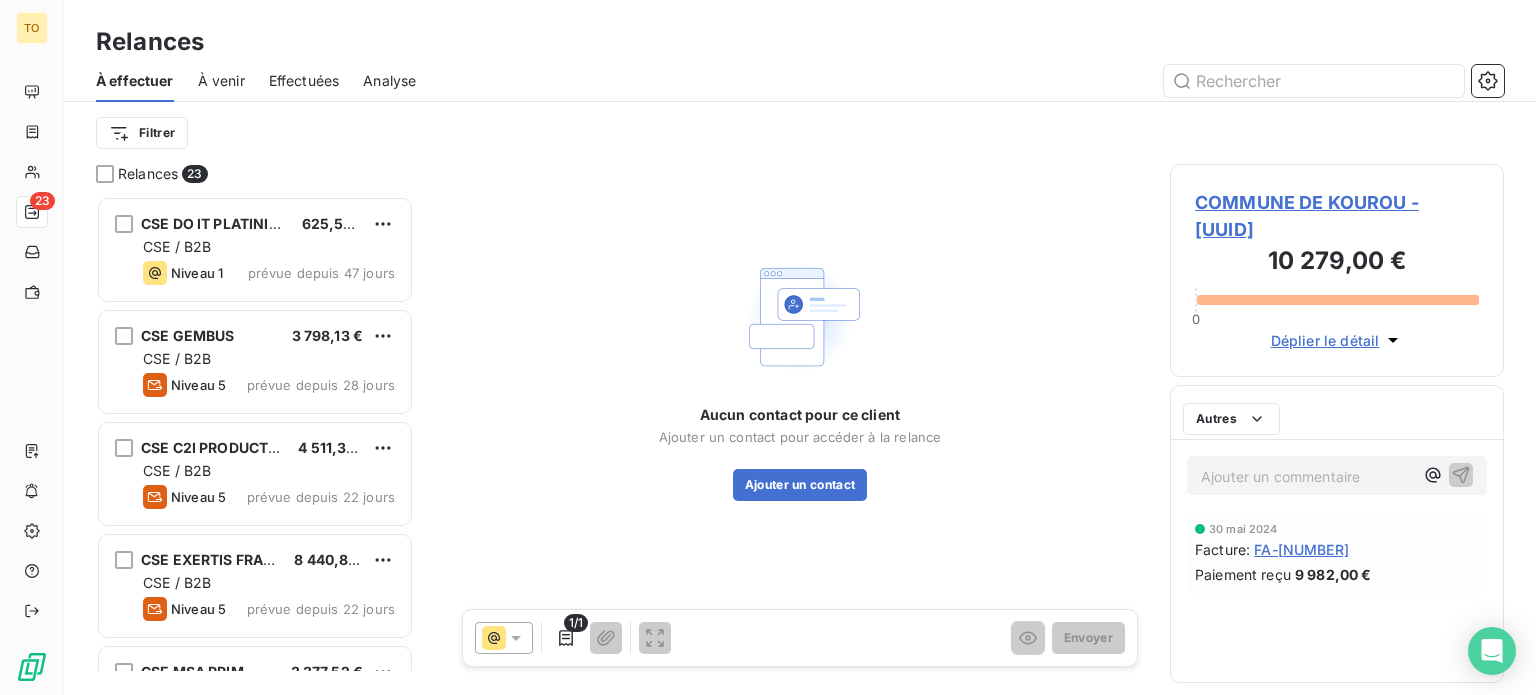 scroll, scrollTop: 16, scrollLeft: 16, axis: both 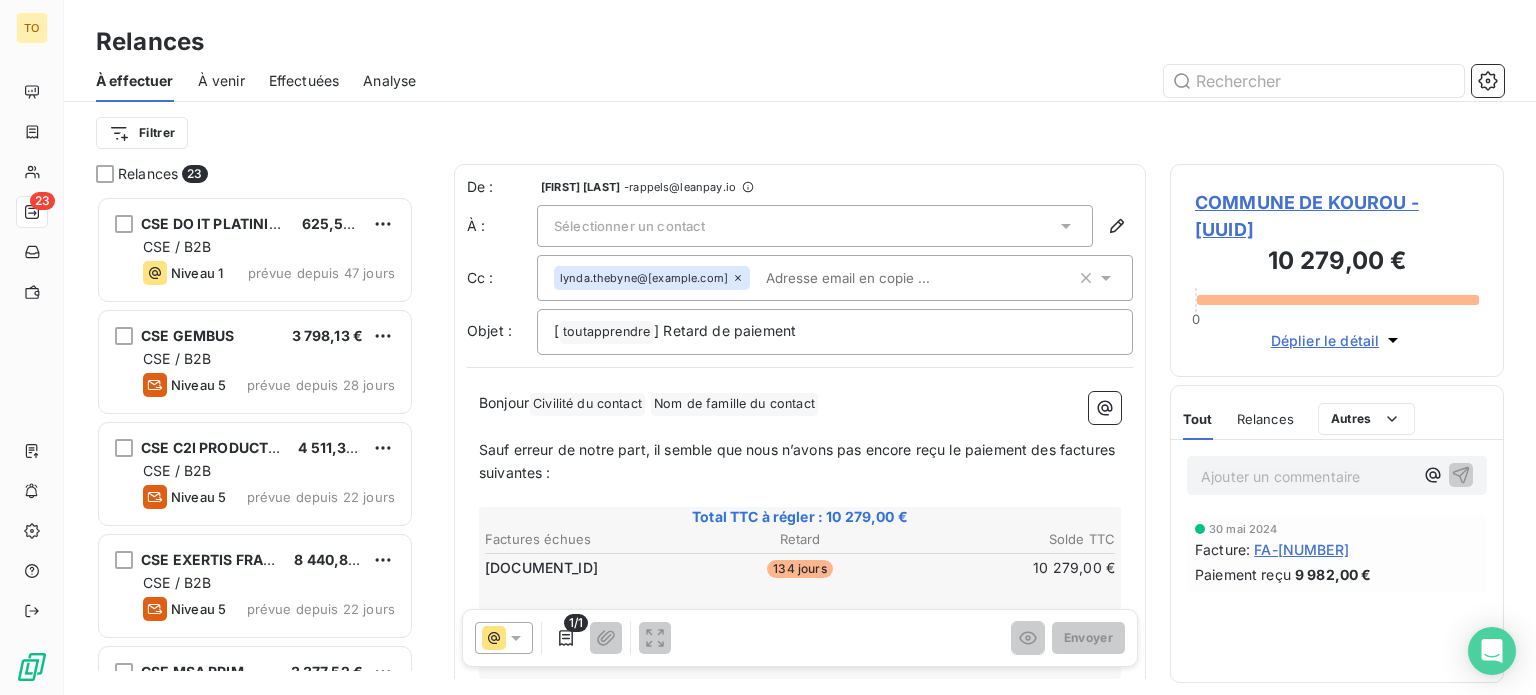click 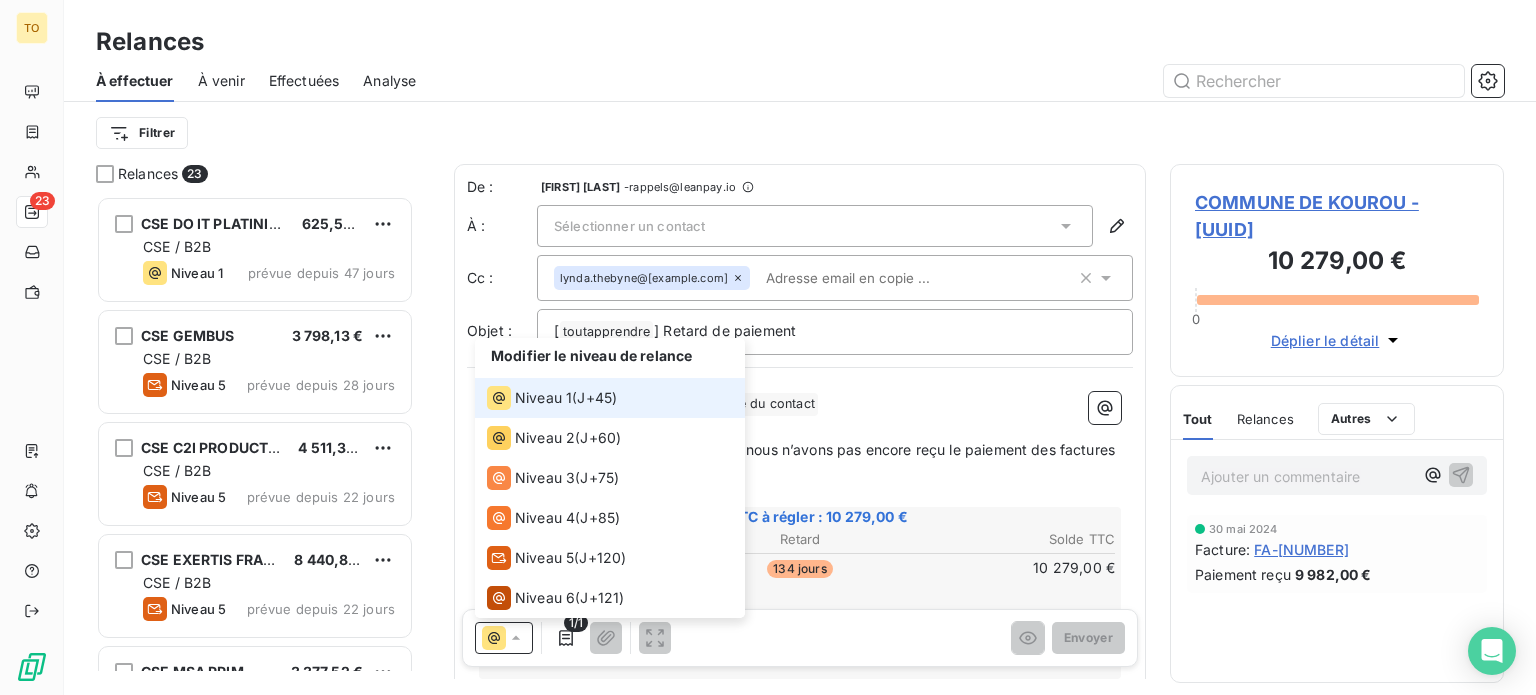 click on "Niveau 1" at bounding box center [543, 398] 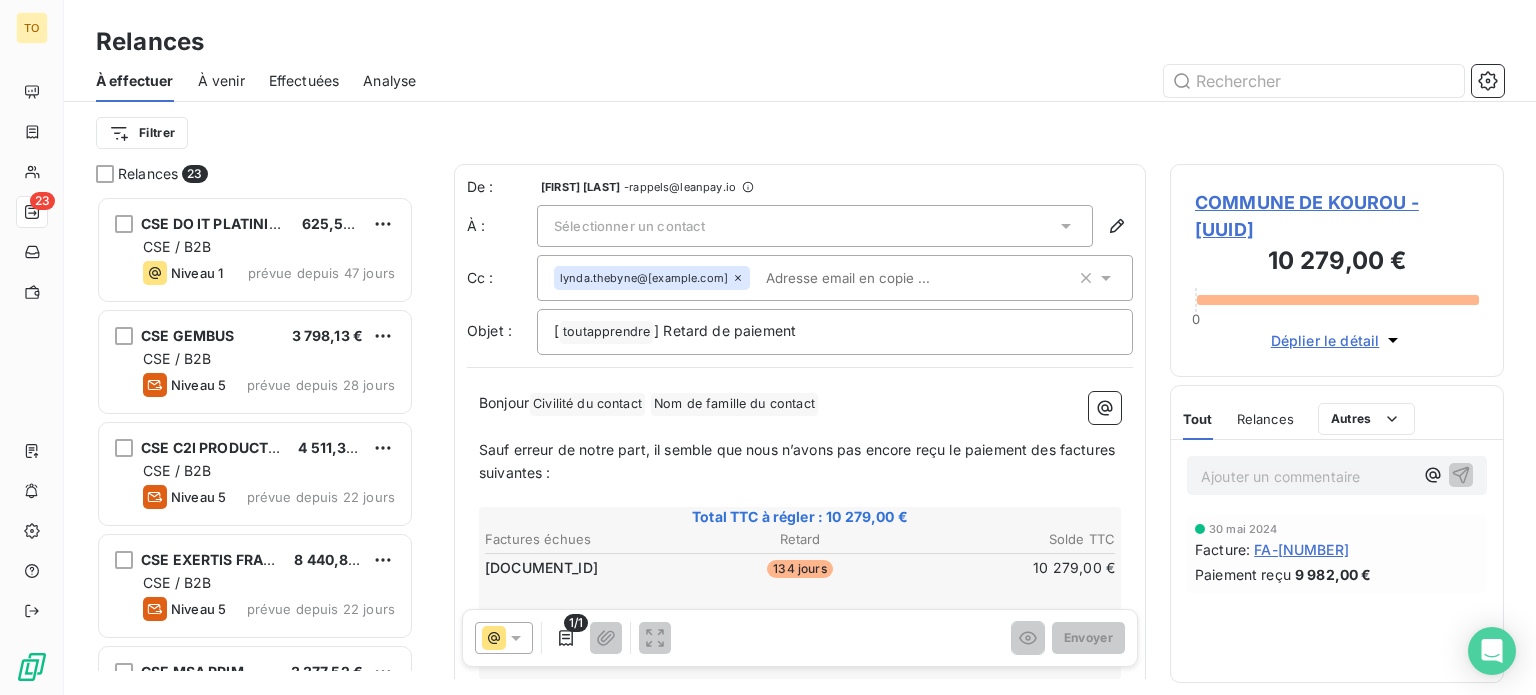 click on "Sélectionner un contact" at bounding box center (629, 226) 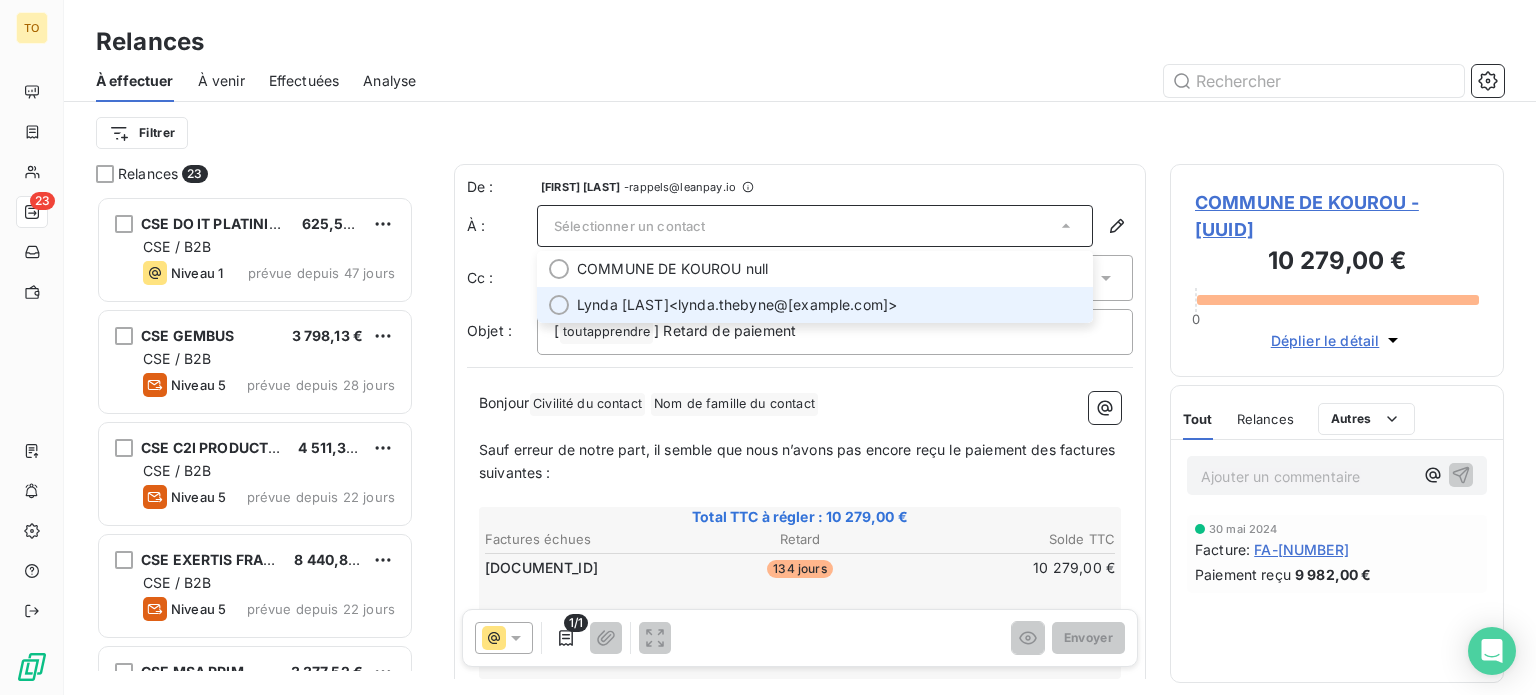 click on "Lynda [LAST]" at bounding box center (623, 305) 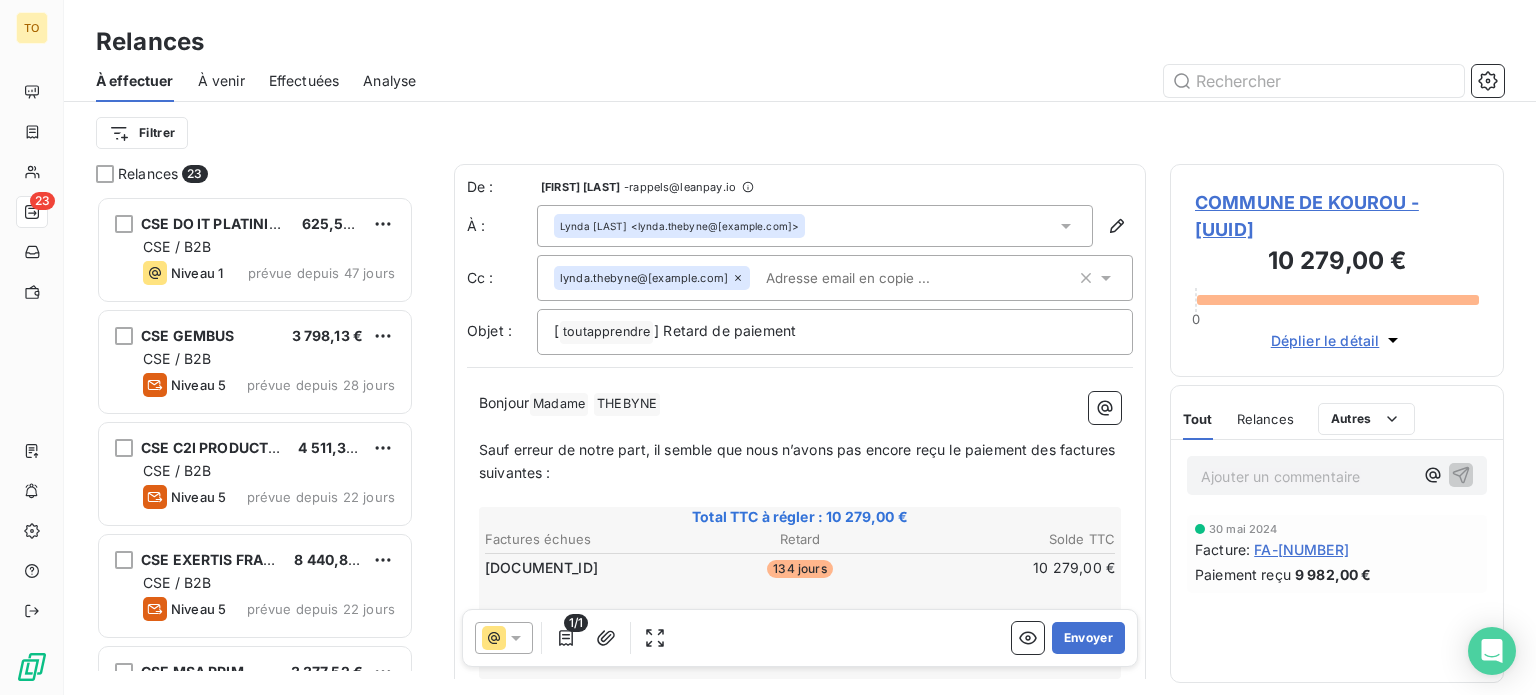 click 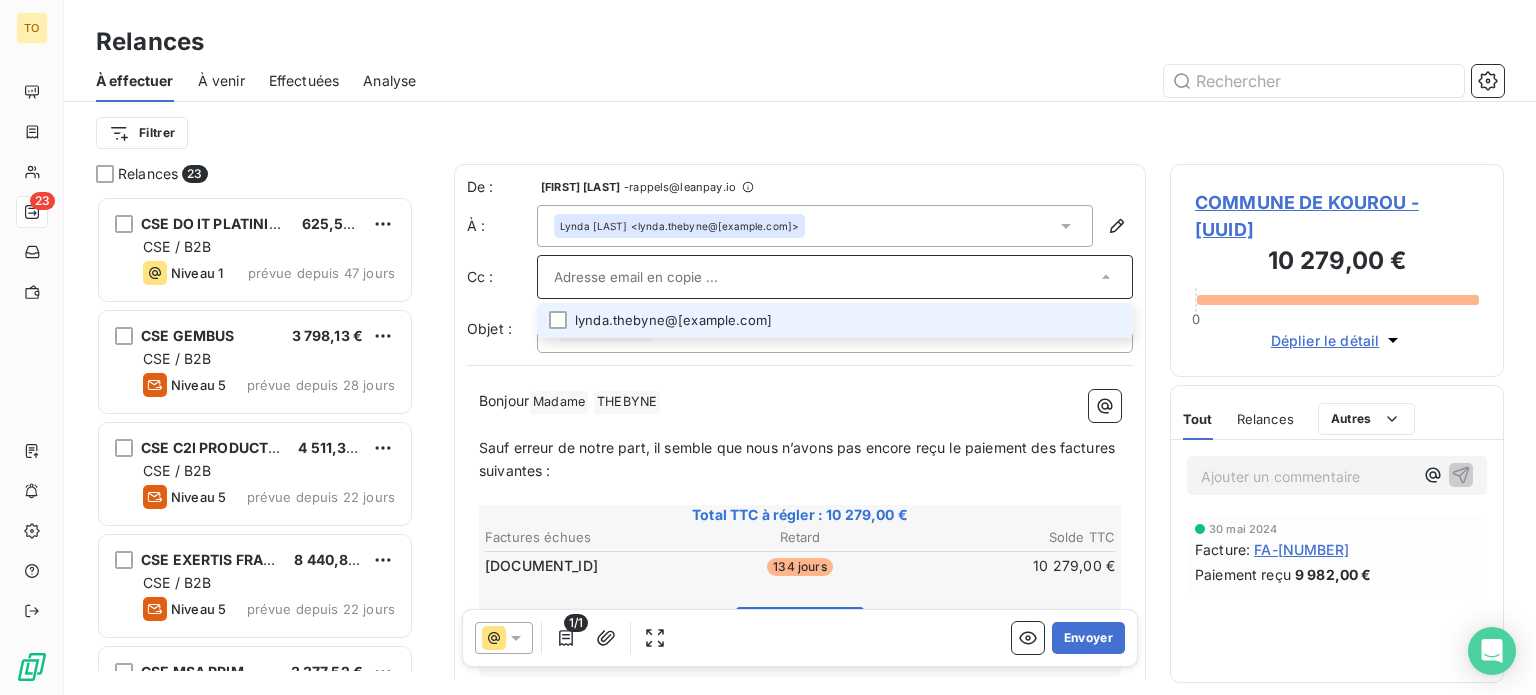 click at bounding box center [825, 277] 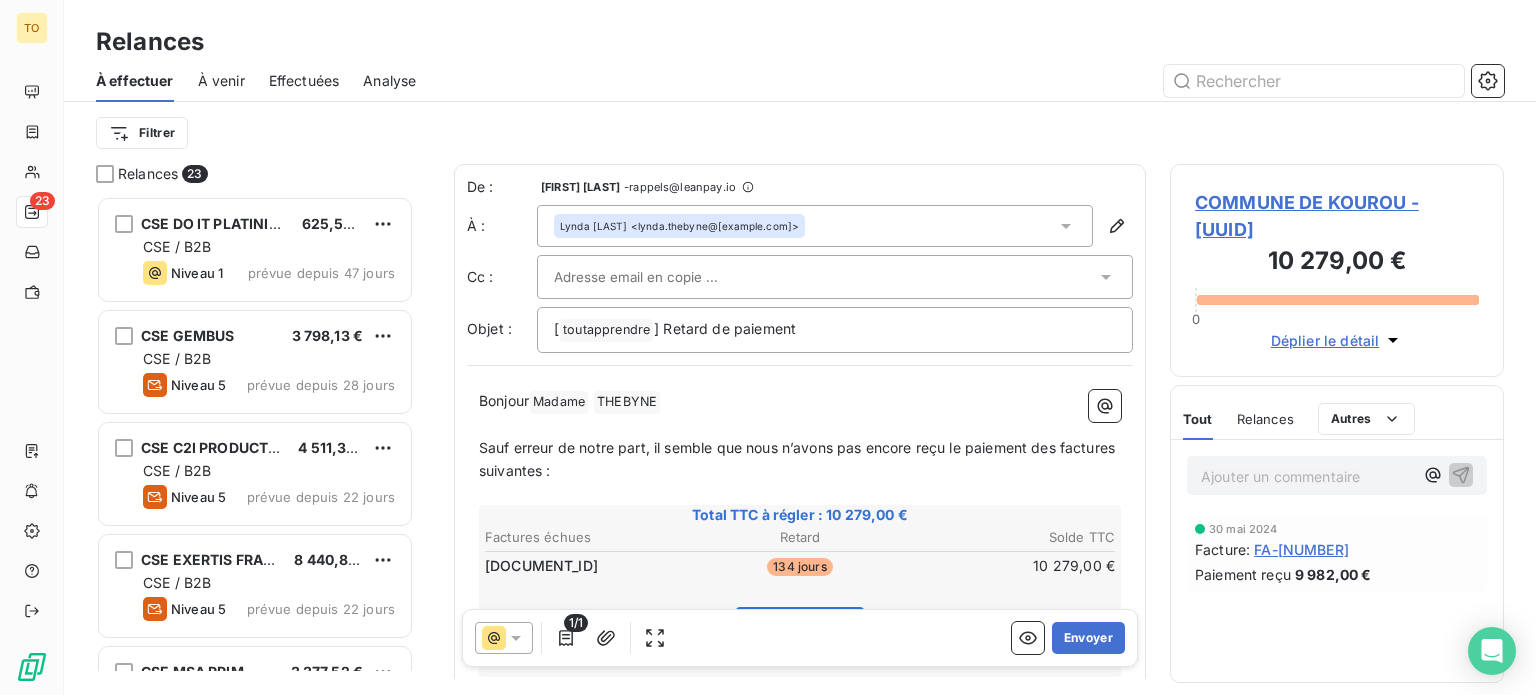 click at bounding box center (661, 277) 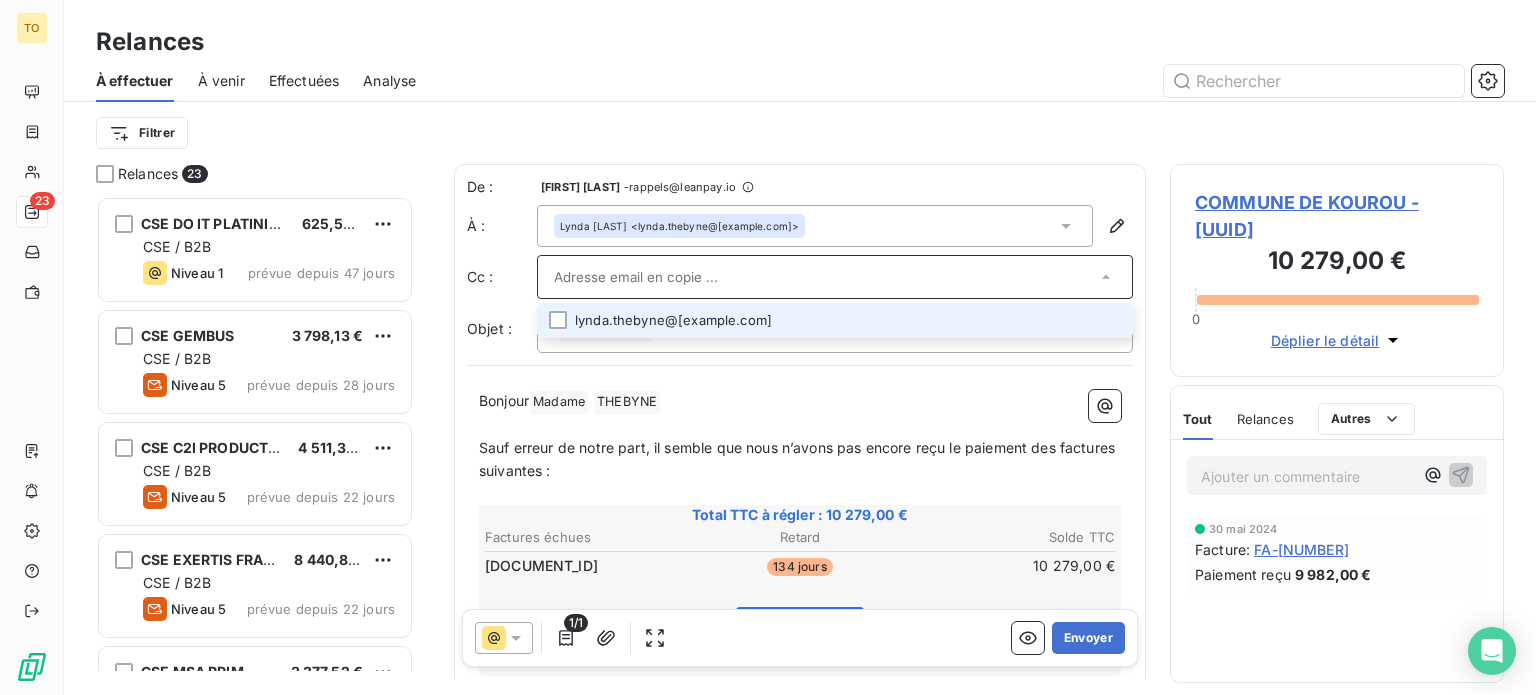 paste on "charlet.delar@[example.com]" 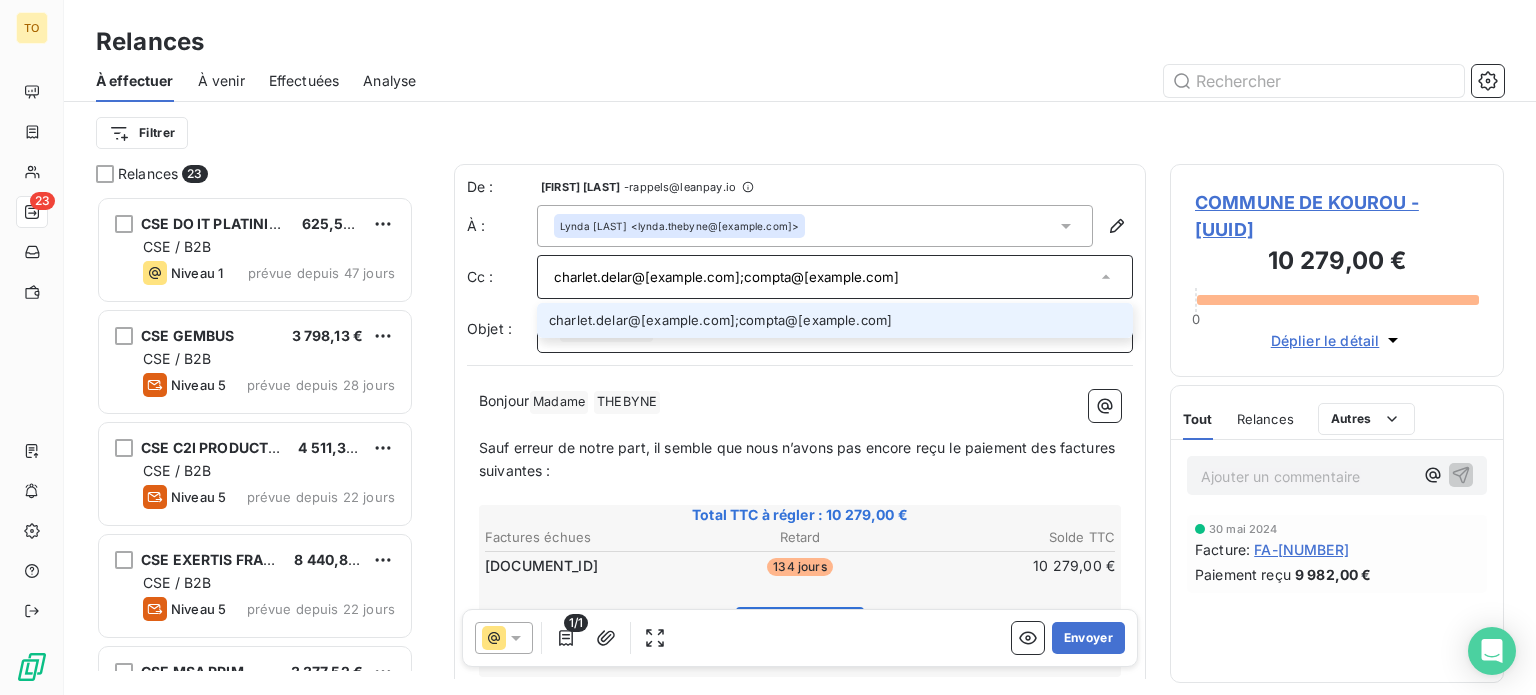 type on "charlet.delar@[example.com];compta@[example.com]" 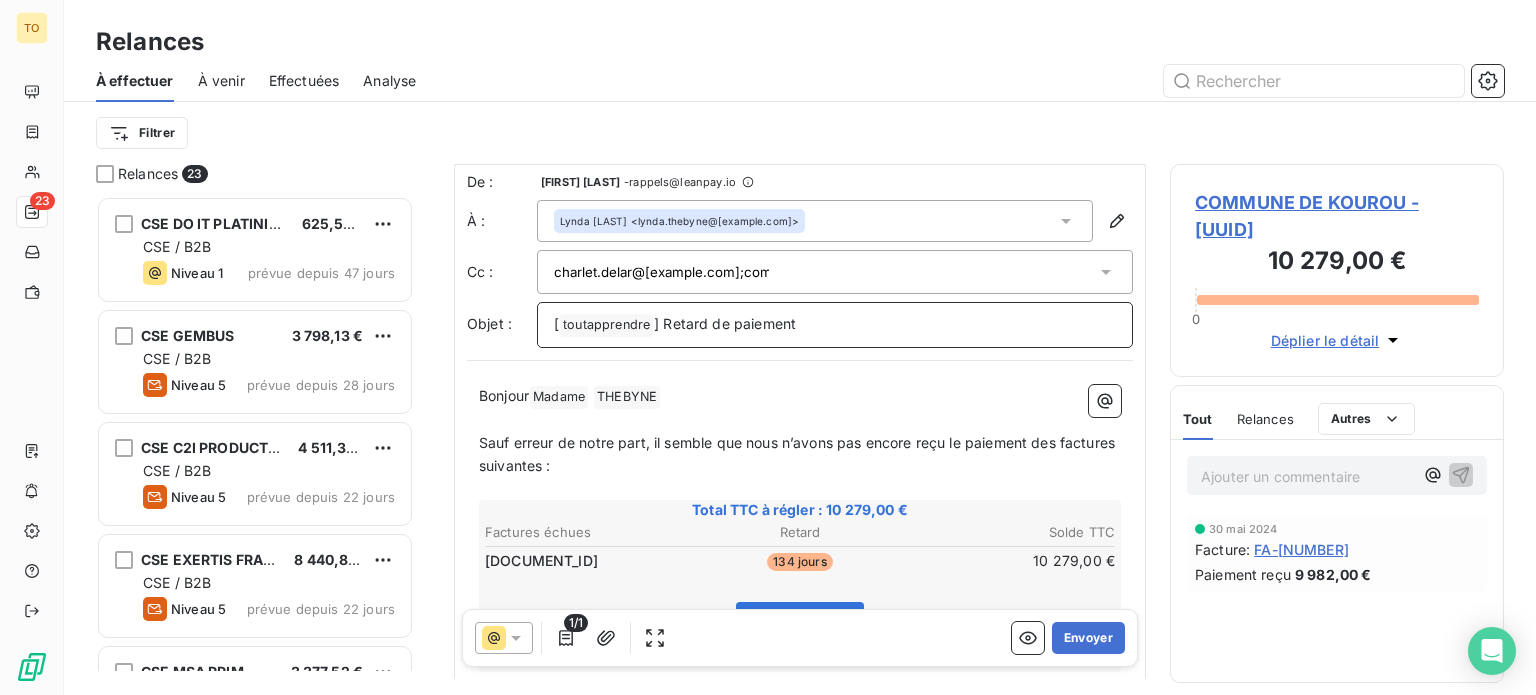 scroll, scrollTop: 459, scrollLeft: 0, axis: vertical 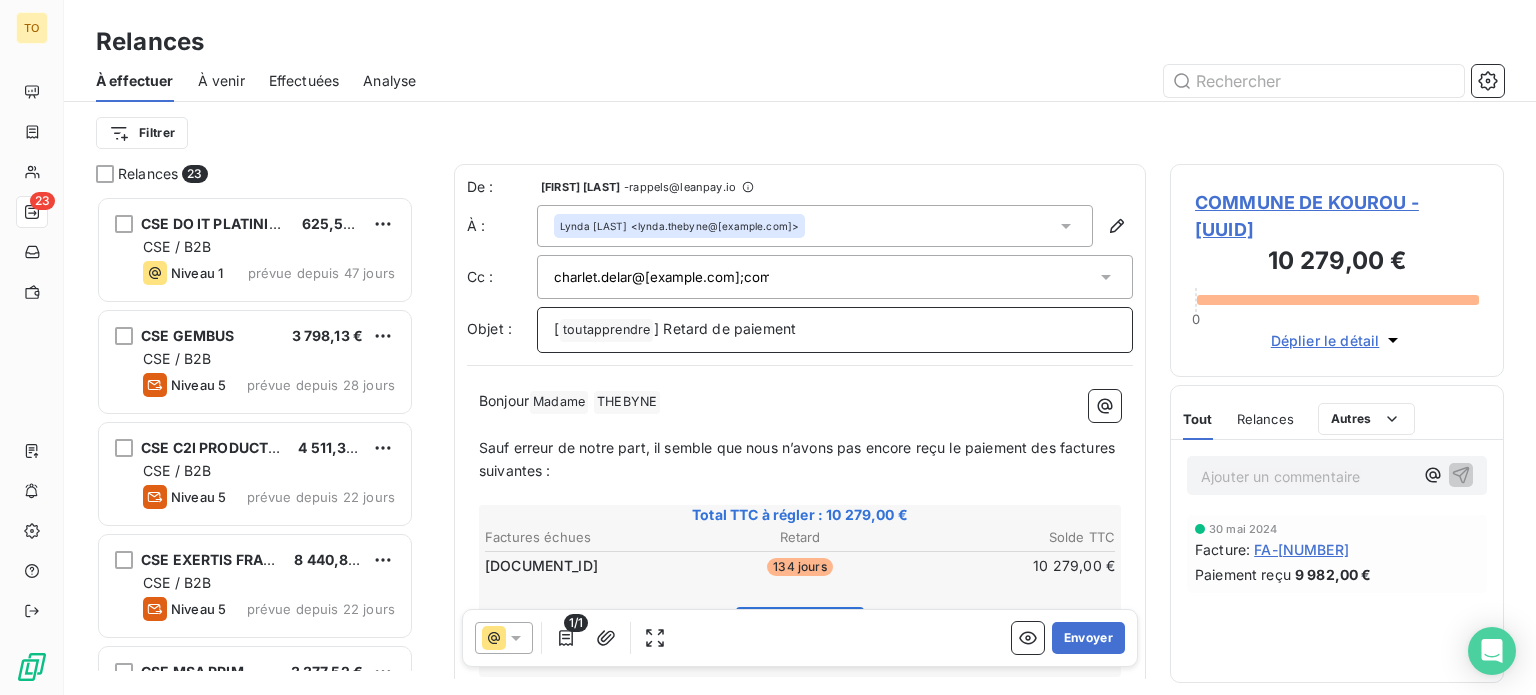 click on "[ toutapprendre ﻿ ] Retard de paiement" at bounding box center (835, 330) 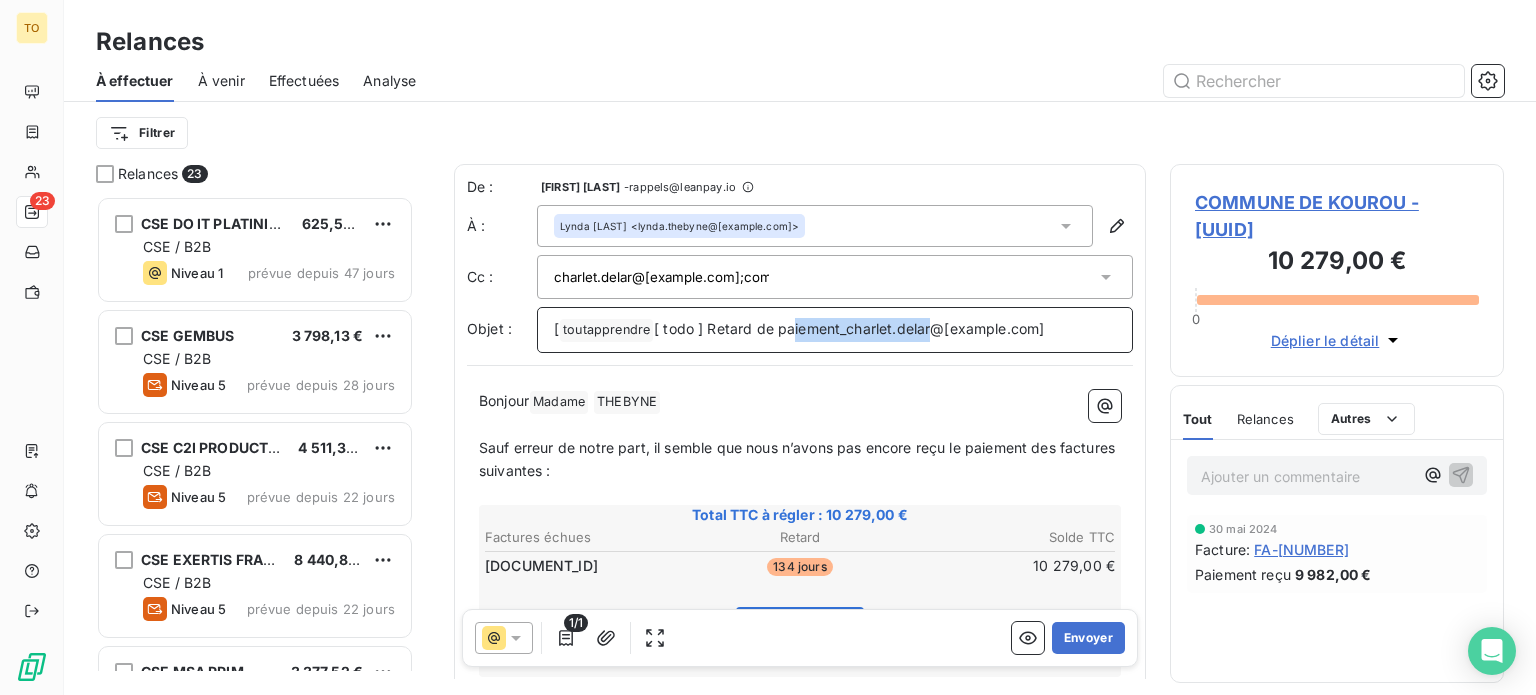 drag, startPoint x: 1049, startPoint y: 371, endPoint x: 885, endPoint y: 380, distance: 164.24677 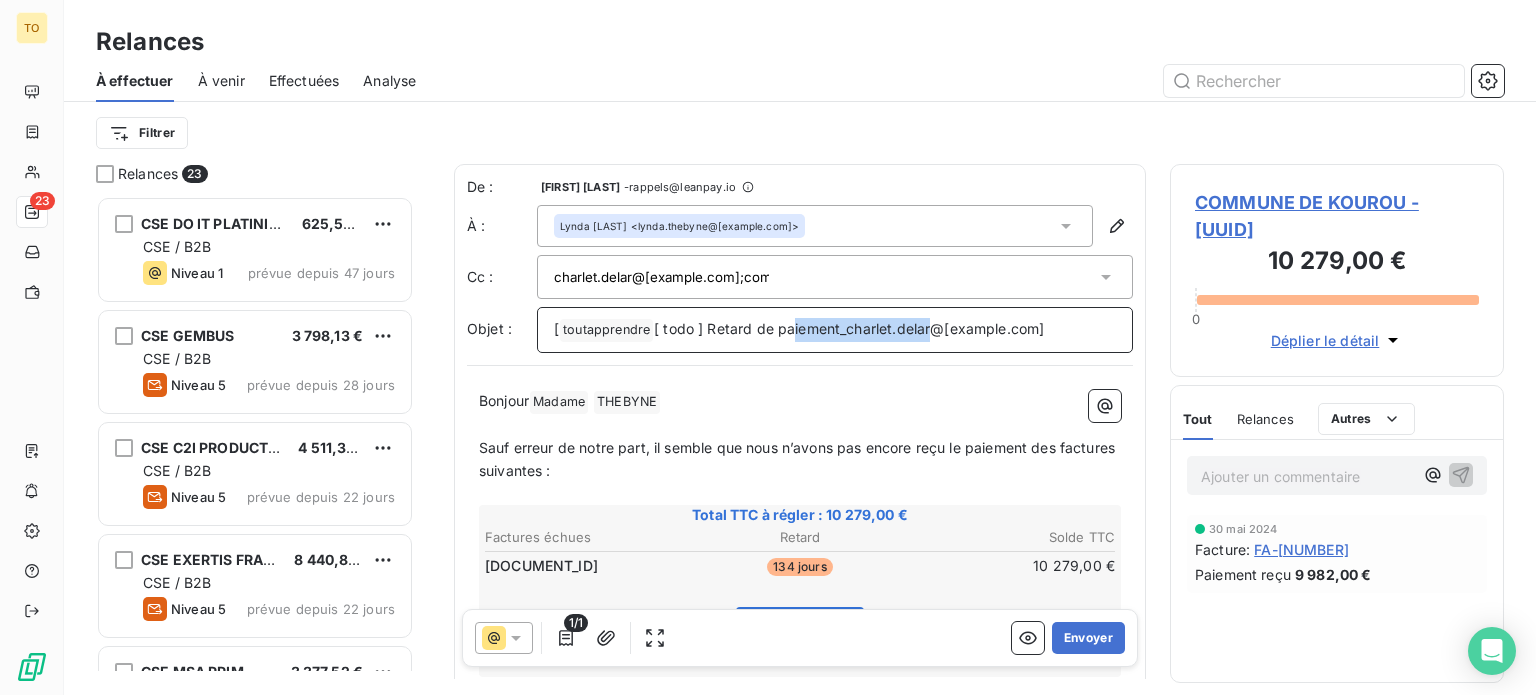 click on "[ toutapprendre ﻿ ] Retard de paiement_charlet.delar@[example.com]" at bounding box center [835, 330] 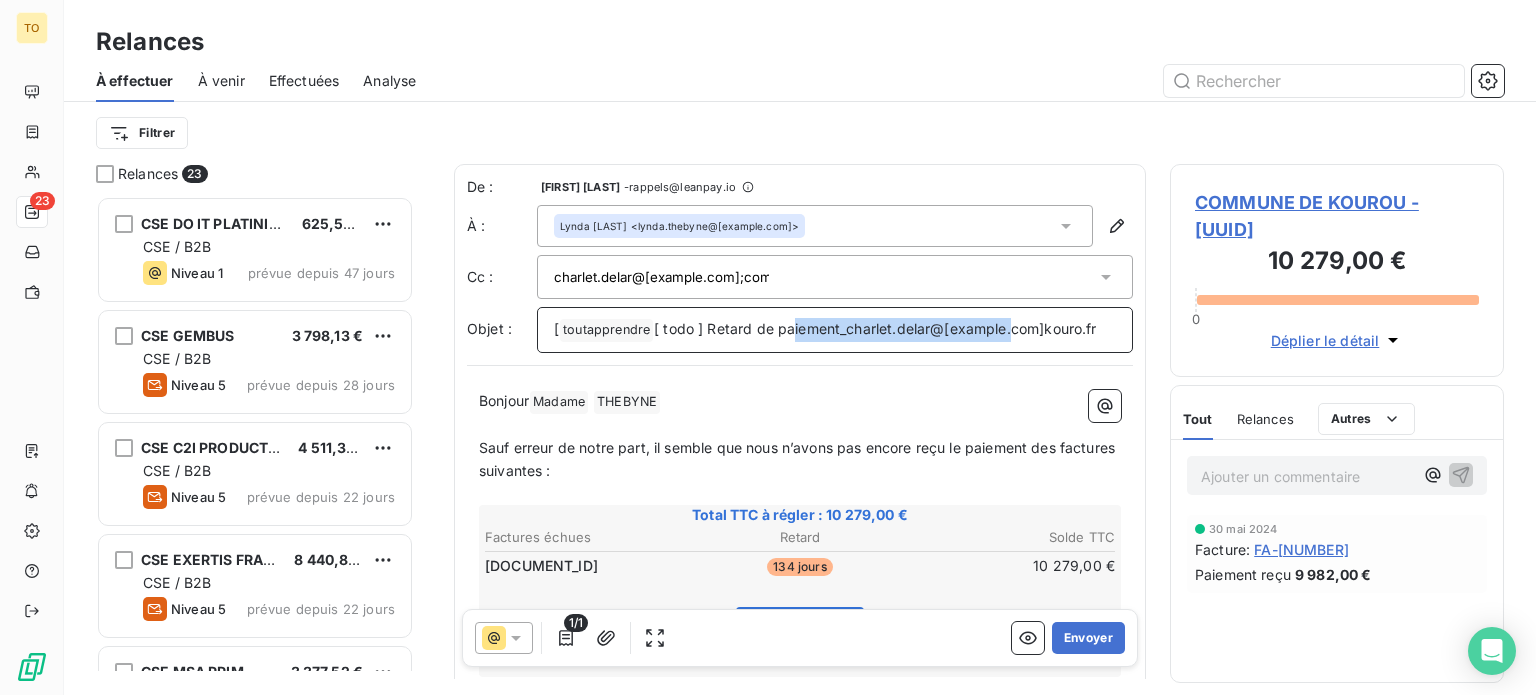 drag, startPoint x: 745, startPoint y: 409, endPoint x: 882, endPoint y: 376, distance: 140.91841 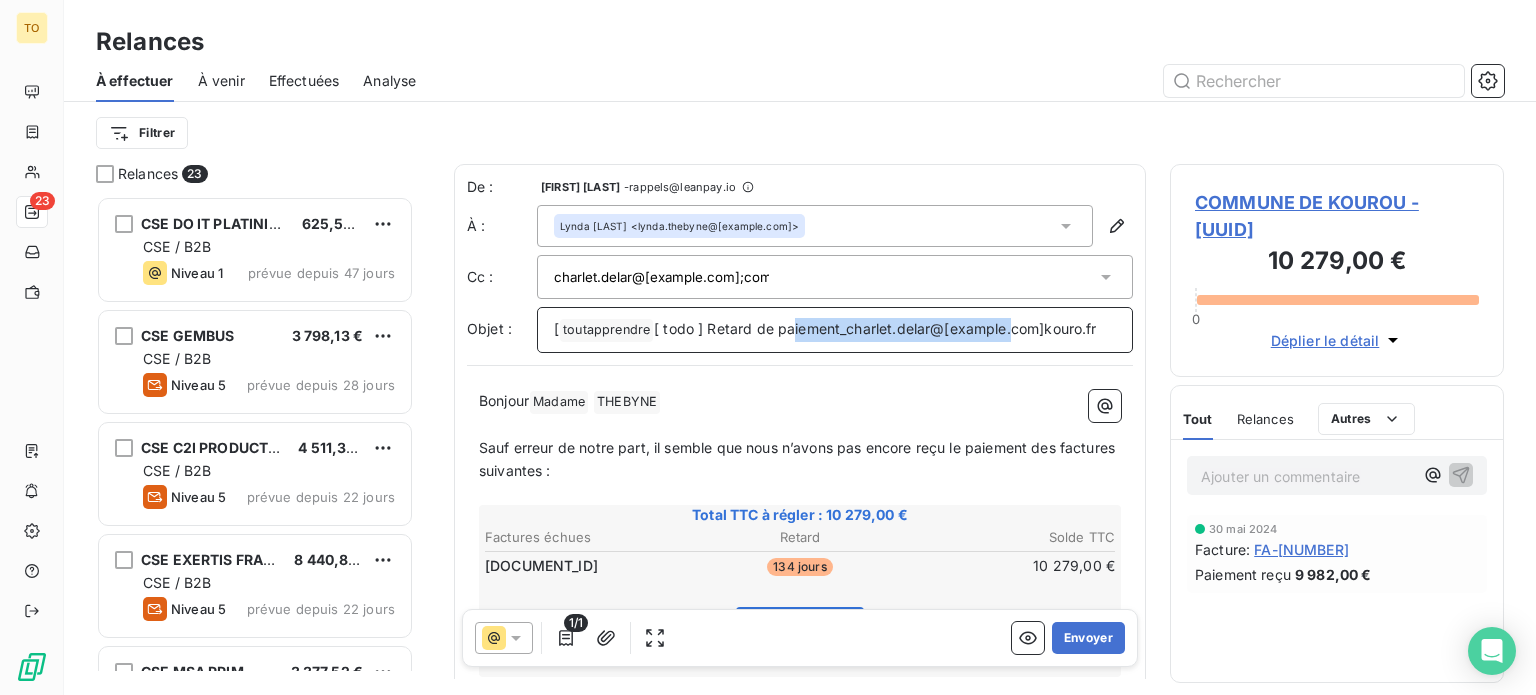 click on "[ todo ] Retard de paiement_charlet.delar@[example.com]kouro.fr" at bounding box center [835, 330] 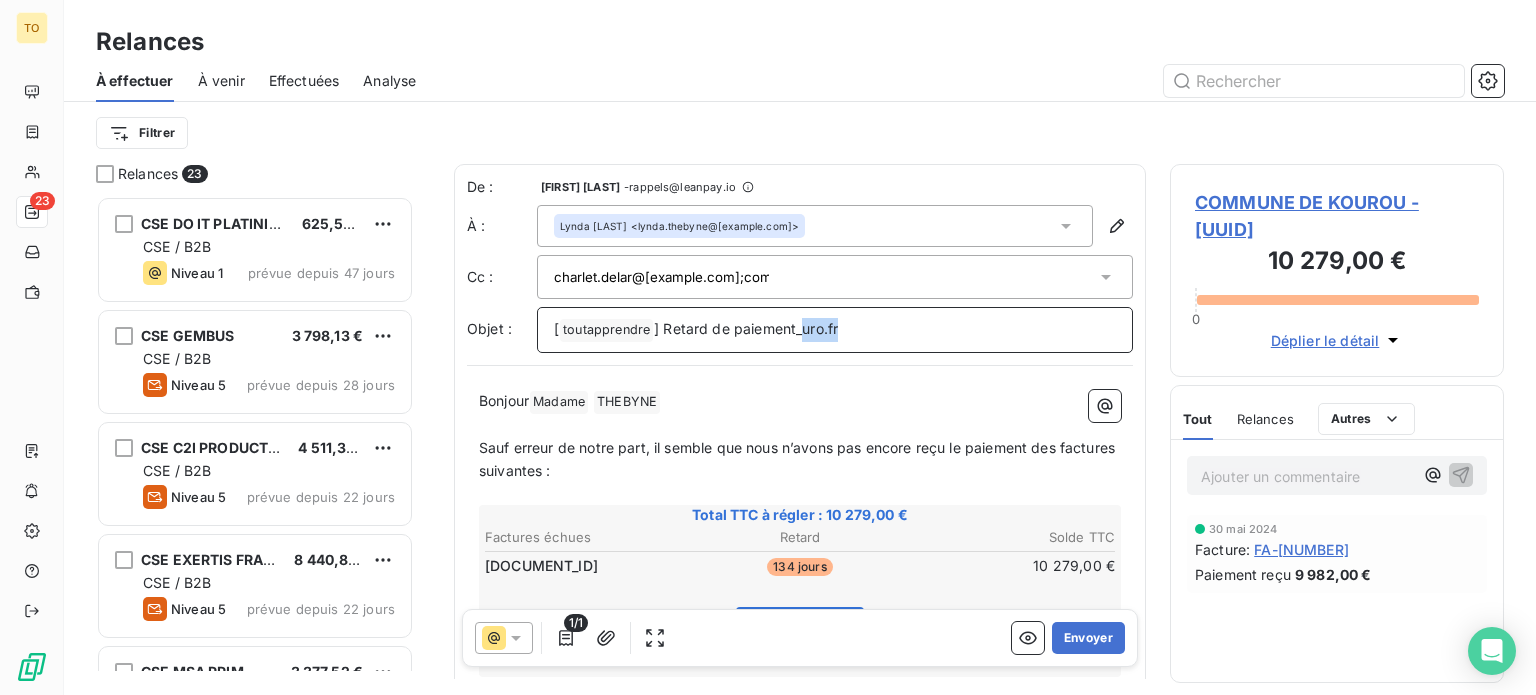 drag, startPoint x: 927, startPoint y: 370, endPoint x: 877, endPoint y: 370, distance: 50 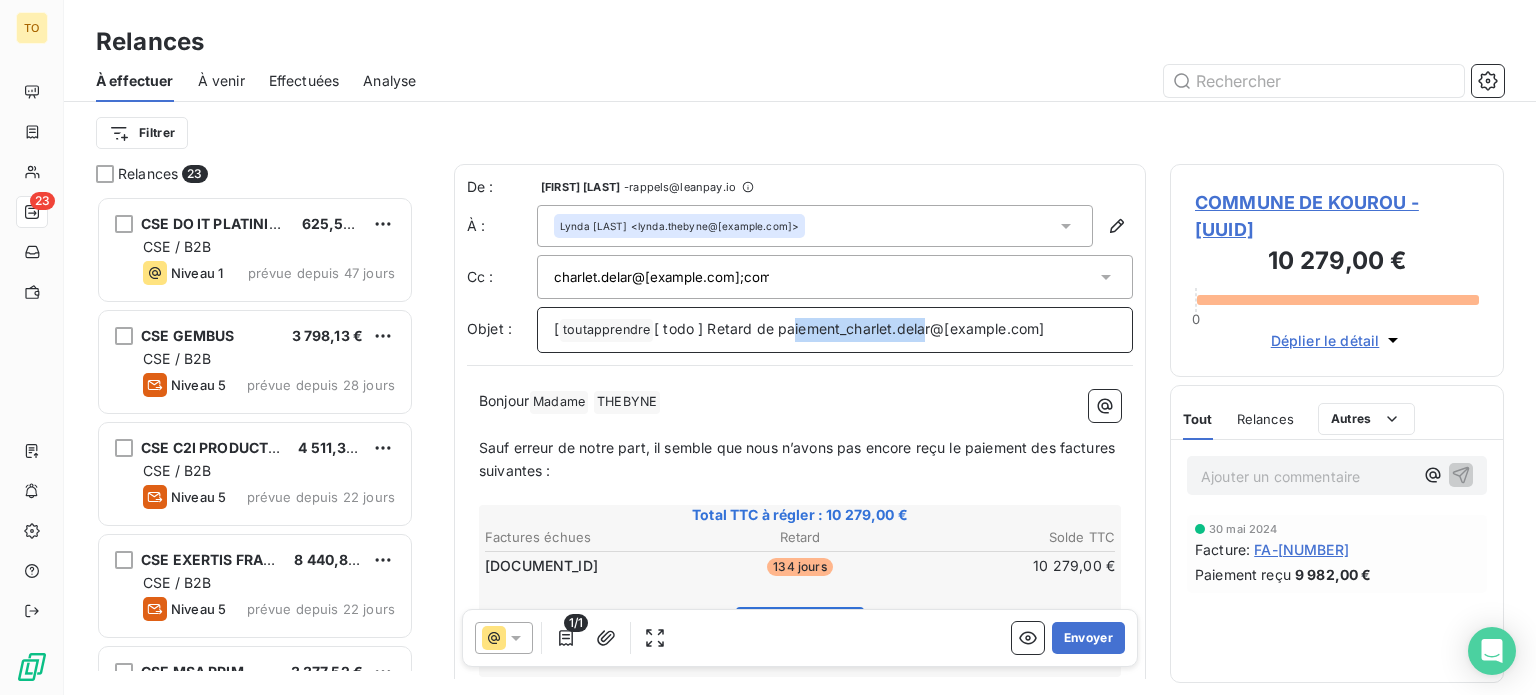 drag, startPoint x: 1041, startPoint y: 370, endPoint x: 882, endPoint y: 366, distance: 159.05031 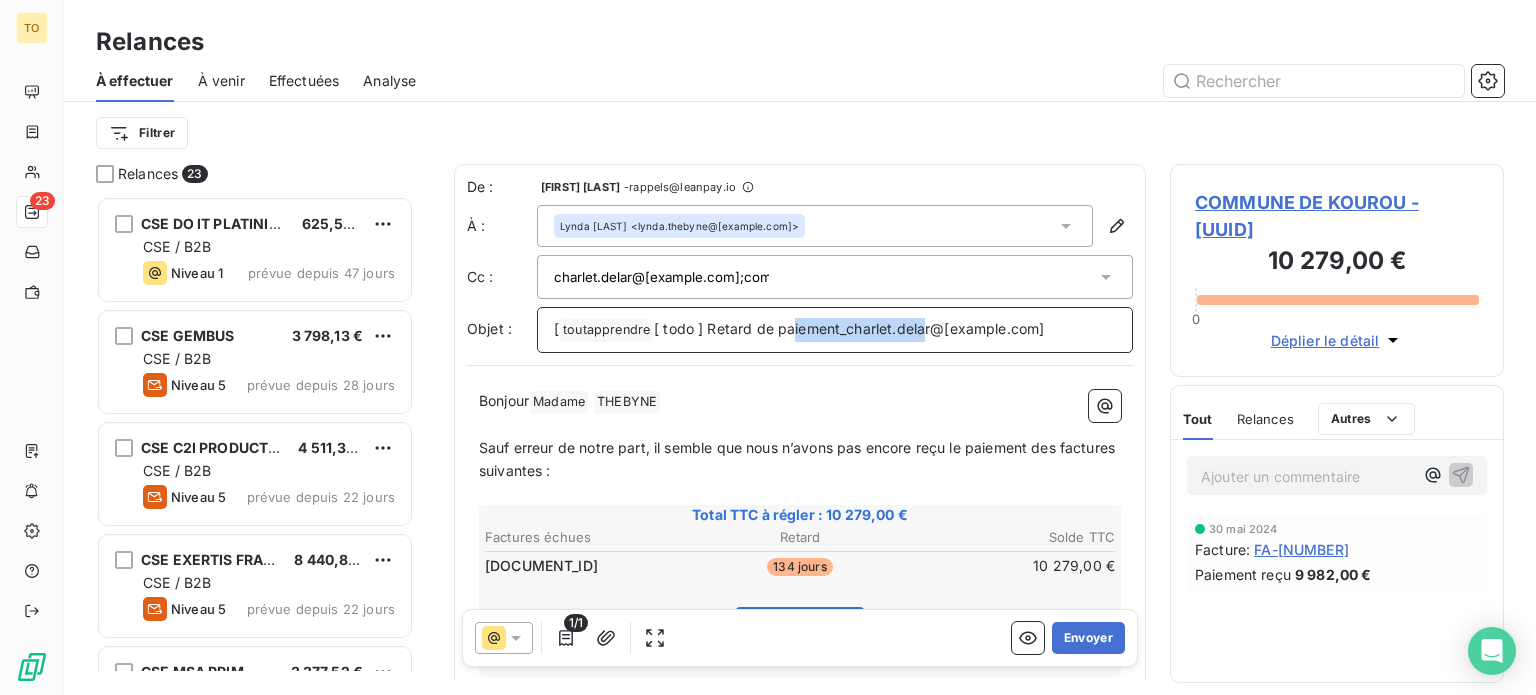 click on "[ todo ] Retard de paiement_charlet.delar@[example.com]" at bounding box center (849, 328) 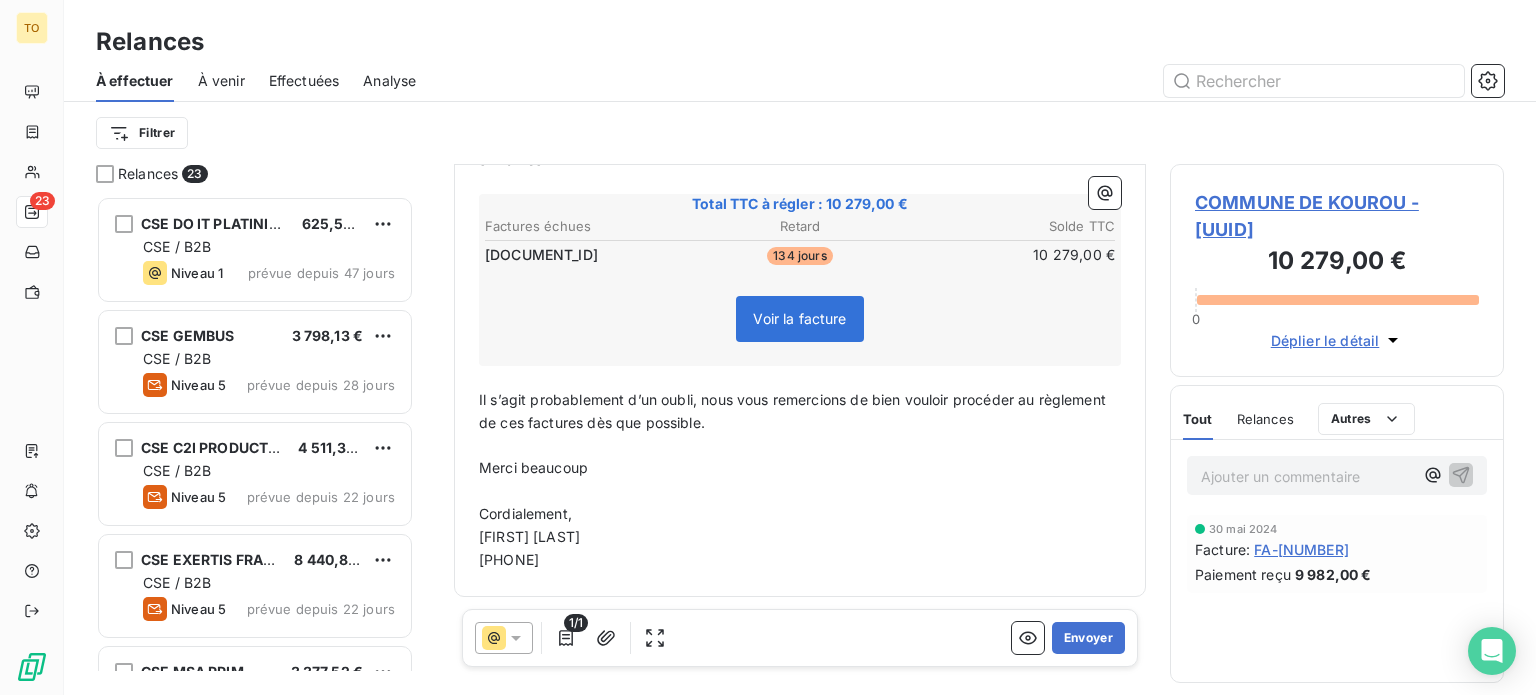scroll, scrollTop: 459, scrollLeft: 0, axis: vertical 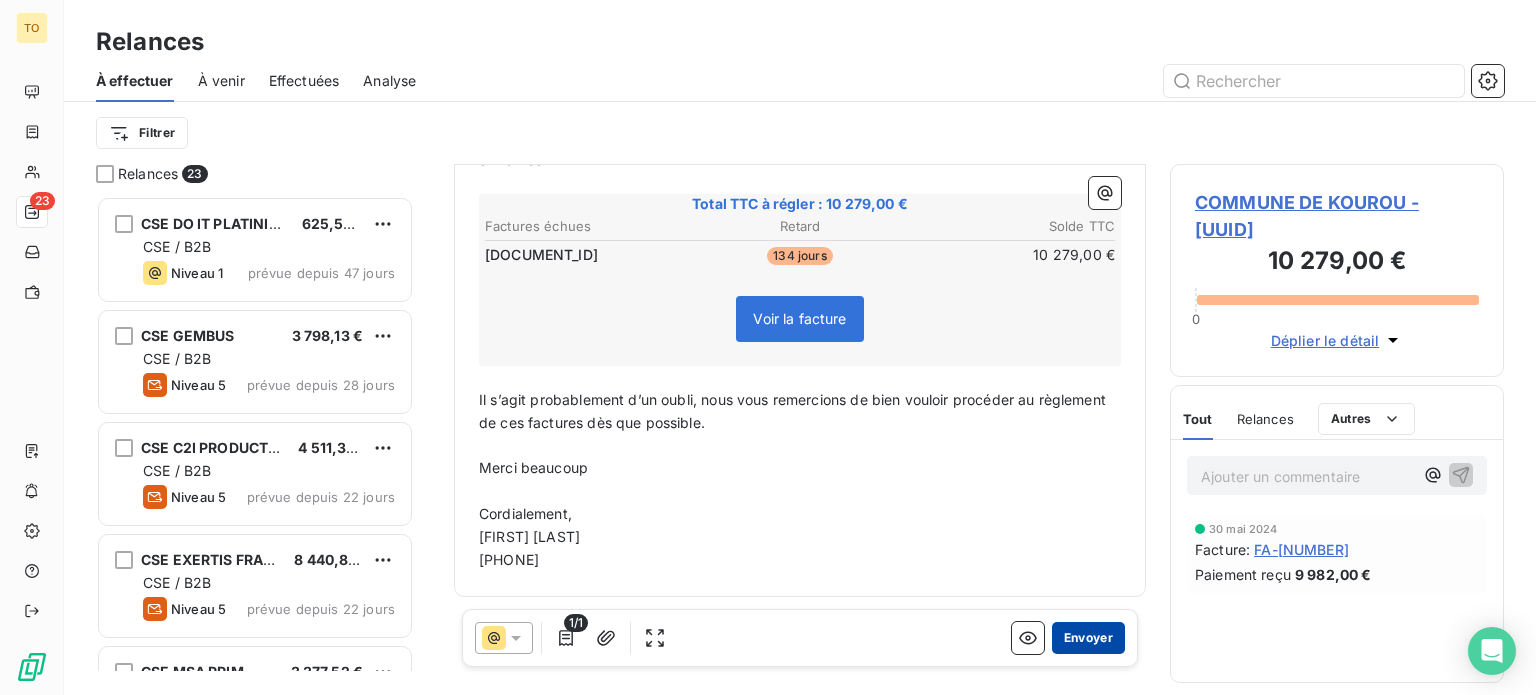 click on "Envoyer" at bounding box center (1088, 638) 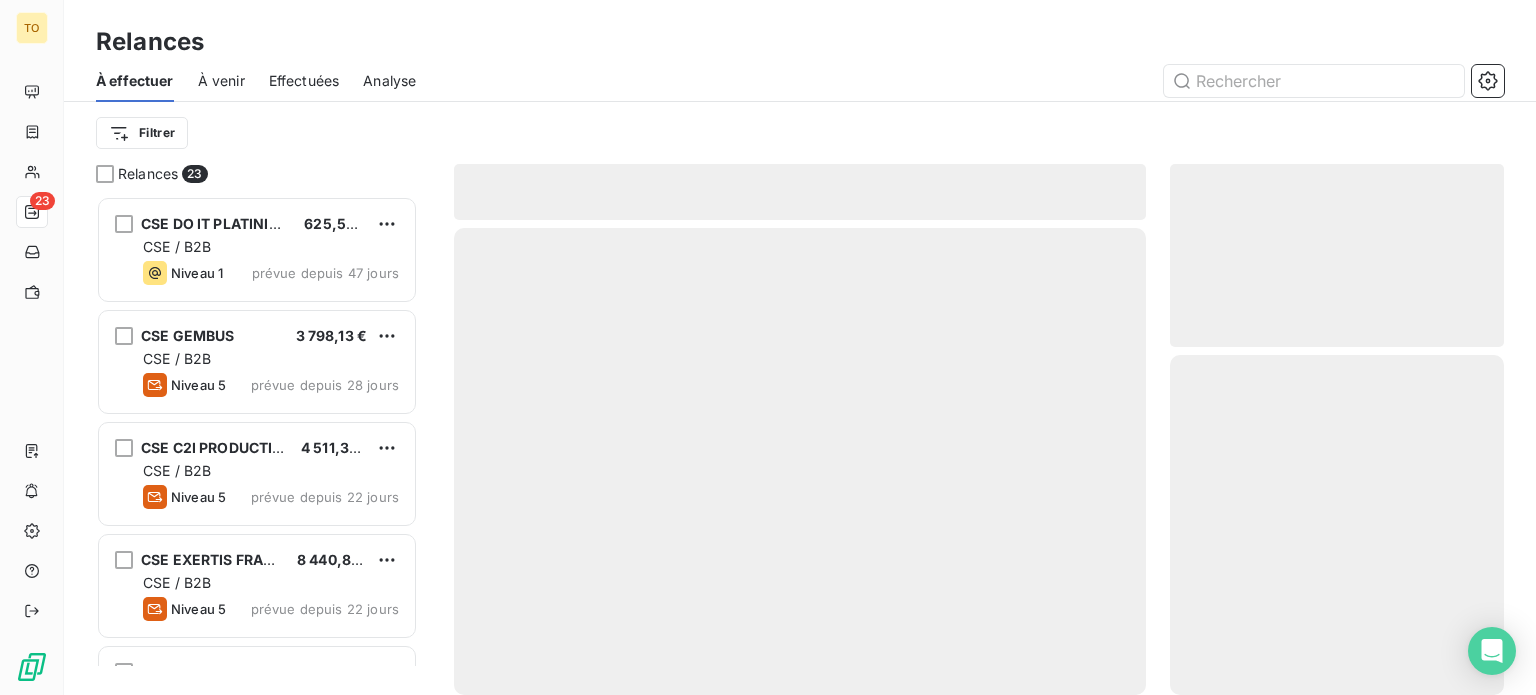 scroll, scrollTop: 16, scrollLeft: 16, axis: both 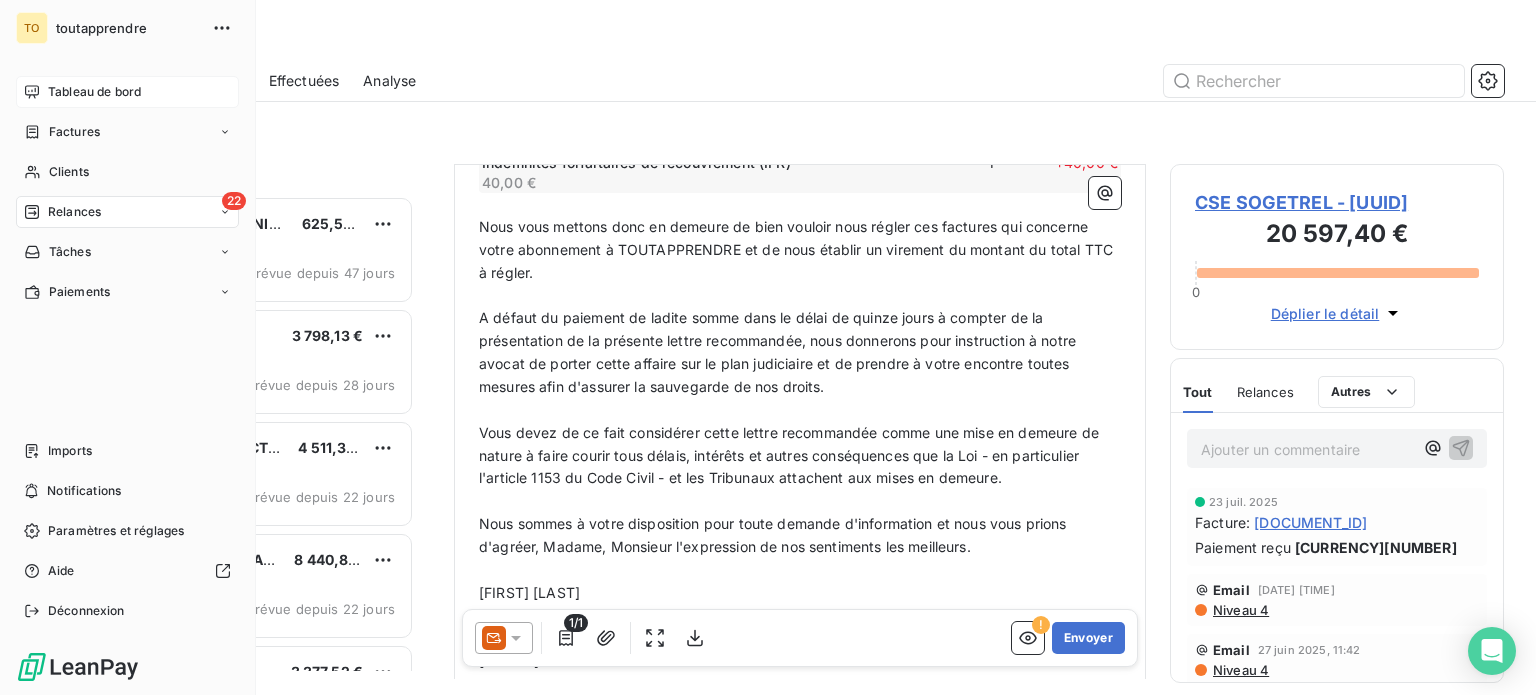 click on "Tableau de bord" at bounding box center [94, 92] 